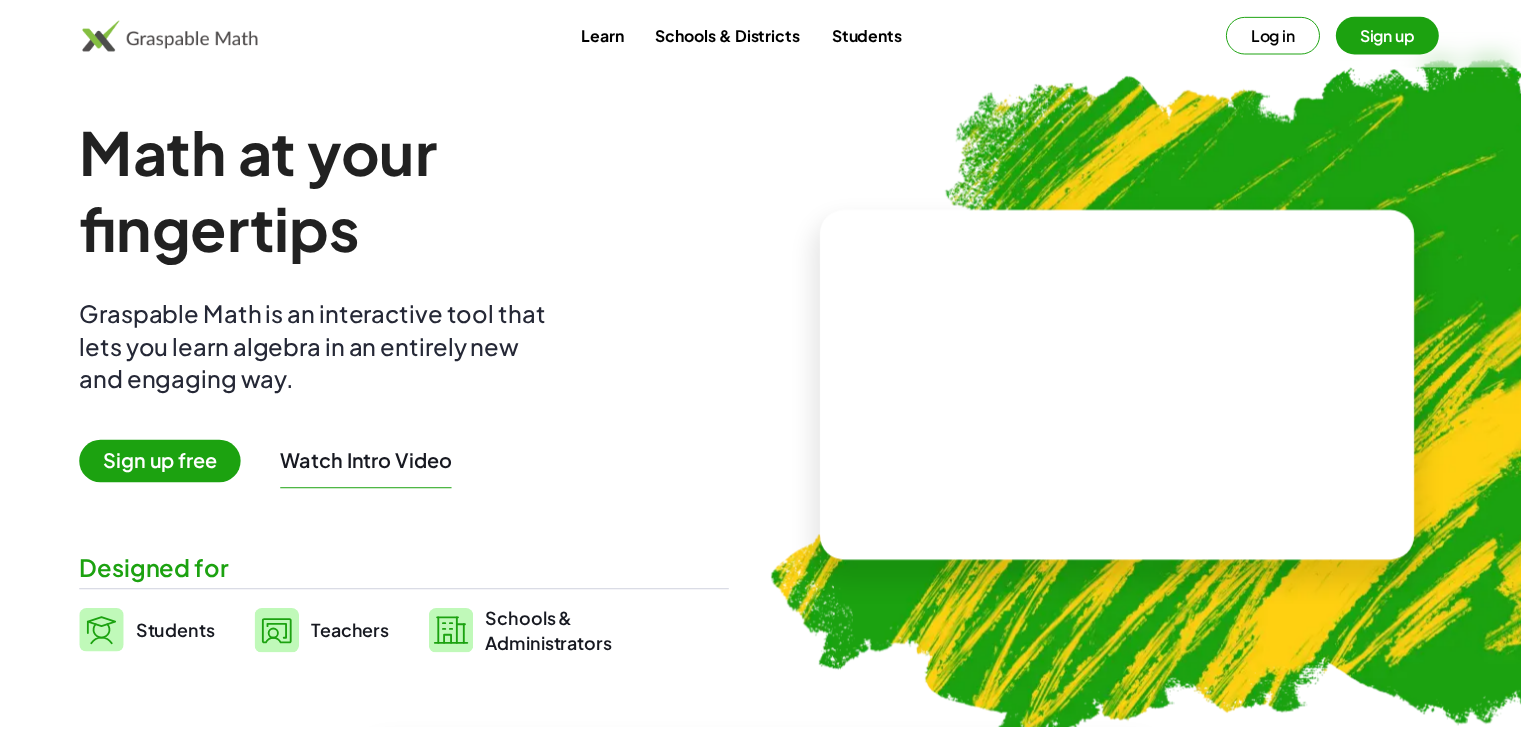 scroll, scrollTop: 0, scrollLeft: 0, axis: both 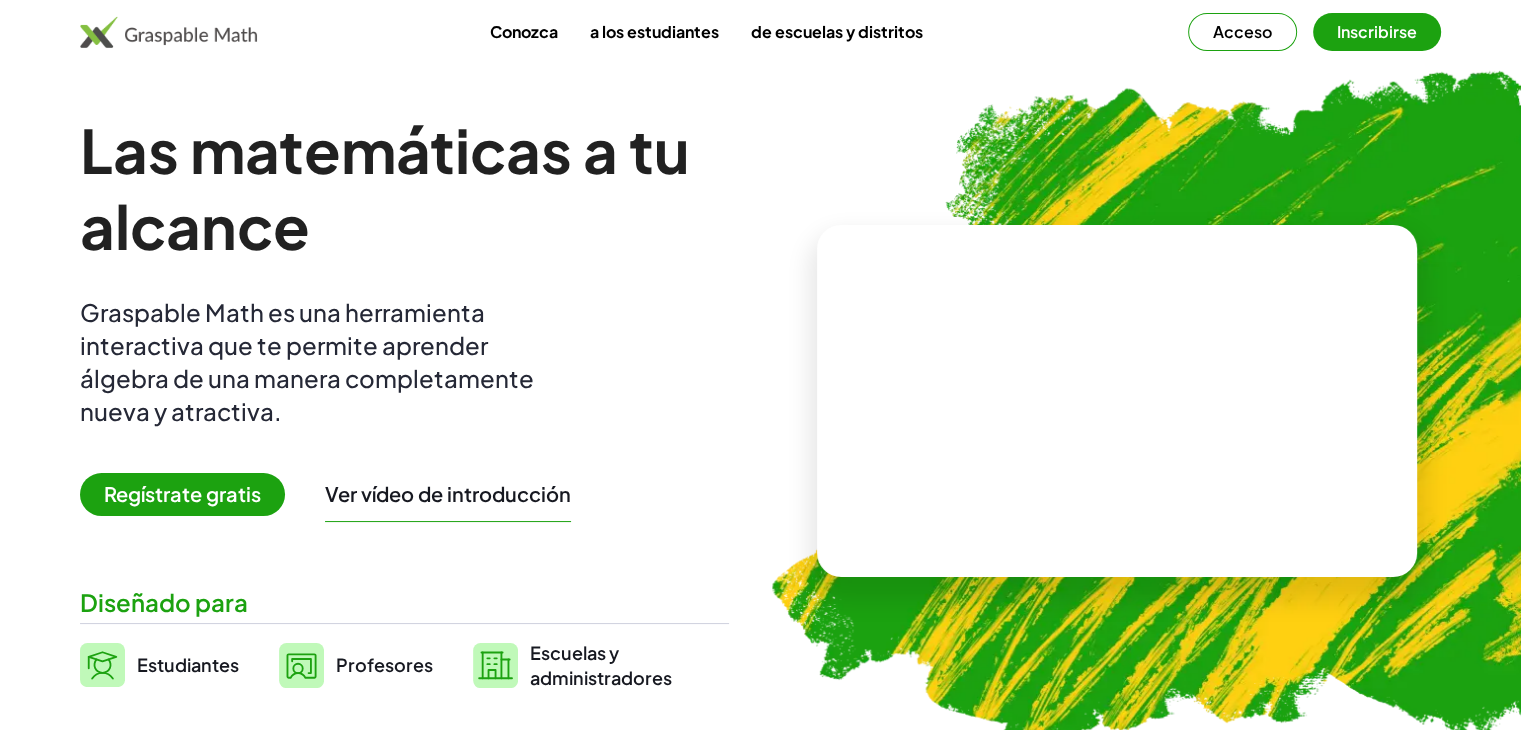 click on "Las matemáticas a tu alcance Graspable Math es una herramienta interactiva que te permite aprender álgebra de una manera completamente nueva y atractiva. Regístrate gratis Ver vídeo de introducción Diseñado para Estudiantes Profesores Escuelas y  administradores" at bounding box center (404, 401) 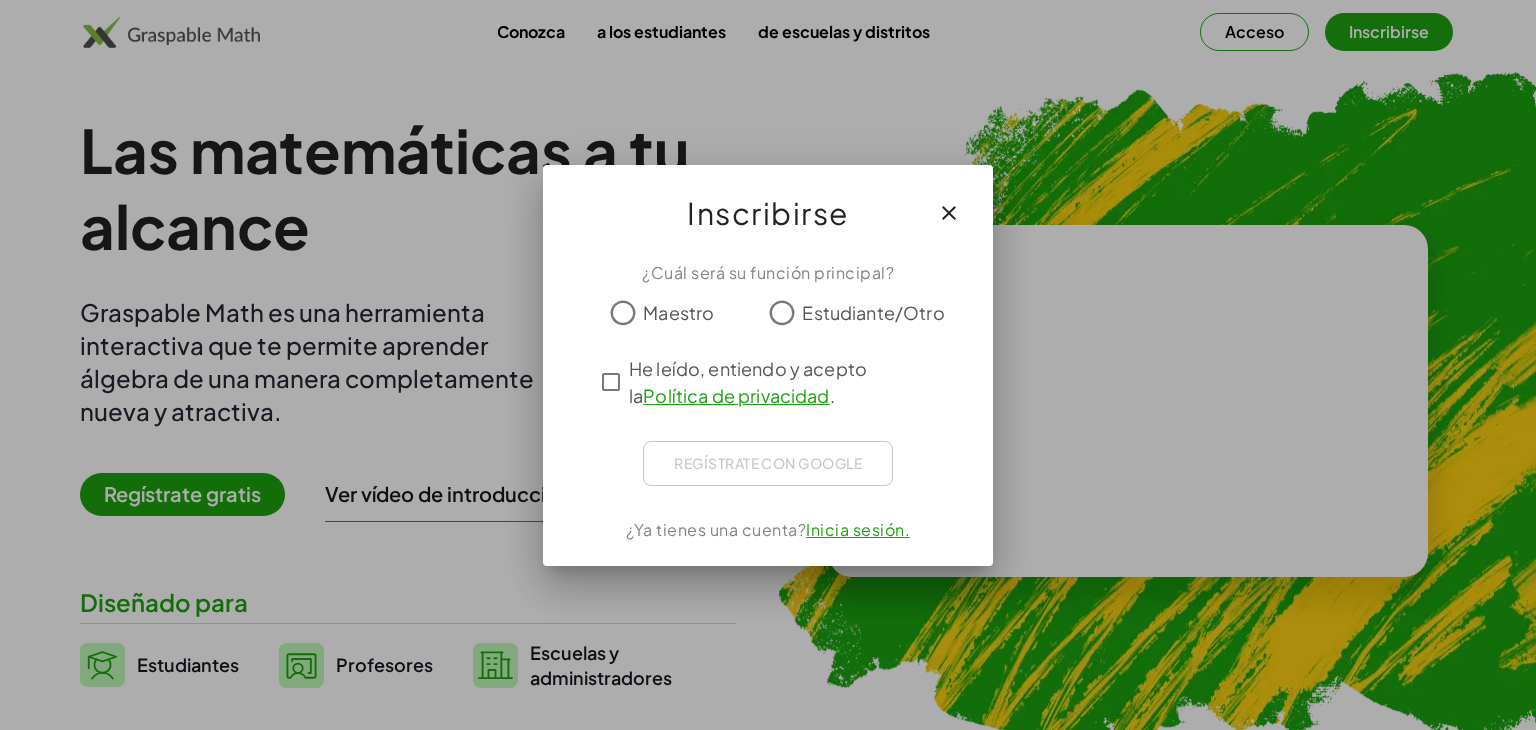 click at bounding box center (768, 344) 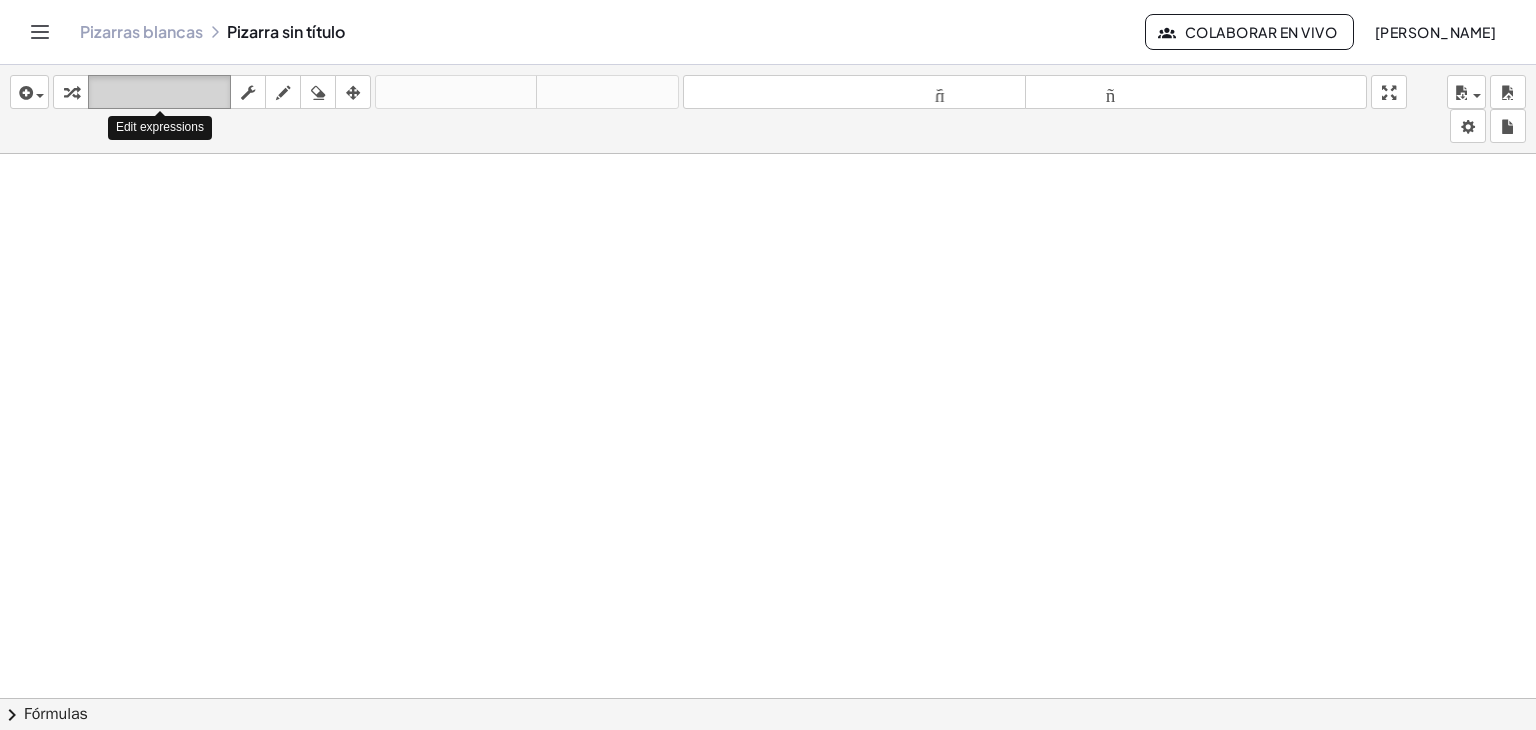 click on "teclado" at bounding box center [159, 92] 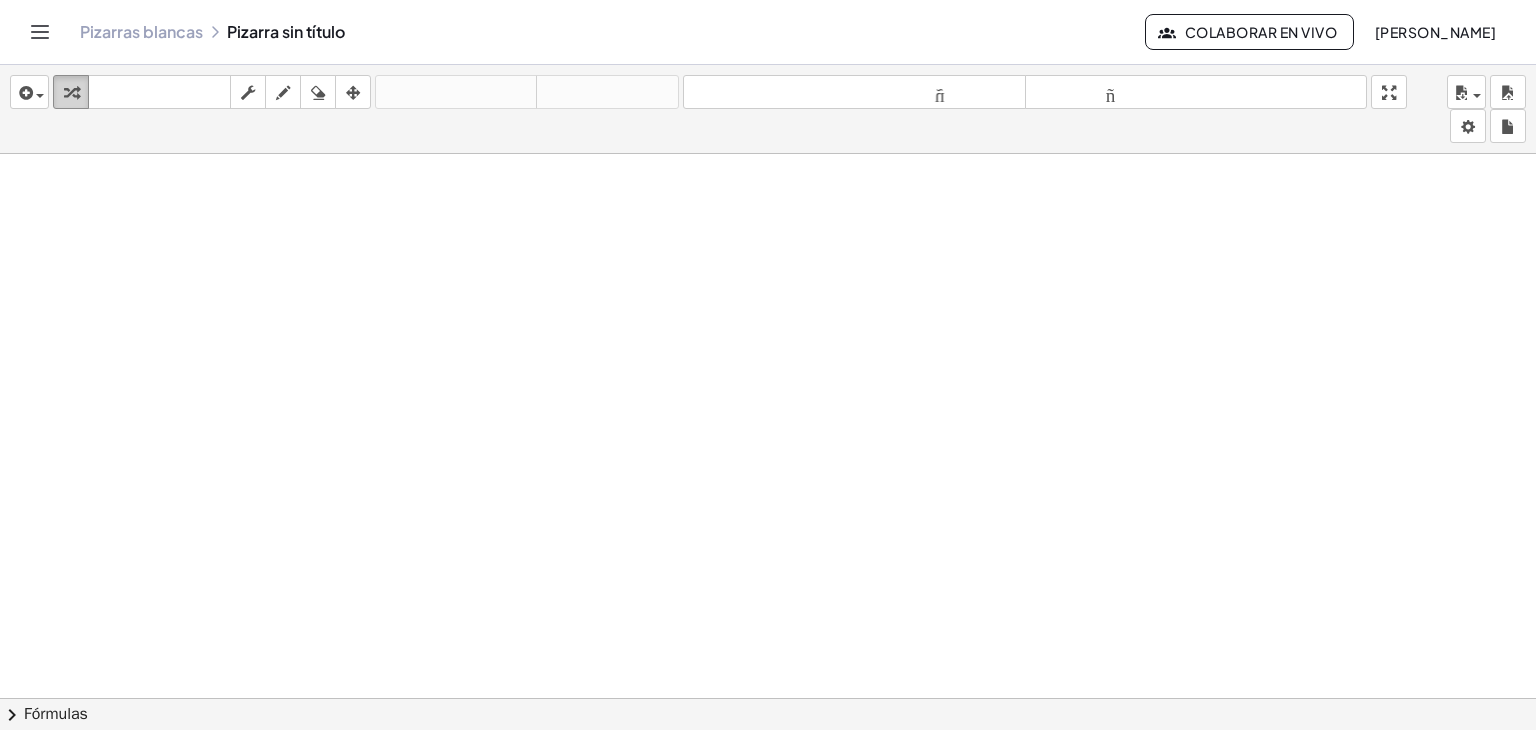 click at bounding box center (71, 92) 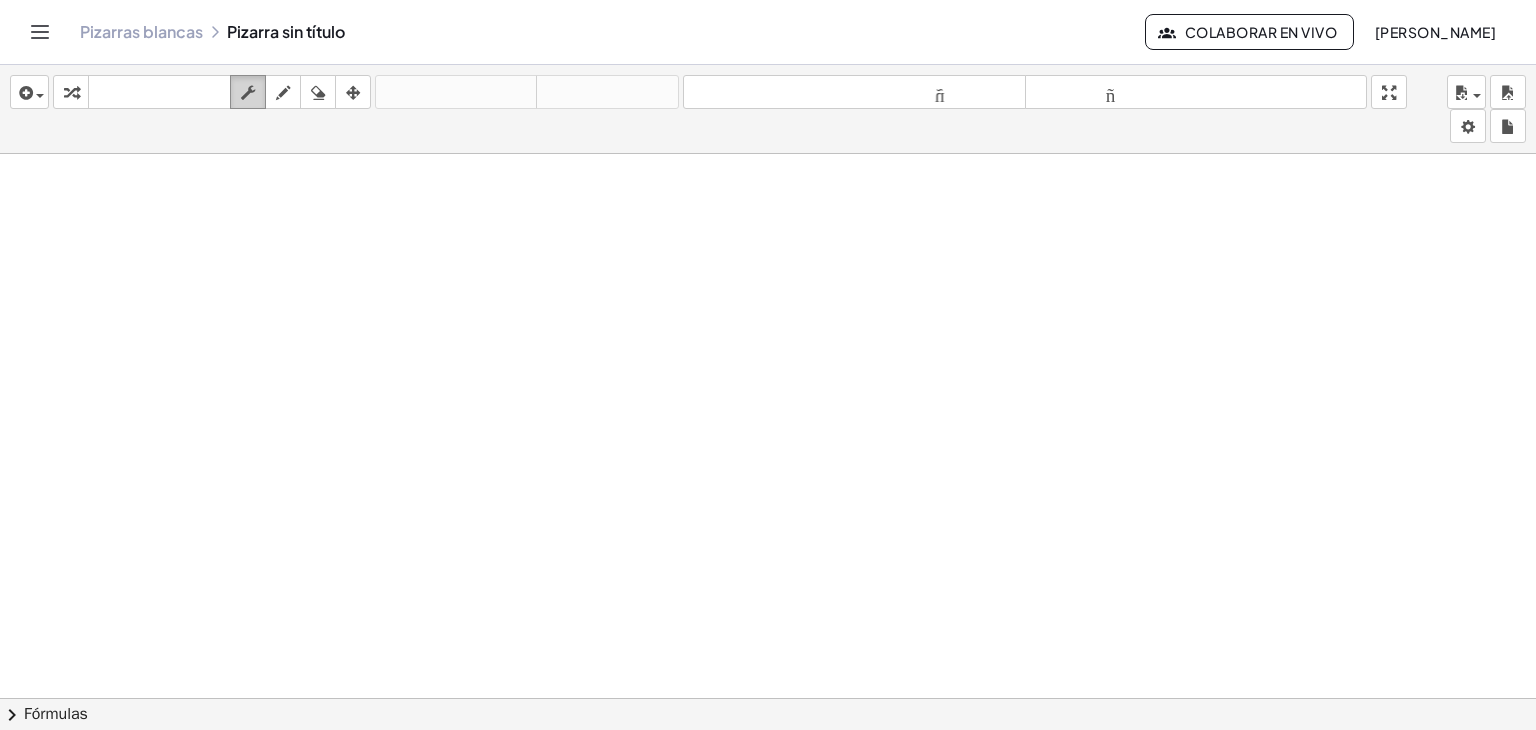 click at bounding box center [248, 93] 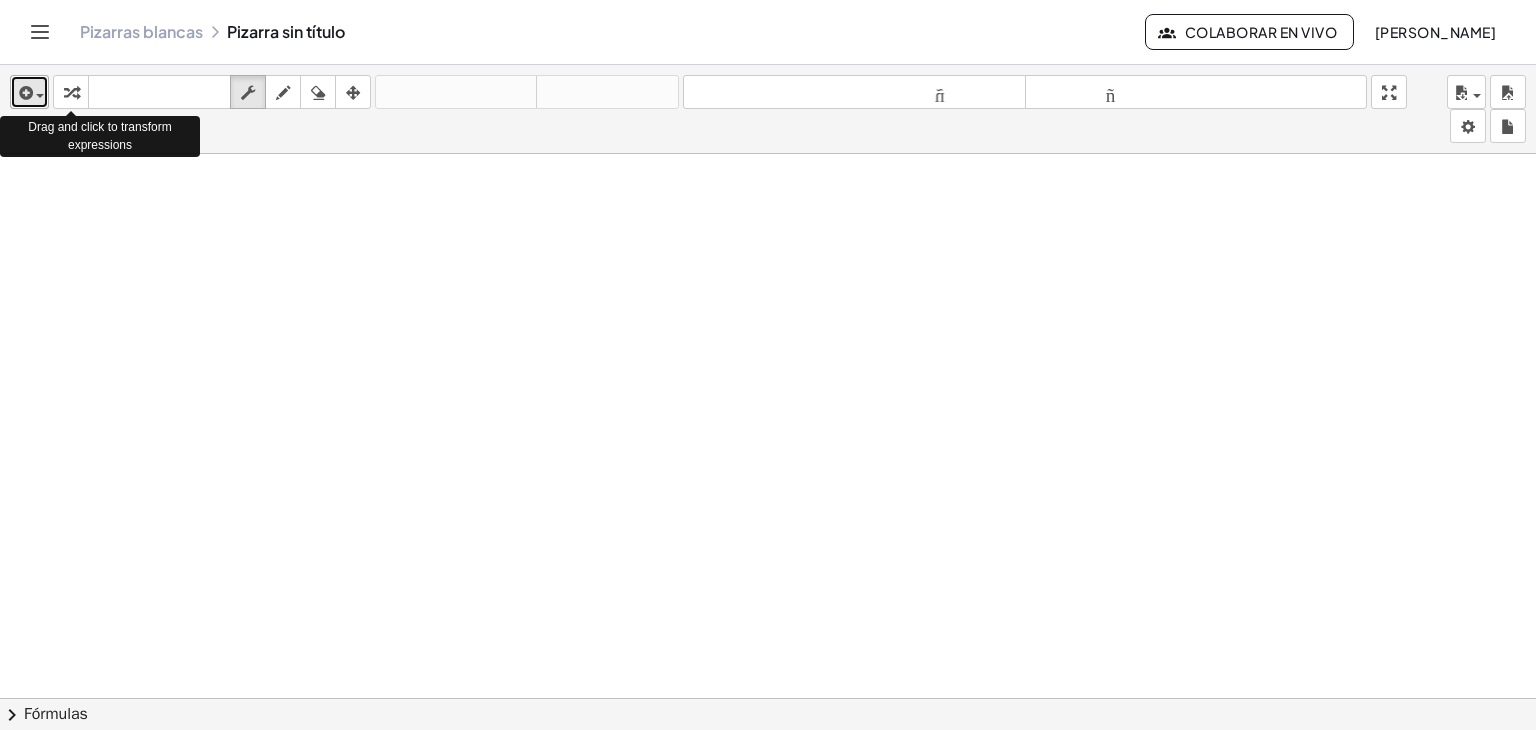 click on "insertar" at bounding box center (29, 92) 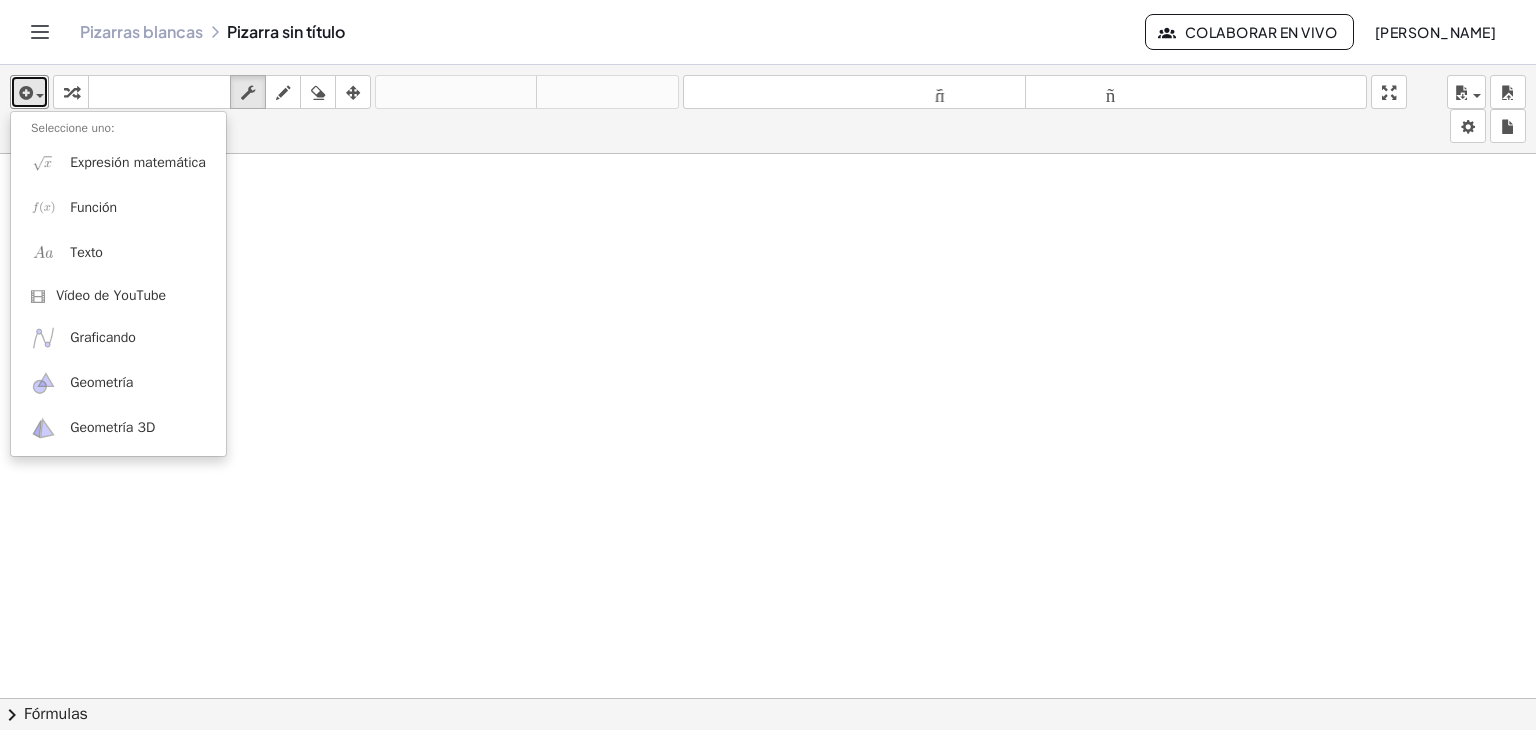 click at bounding box center (768, 777) 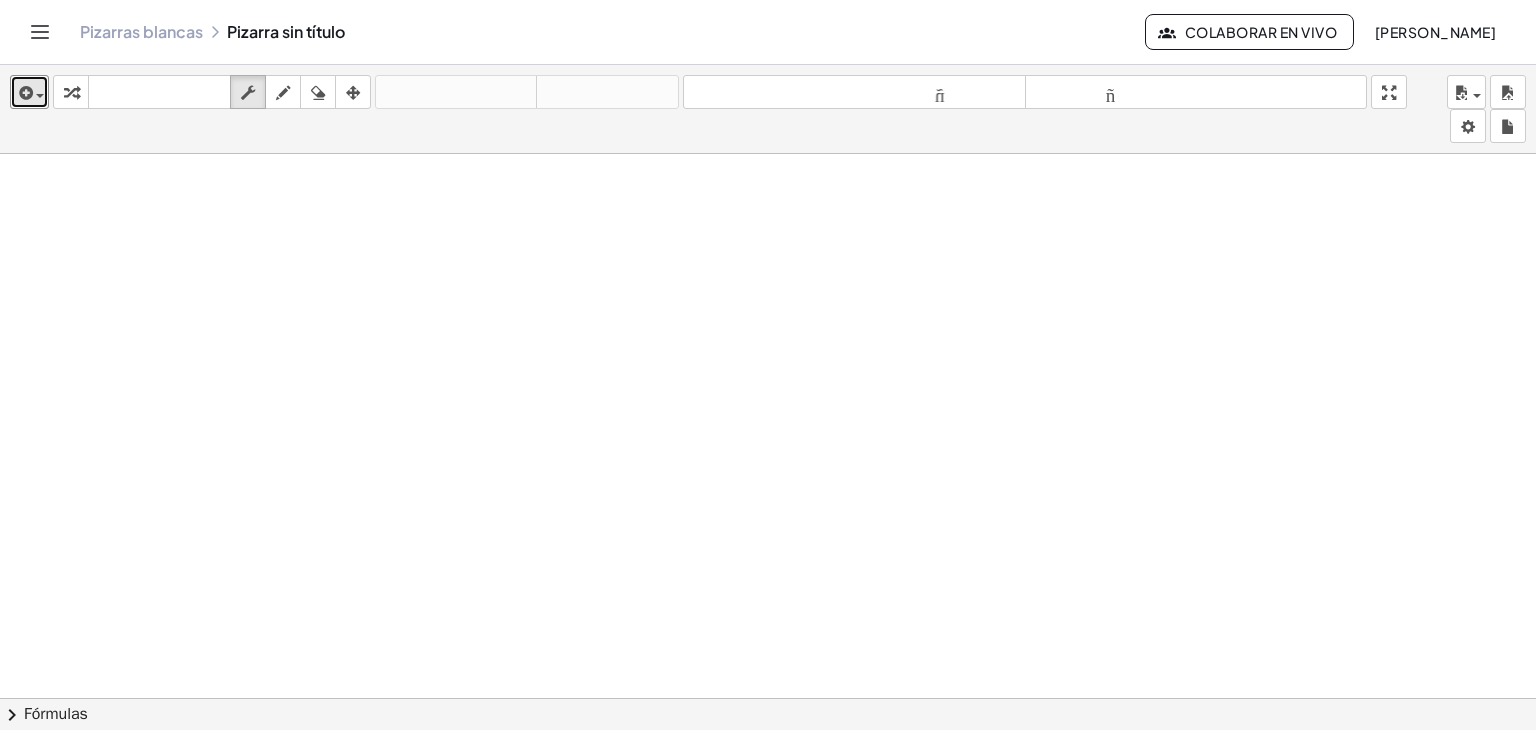 type 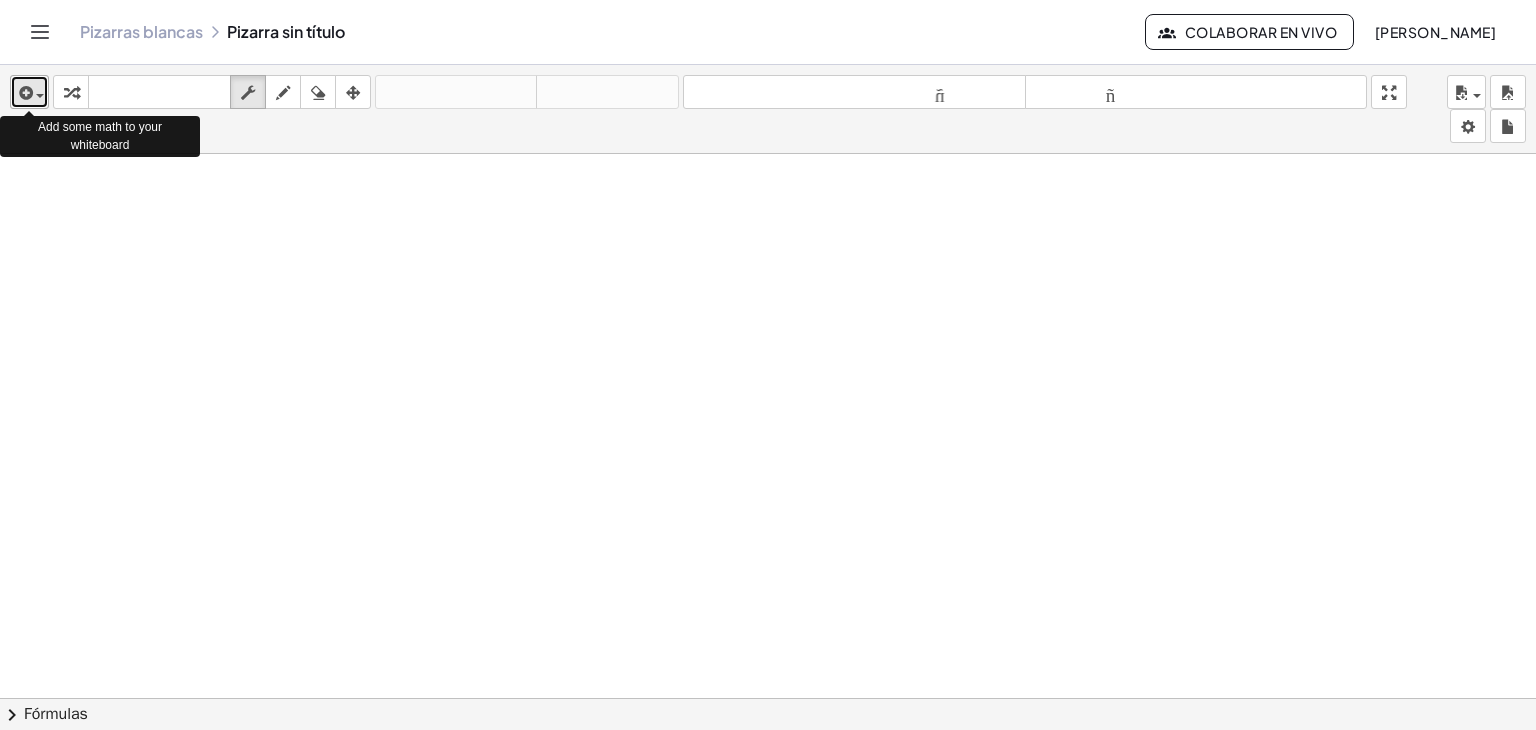 click at bounding box center [24, 93] 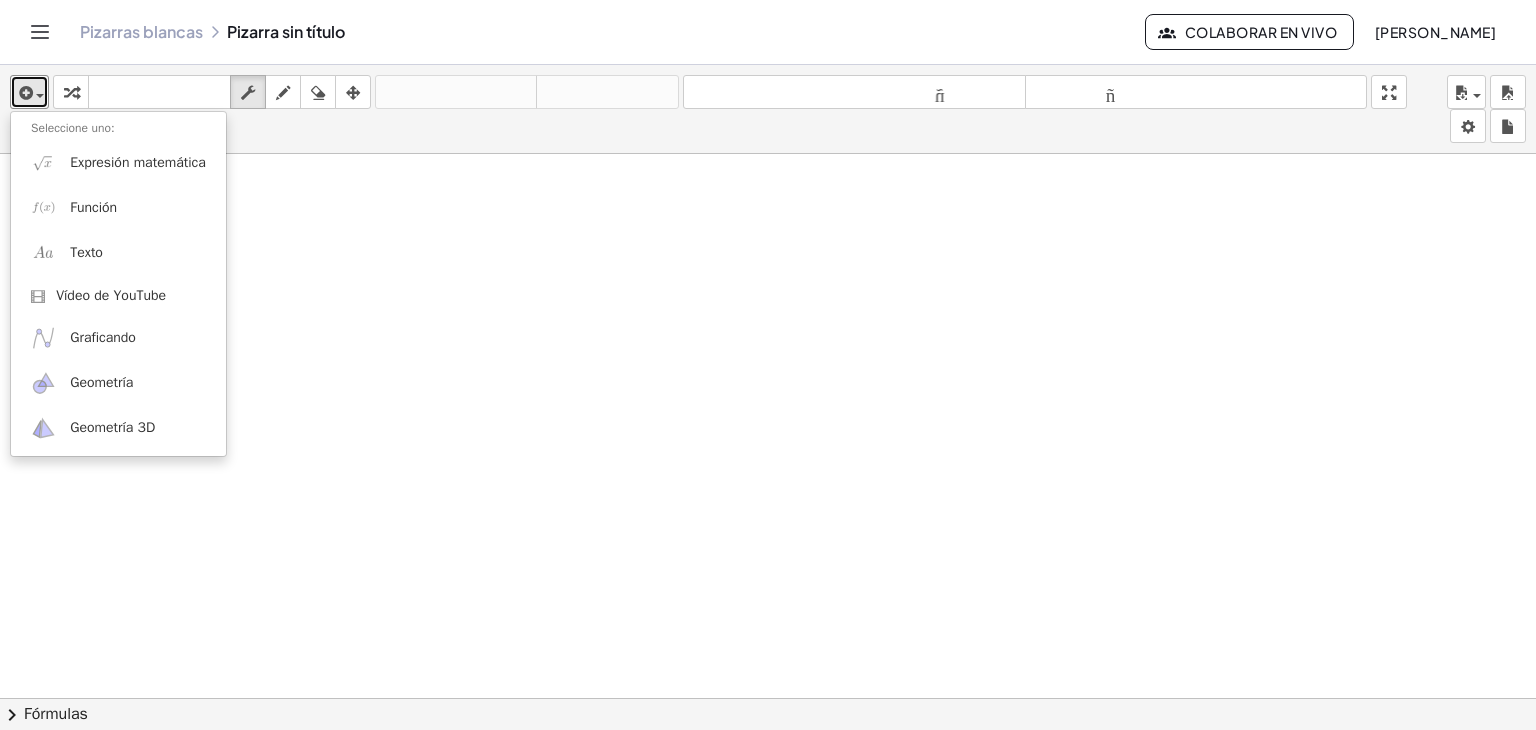 click at bounding box center [768, 777] 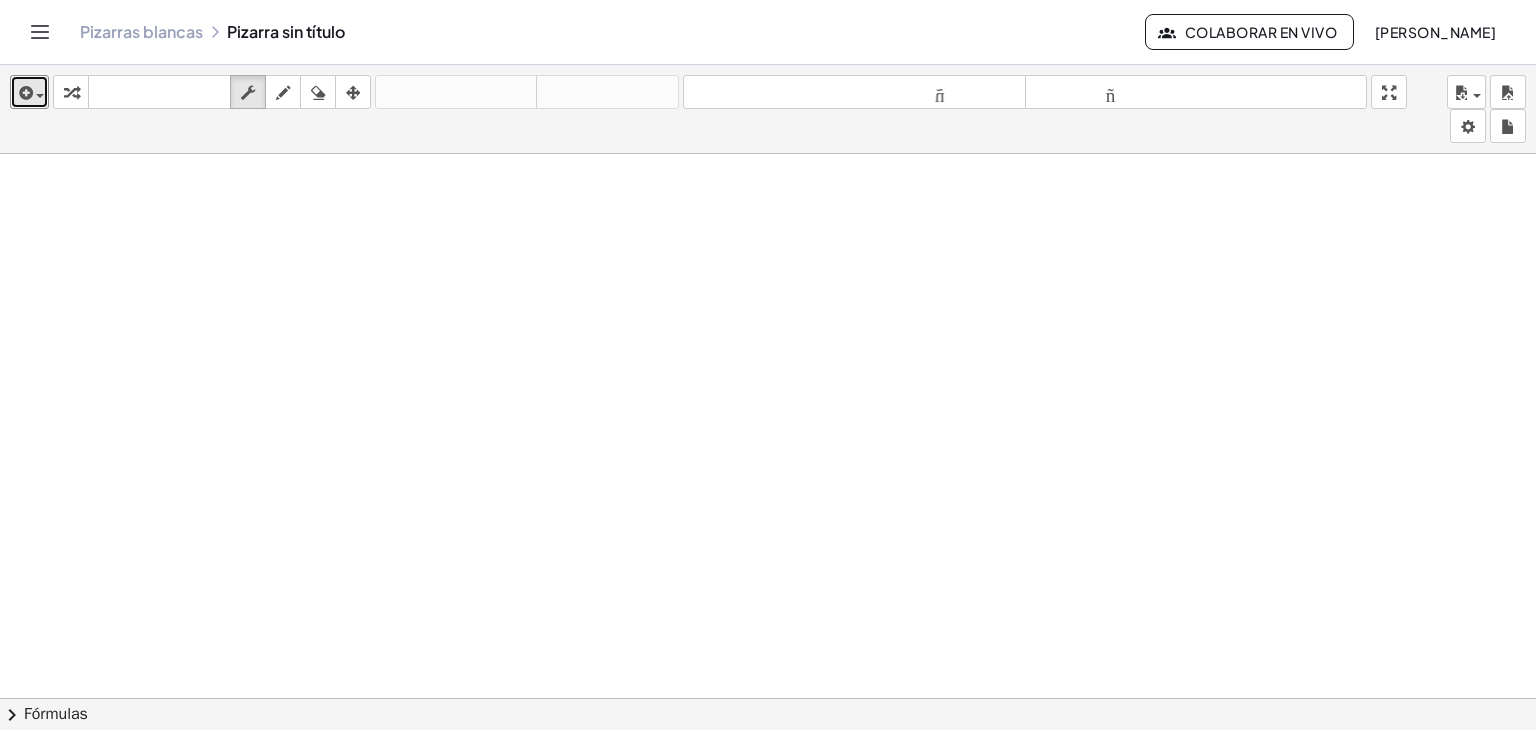 click at bounding box center (768, 777) 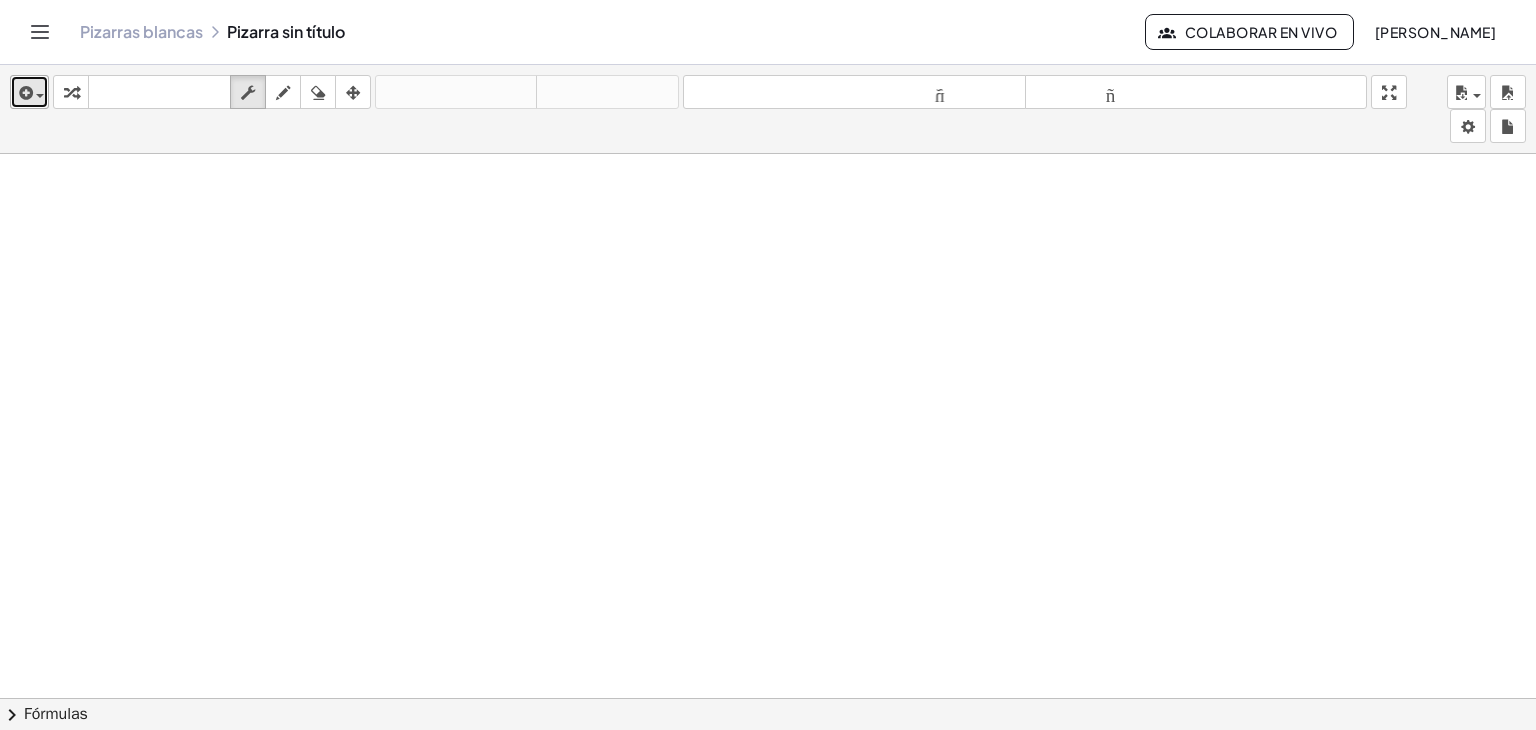 click at bounding box center (24, 93) 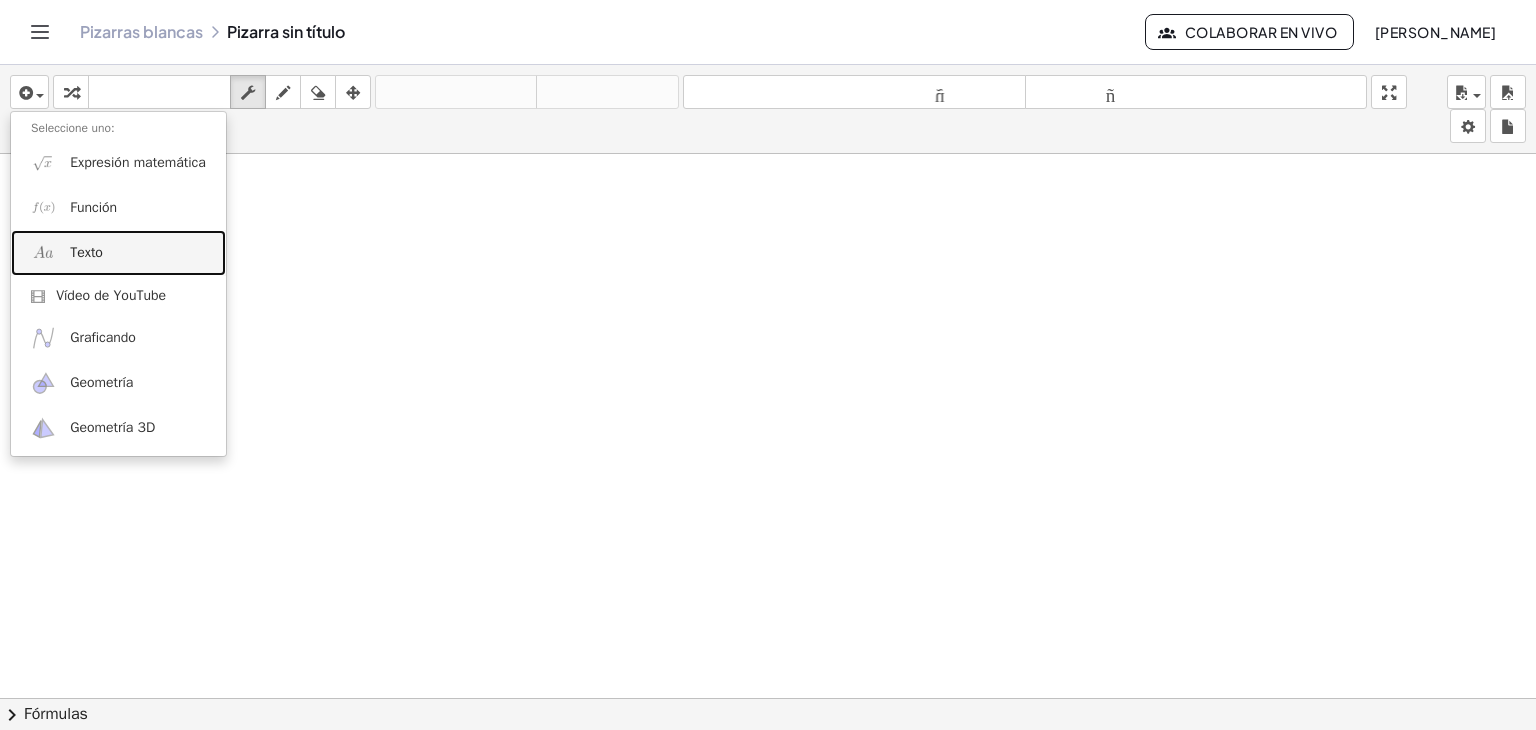 click on "Texto" at bounding box center [118, 252] 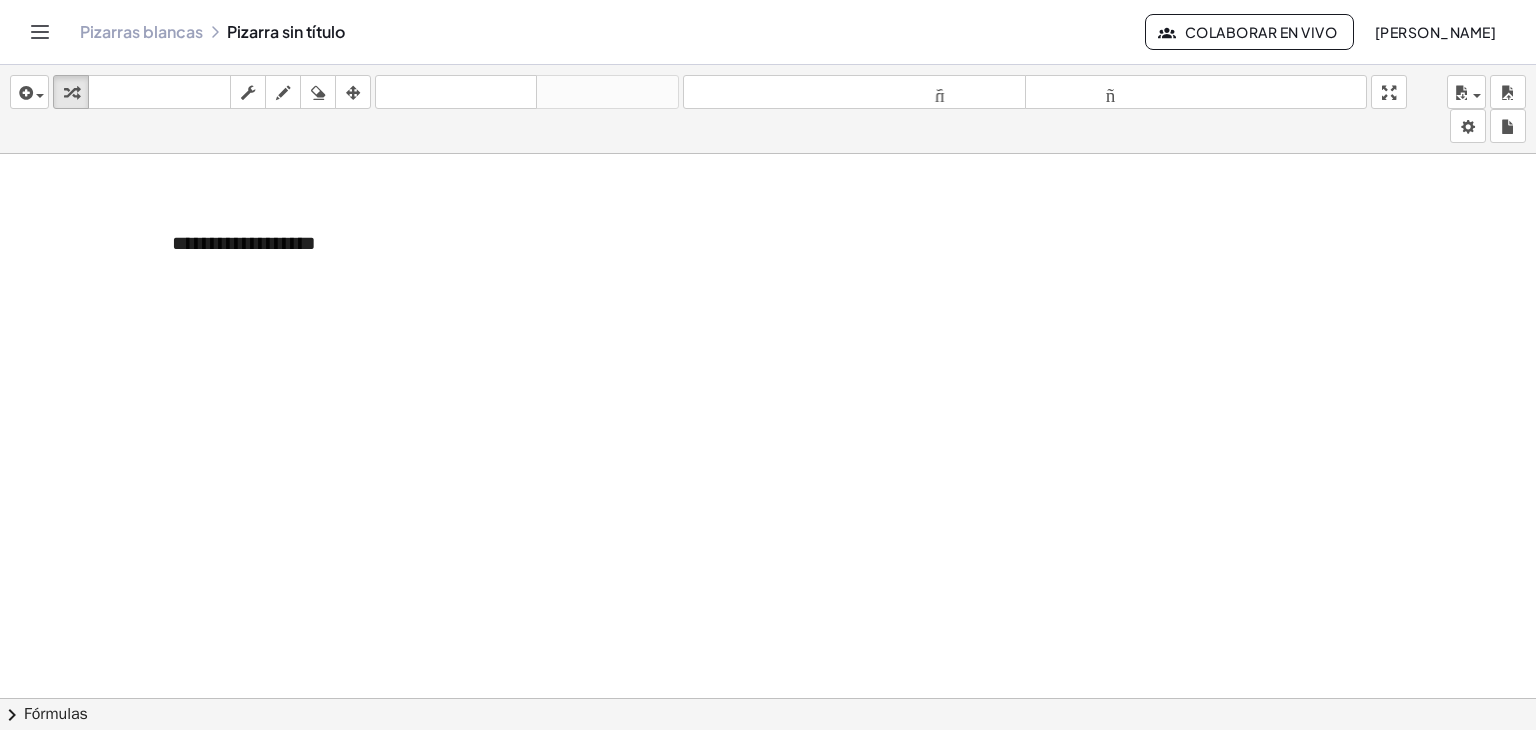 paste 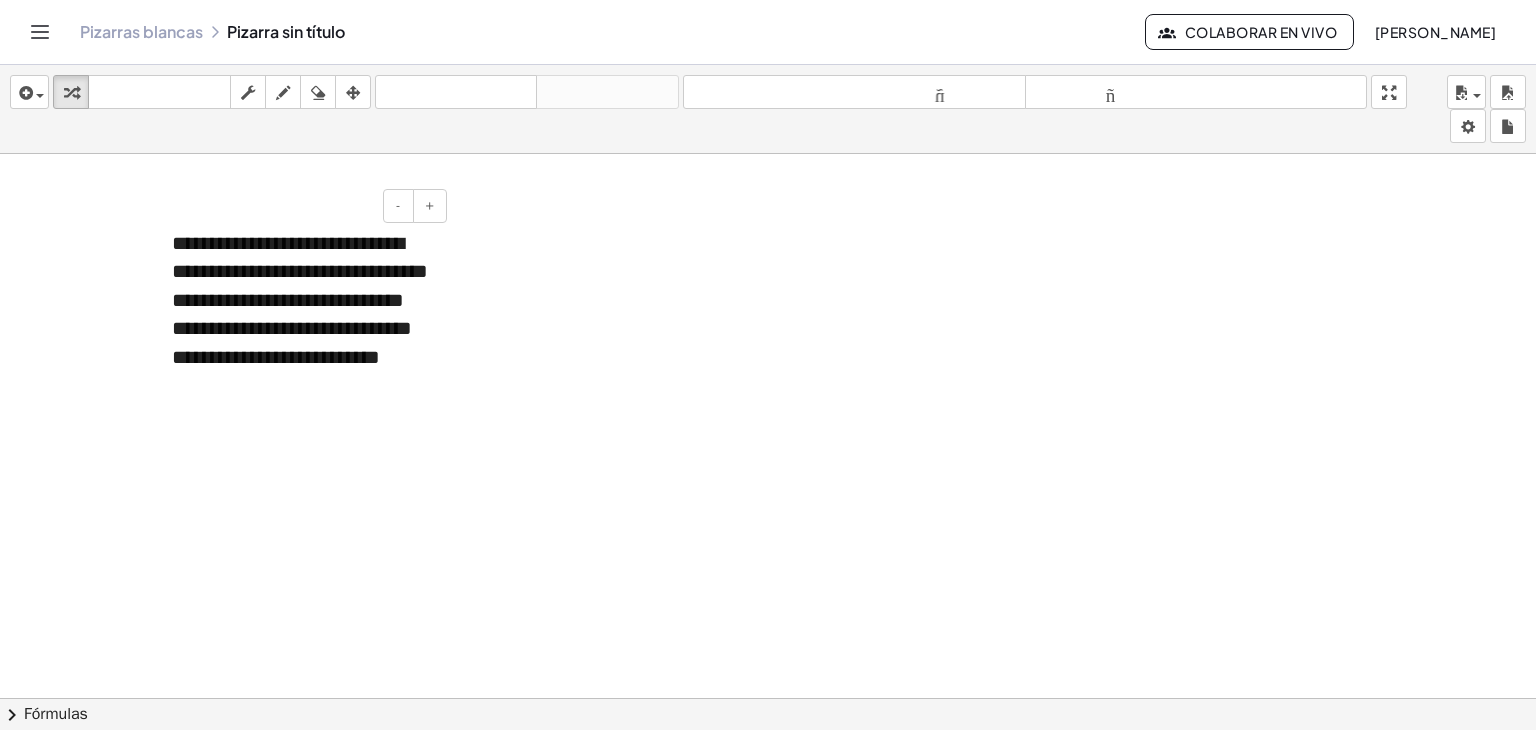 click on "**********" at bounding box center (302, 314) 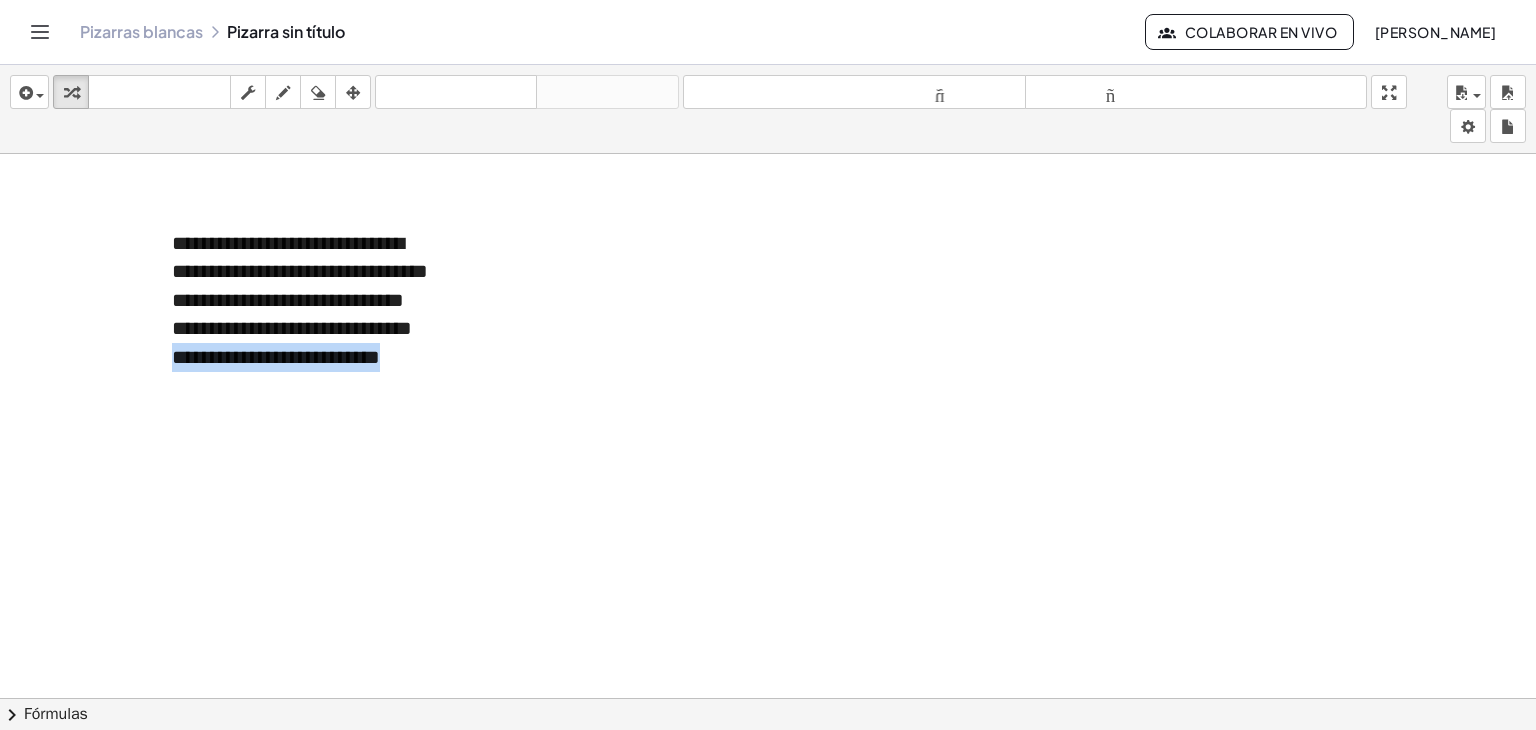 drag, startPoint x: 446, startPoint y: 361, endPoint x: 570, endPoint y: 337, distance: 126.30122 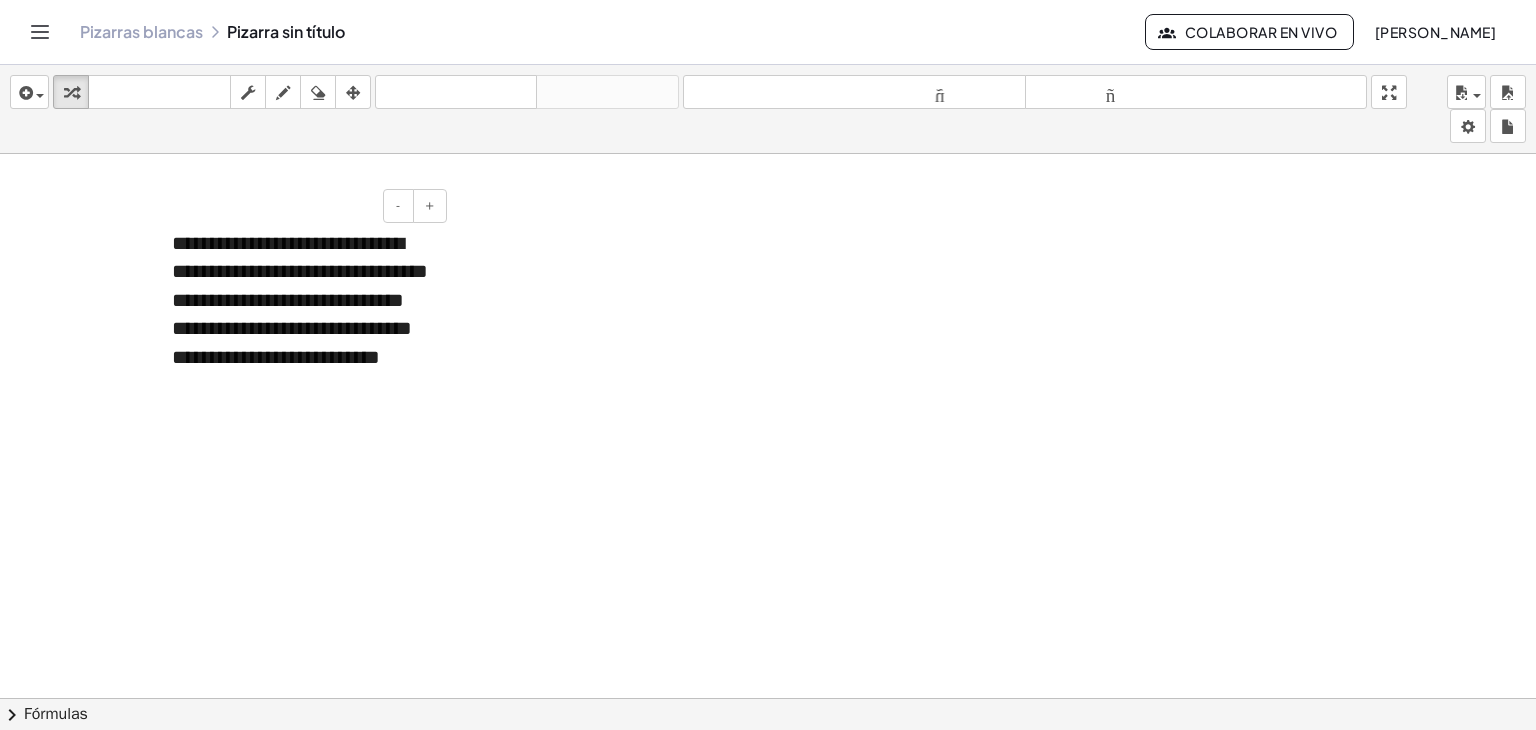 click on "**********" at bounding box center (300, 300) 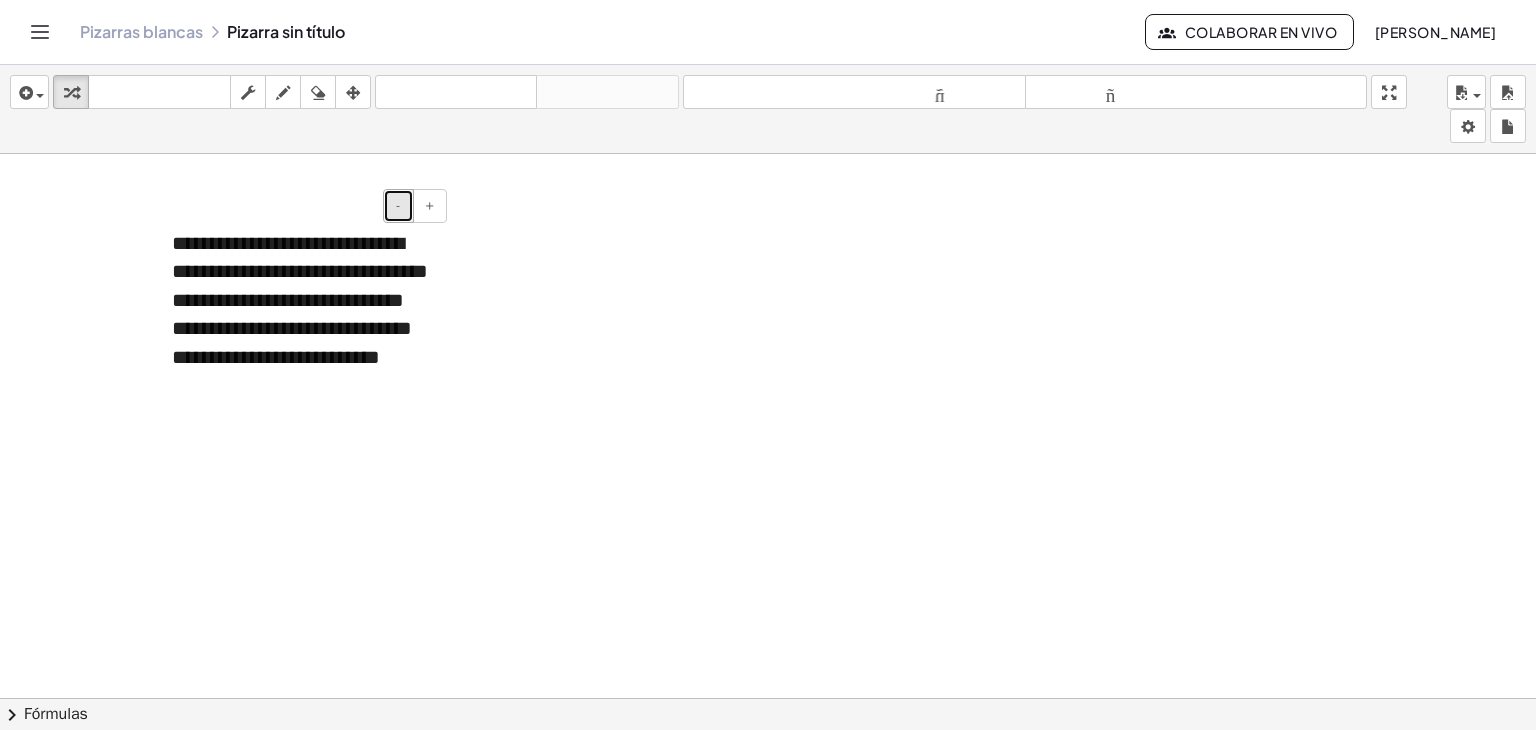 click on "-" at bounding box center (398, 206) 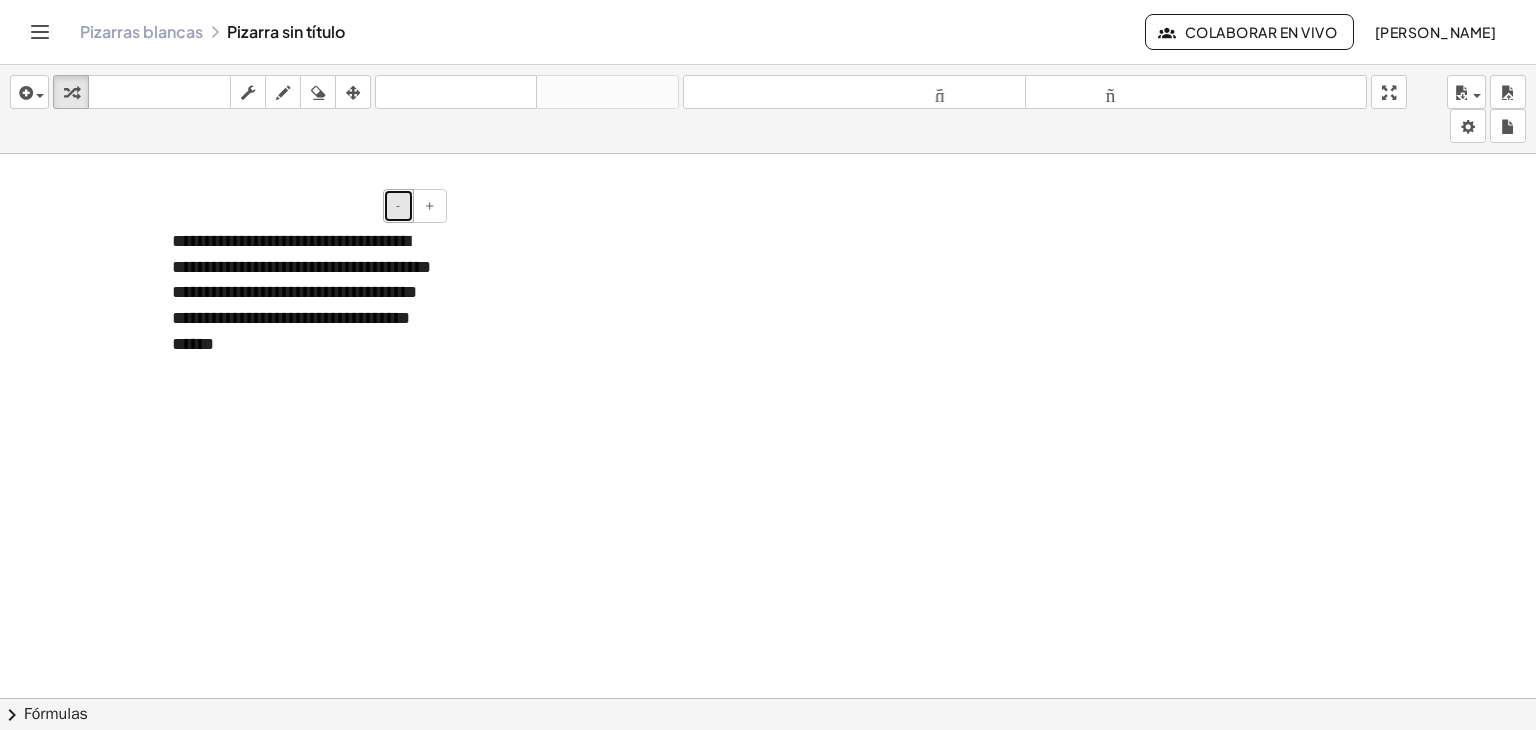 click on "-" at bounding box center [398, 206] 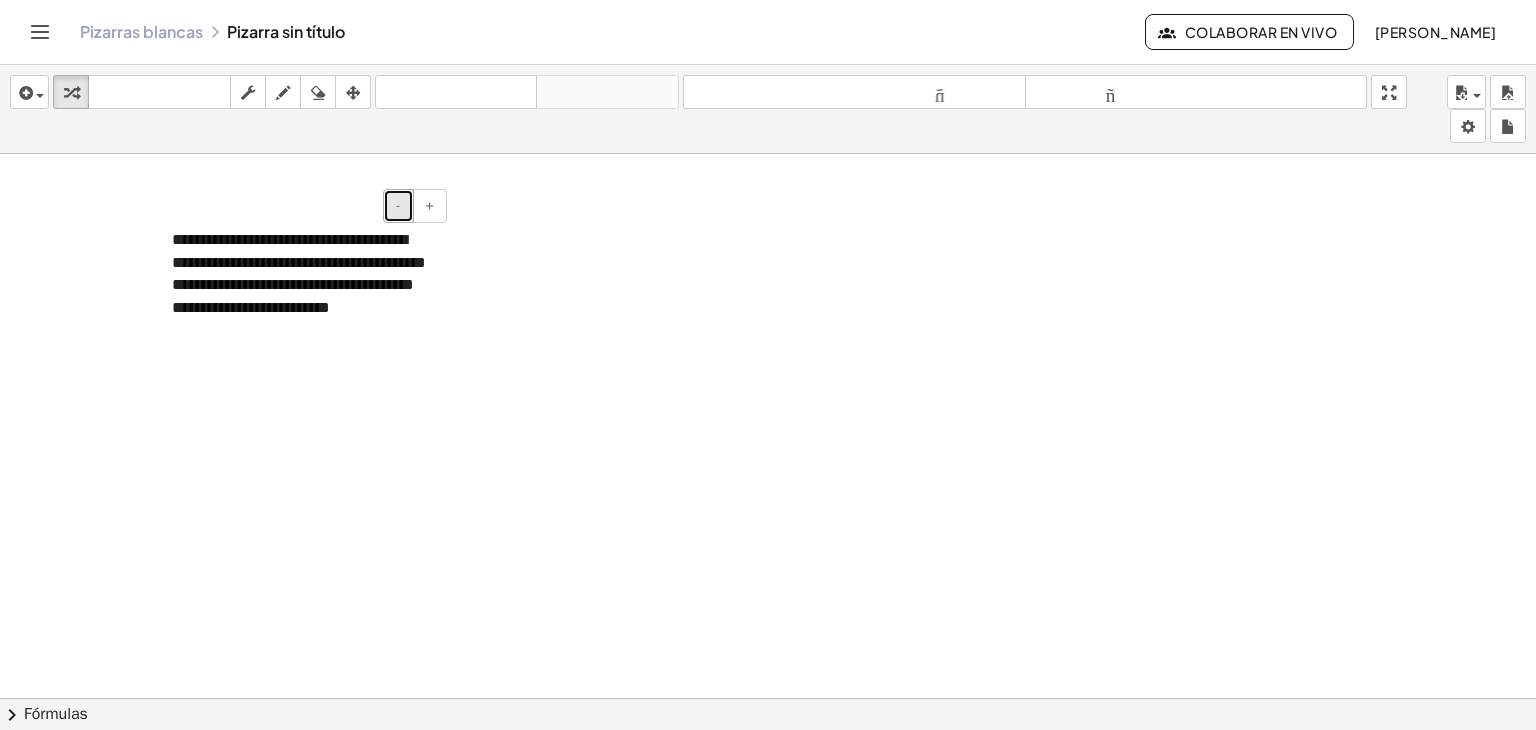 click on "-" at bounding box center (398, 206) 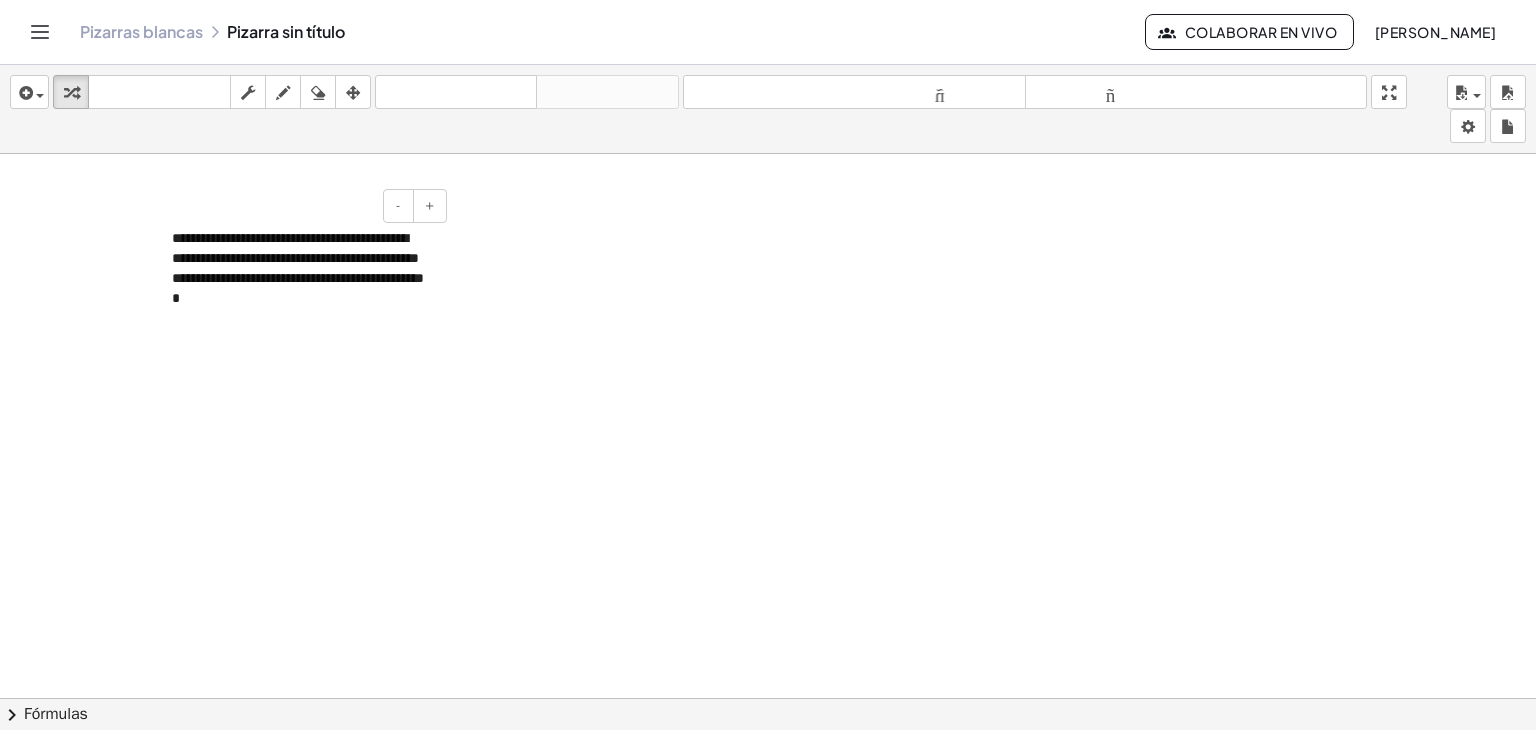 click on "**********" at bounding box center (298, 268) 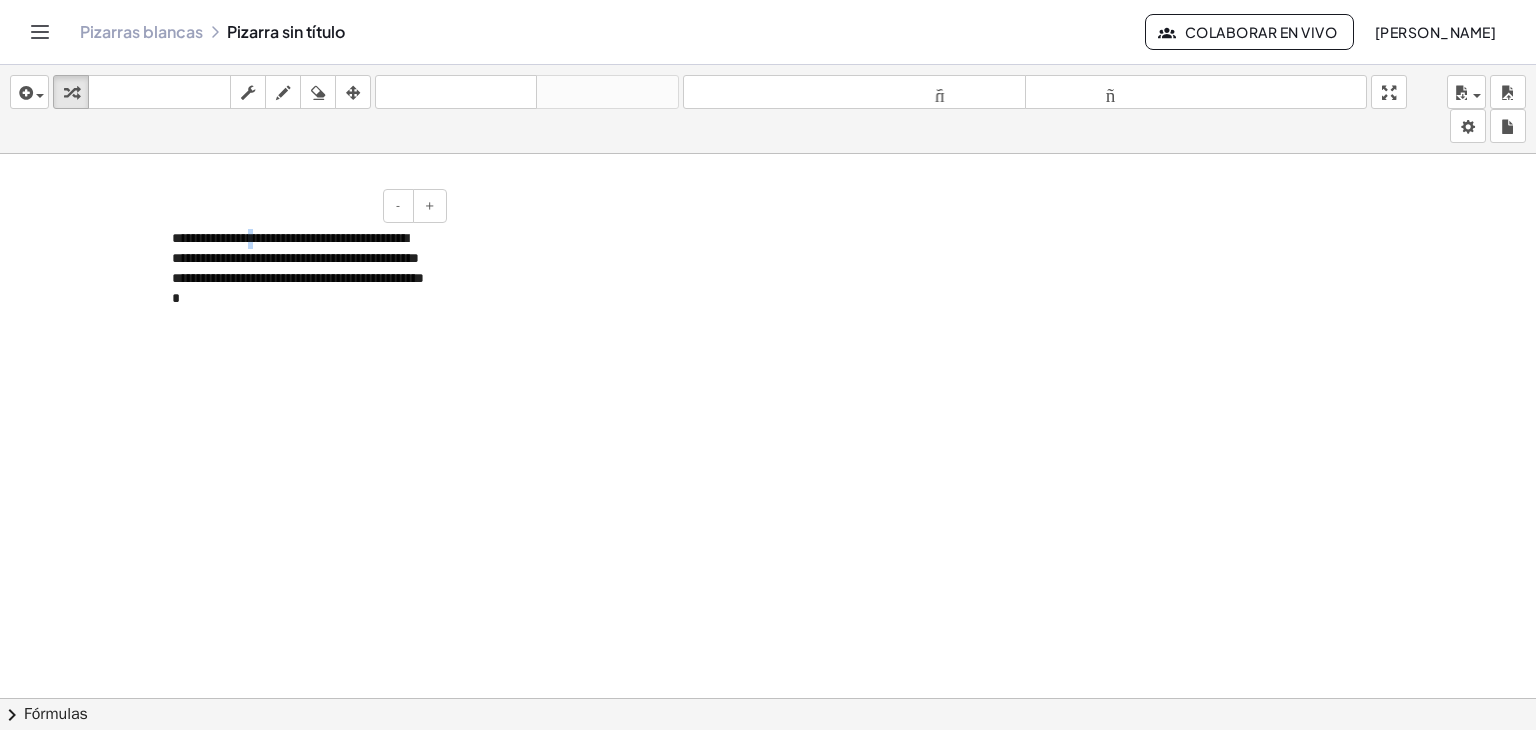 click on "**********" at bounding box center [298, 268] 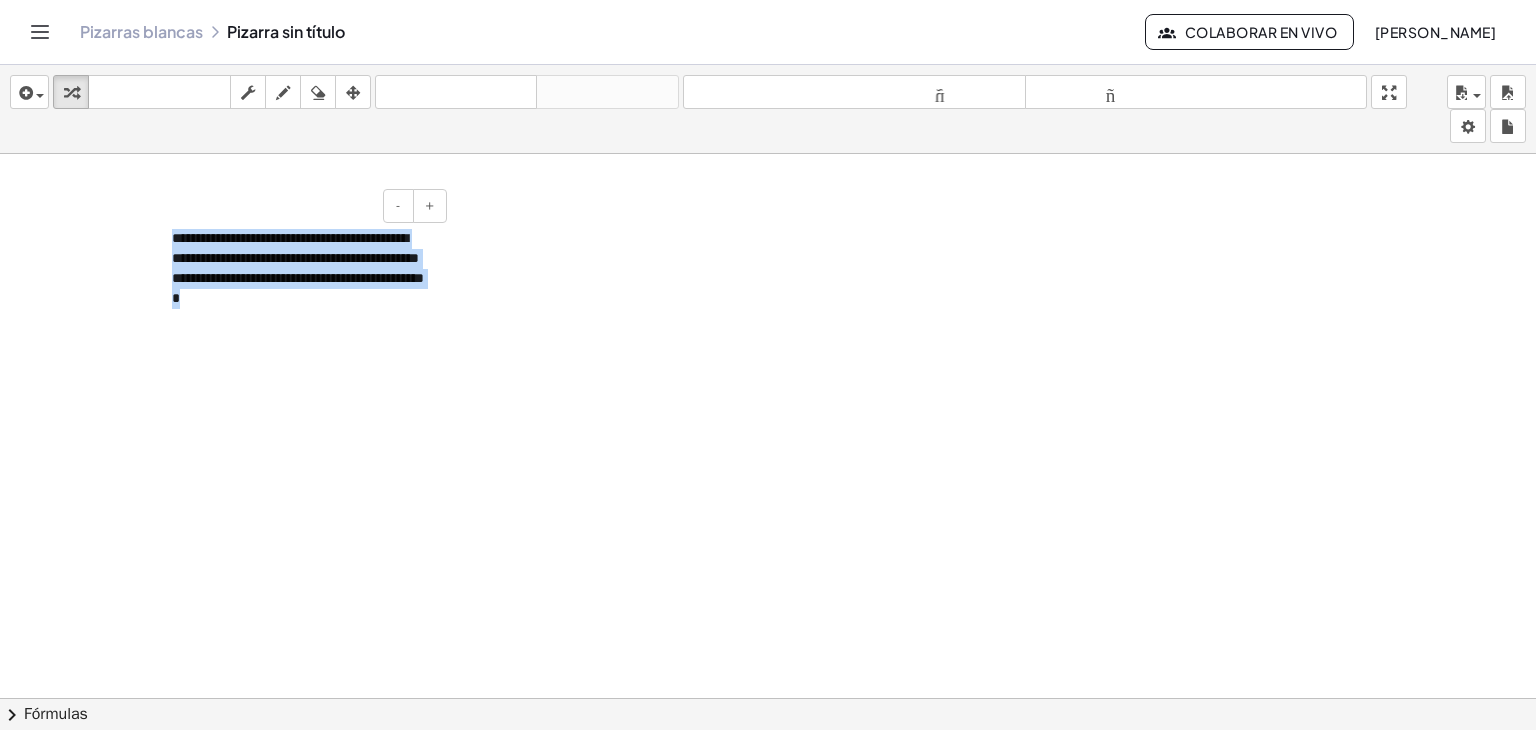 click on "**********" at bounding box center [298, 268] 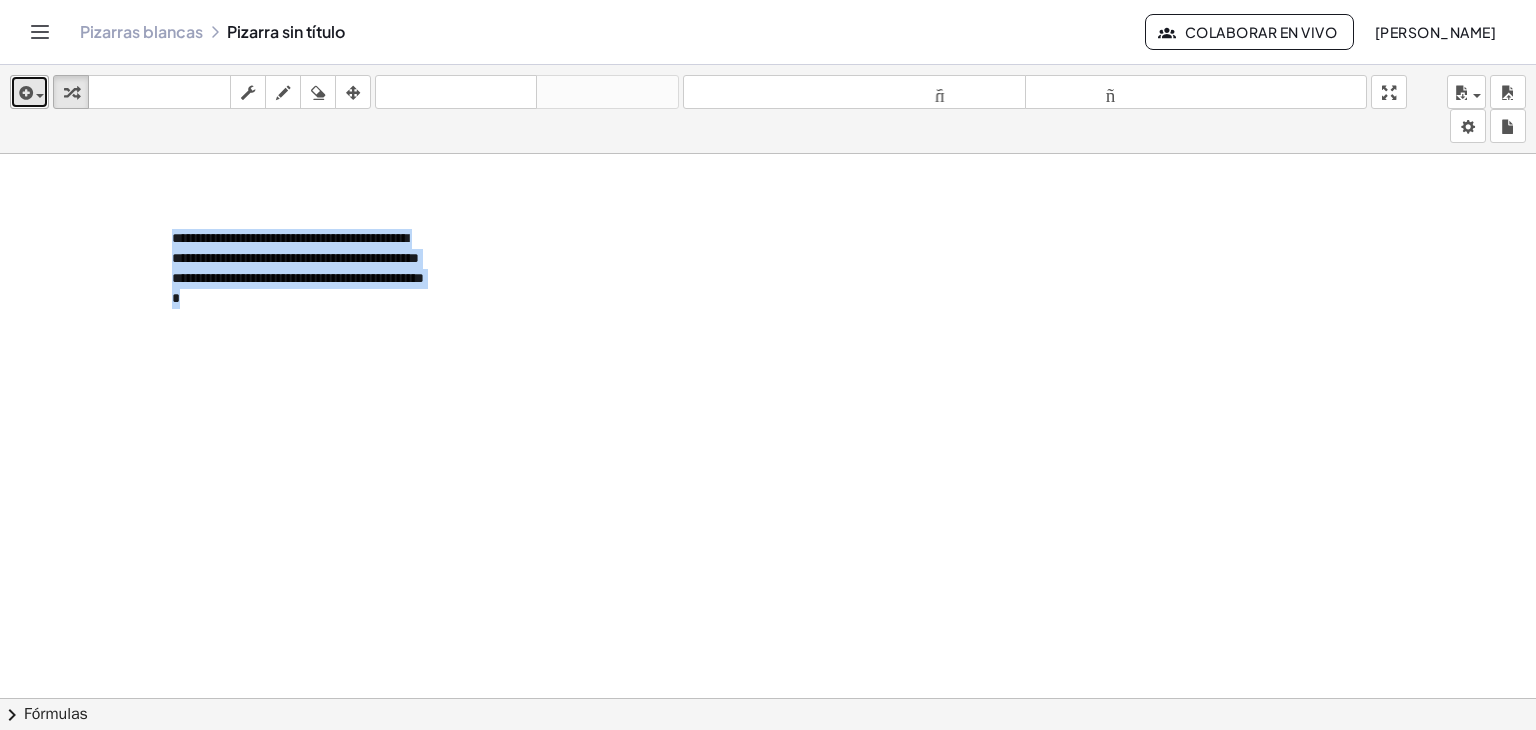 click at bounding box center [24, 93] 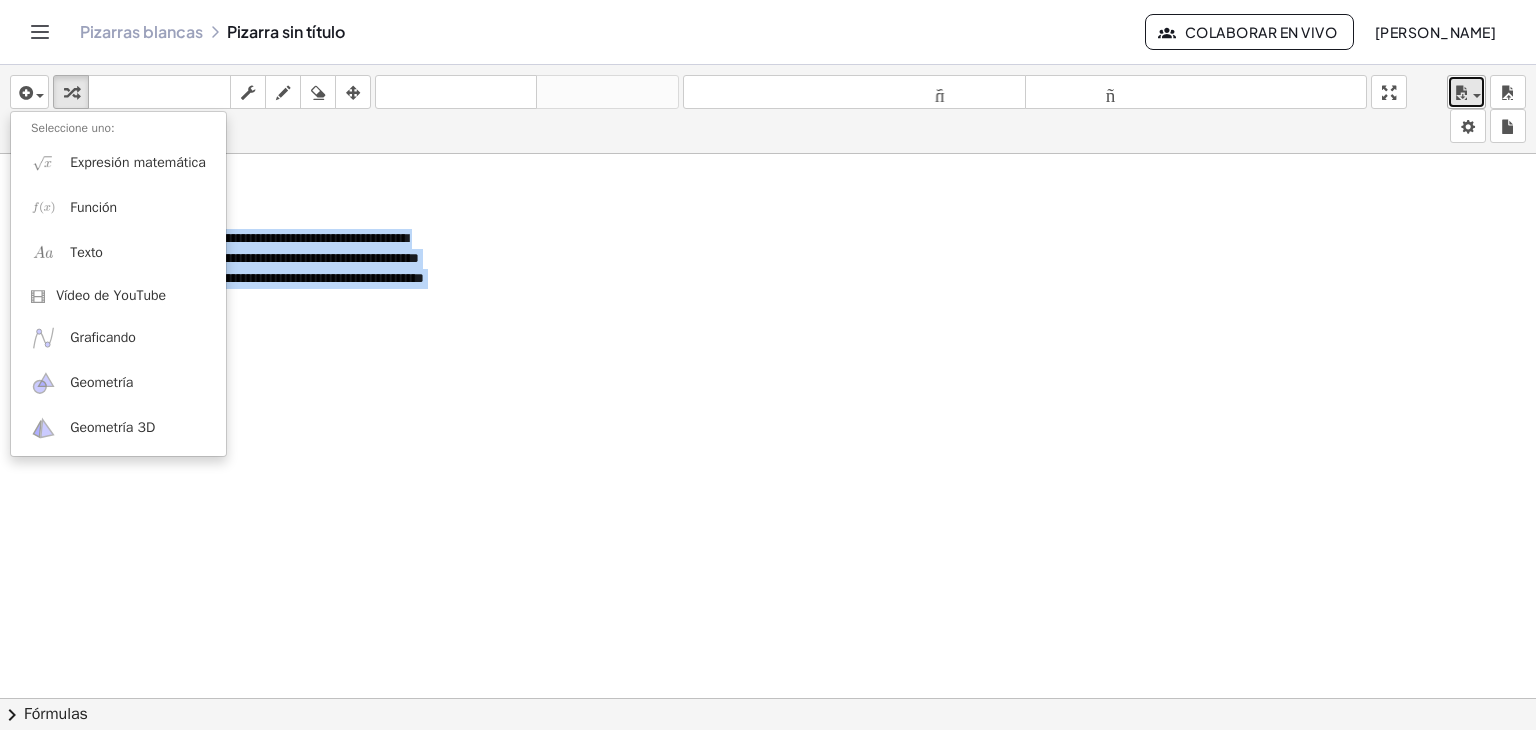 click at bounding box center [1466, 92] 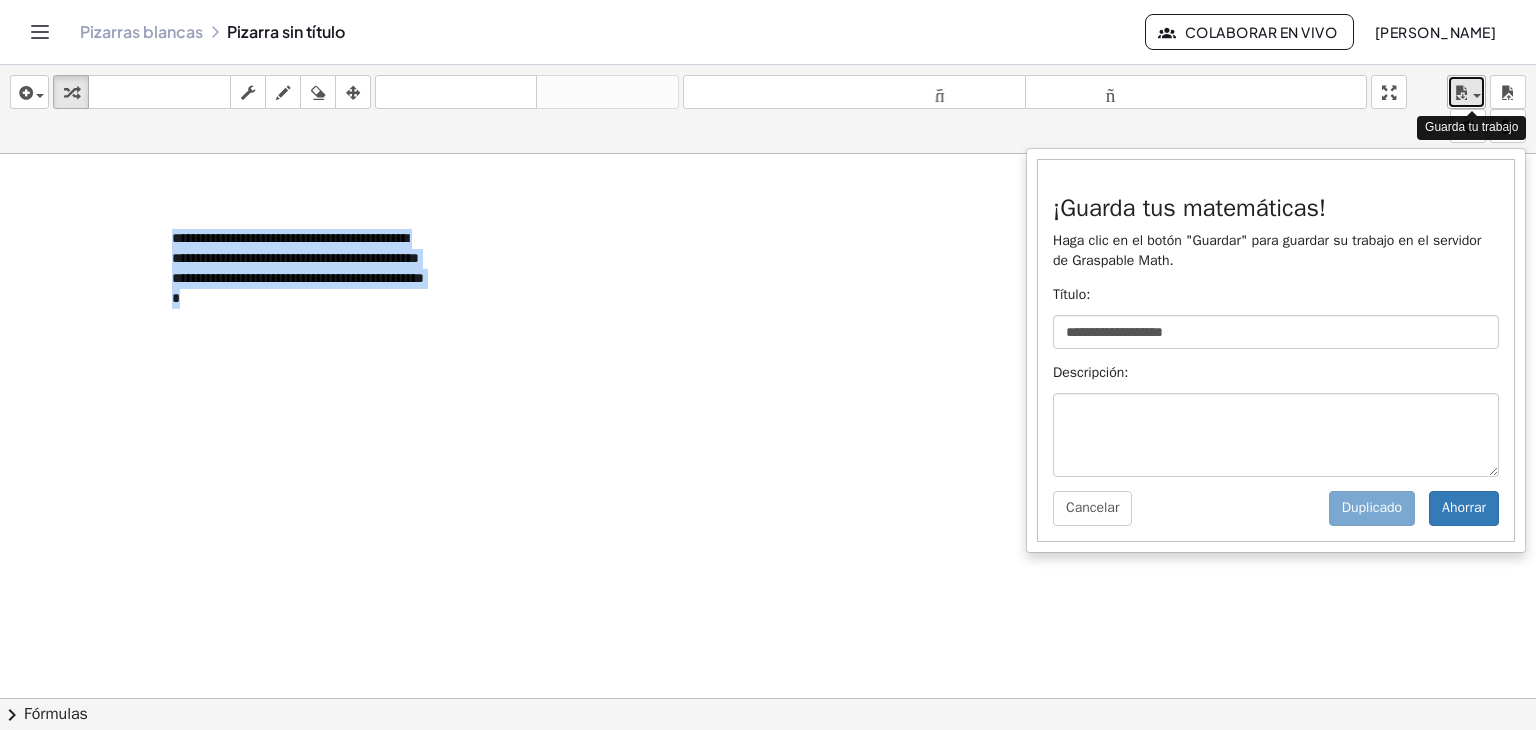 click at bounding box center (1466, 92) 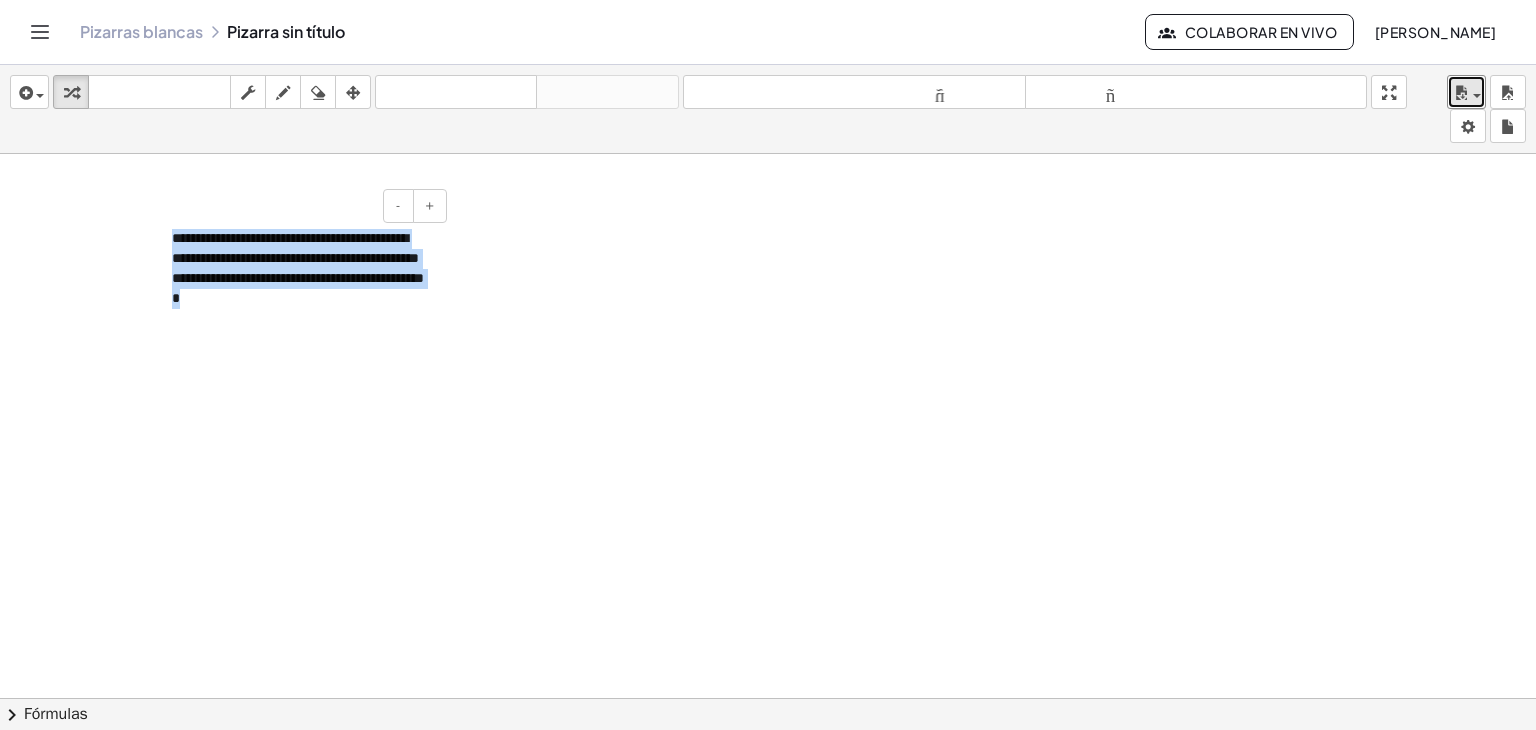 click at bounding box center (768, 777) 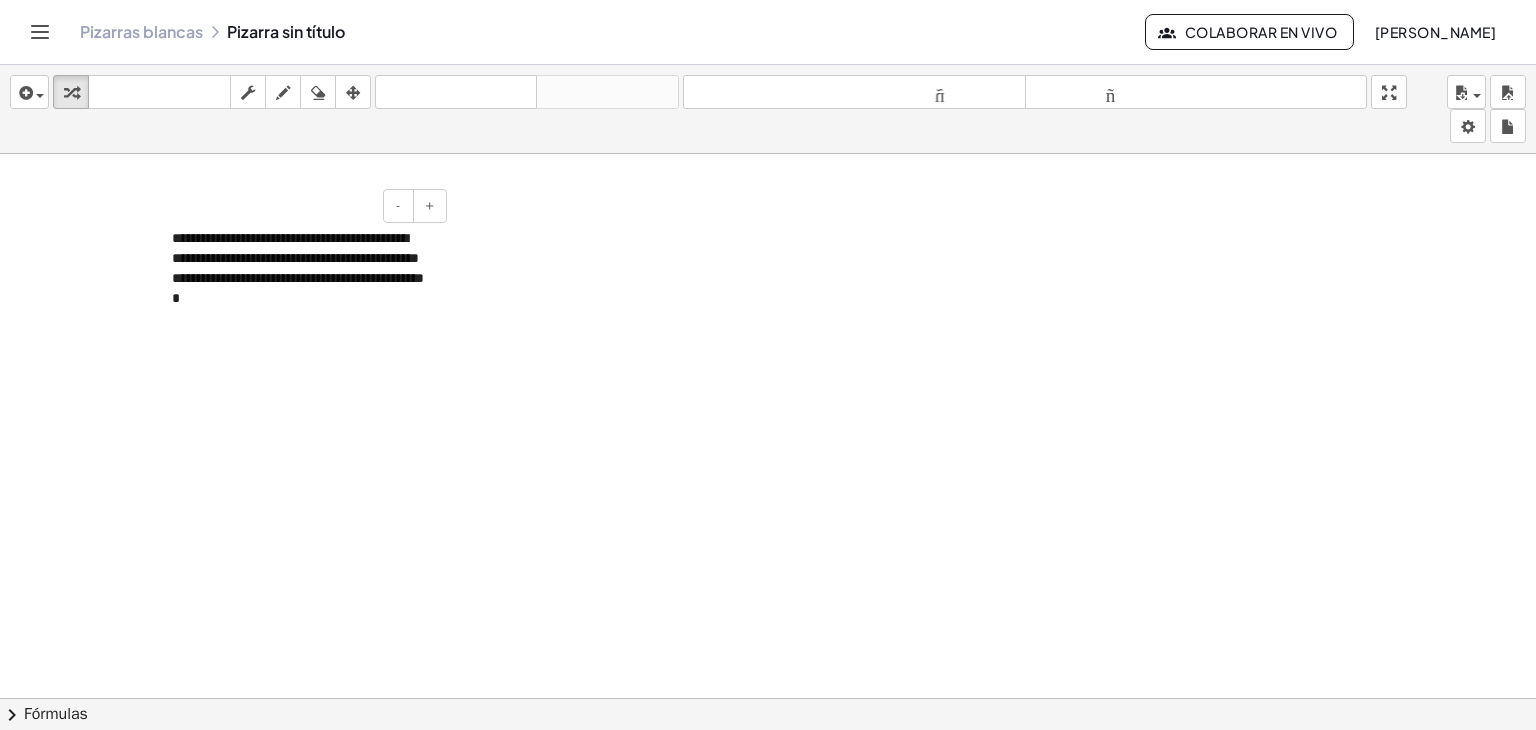 click on "**********" at bounding box center (298, 268) 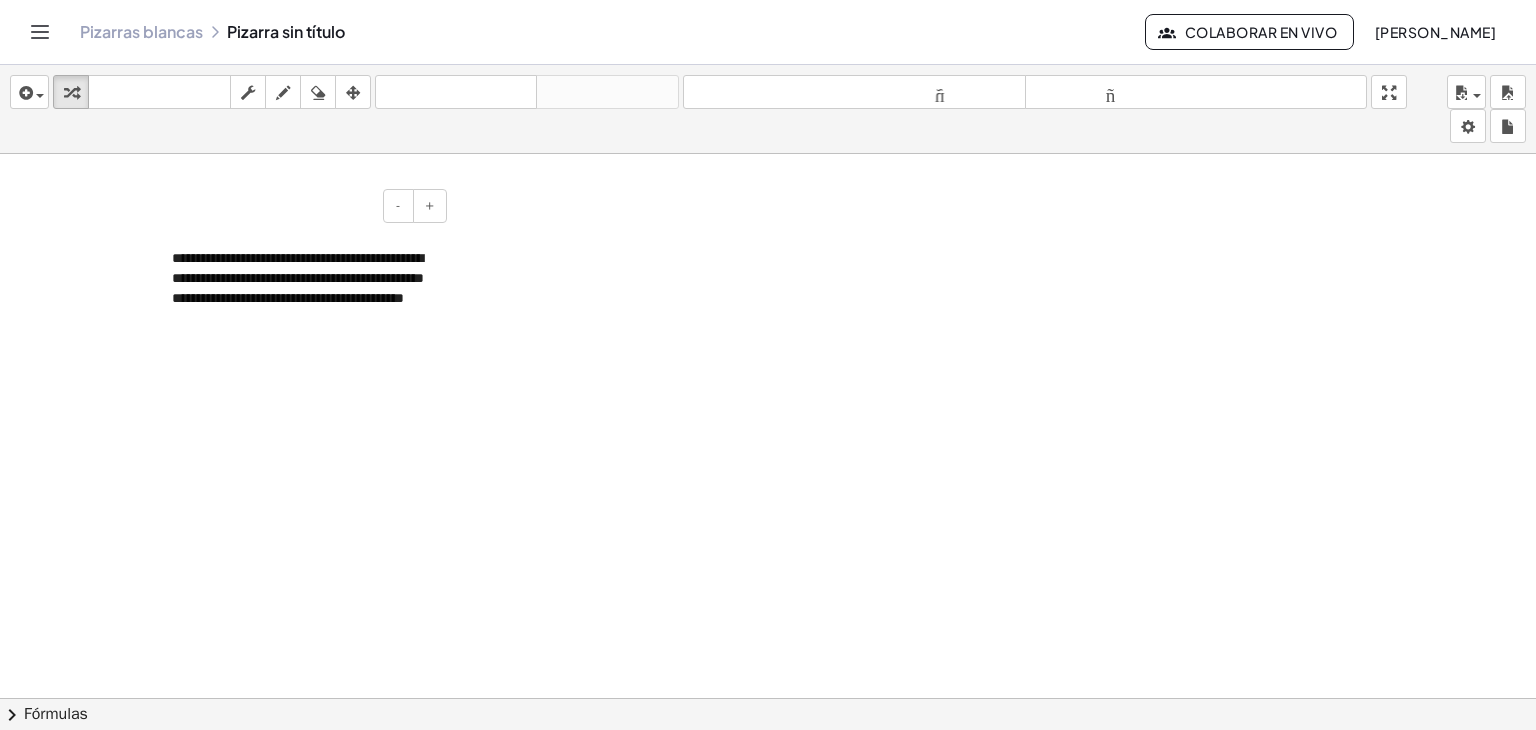 click on "**********" at bounding box center [302, 279] 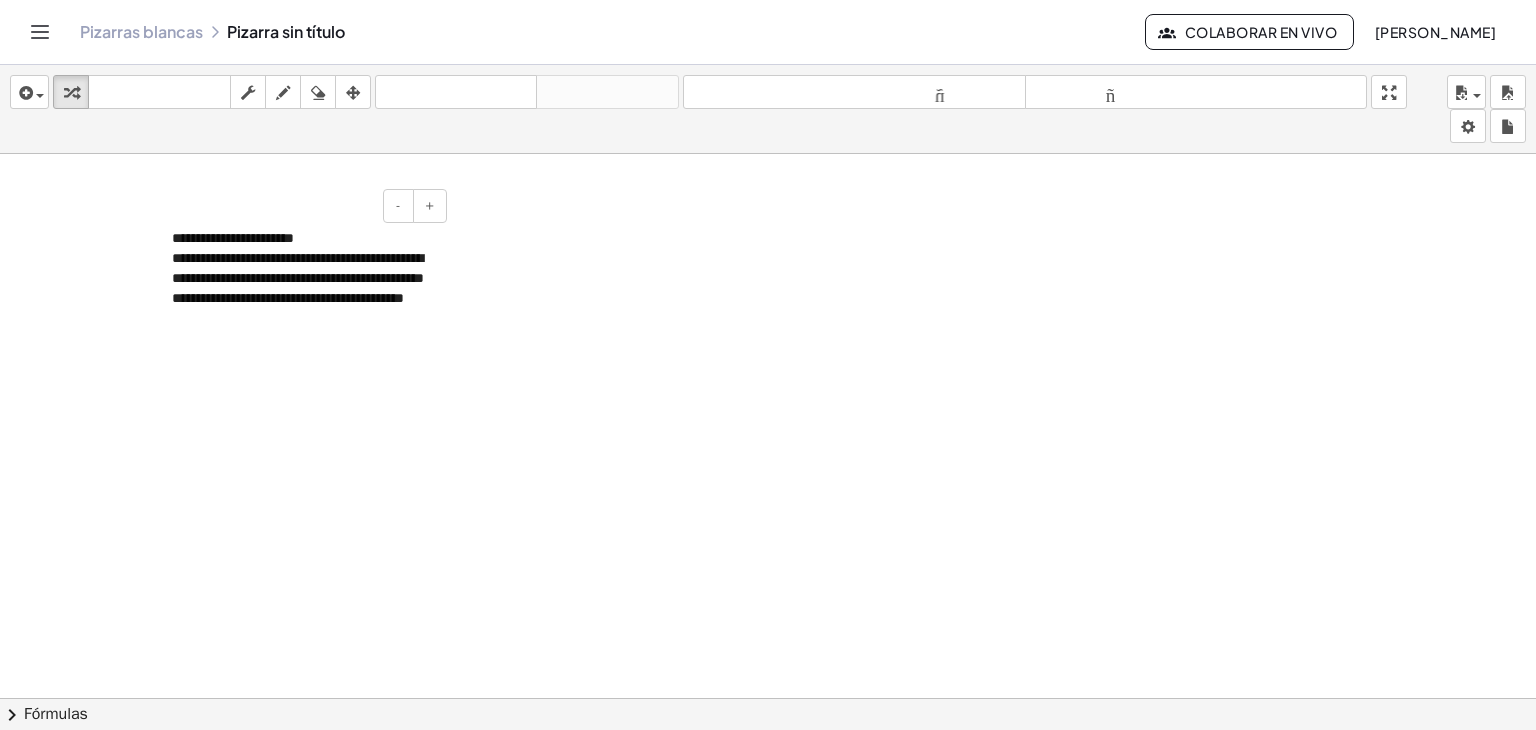click on "**********" at bounding box center [233, 238] 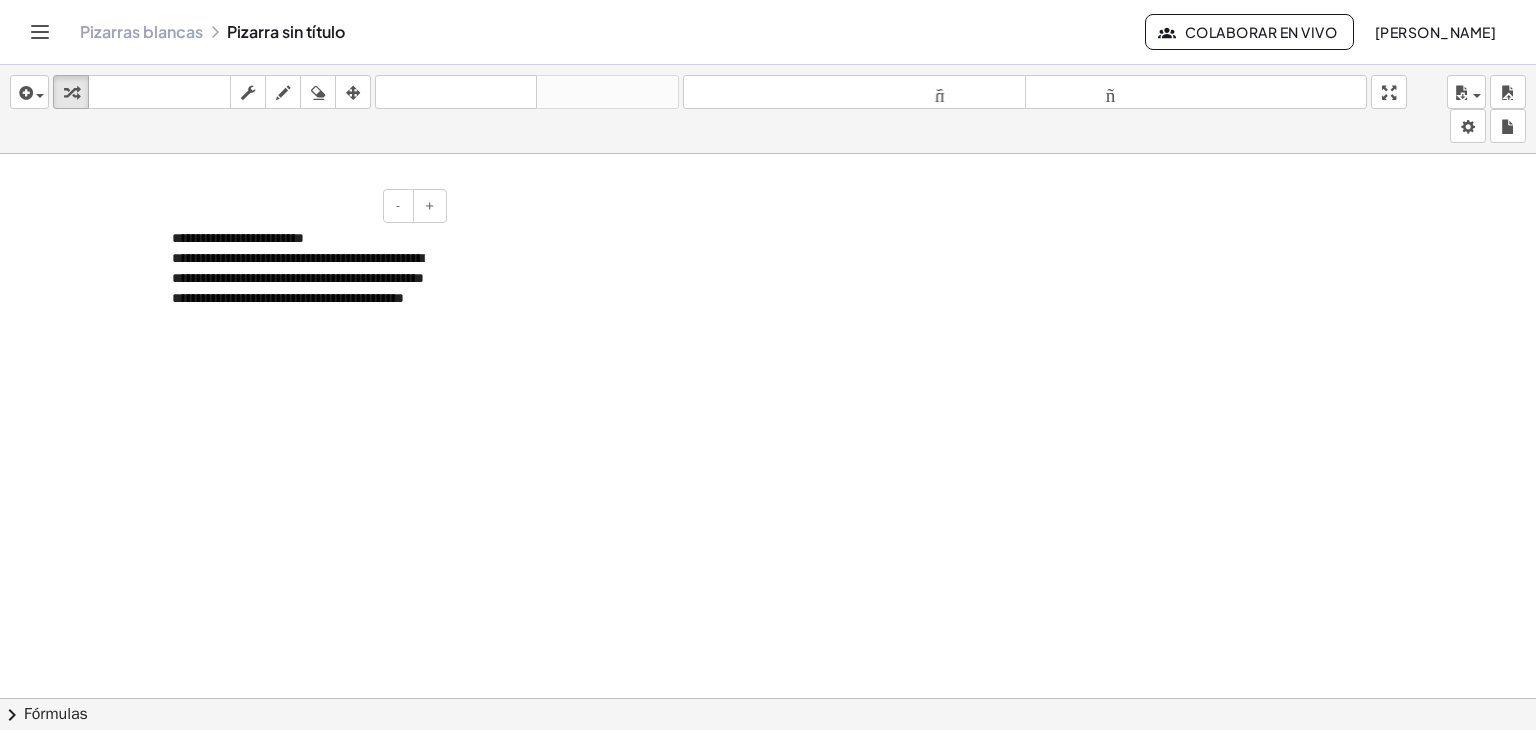 click on "**********" at bounding box center [298, 278] 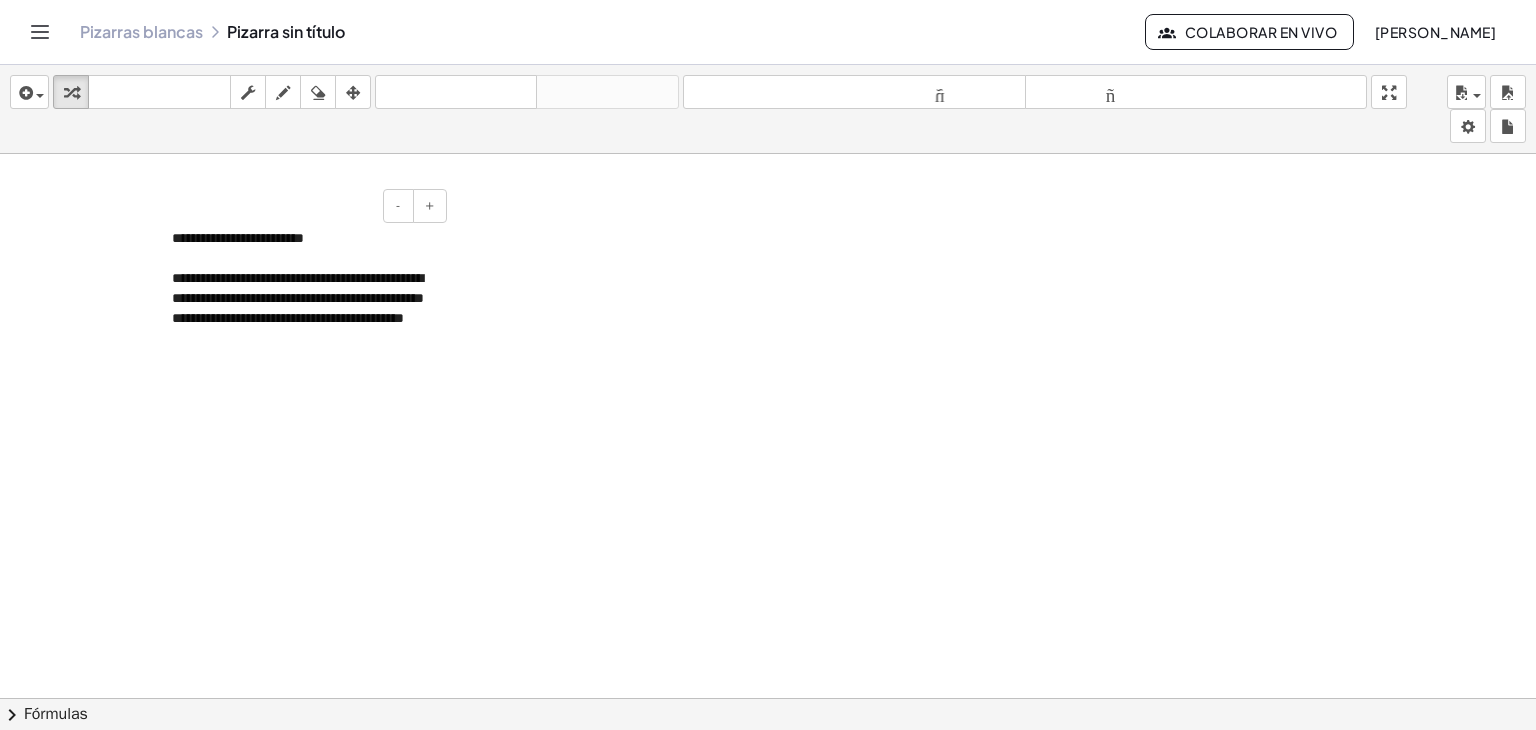 click on "**********" at bounding box center (238, 238) 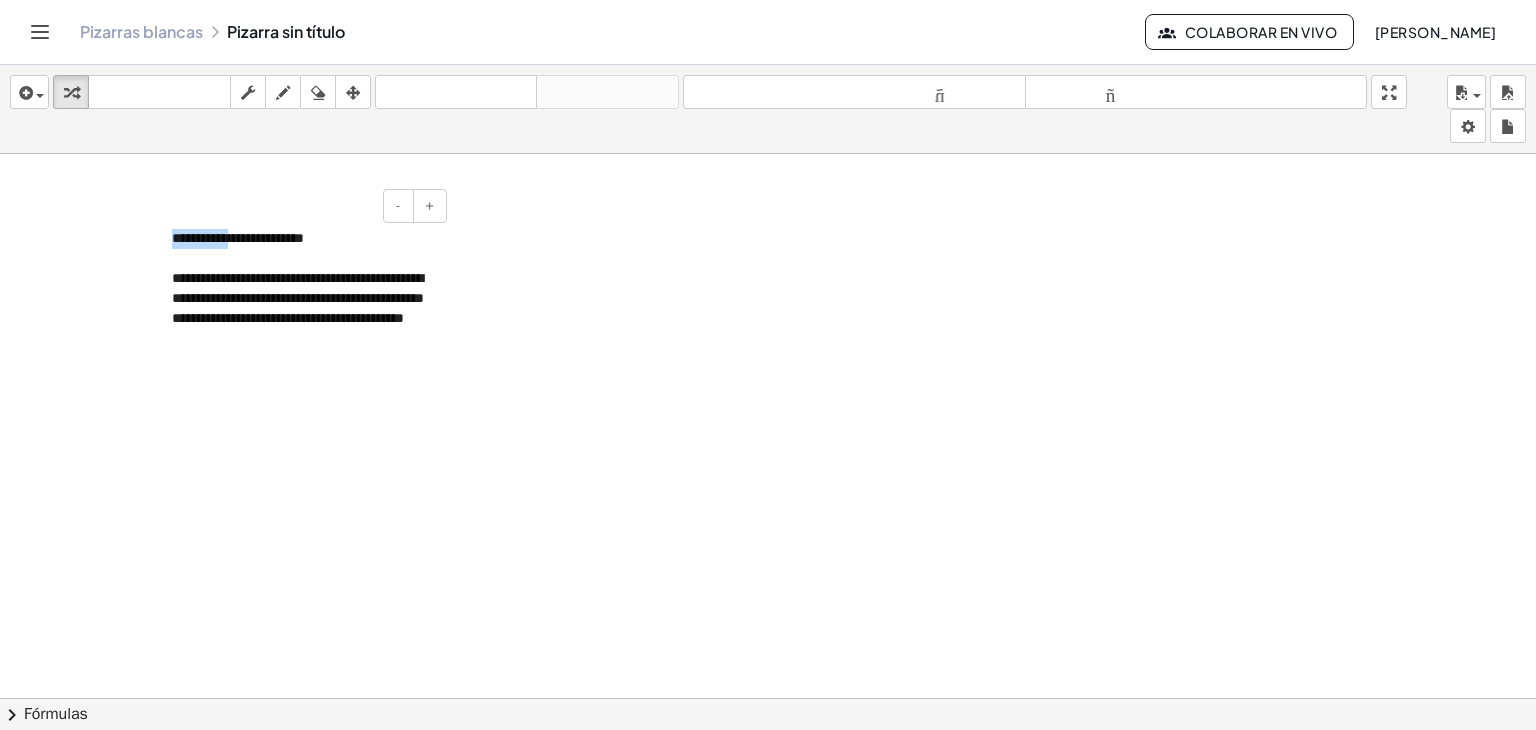 click on "**********" at bounding box center [238, 238] 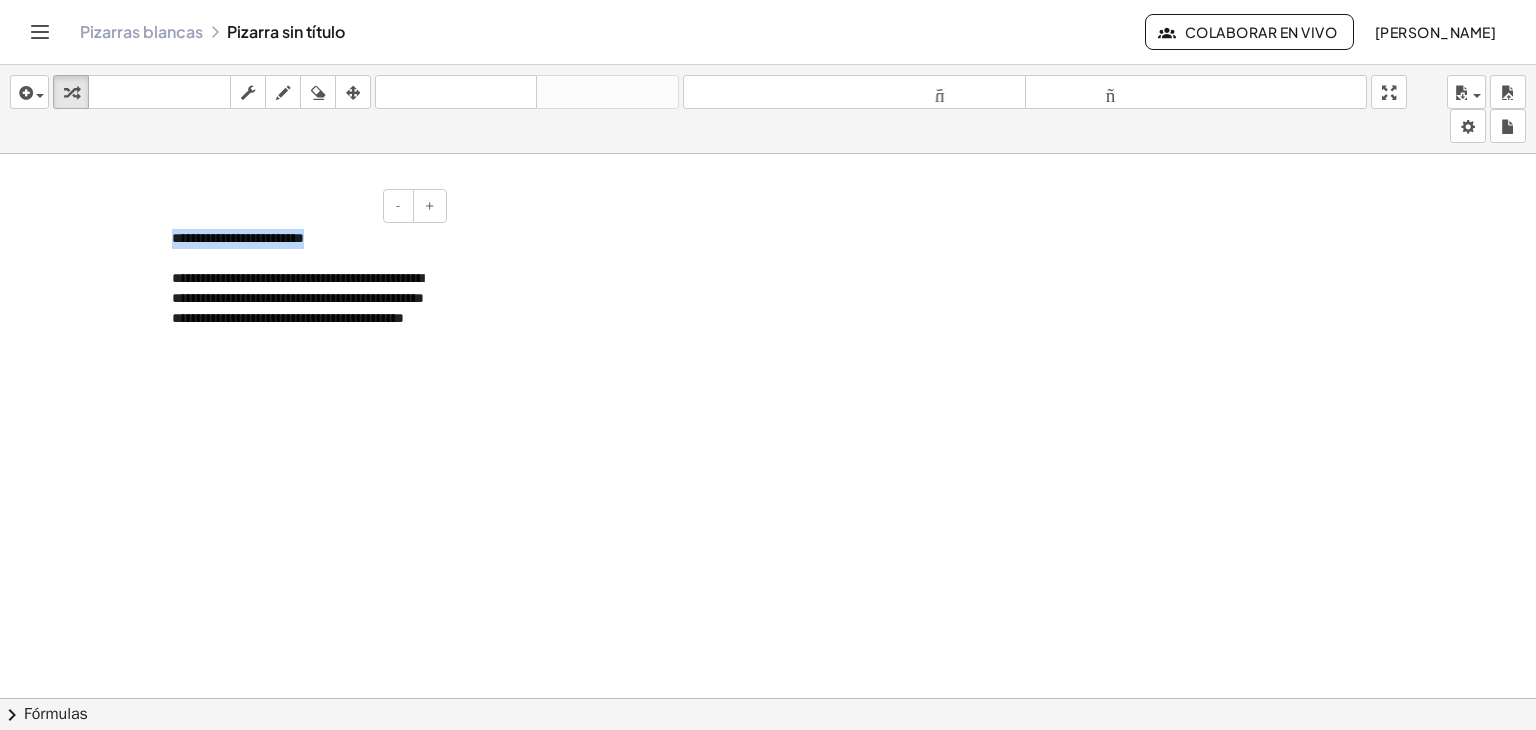 click on "**********" at bounding box center [238, 238] 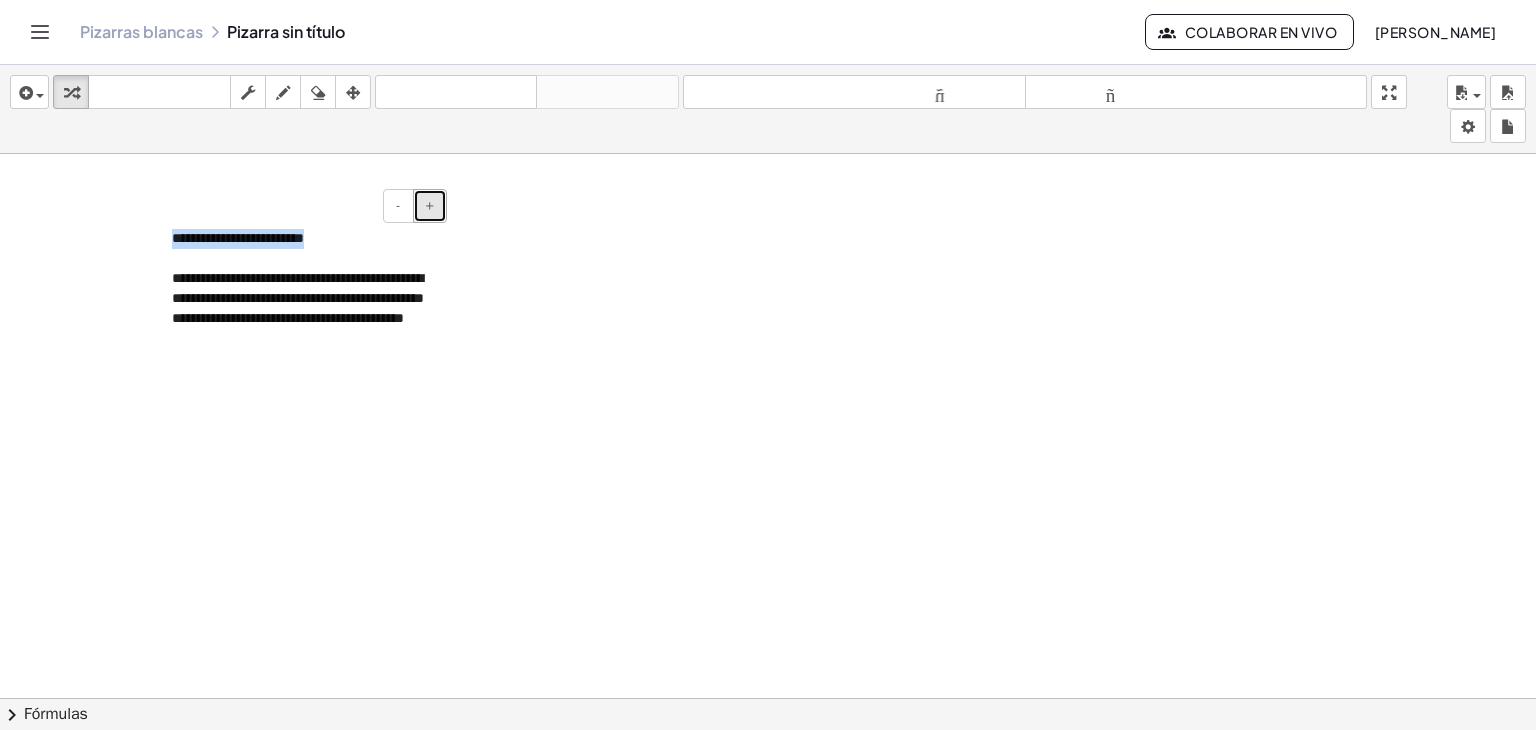 click on "+" at bounding box center (430, 205) 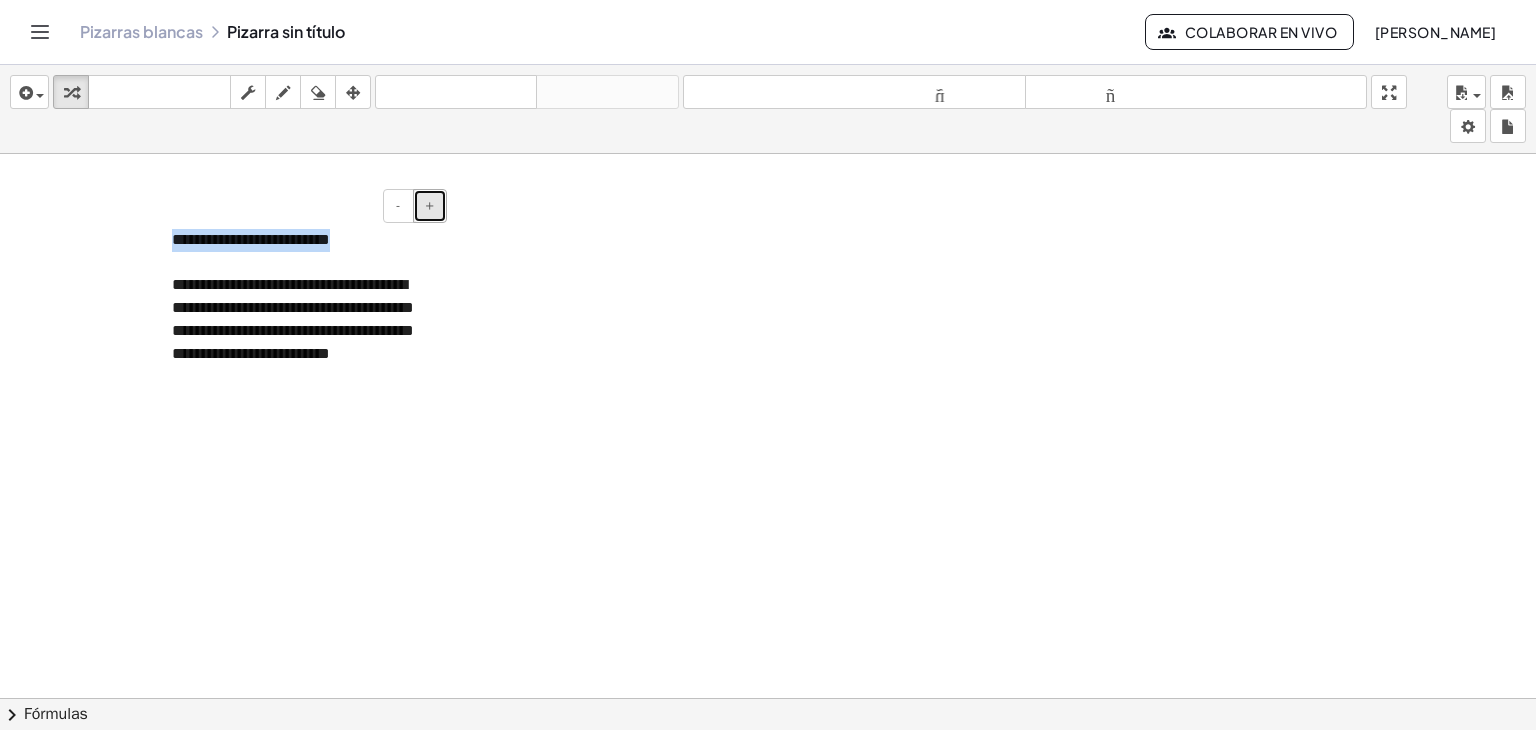 click on "+" at bounding box center [430, 205] 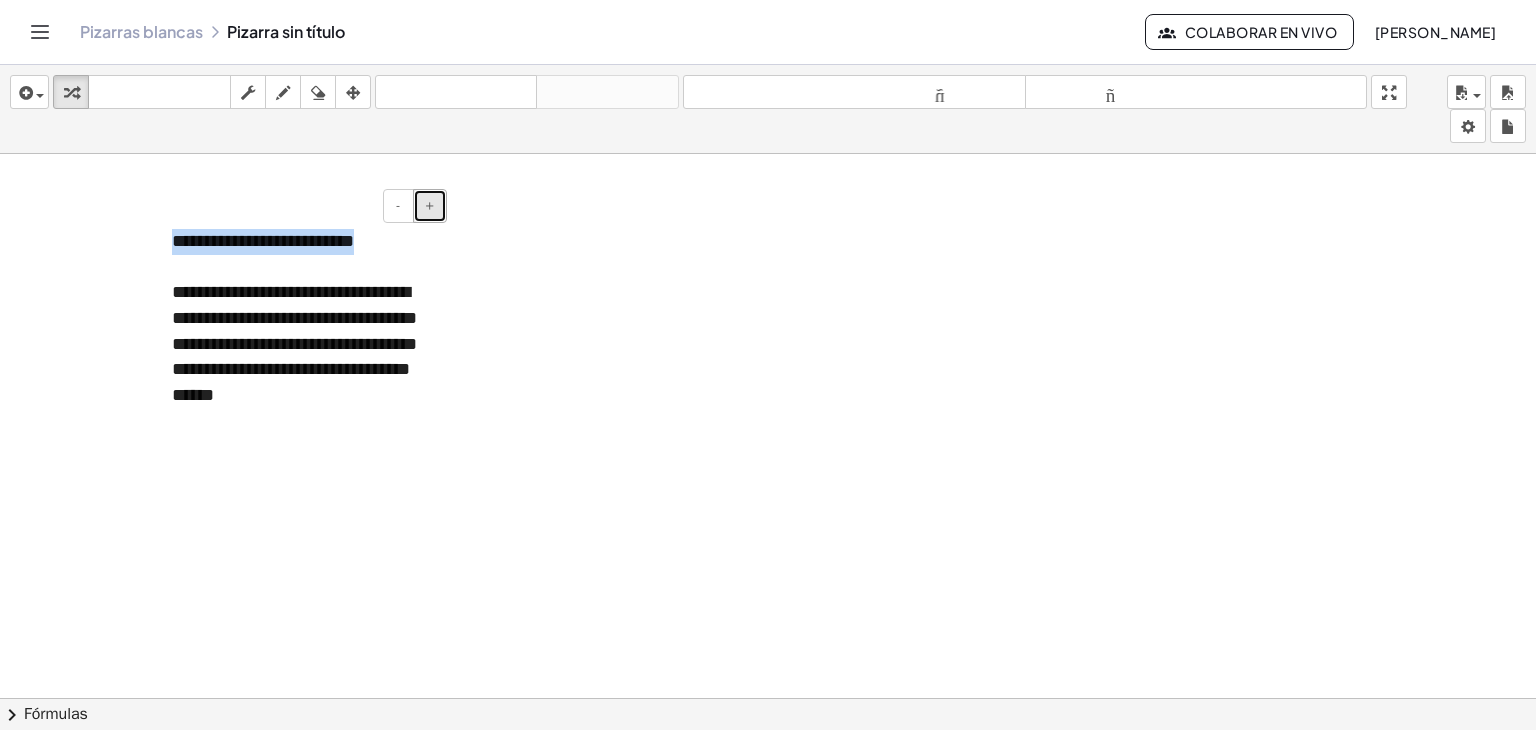 click on "+" at bounding box center [430, 205] 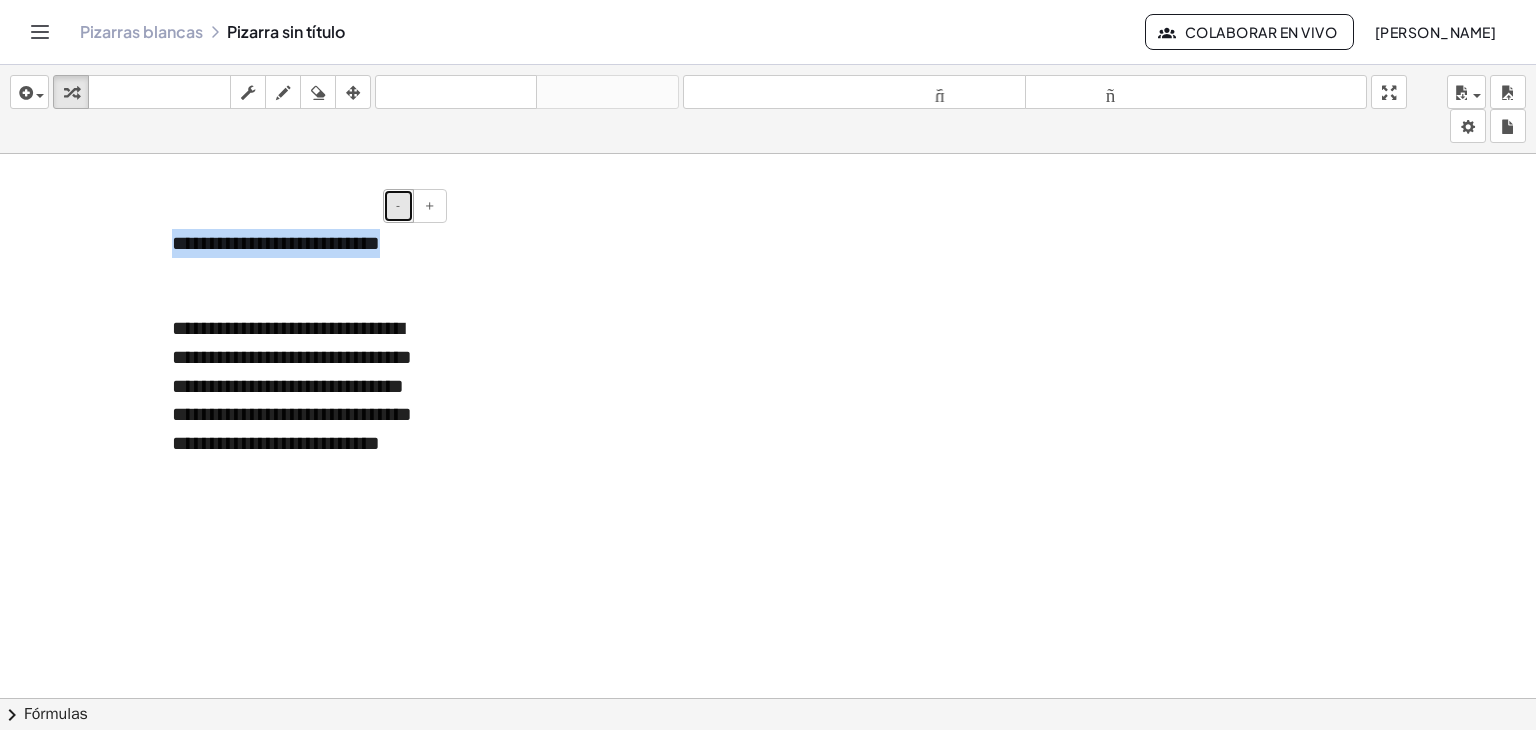 click on "-" at bounding box center [398, 206] 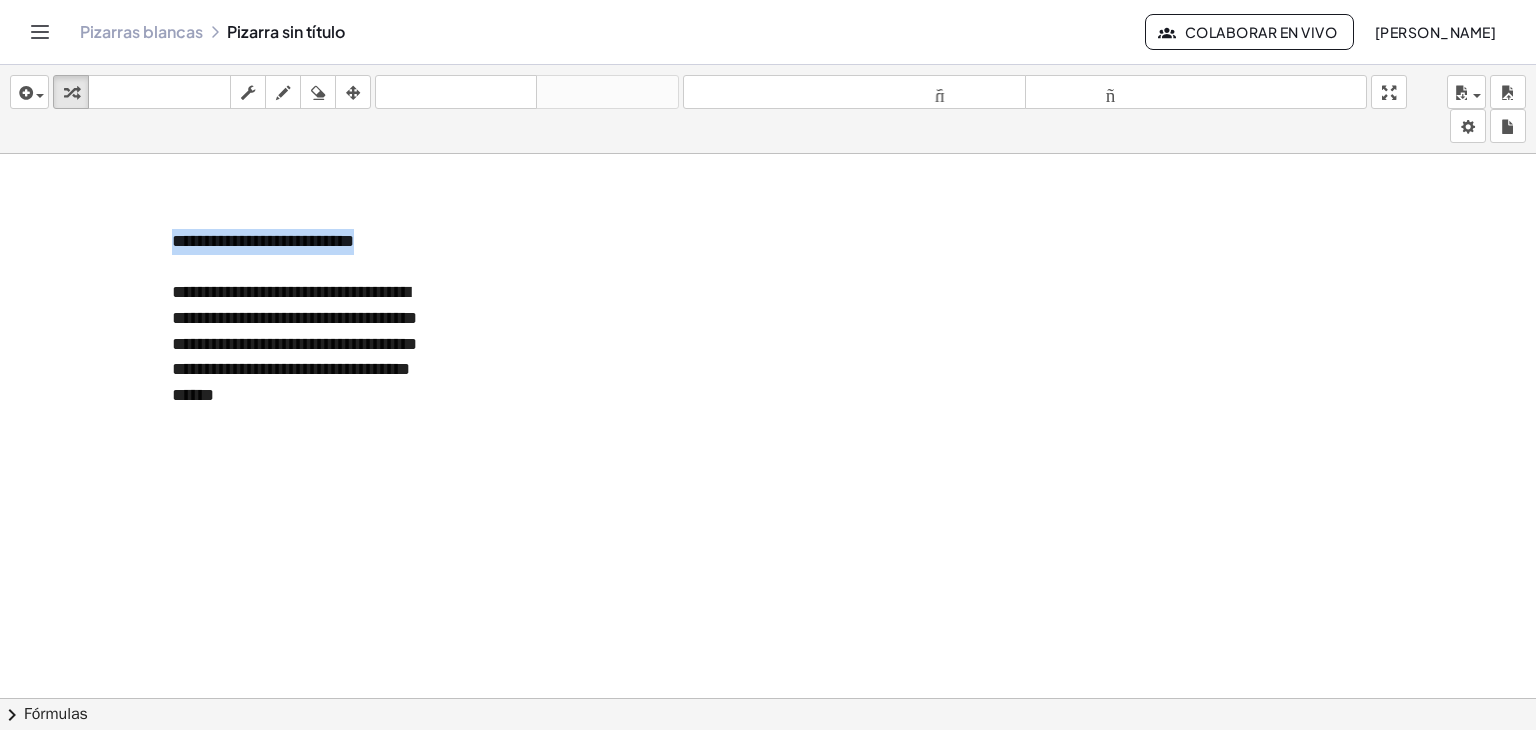 click at bounding box center (768, 777) 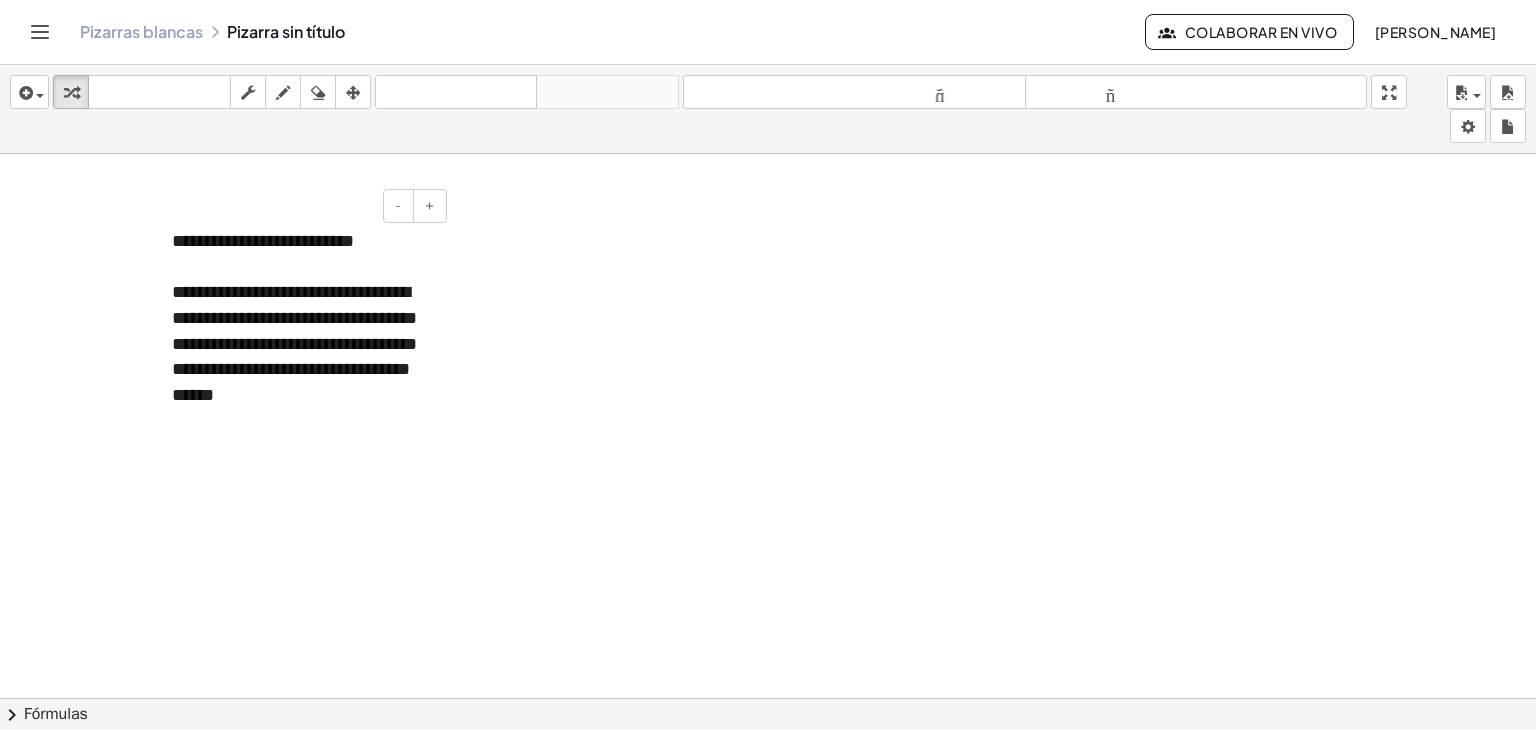 click on "**********" at bounding box center [302, 319] 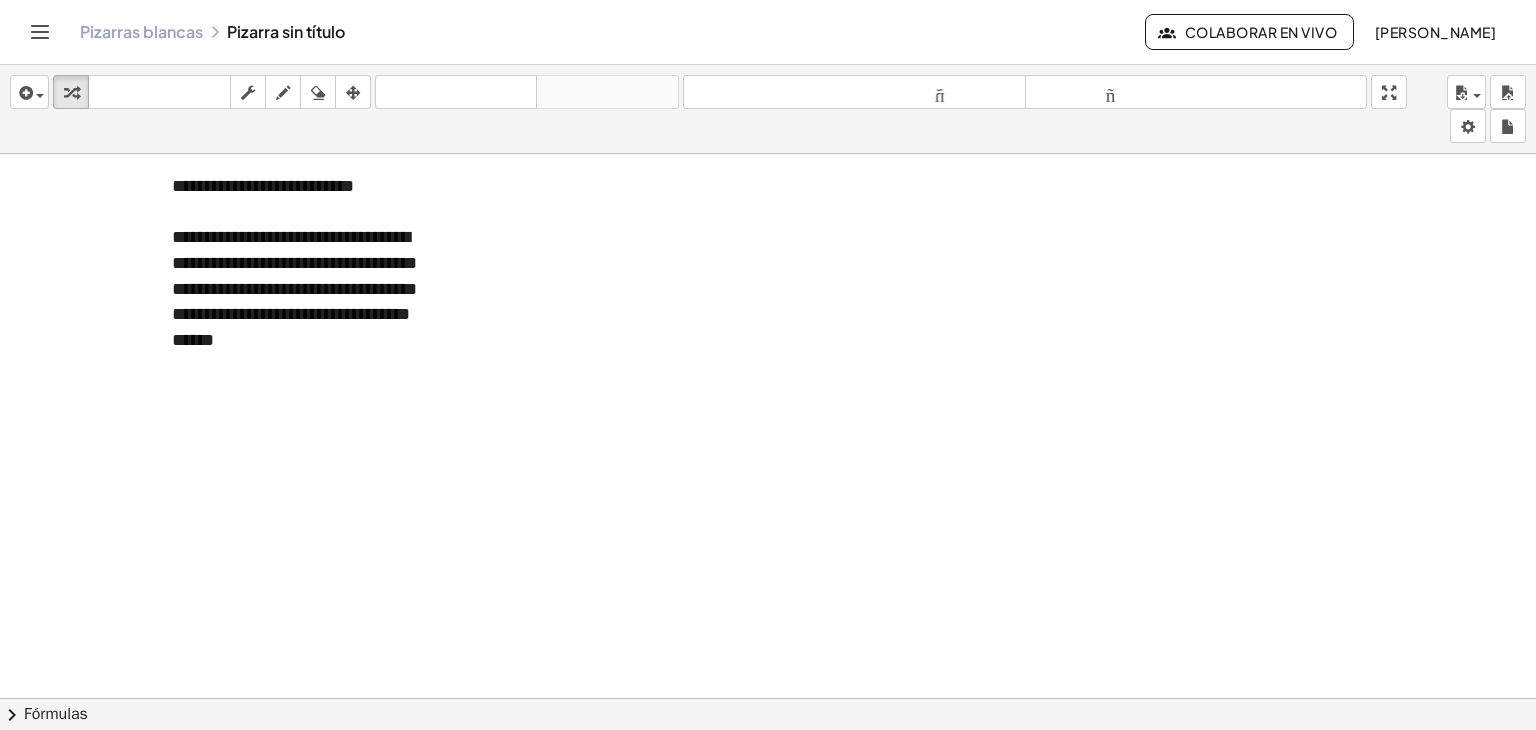 scroll, scrollTop: 51, scrollLeft: 0, axis: vertical 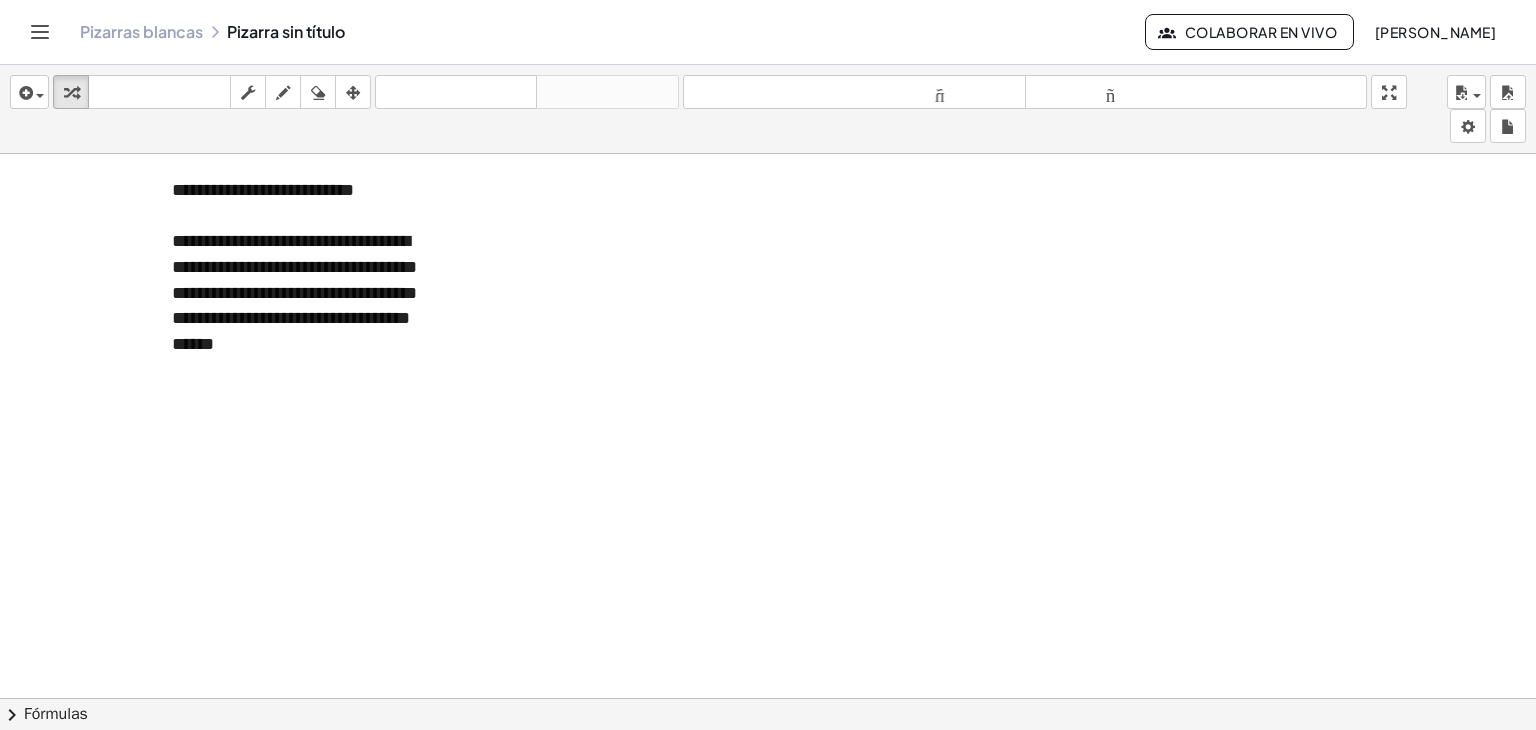 click at bounding box center (768, 647) 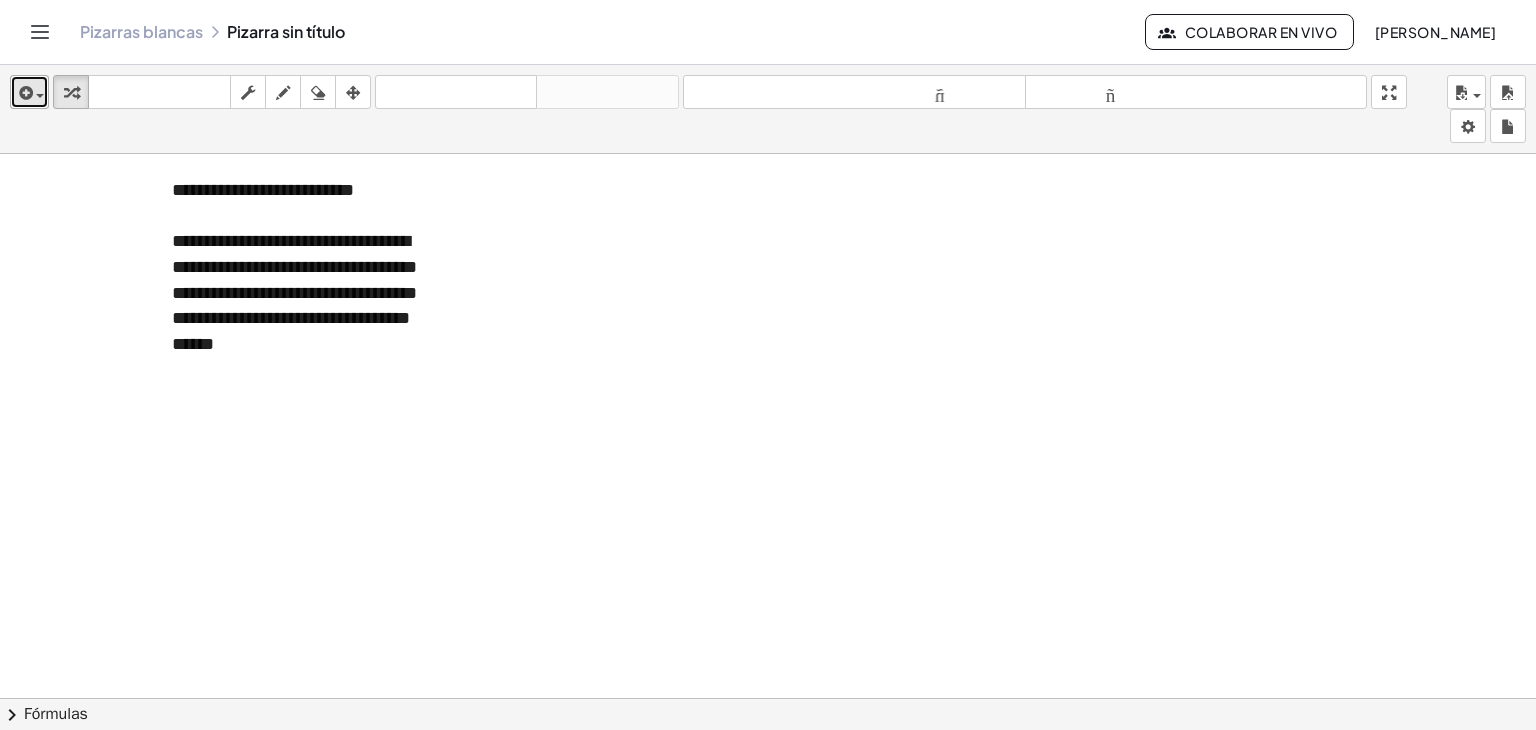 click at bounding box center (24, 93) 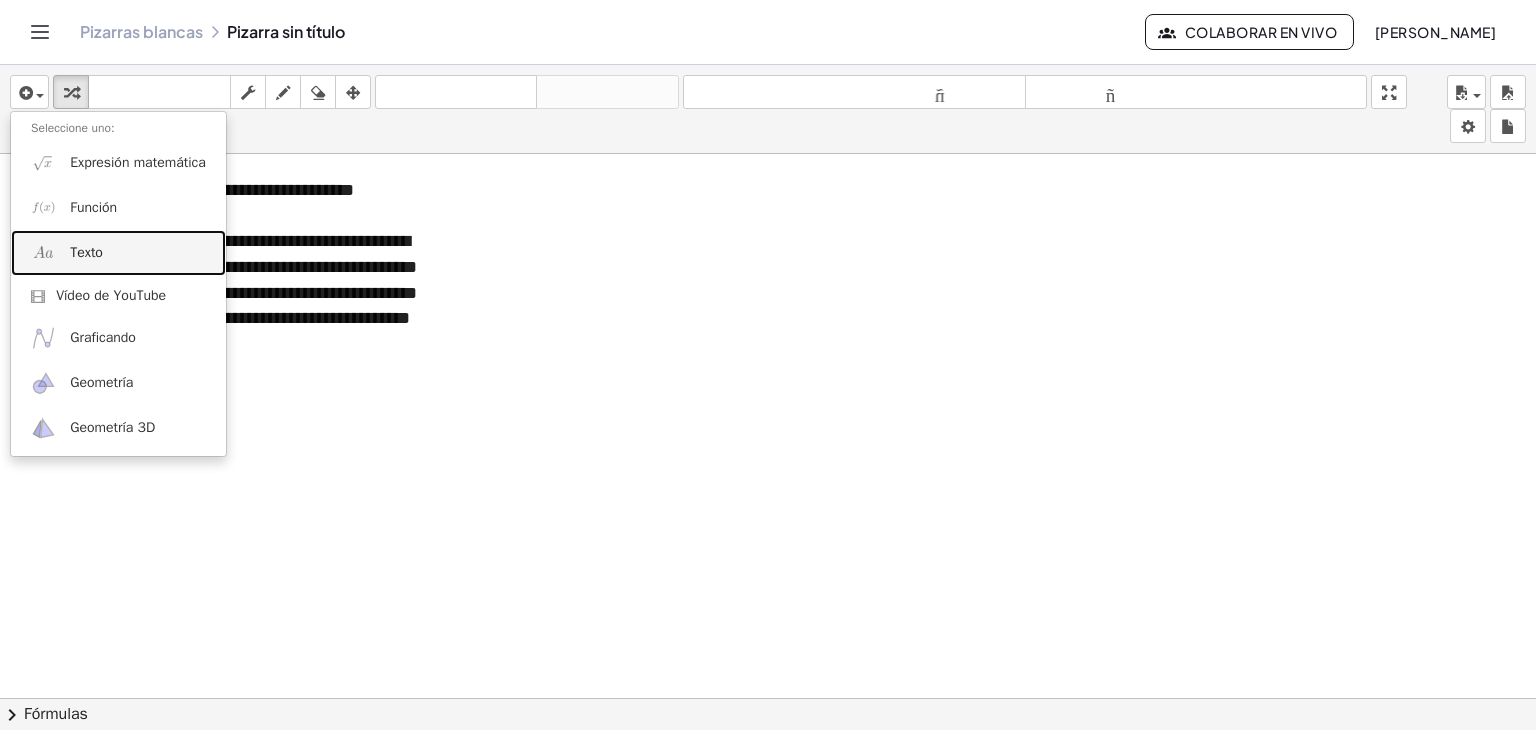 click on "Texto" at bounding box center (118, 252) 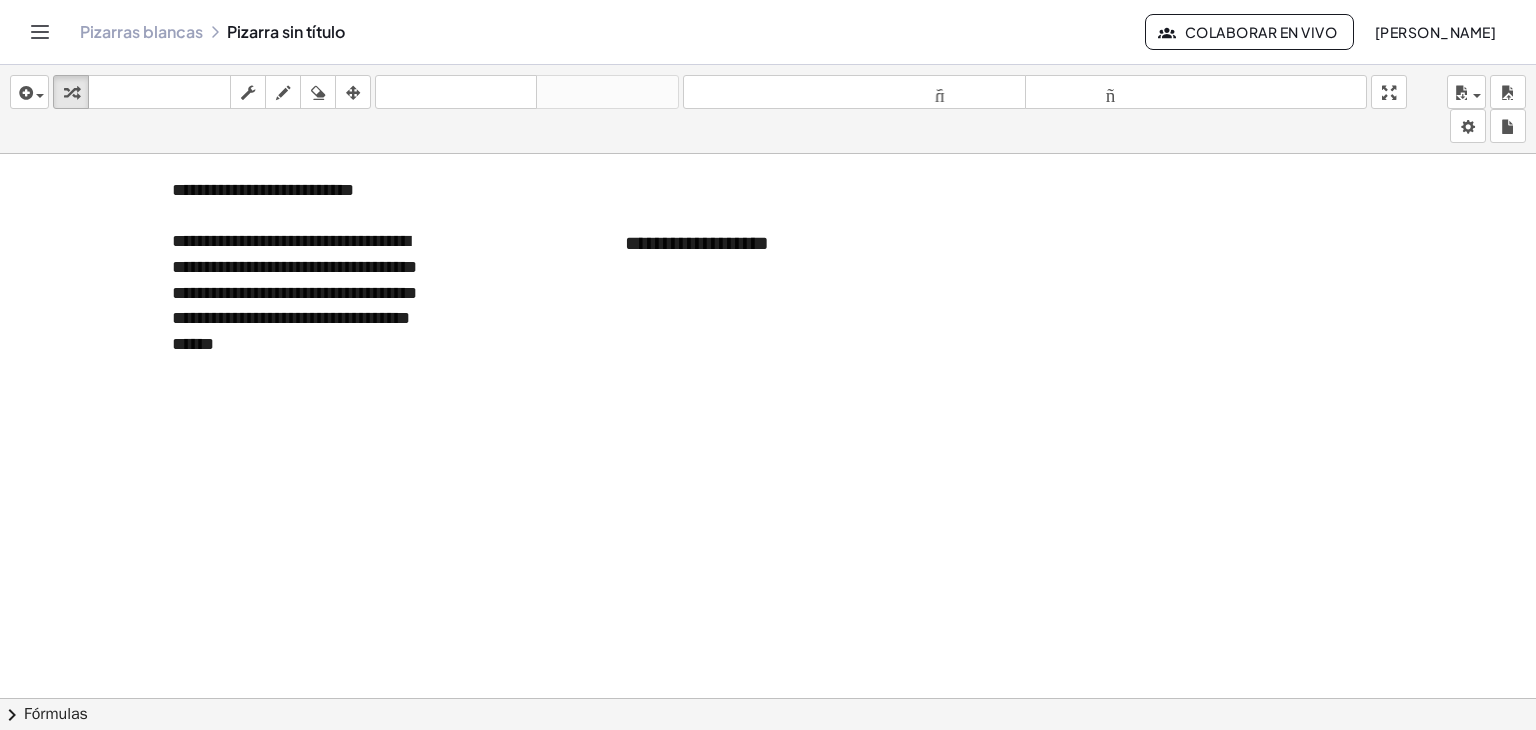 type 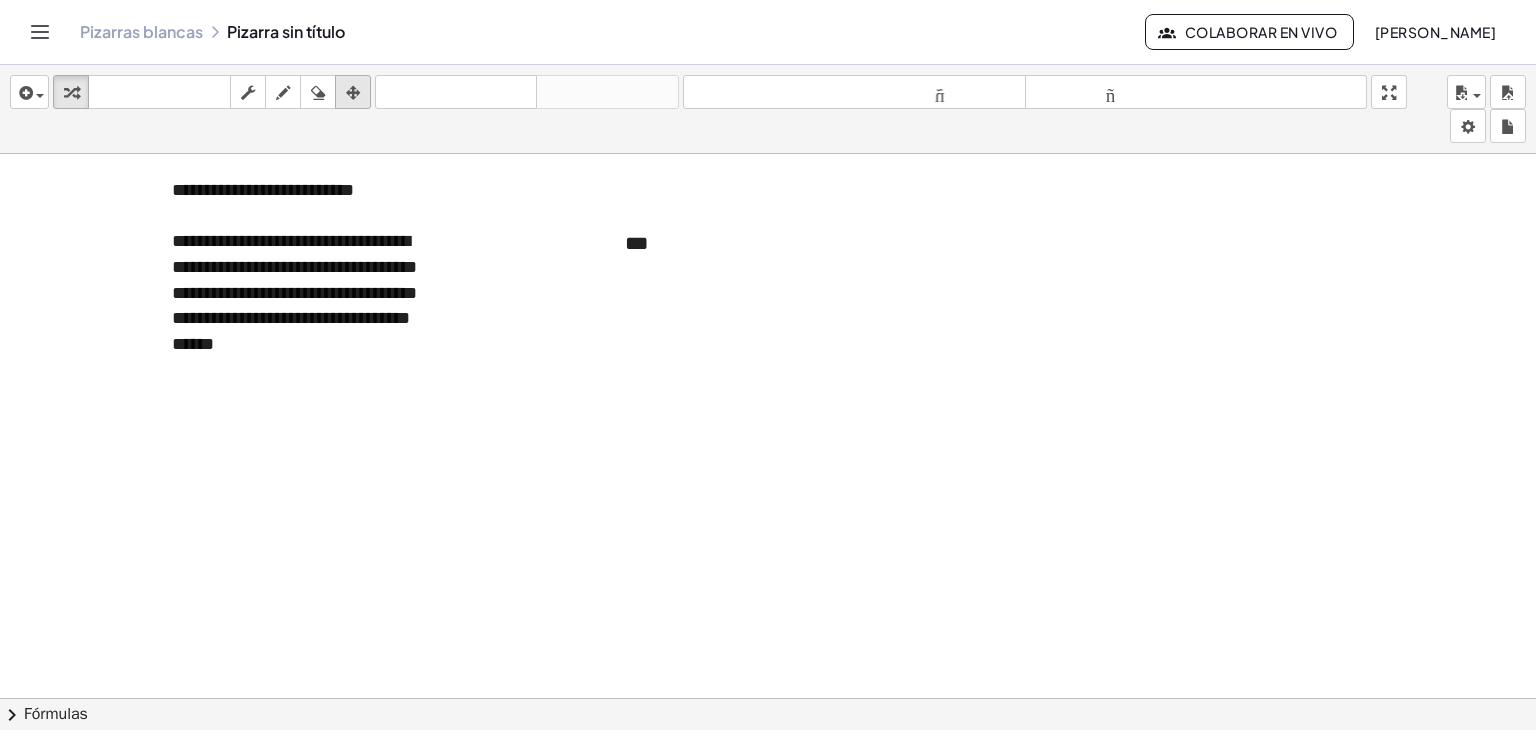 click at bounding box center (353, 93) 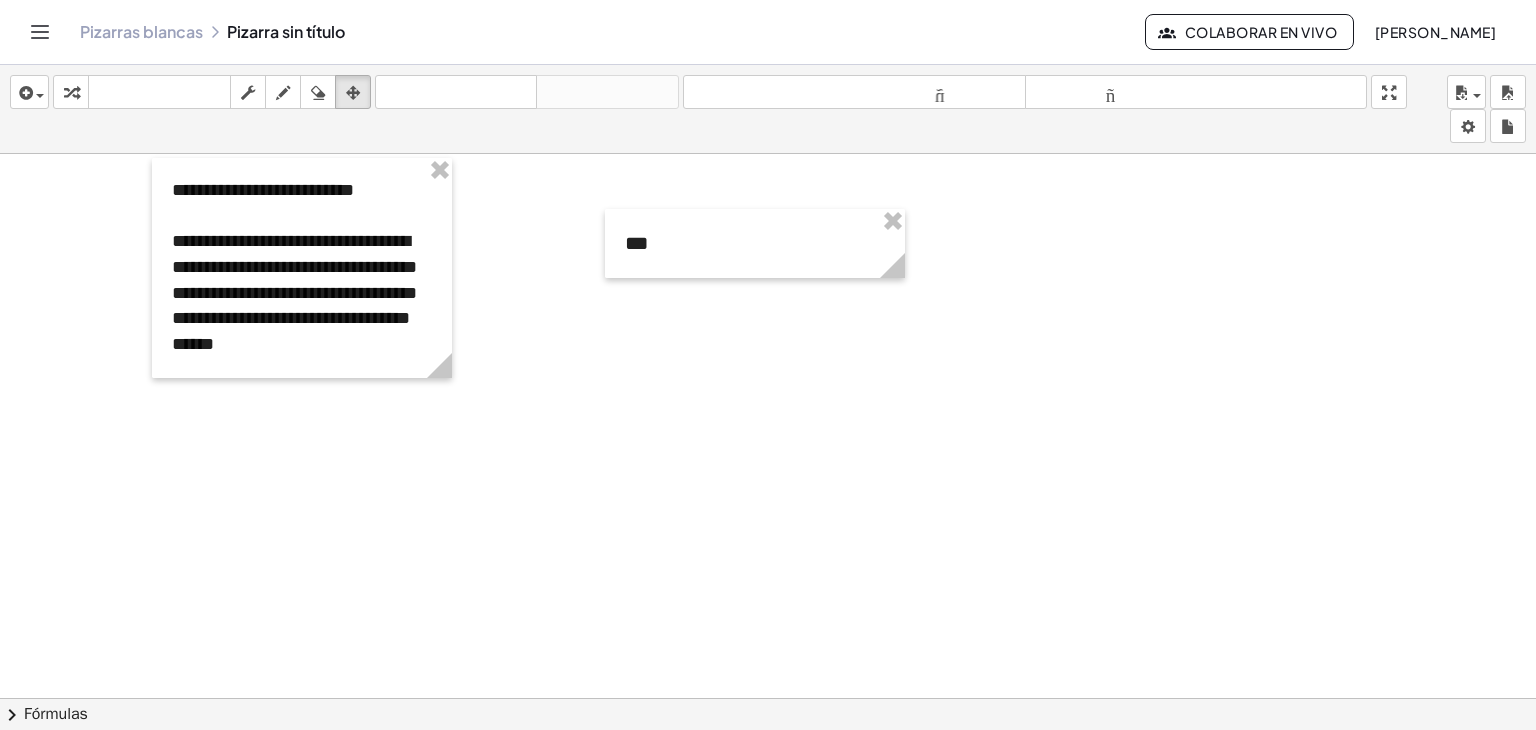 click at bounding box center [768, 647] 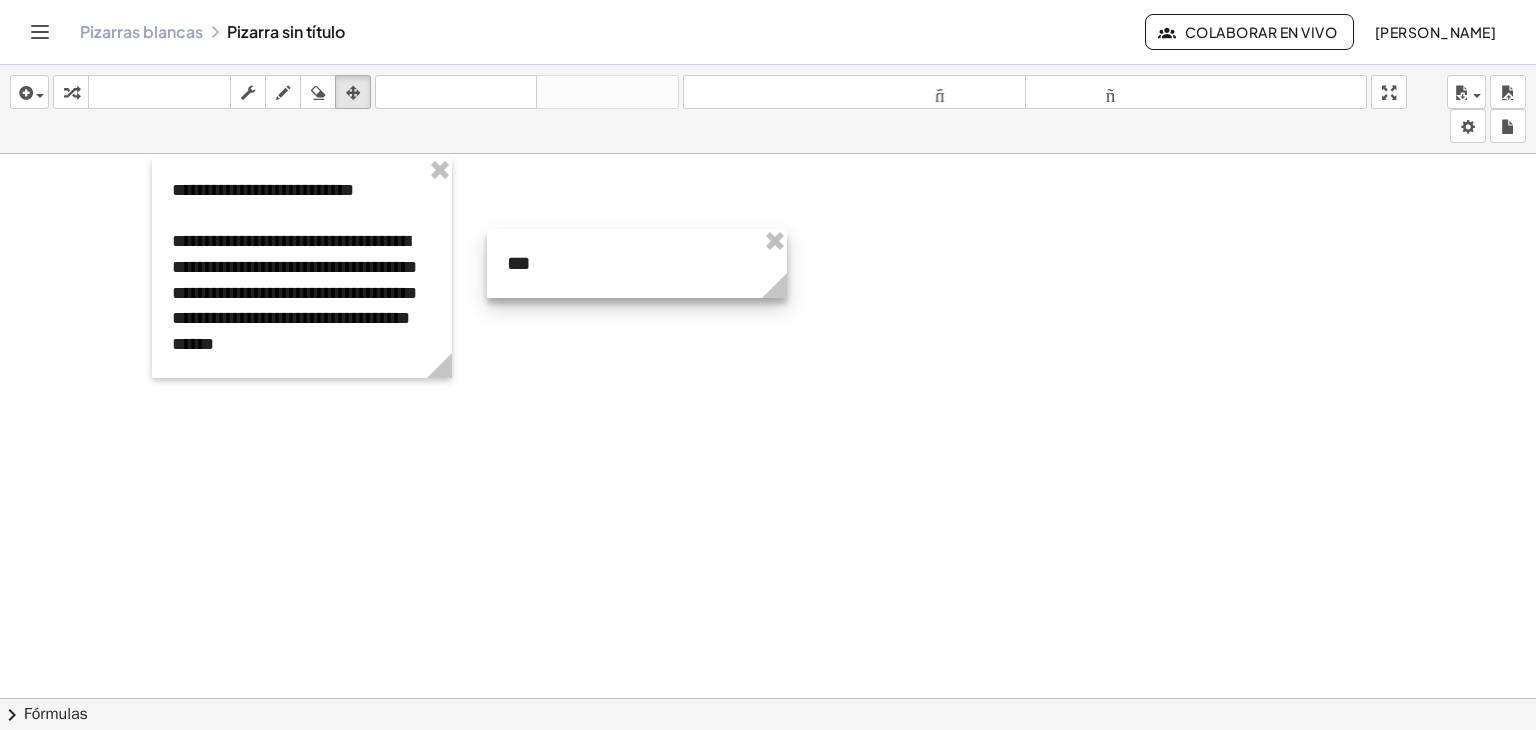 drag, startPoint x: 714, startPoint y: 269, endPoint x: 596, endPoint y: 289, distance: 119.682915 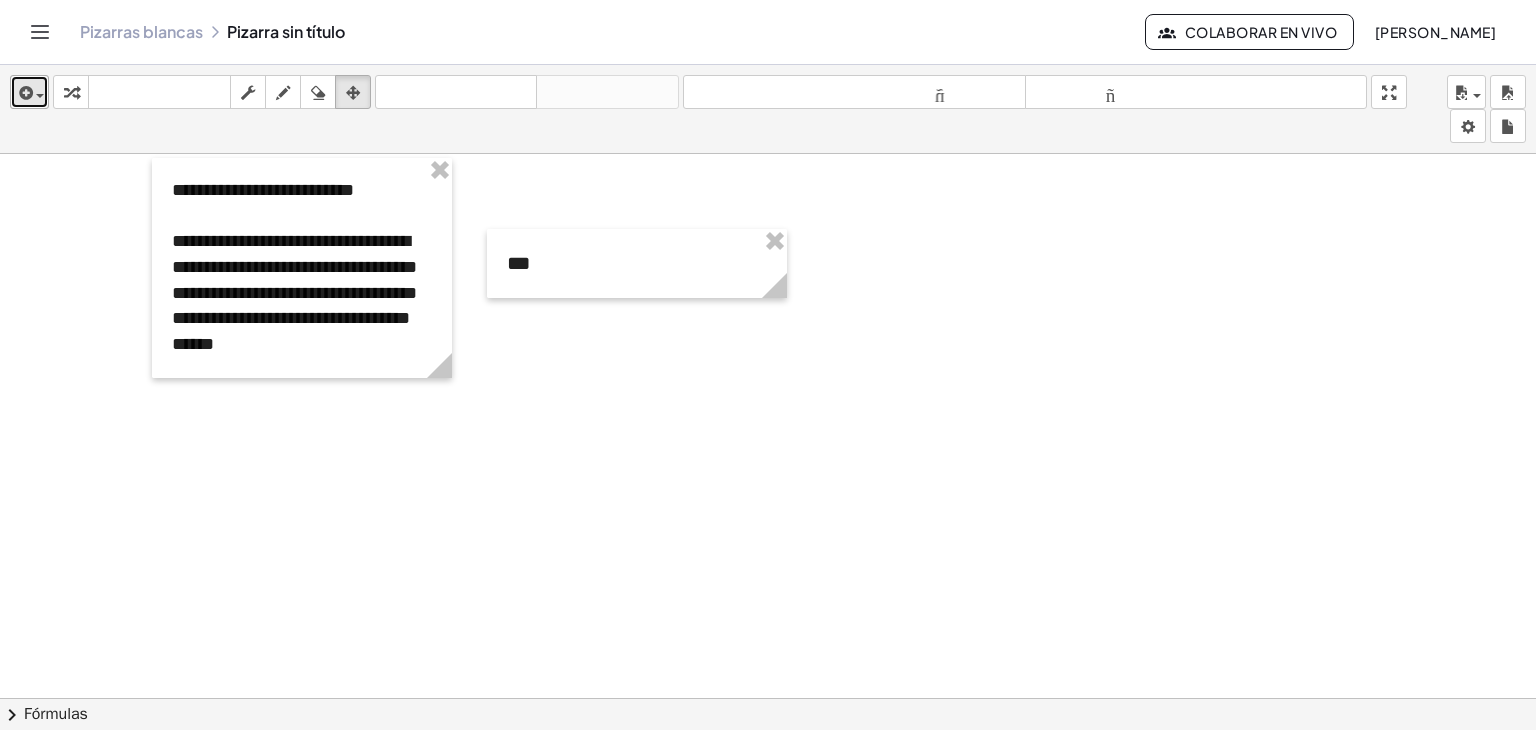 click on "insertar" at bounding box center [29, 92] 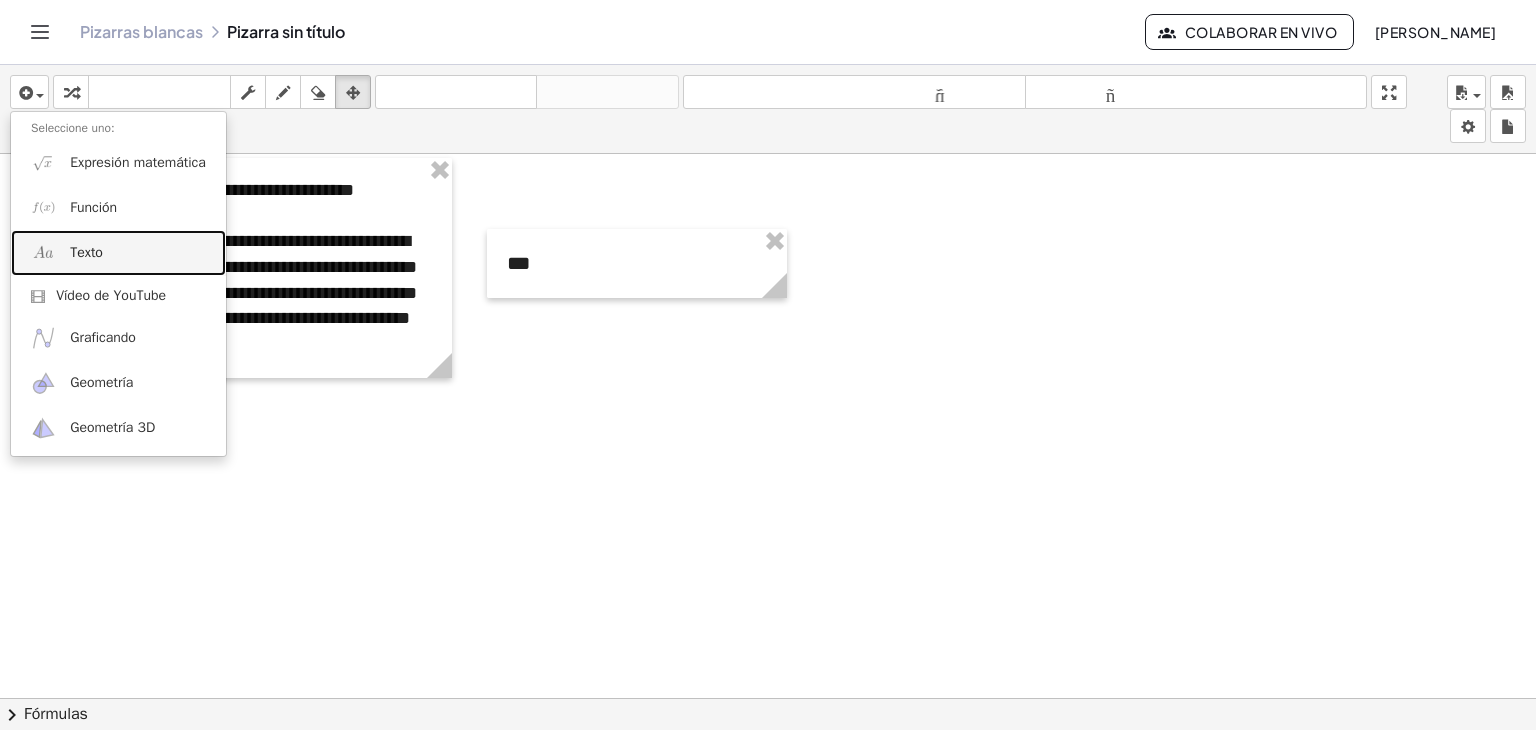 click on "Texto" at bounding box center [118, 252] 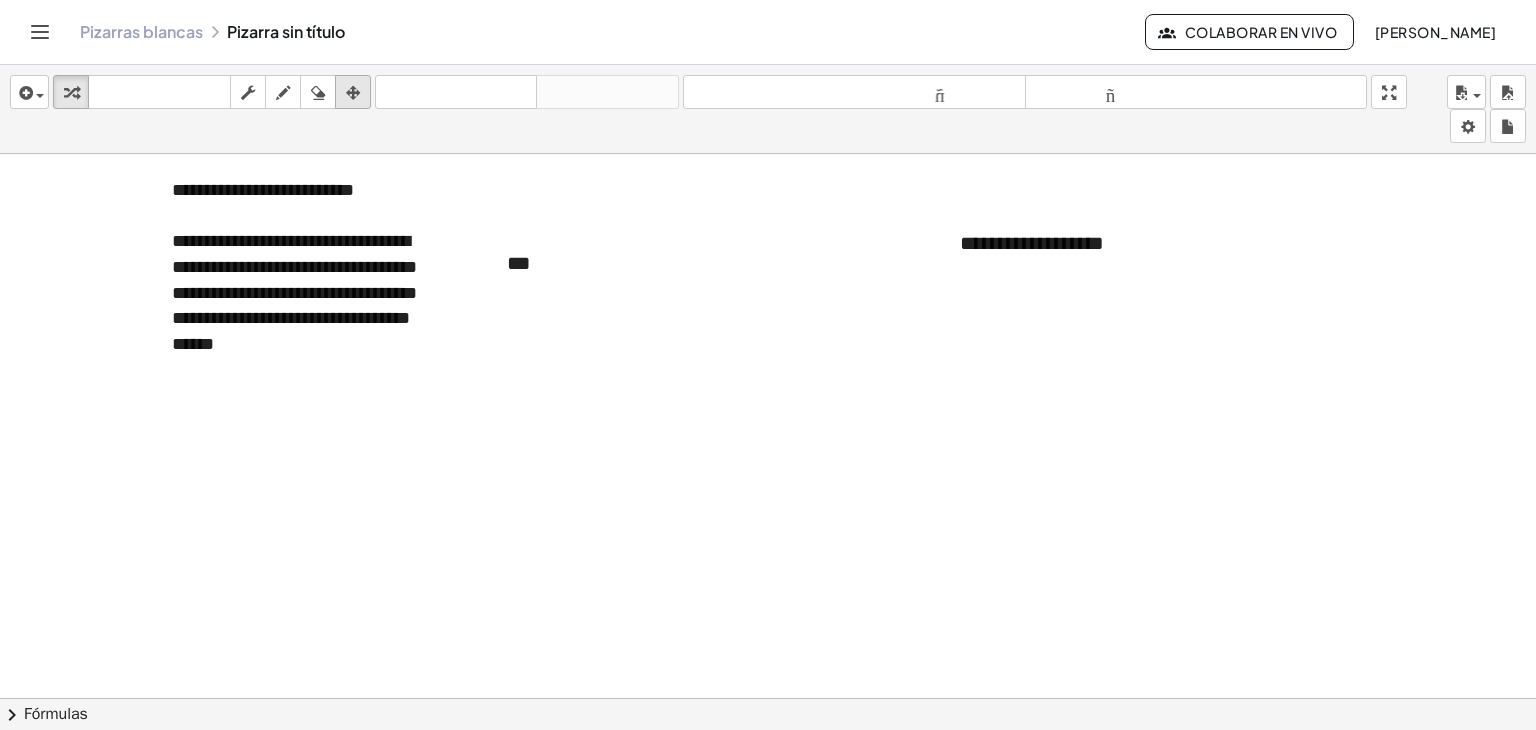 click at bounding box center (353, 93) 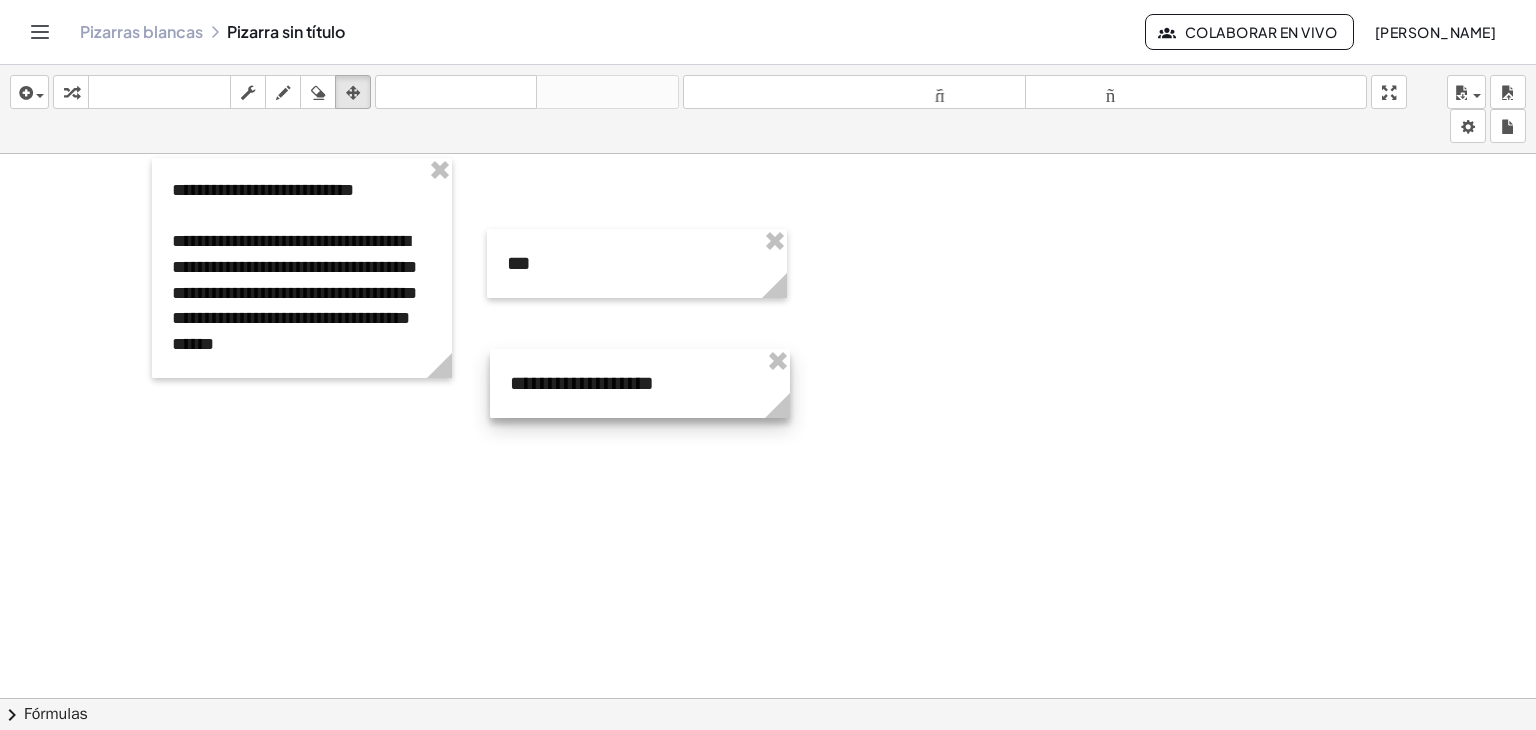 click at bounding box center [640, 383] 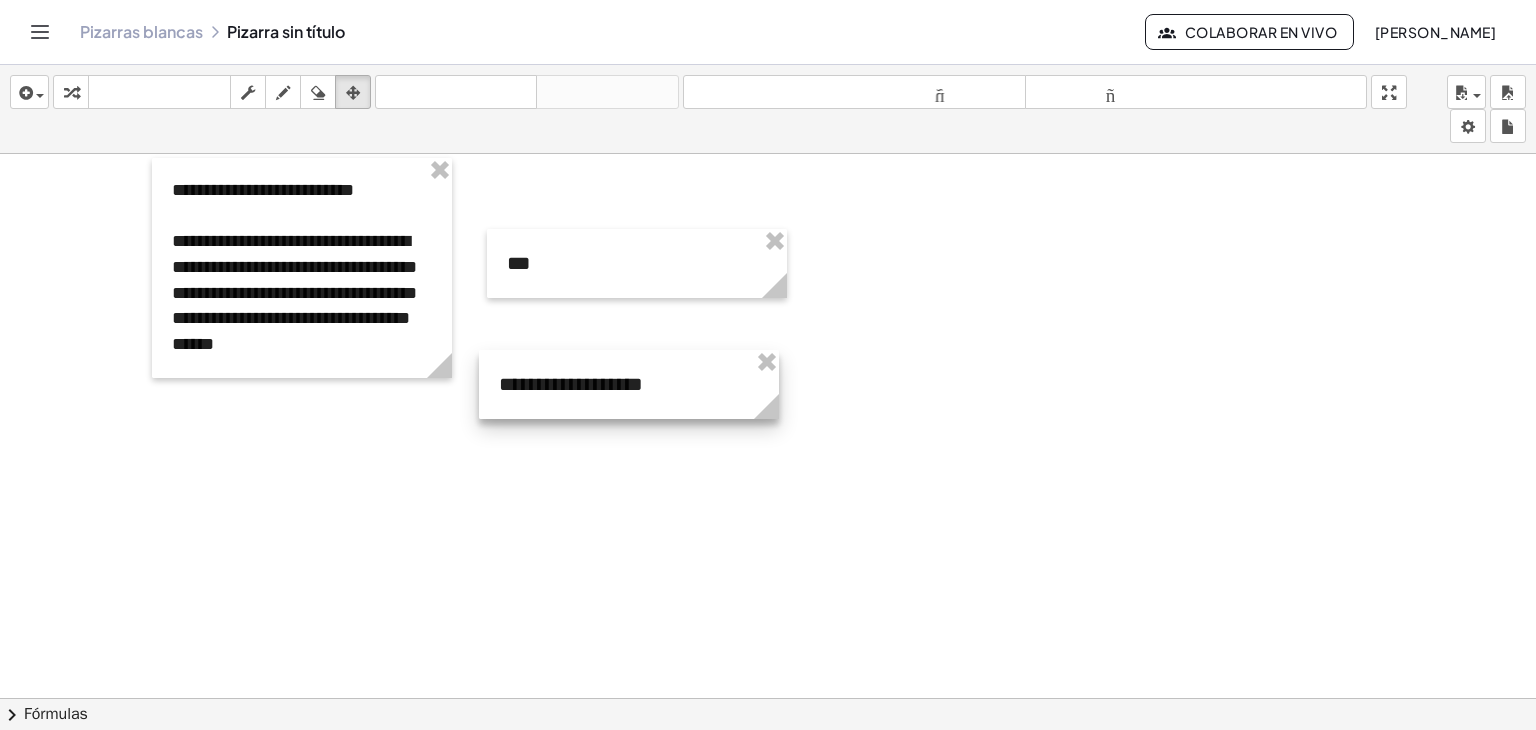 click at bounding box center [629, 384] 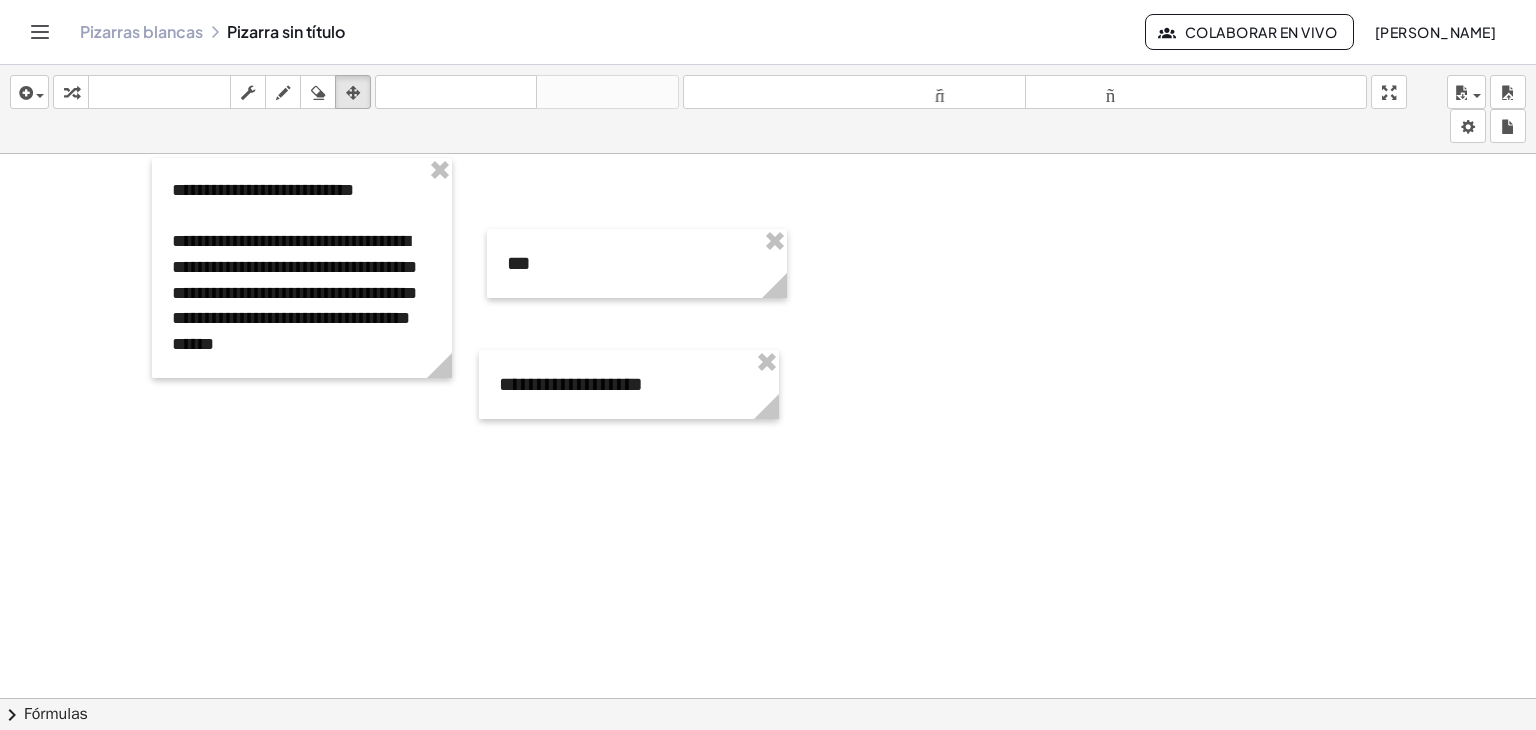 click at bounding box center (768, 647) 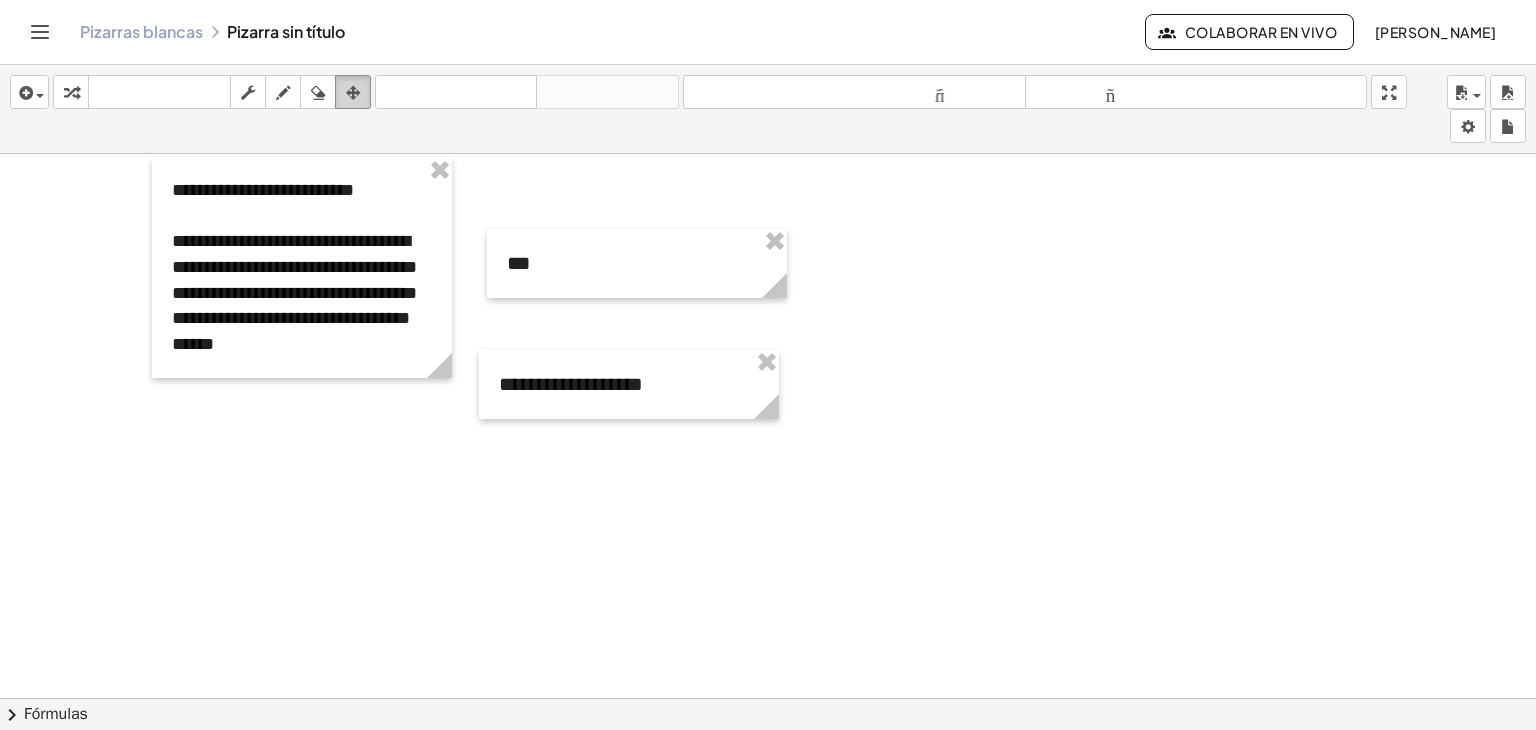 click at bounding box center [353, 92] 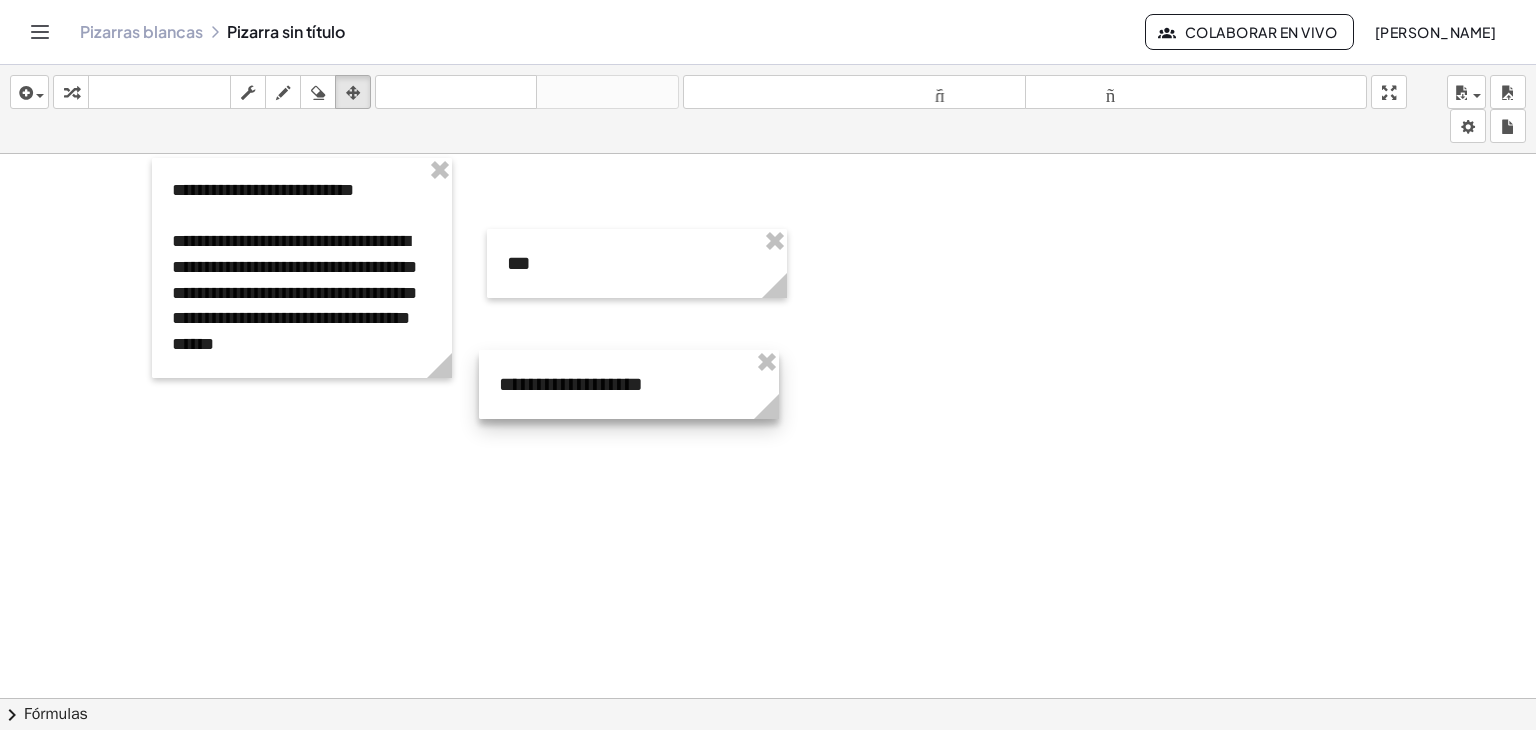 click at bounding box center [629, 384] 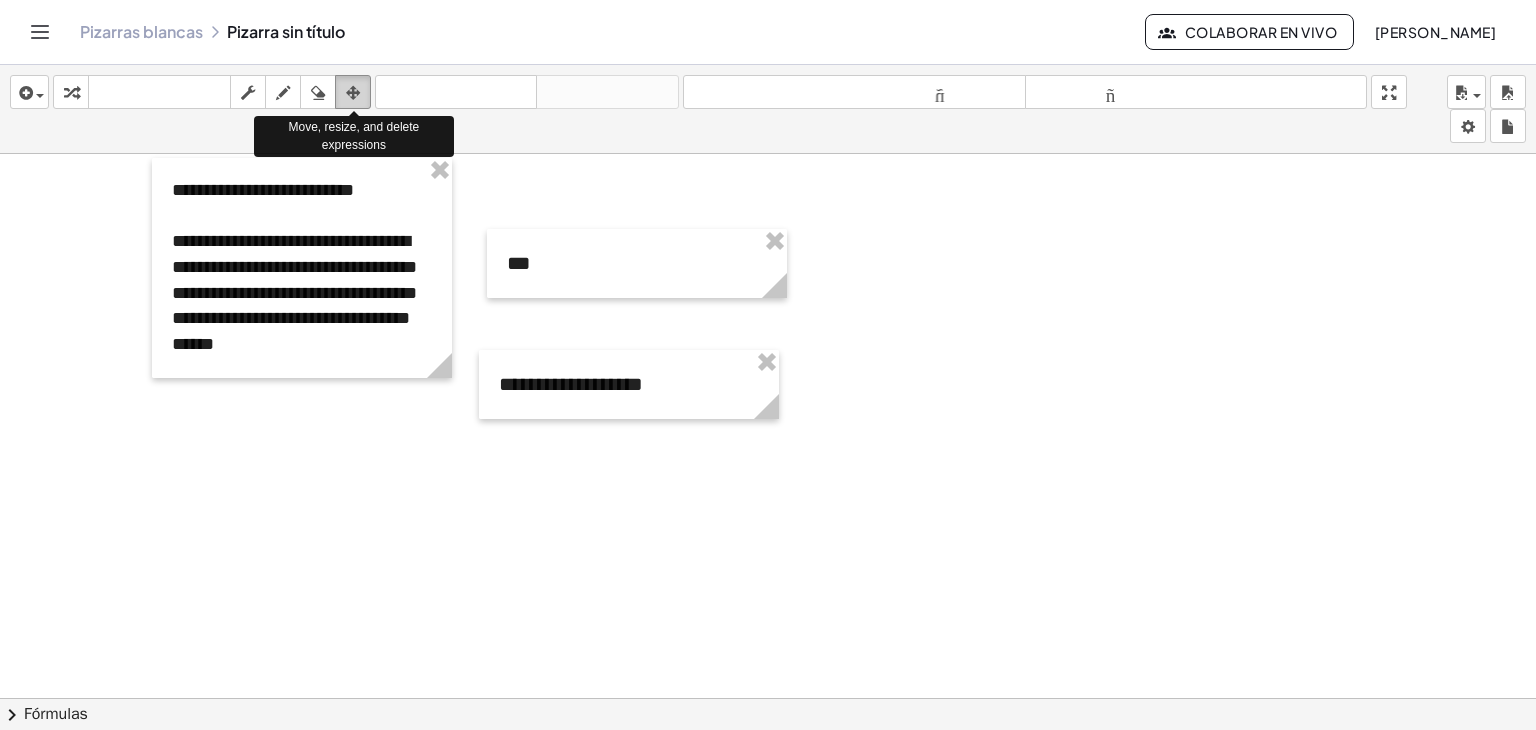 click at bounding box center [353, 93] 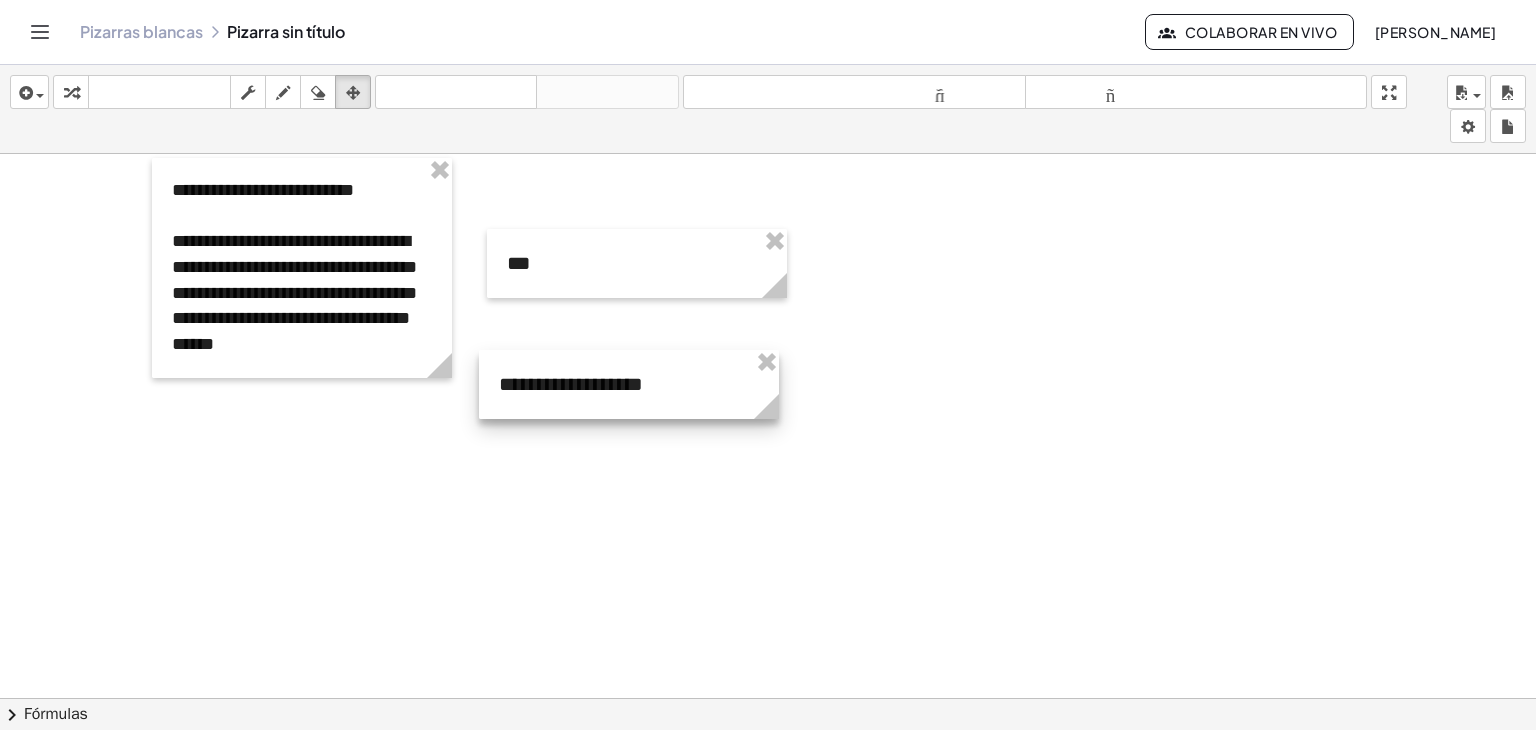 click at bounding box center [629, 384] 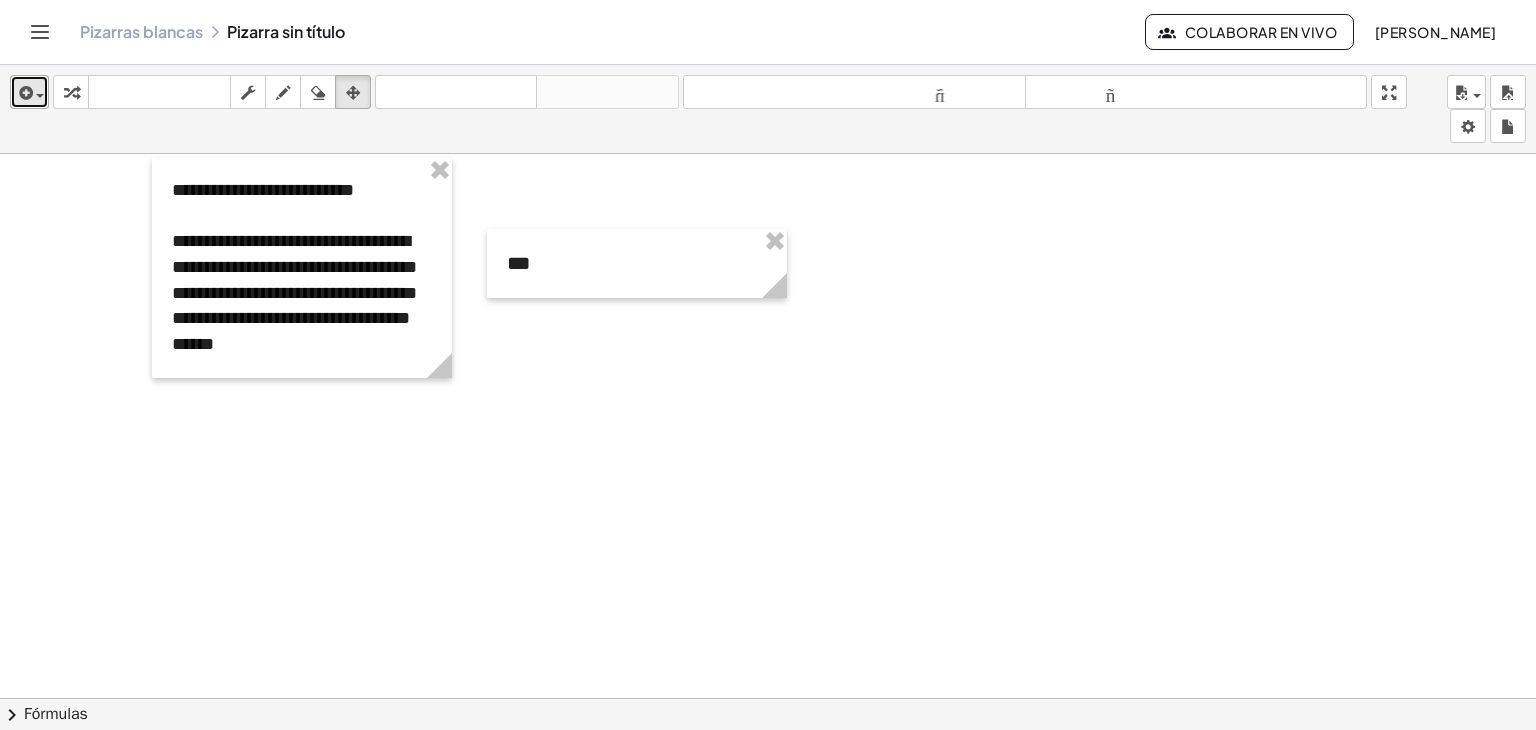 click at bounding box center [24, 93] 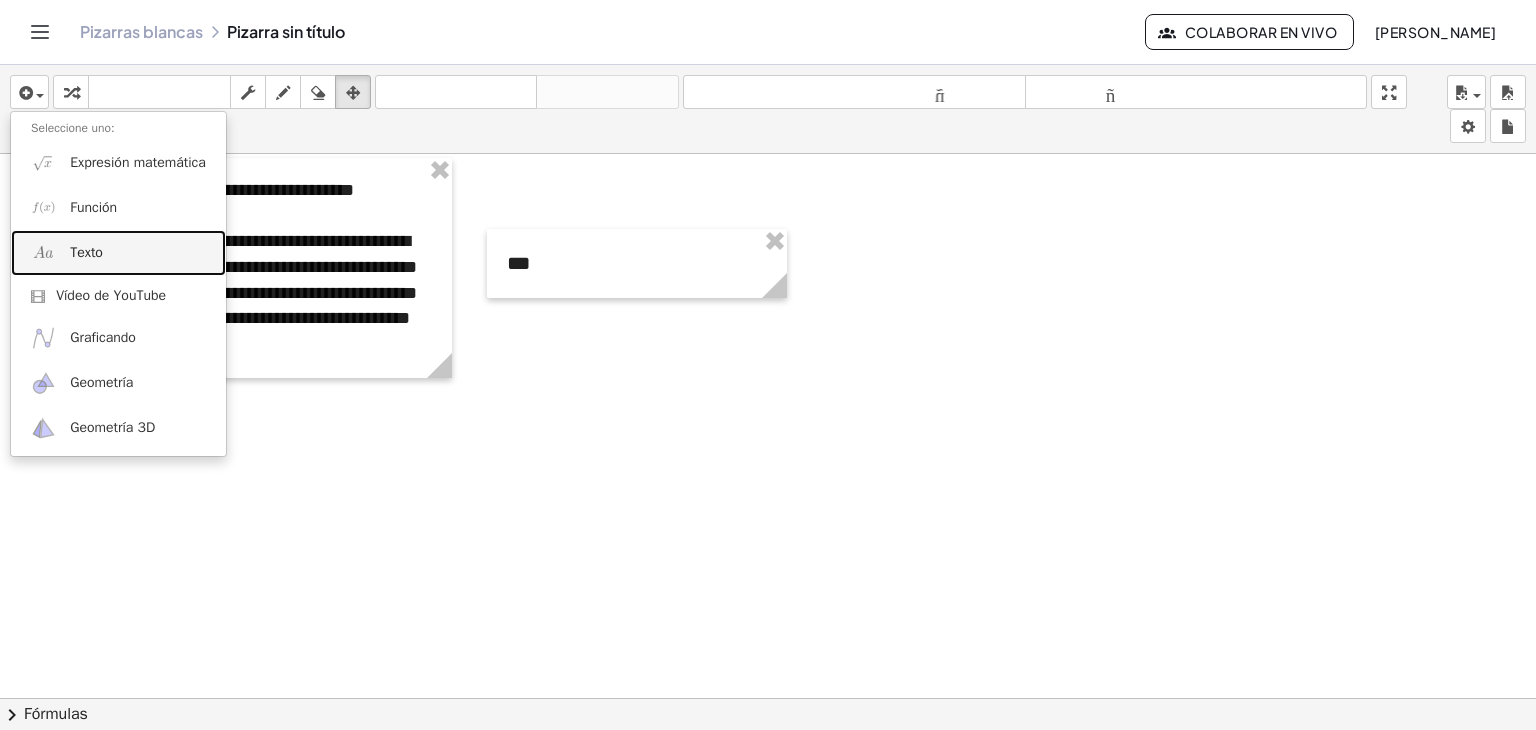click on "Texto" at bounding box center [118, 252] 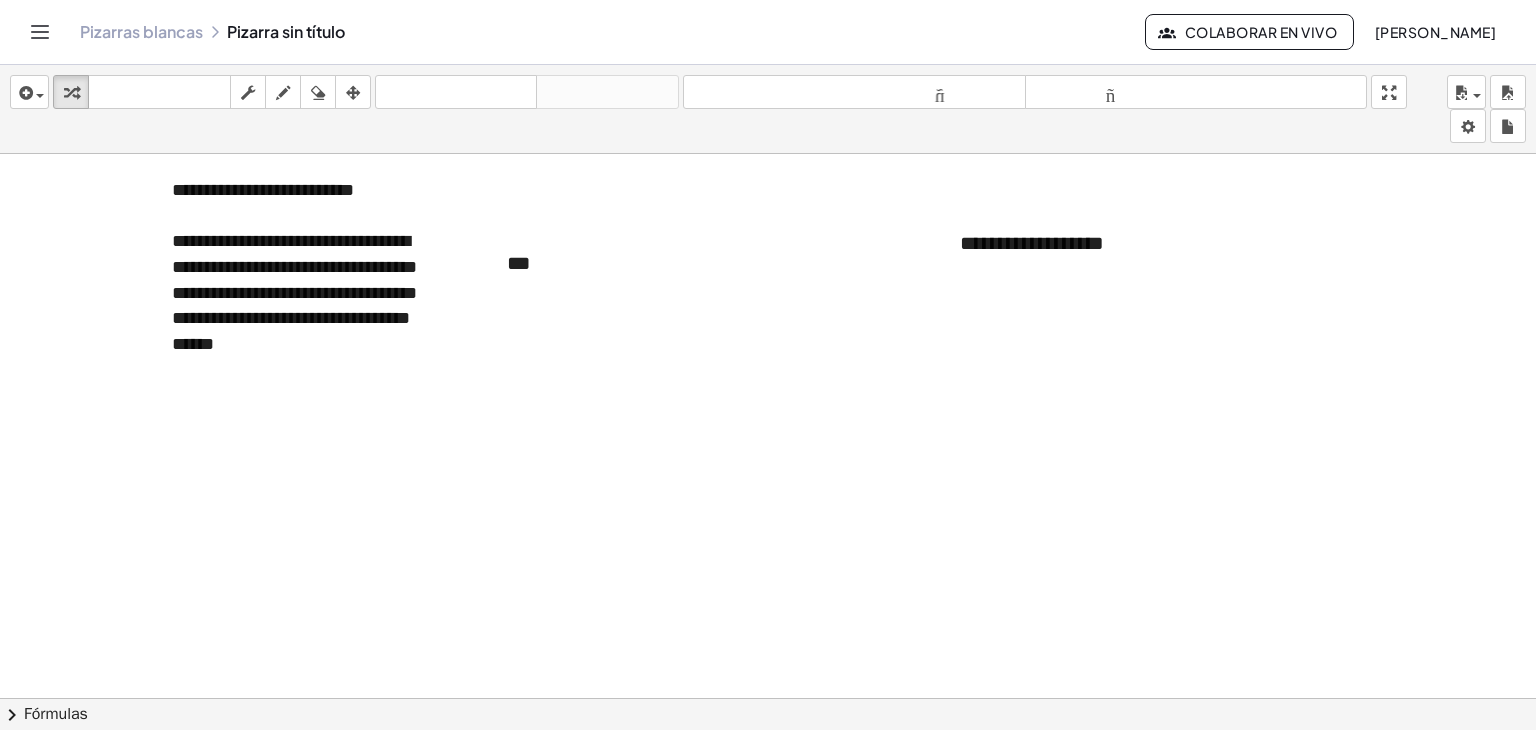type 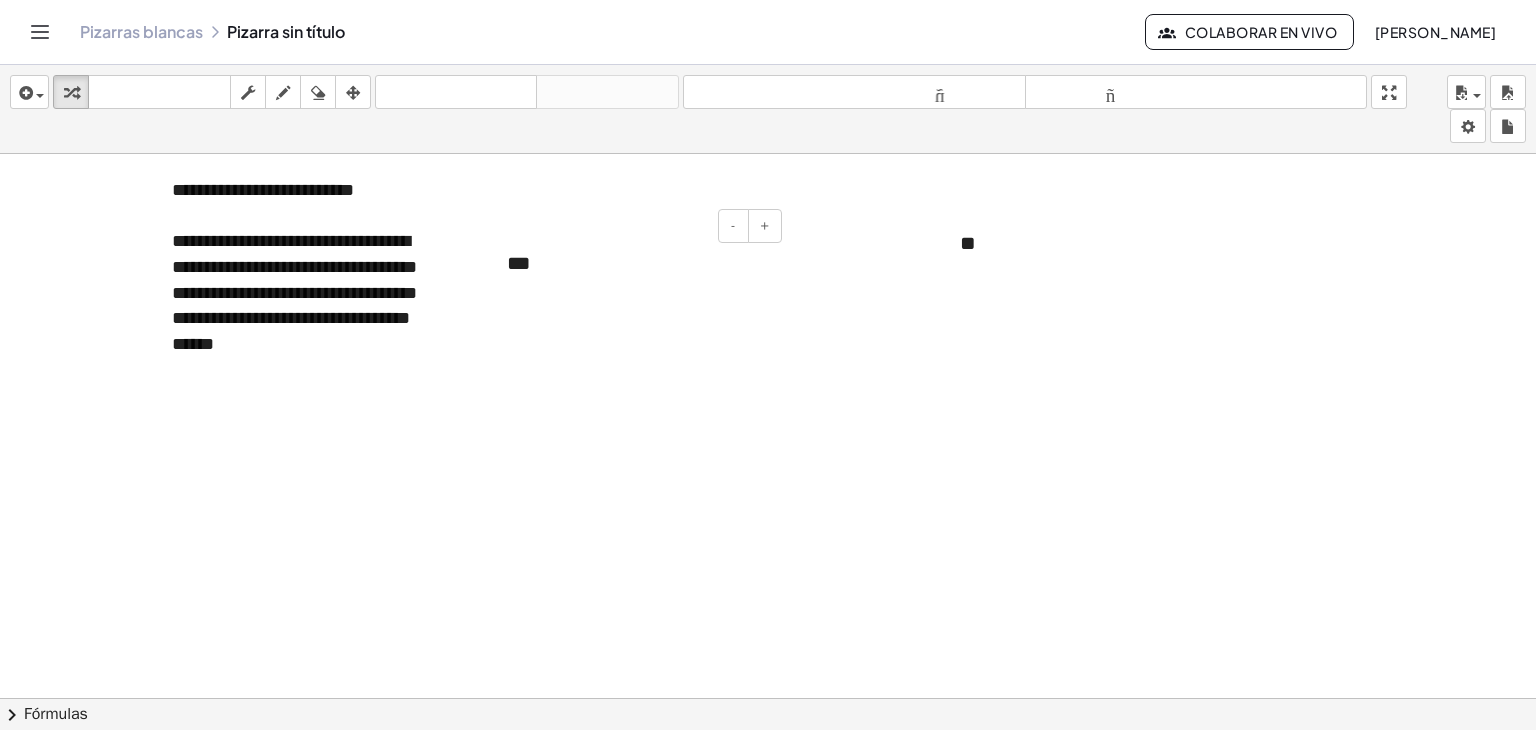 click on "***" at bounding box center (637, 263) 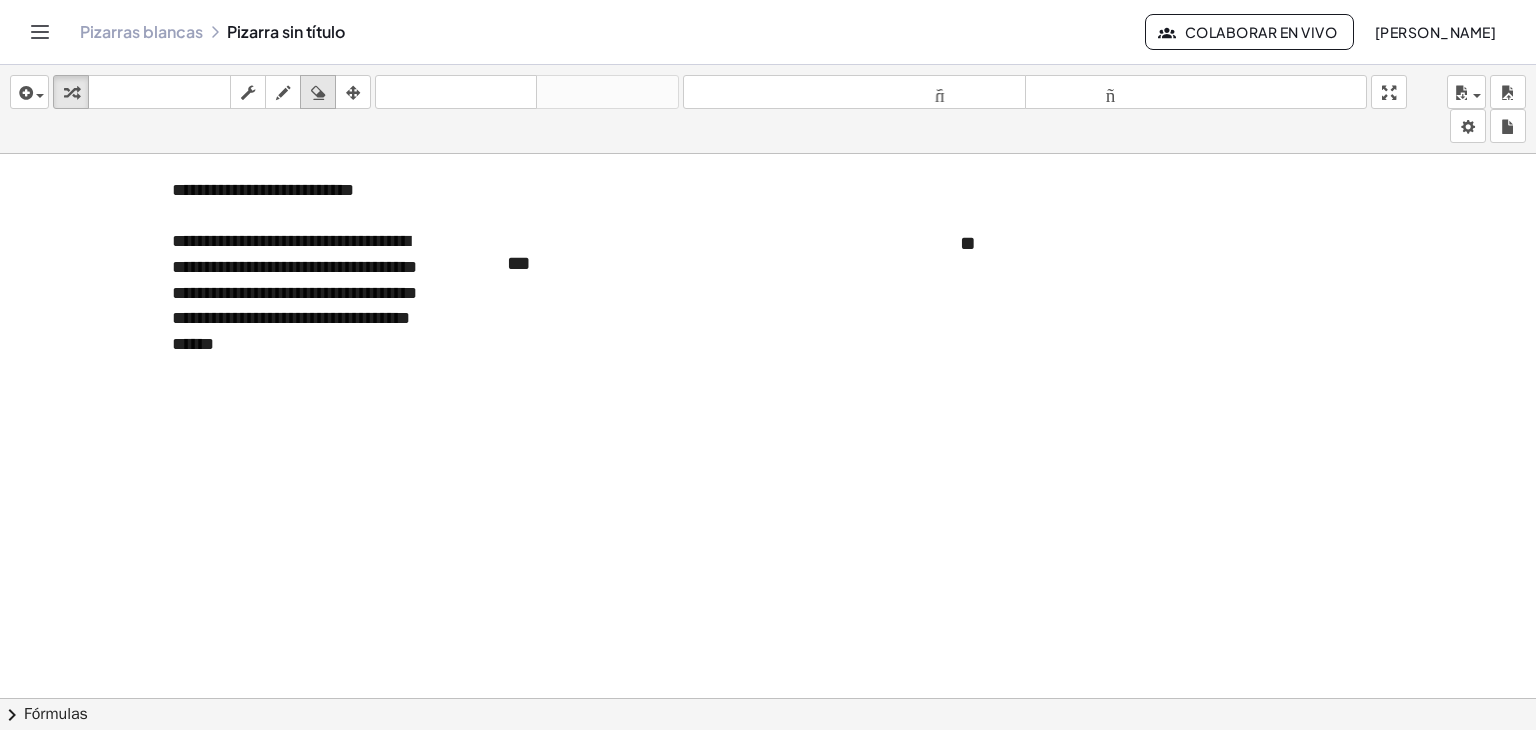 click at bounding box center [318, 93] 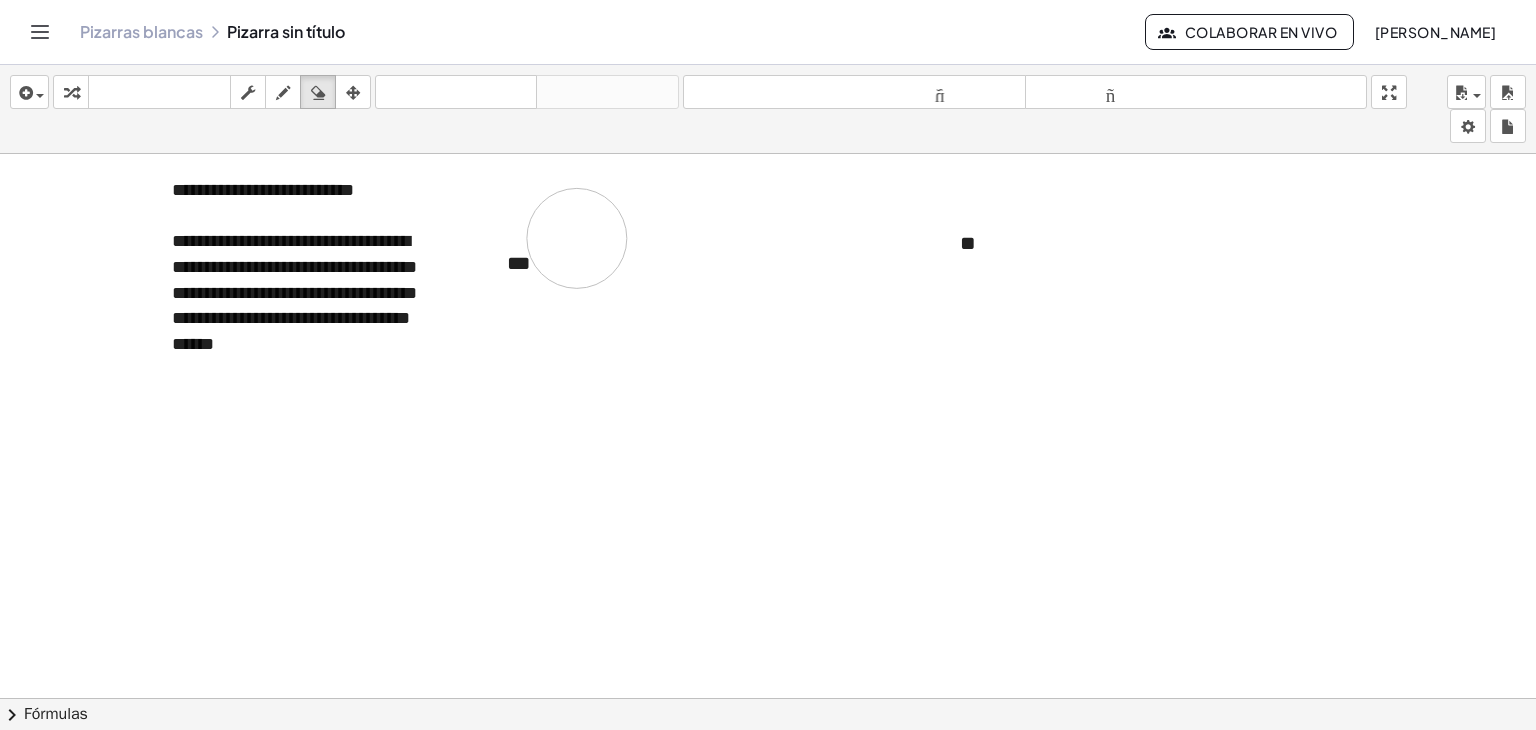 click at bounding box center (768, 647) 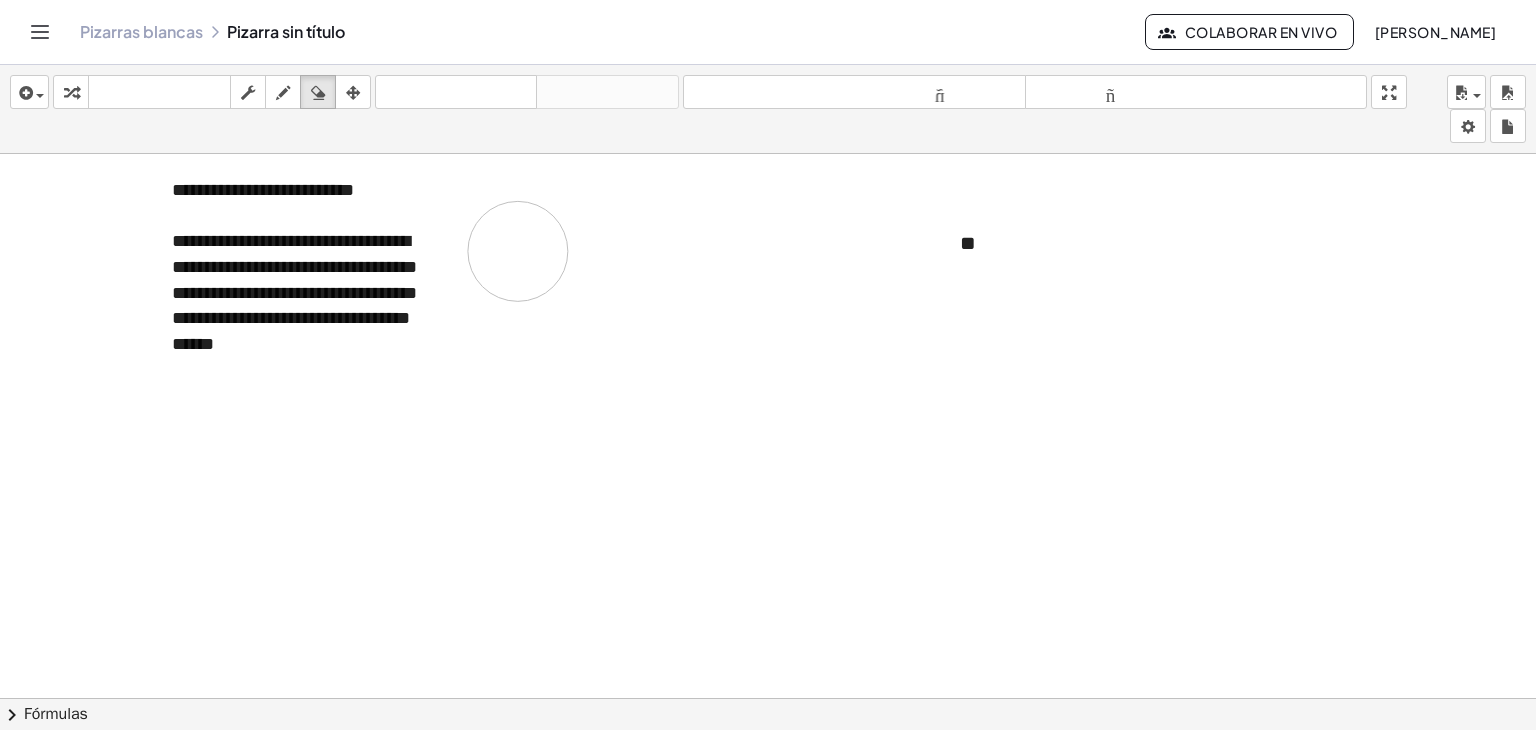 drag, startPoint x: 520, startPoint y: 266, endPoint x: 526, endPoint y: 242, distance: 24.738634 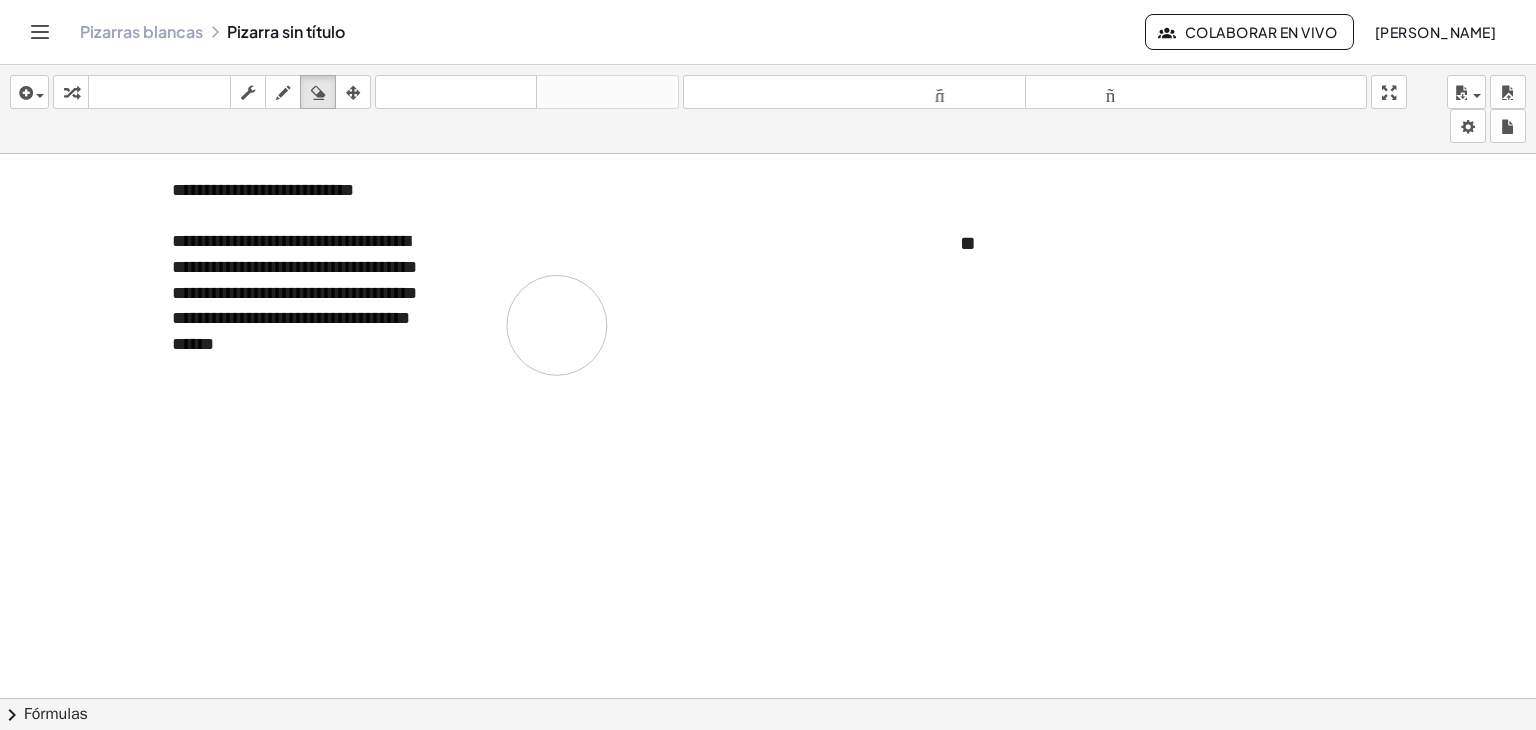 drag, startPoint x: 548, startPoint y: 235, endPoint x: 563, endPoint y: 333, distance: 99.14131 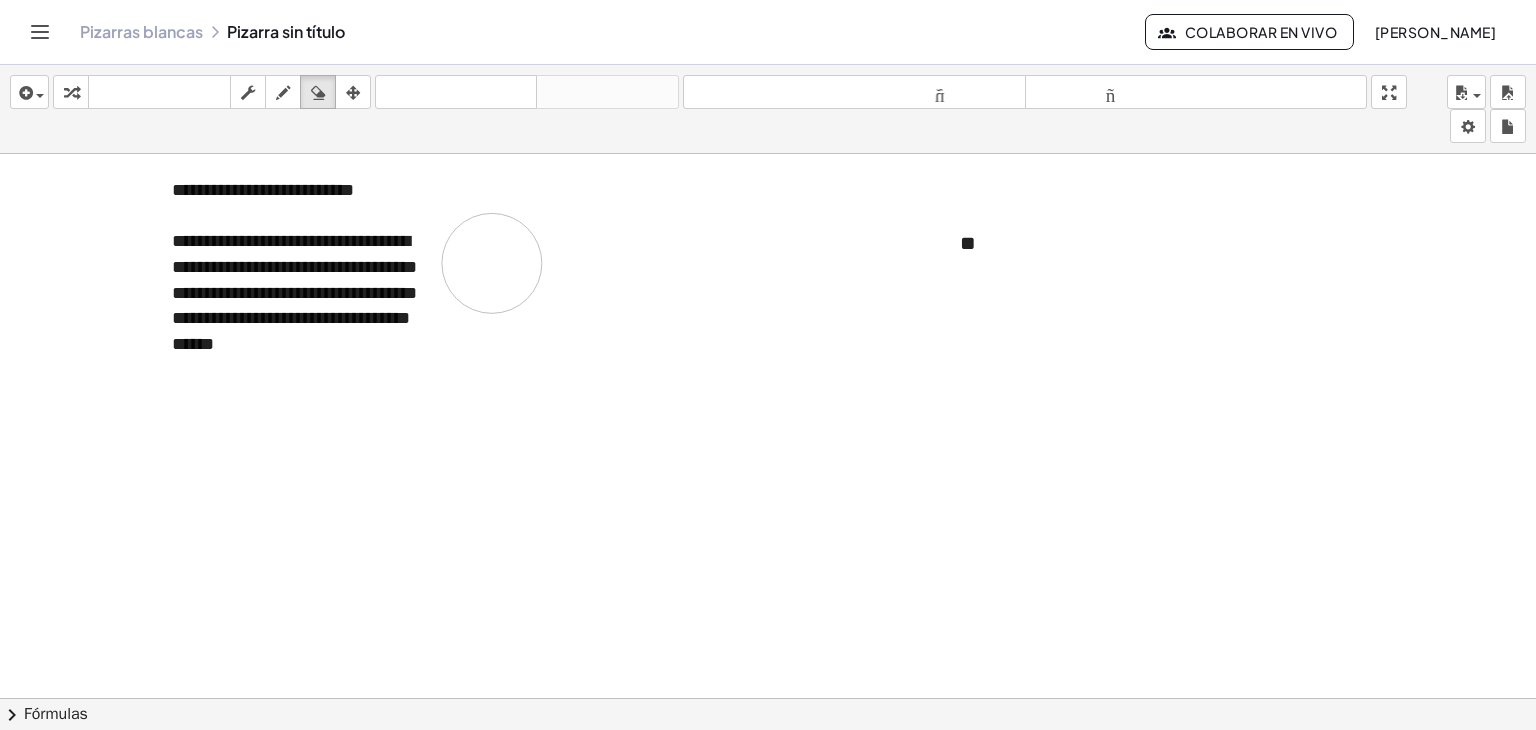drag, startPoint x: 516, startPoint y: 257, endPoint x: 568, endPoint y: 309, distance: 73.53911 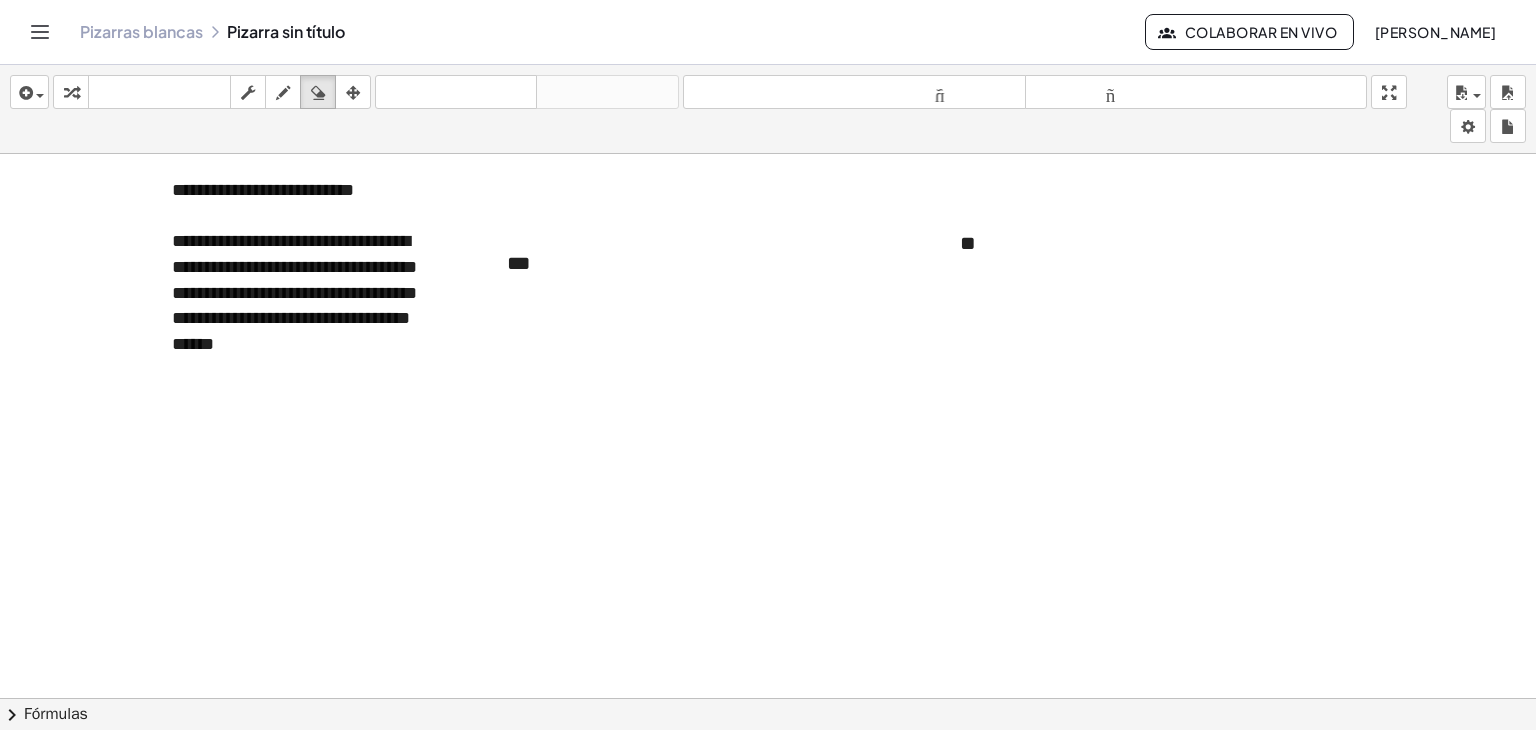 click at bounding box center (768, 647) 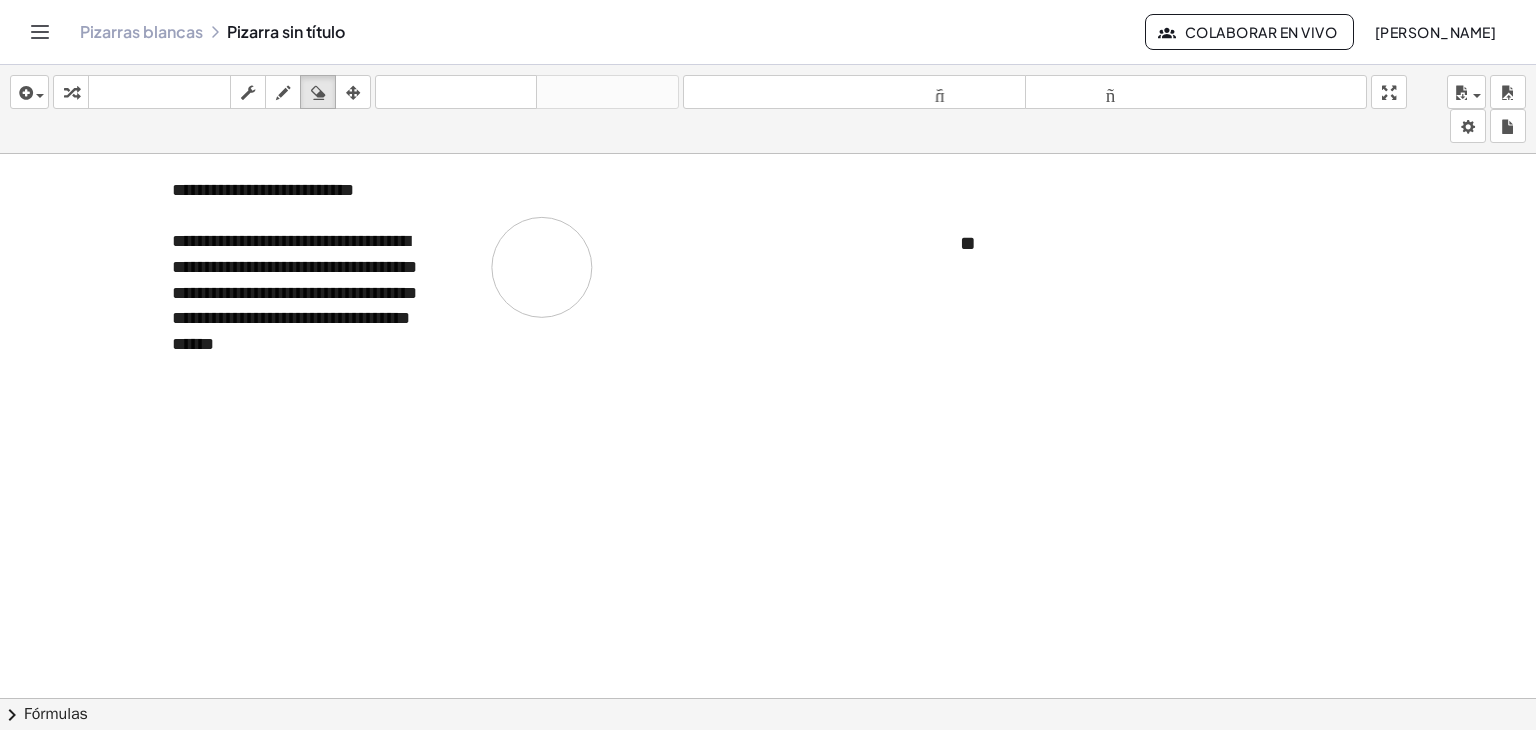 click at bounding box center (768, 647) 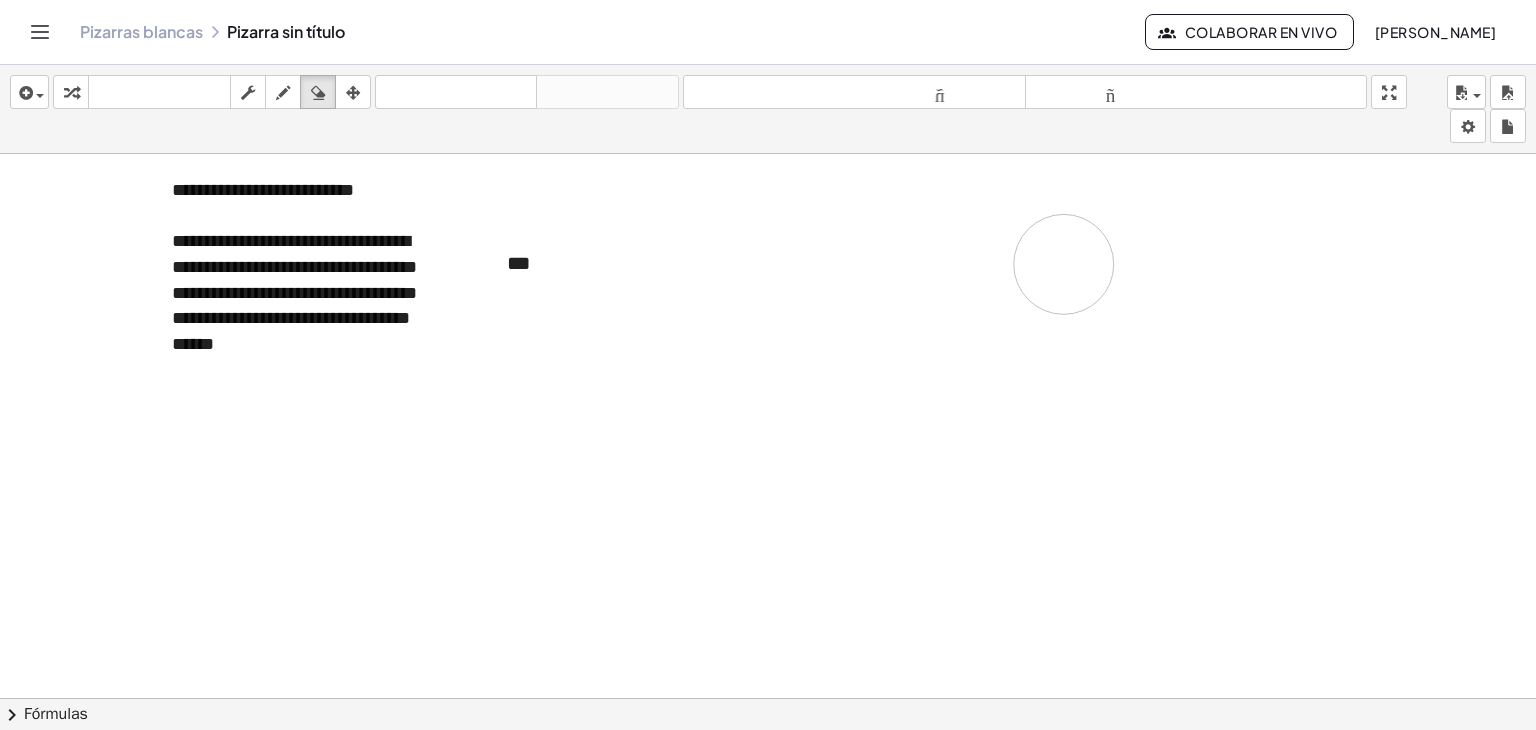 drag, startPoint x: 1024, startPoint y: 300, endPoint x: 1071, endPoint y: 261, distance: 61.073727 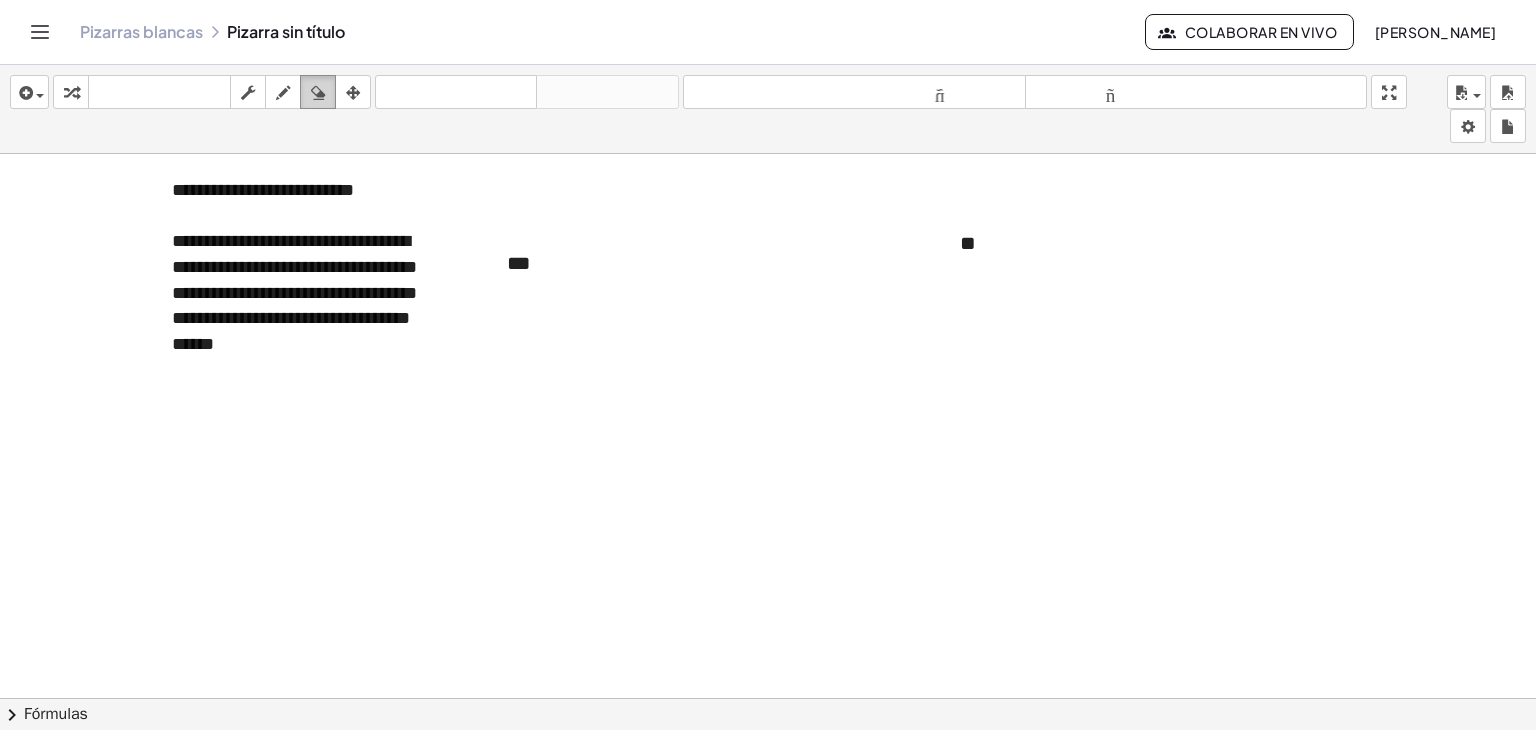 click at bounding box center (318, 92) 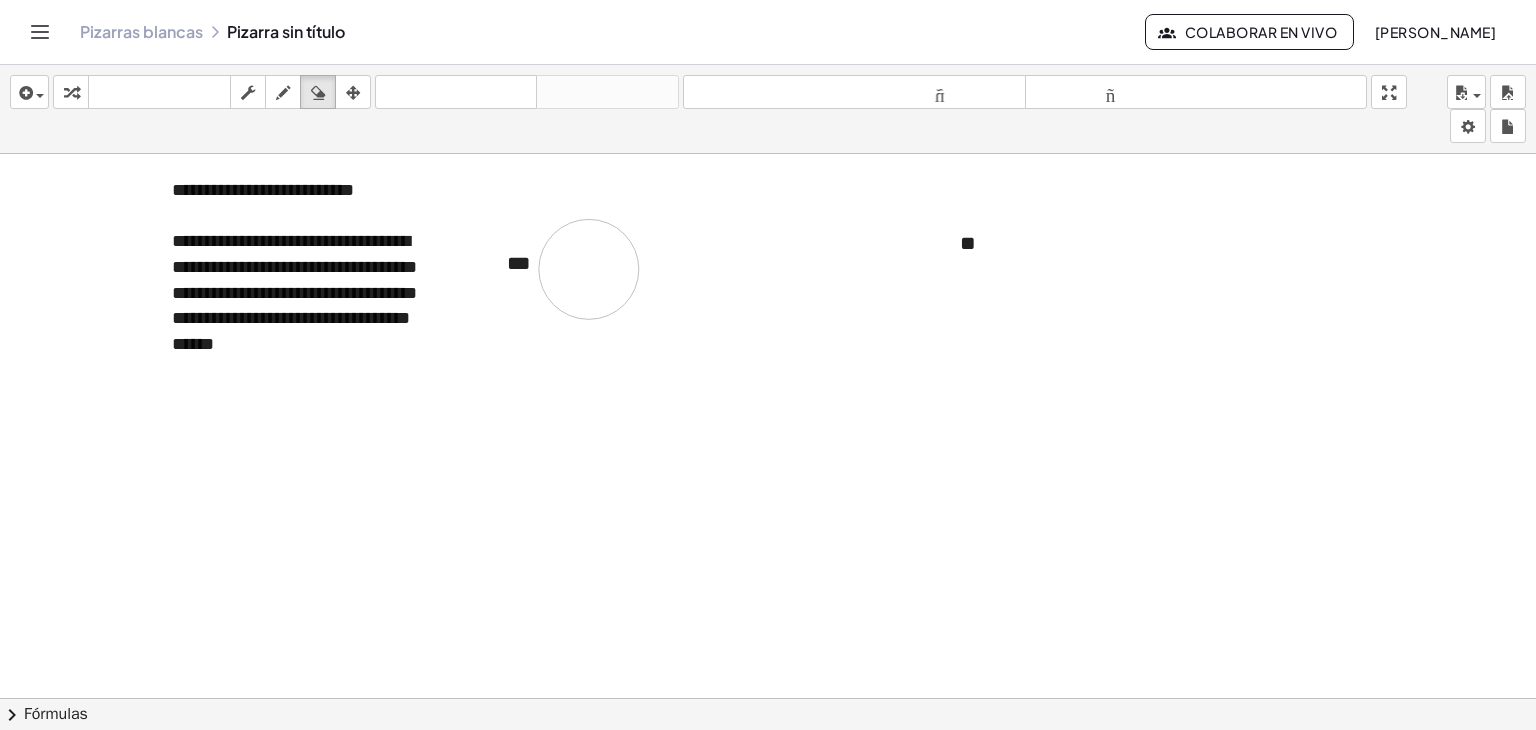 click at bounding box center [768, 647] 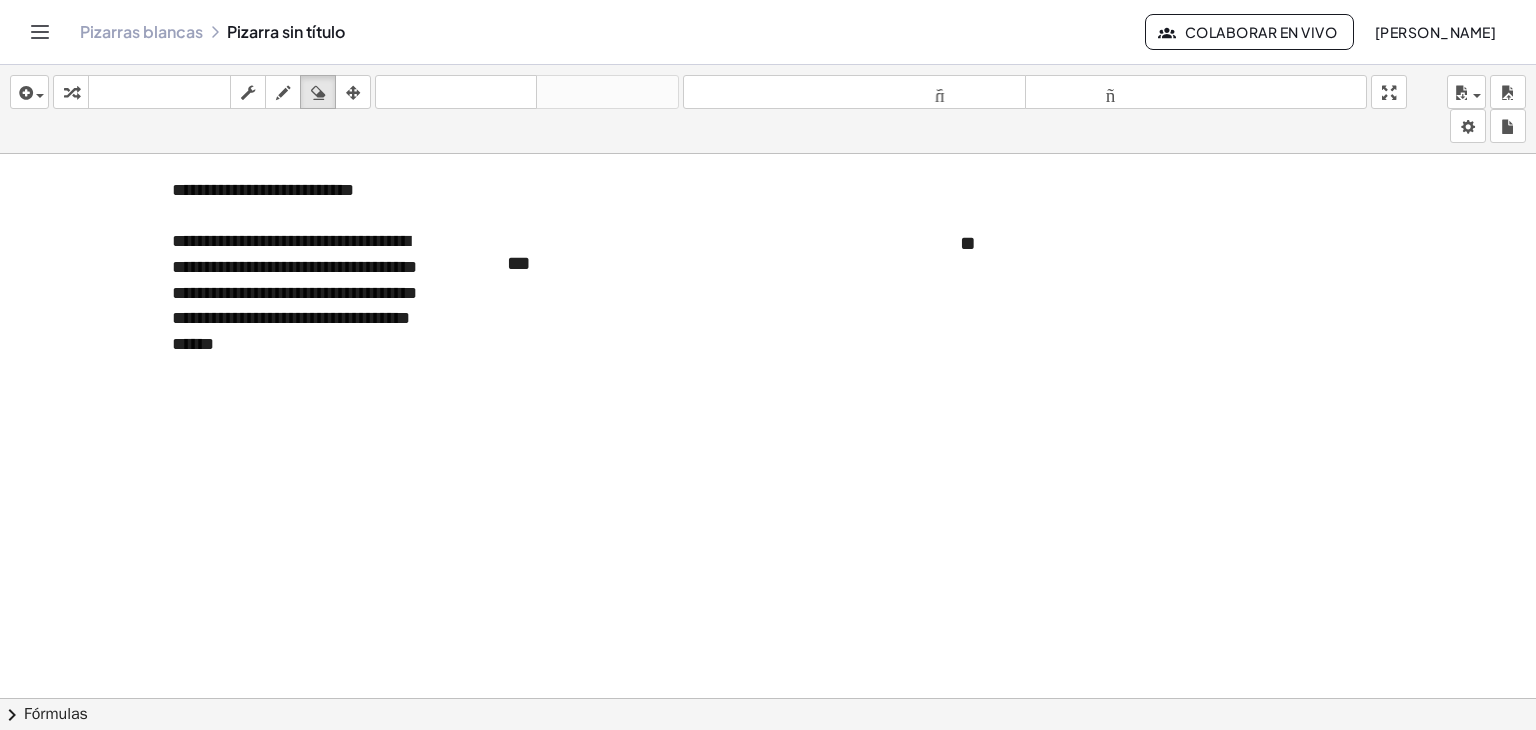 click at bounding box center [768, 647] 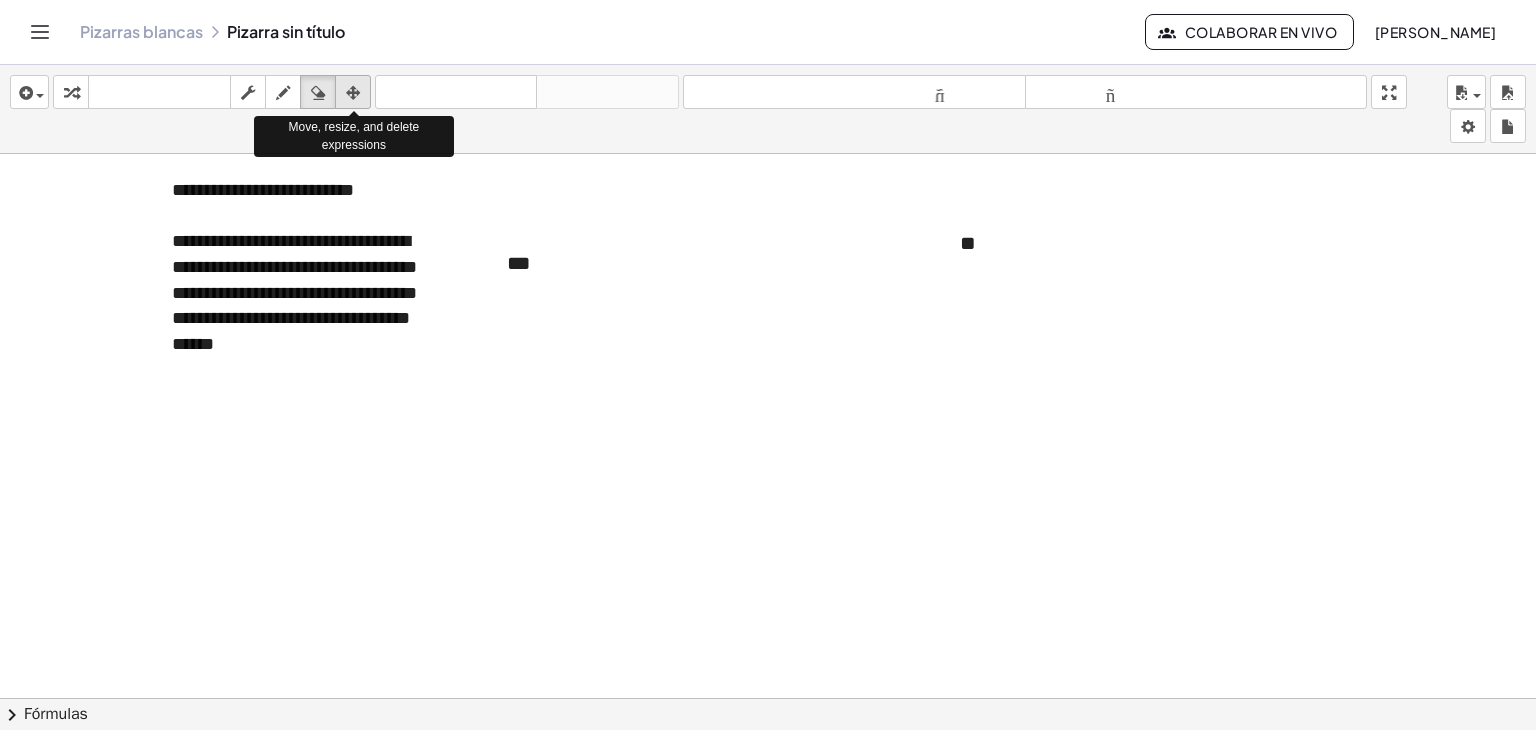click on "Move, resize, and delete expressions" at bounding box center (354, 136) 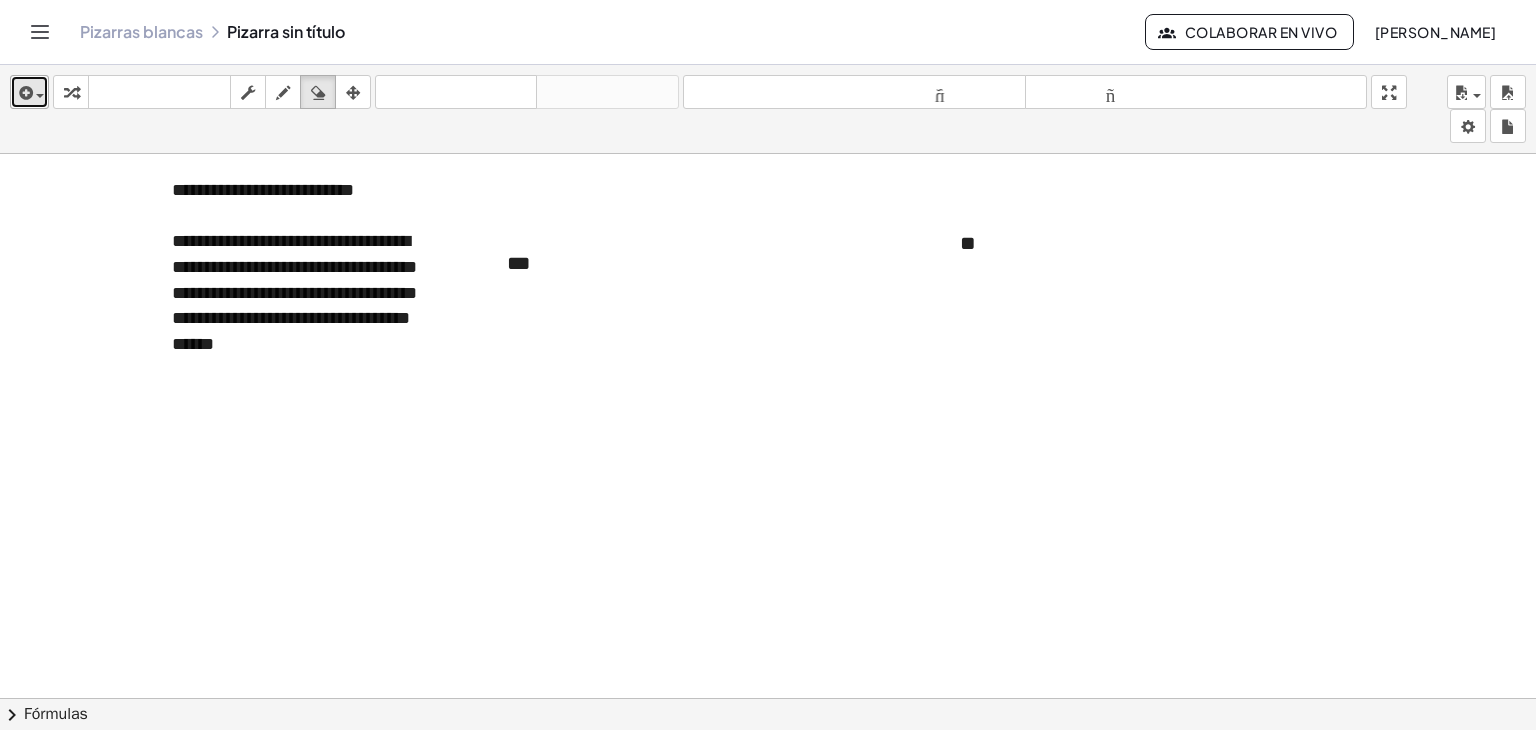 click at bounding box center (29, 92) 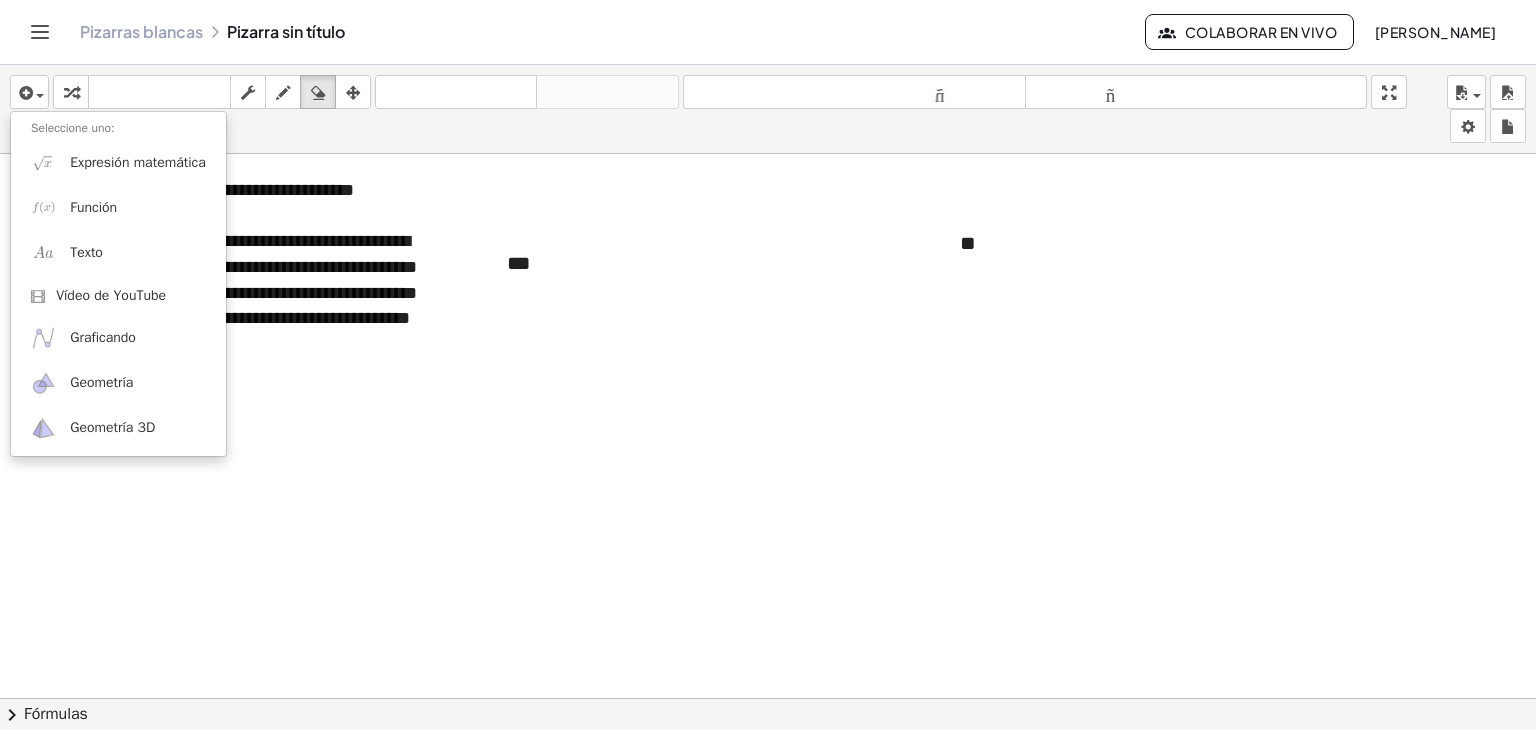 click on "**********" at bounding box center [768, 109] 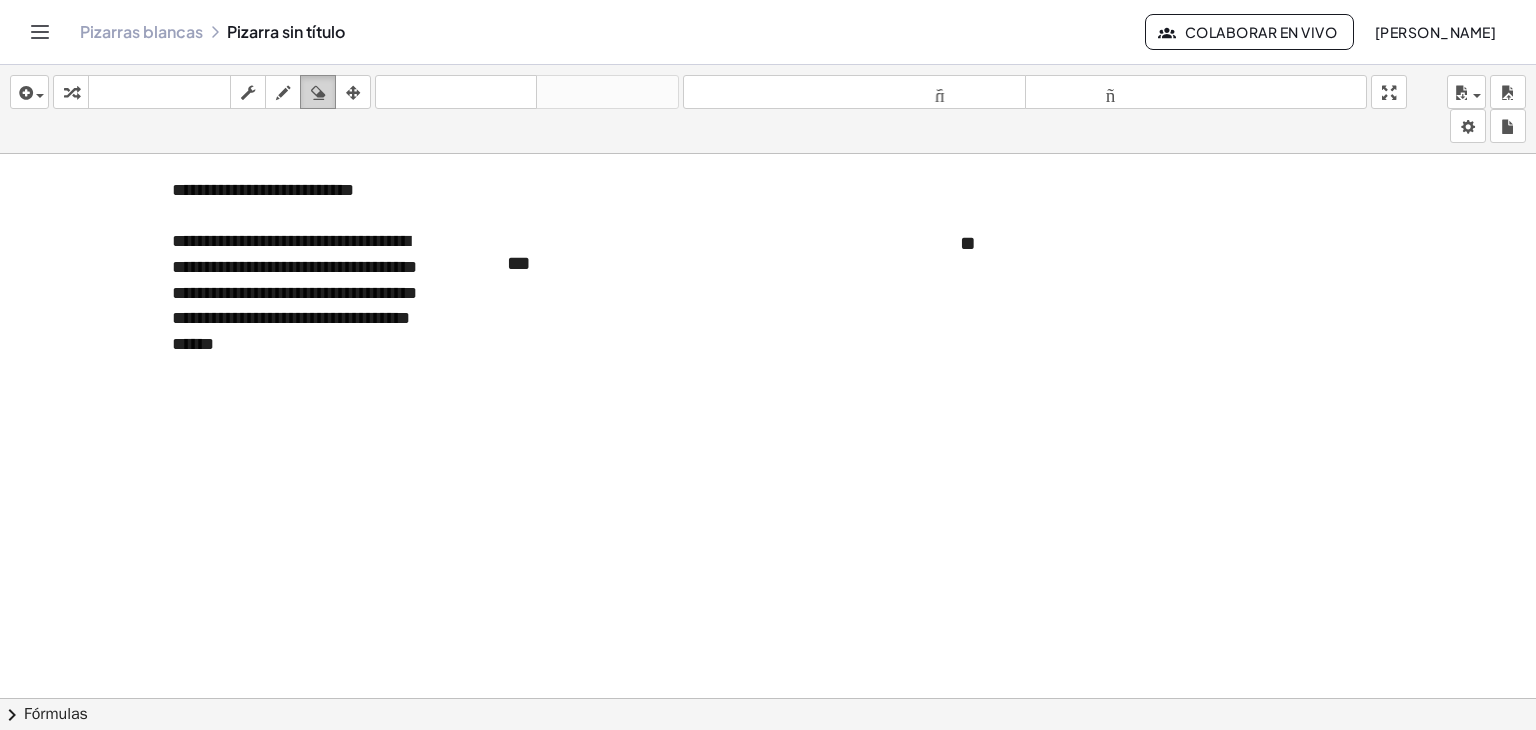click at bounding box center (318, 92) 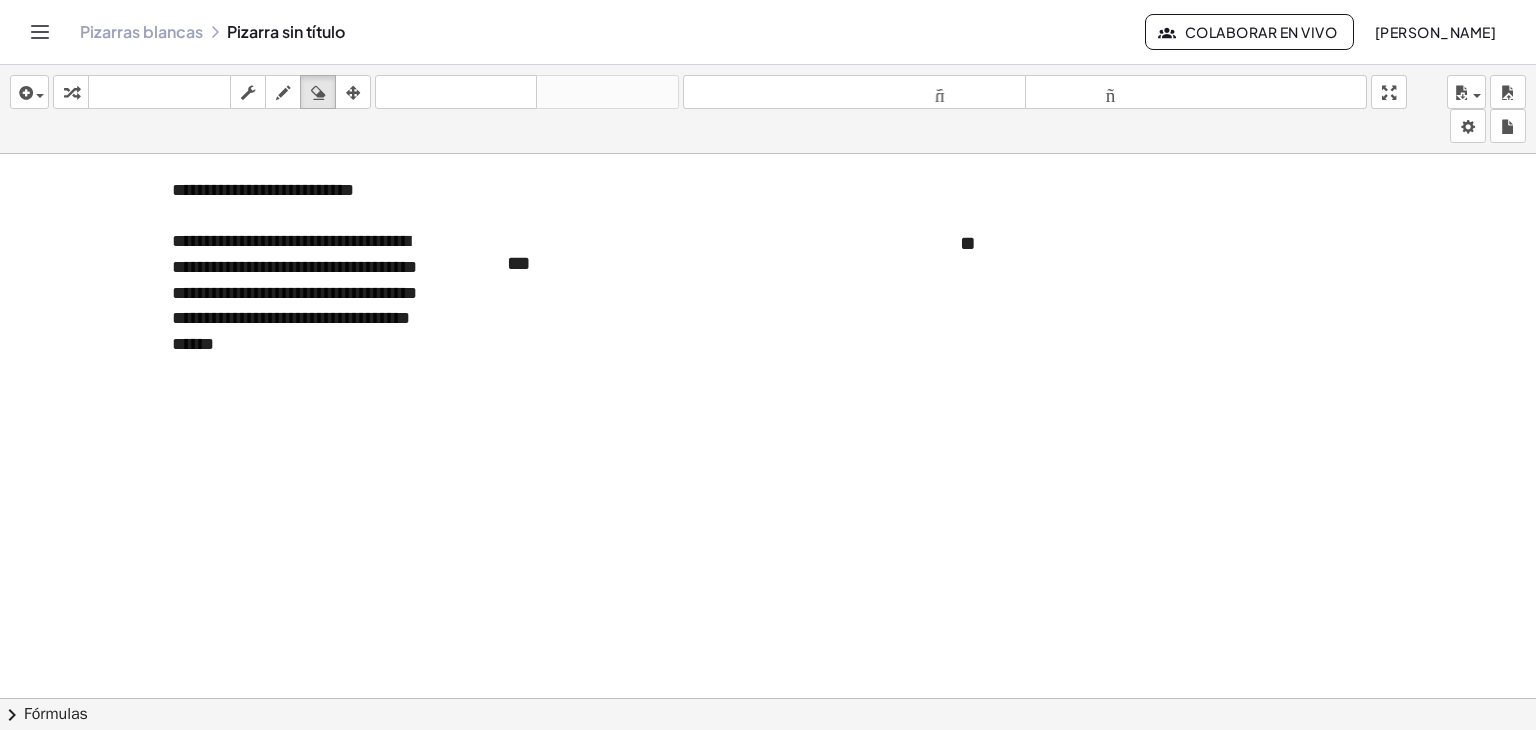 click on "**********" at bounding box center (768, 109) 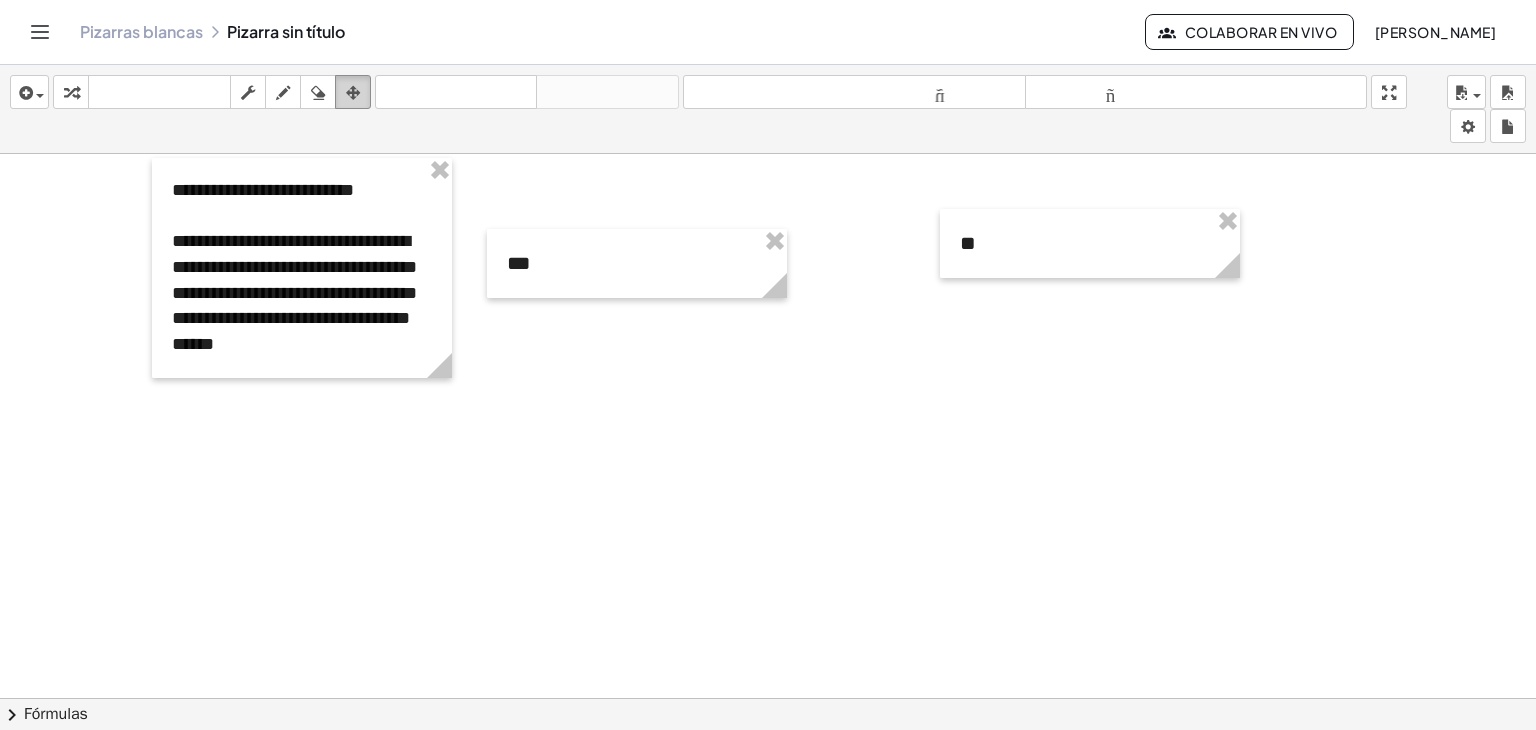 click at bounding box center [353, 92] 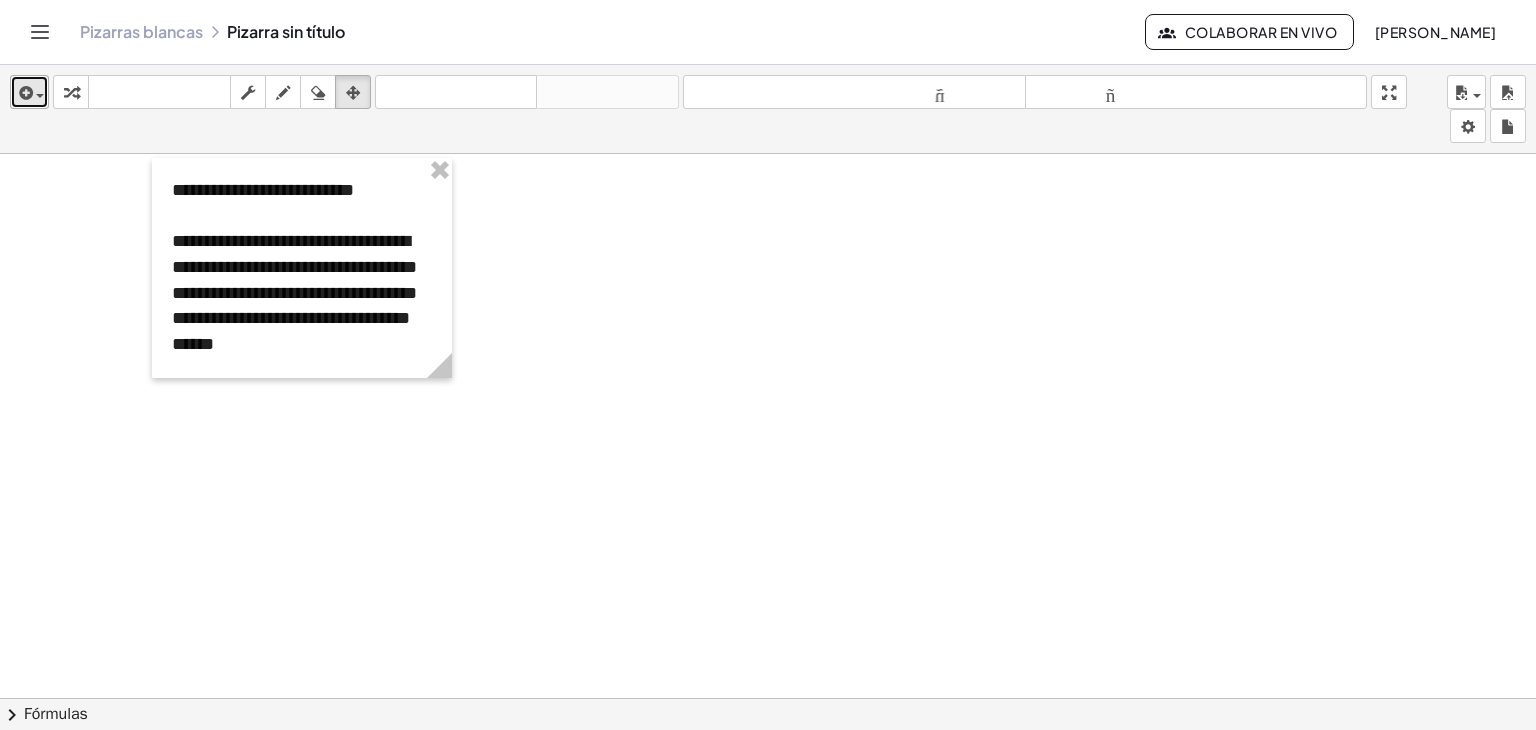click at bounding box center (24, 93) 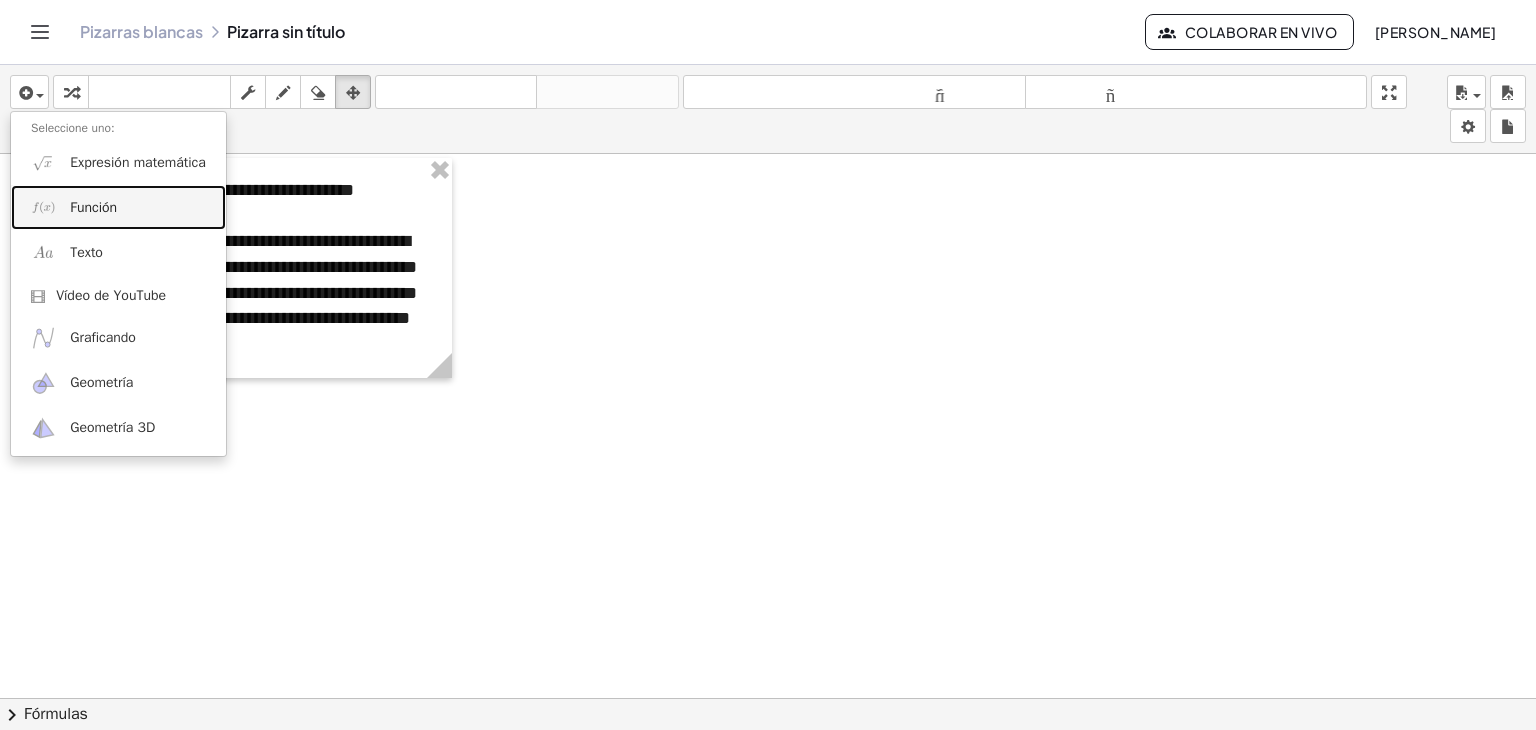 click on "Función" at bounding box center [93, 207] 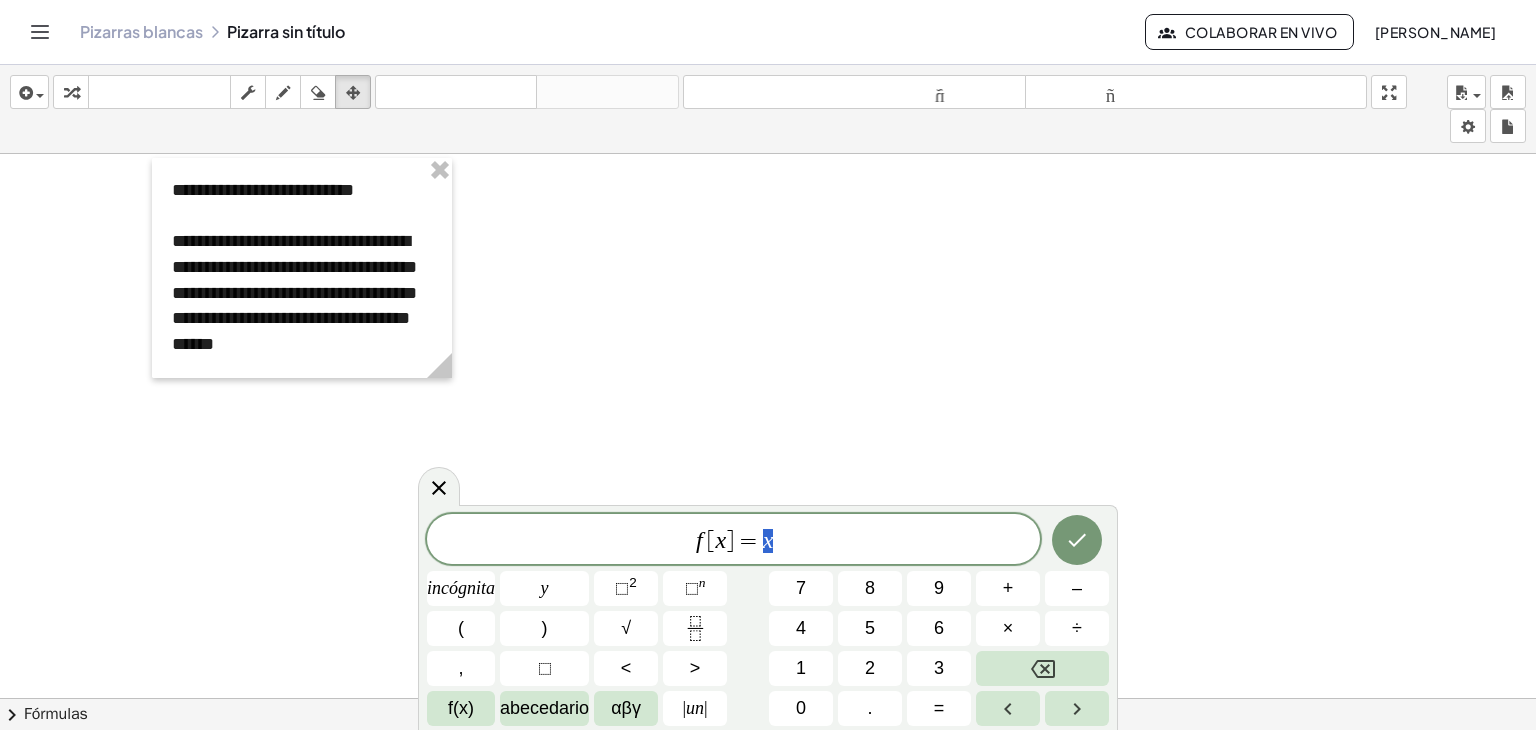 click on "=" at bounding box center (748, 541) 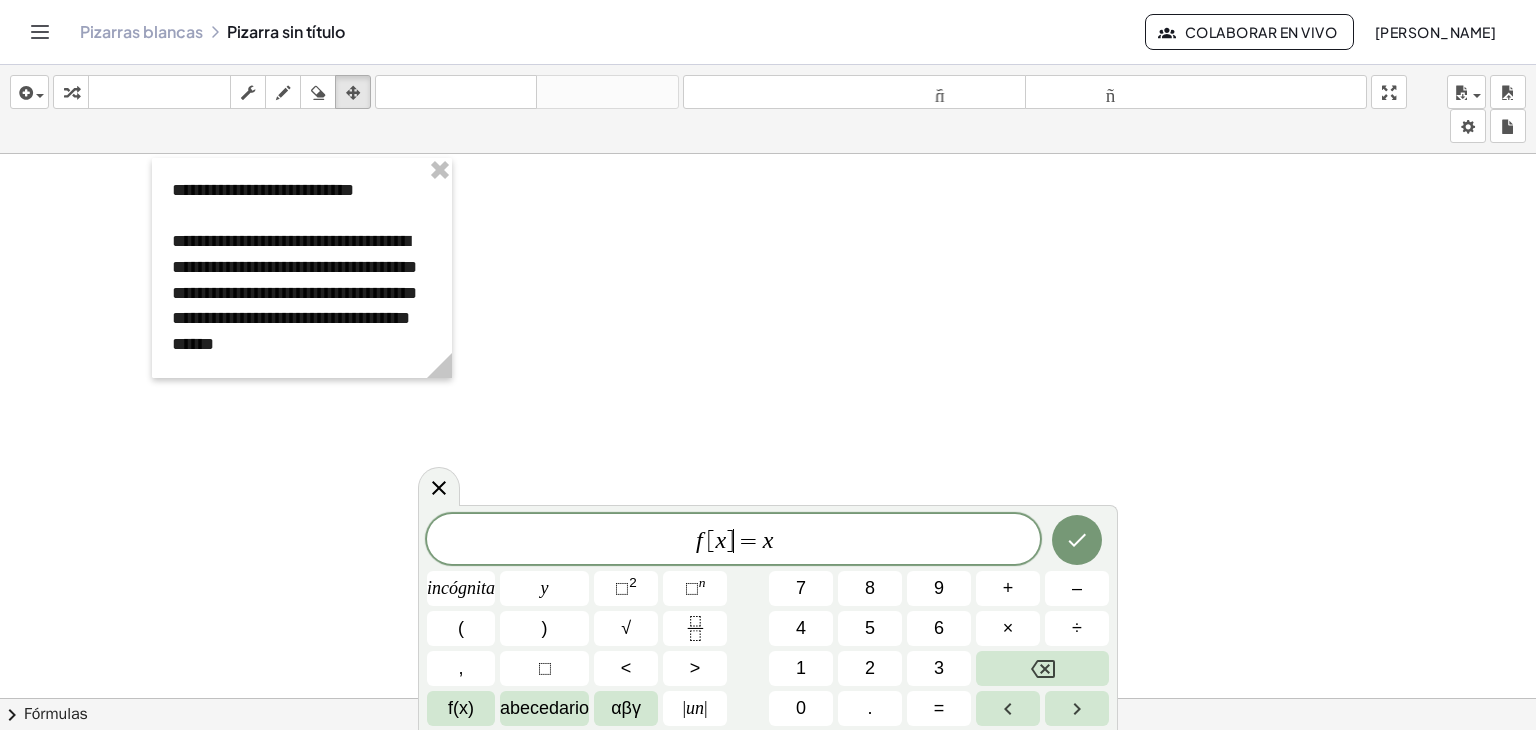 click on "=" at bounding box center [748, 541] 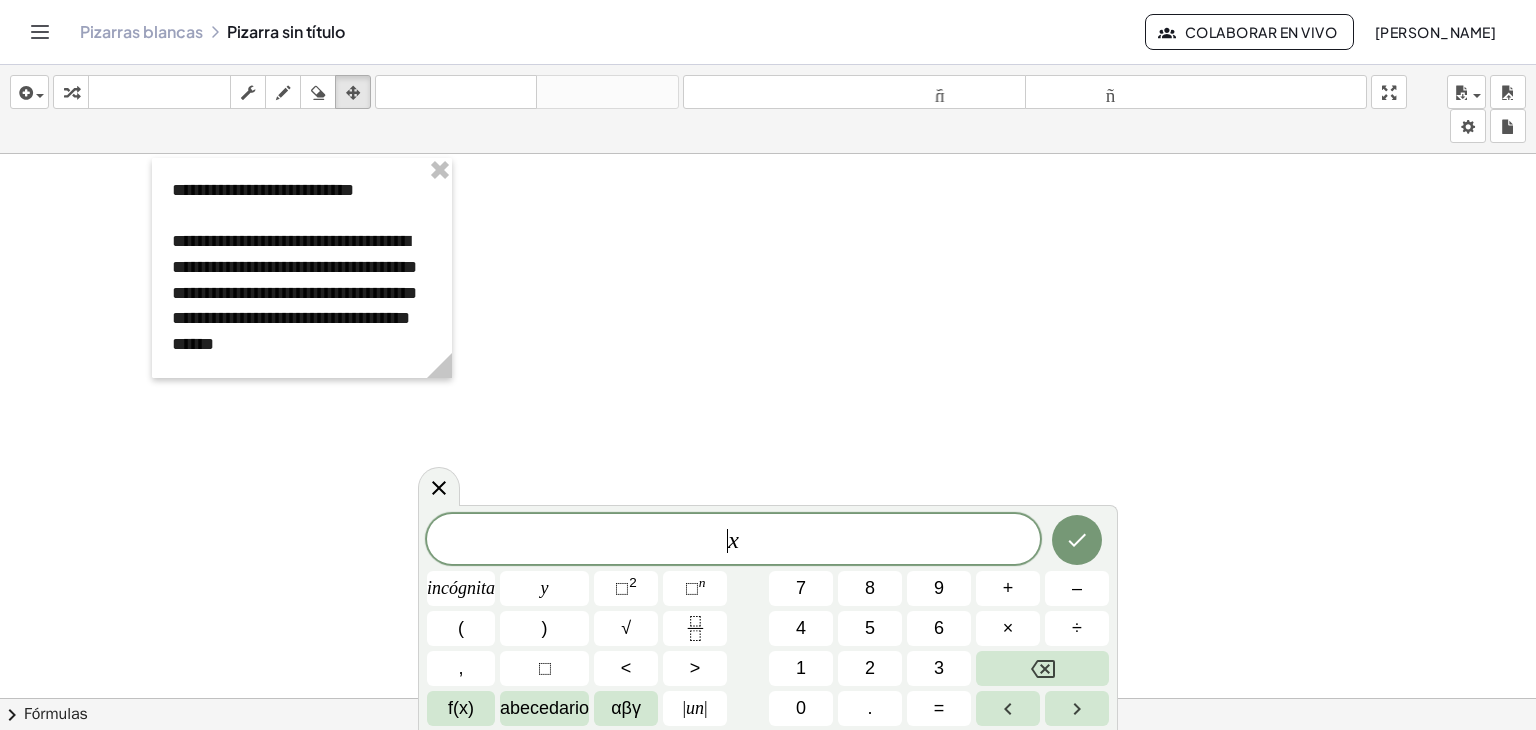 click on "​ x" at bounding box center (733, 541) 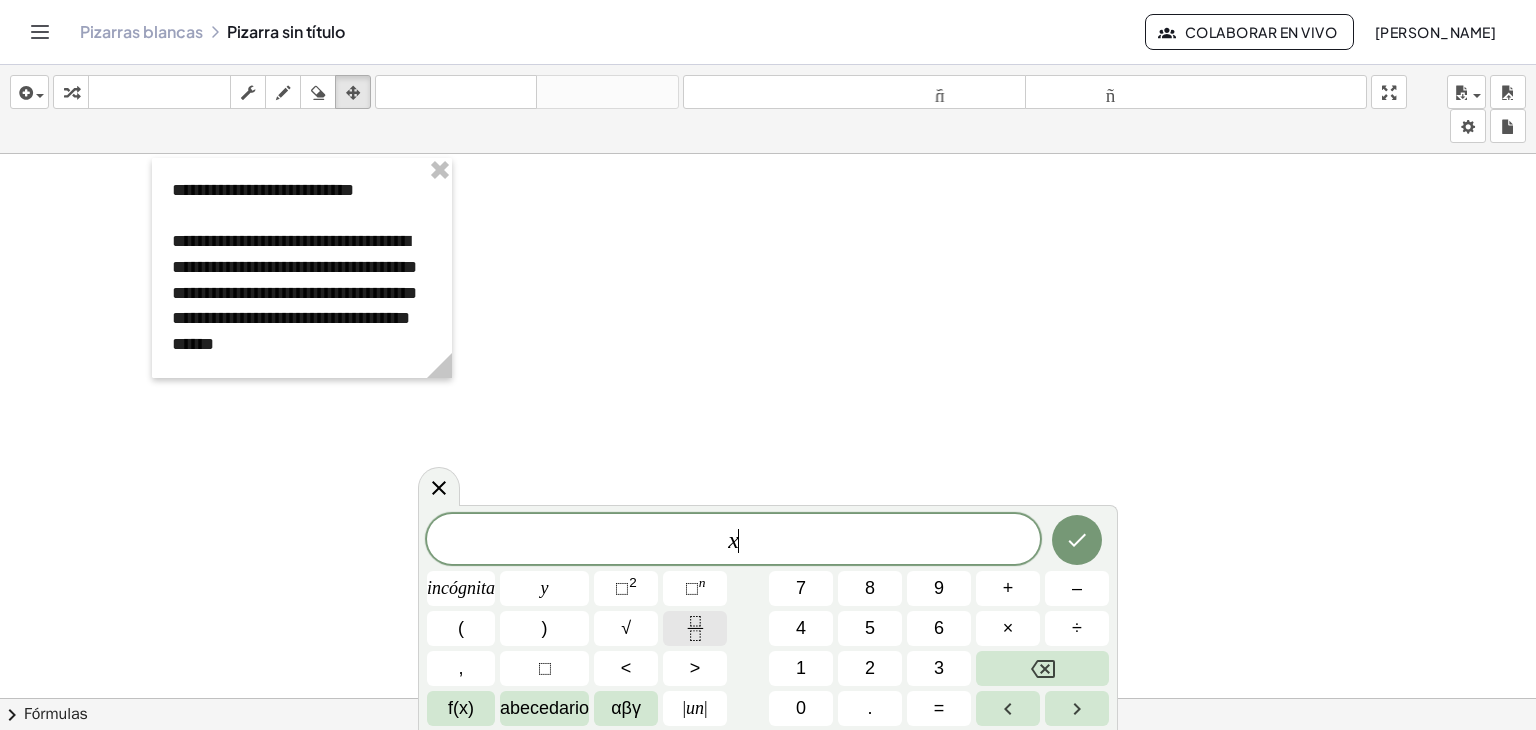 click 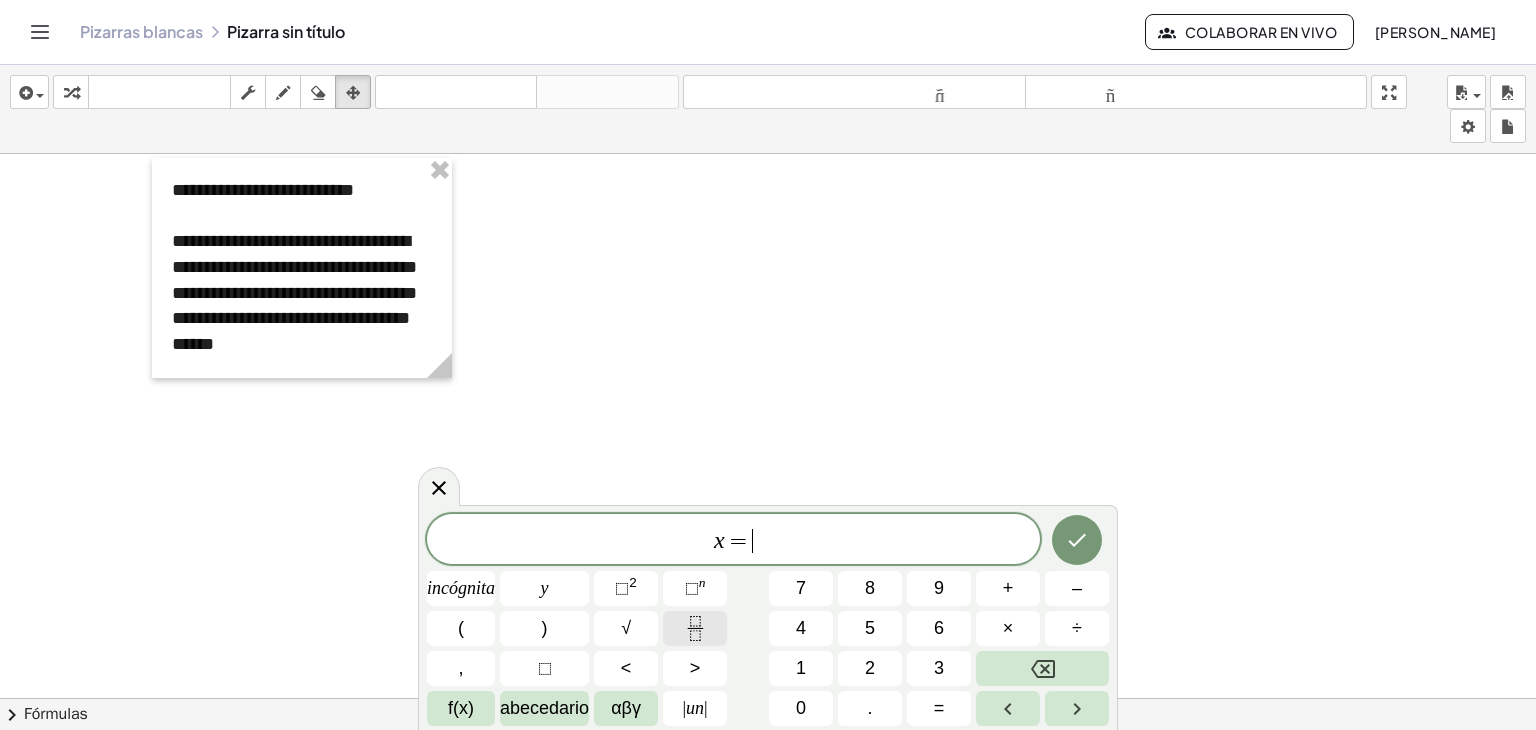 click at bounding box center (695, 628) 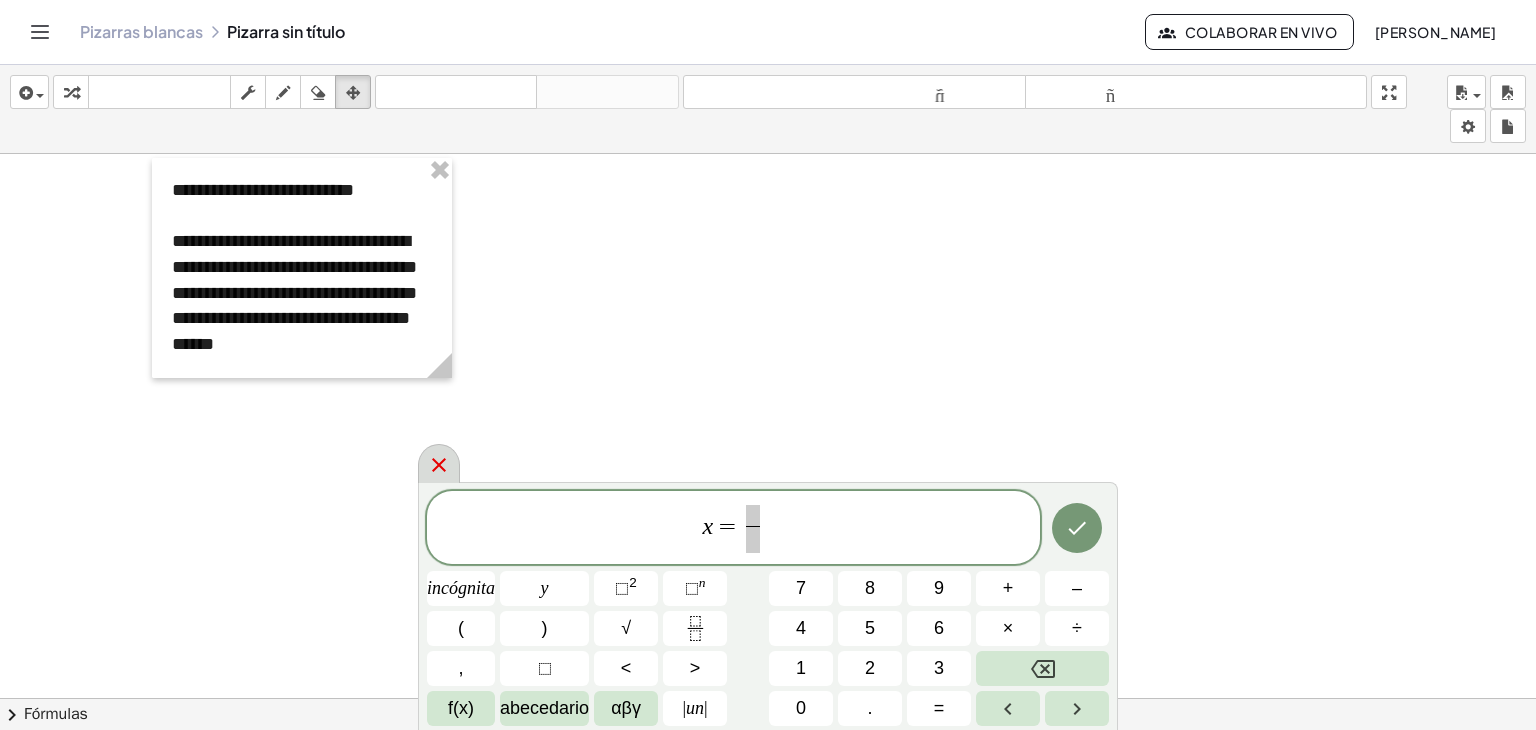 click 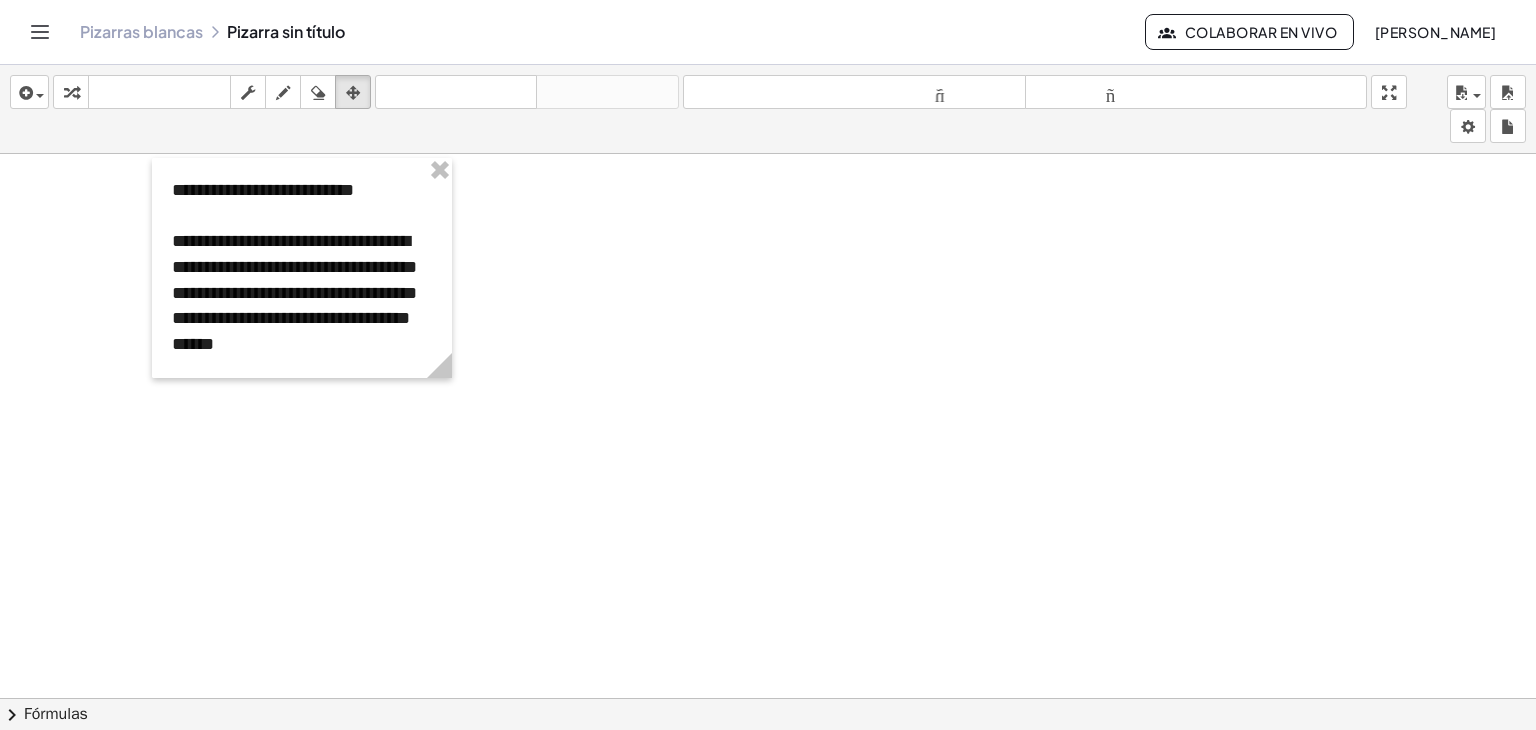 click at bounding box center [768, 647] 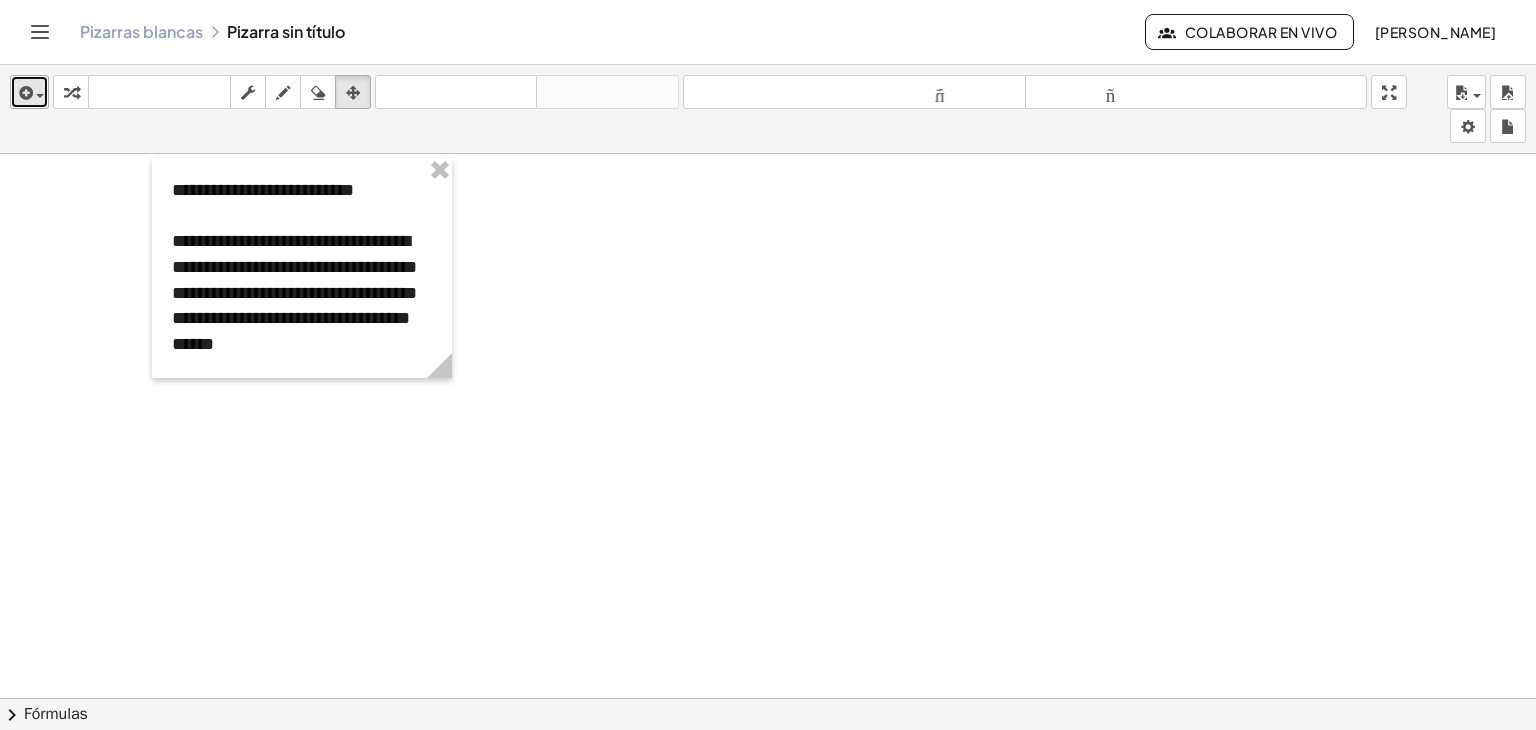 click at bounding box center [29, 92] 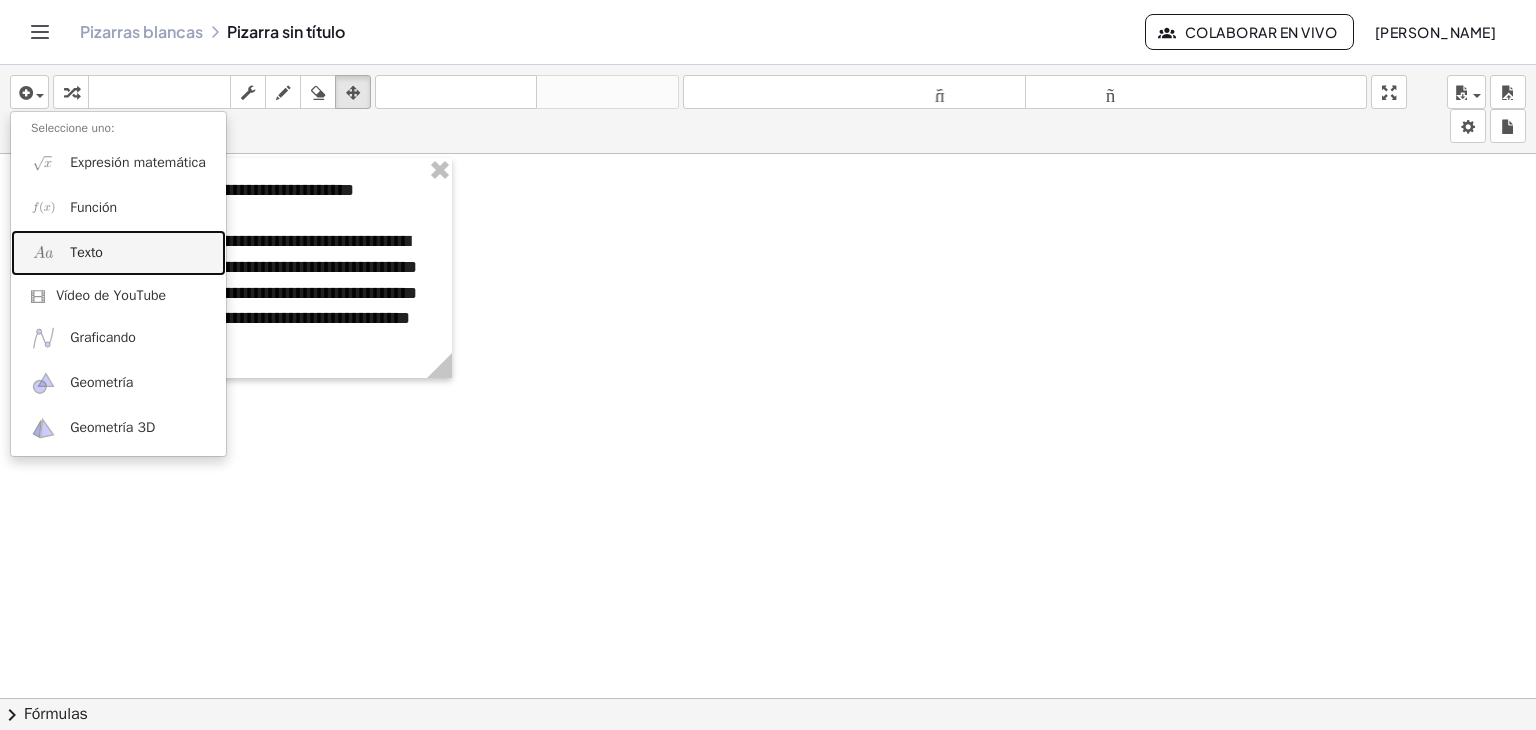 click on "Texto" at bounding box center (86, 252) 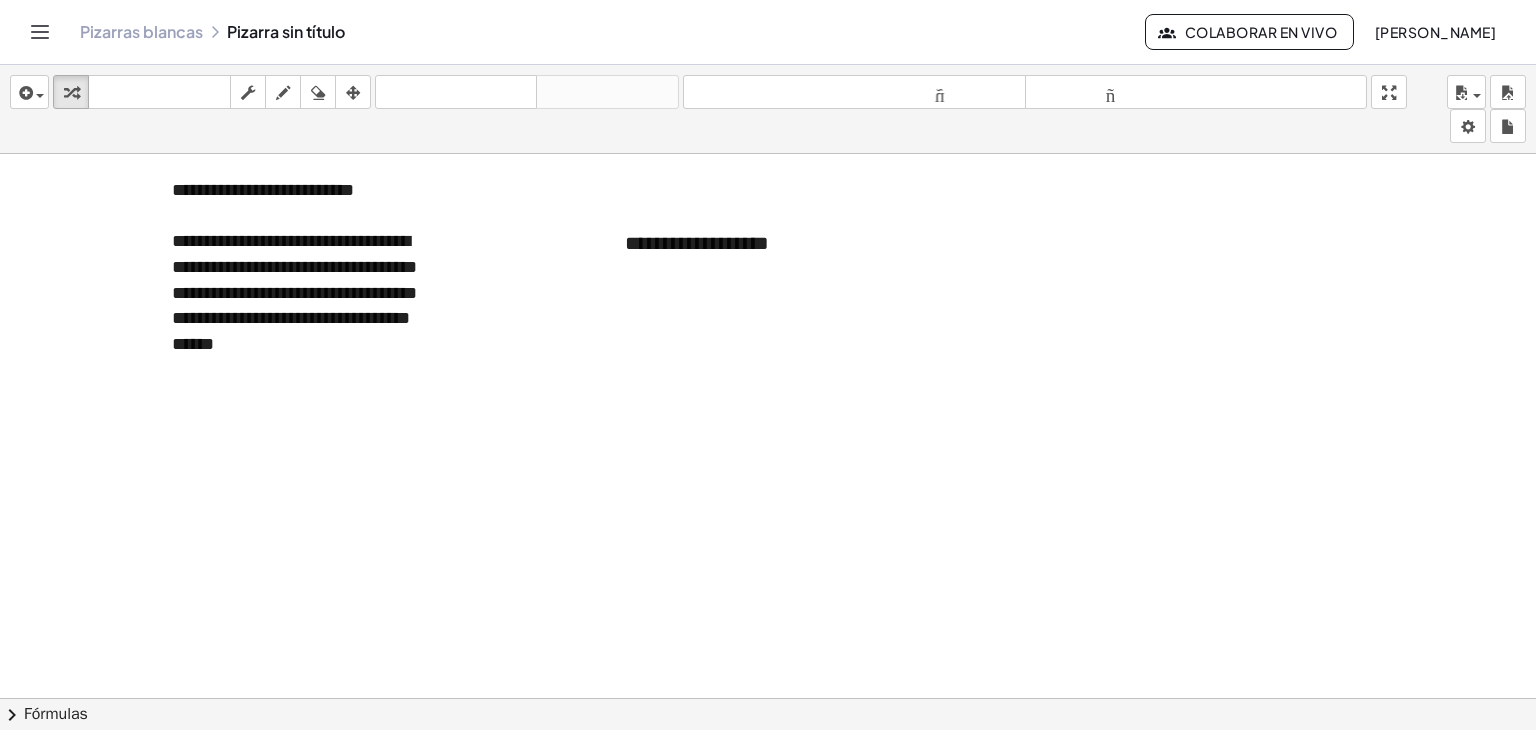 type 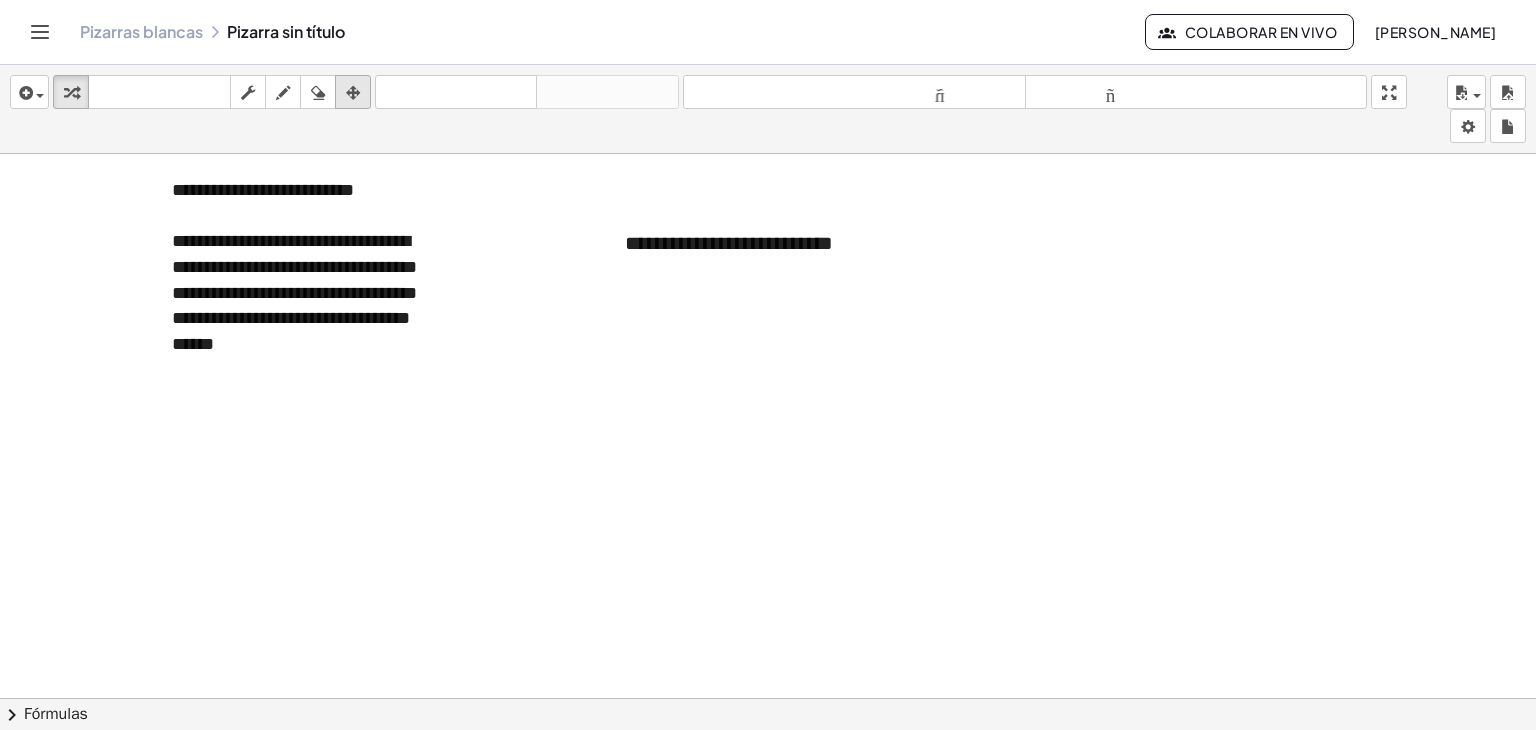 click at bounding box center [353, 93] 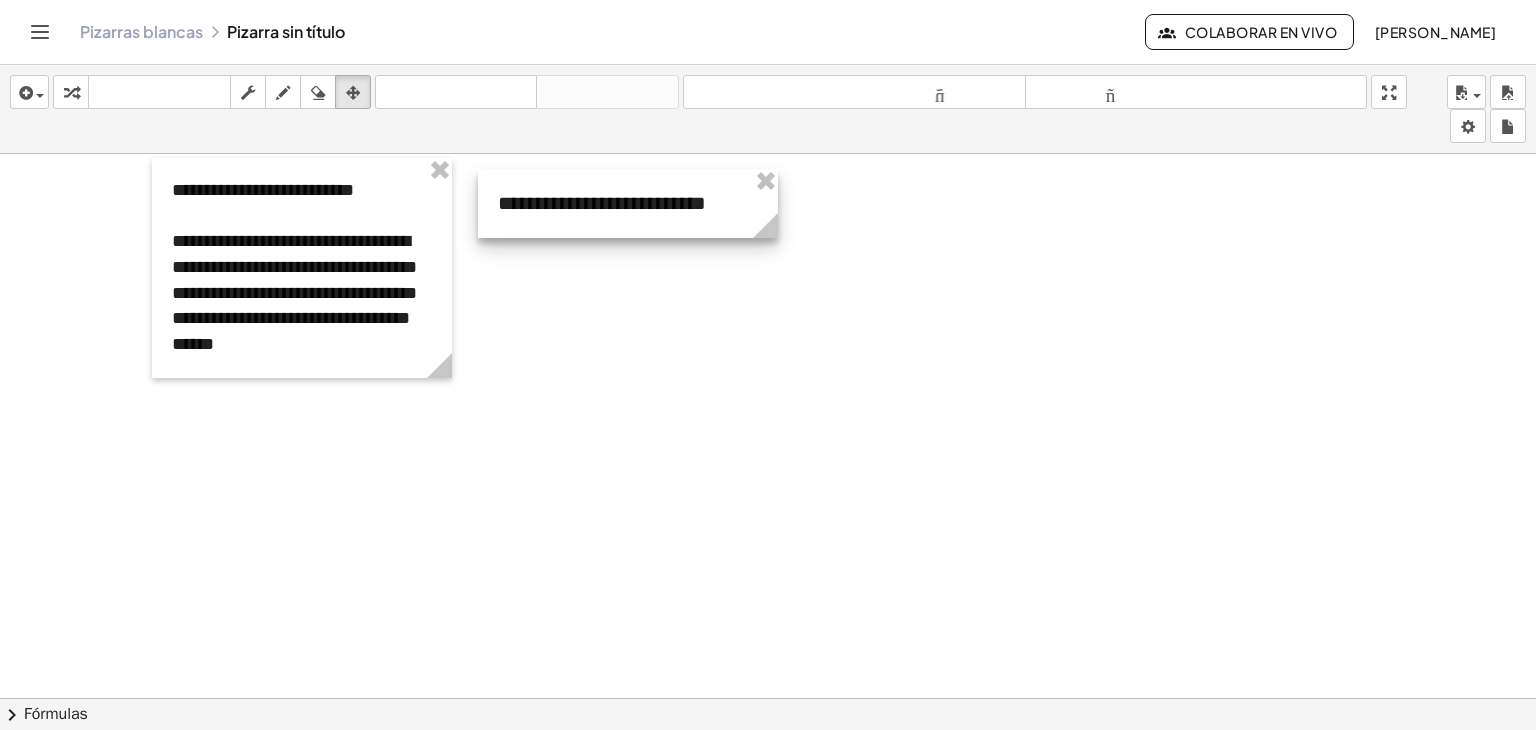 drag, startPoint x: 649, startPoint y: 245, endPoint x: 524, endPoint y: 206, distance: 130.94273 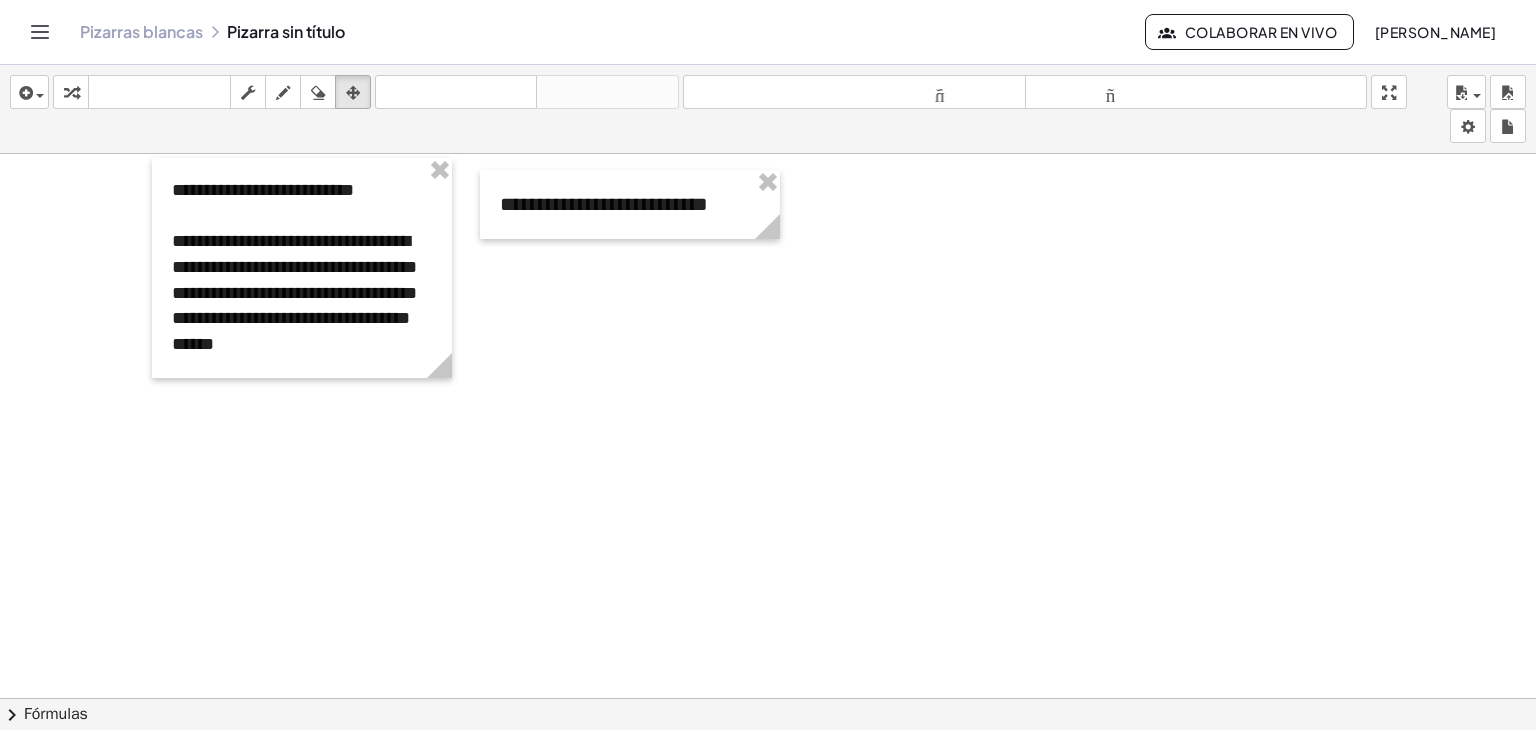 click at bounding box center (768, 647) 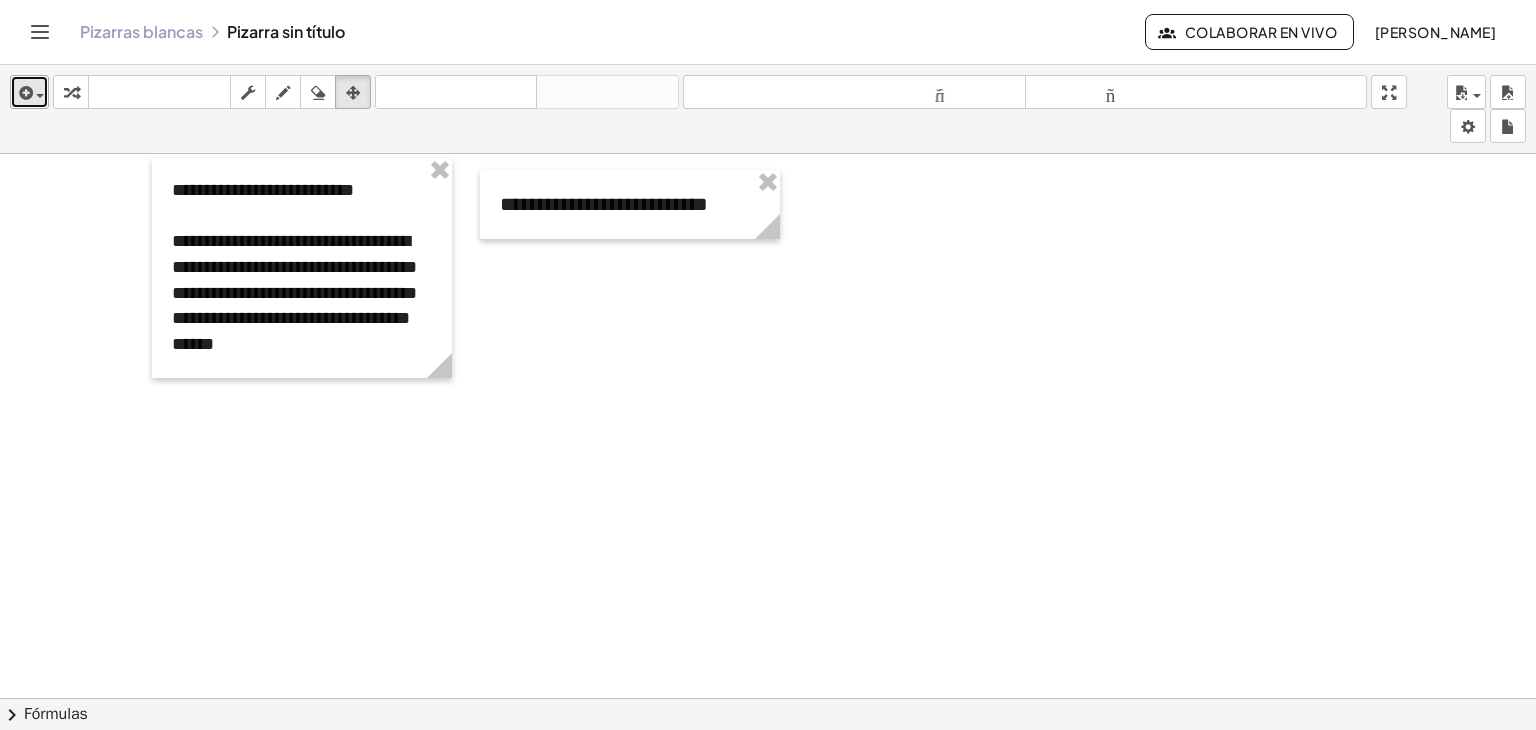 click on "insertar" at bounding box center [29, 92] 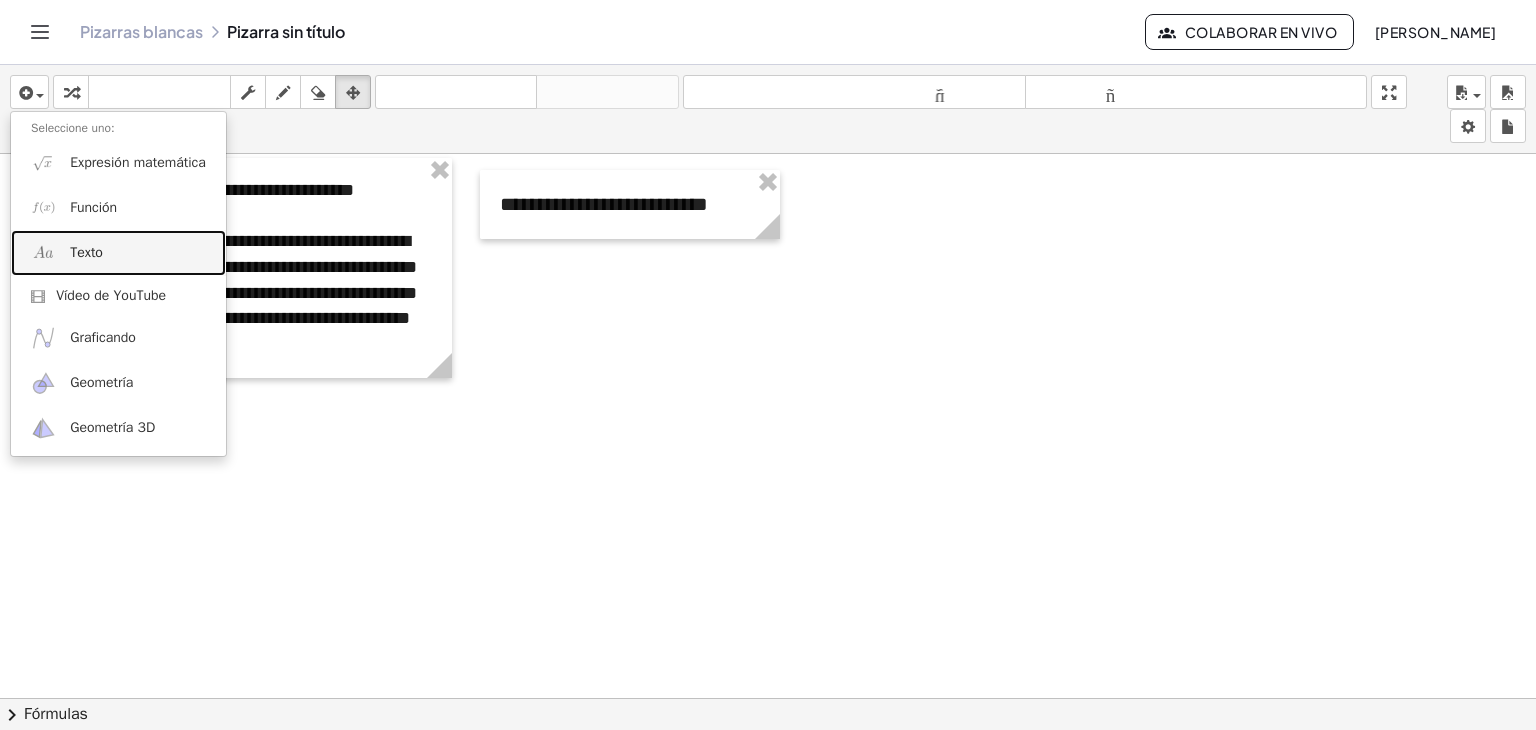 click on "Texto" at bounding box center [118, 252] 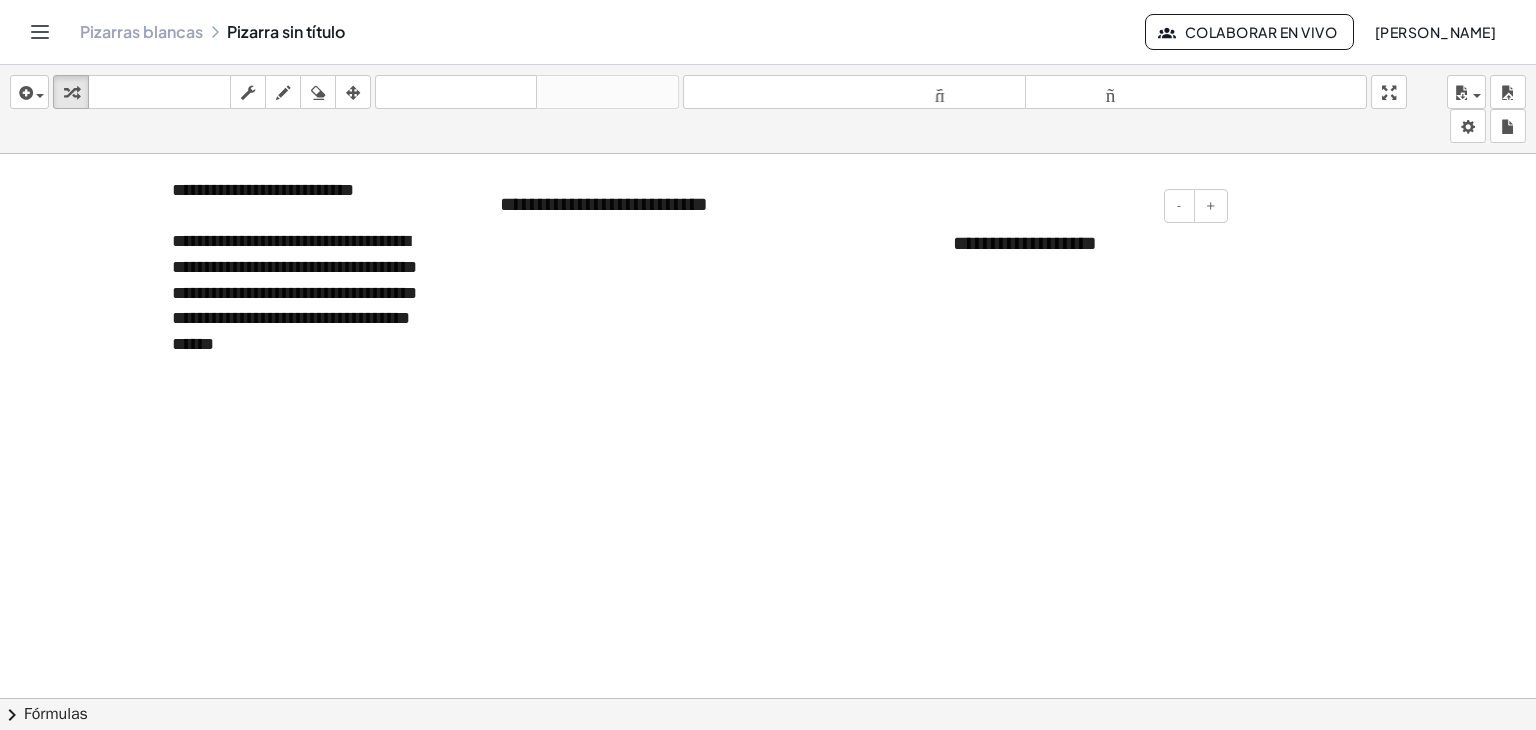 type 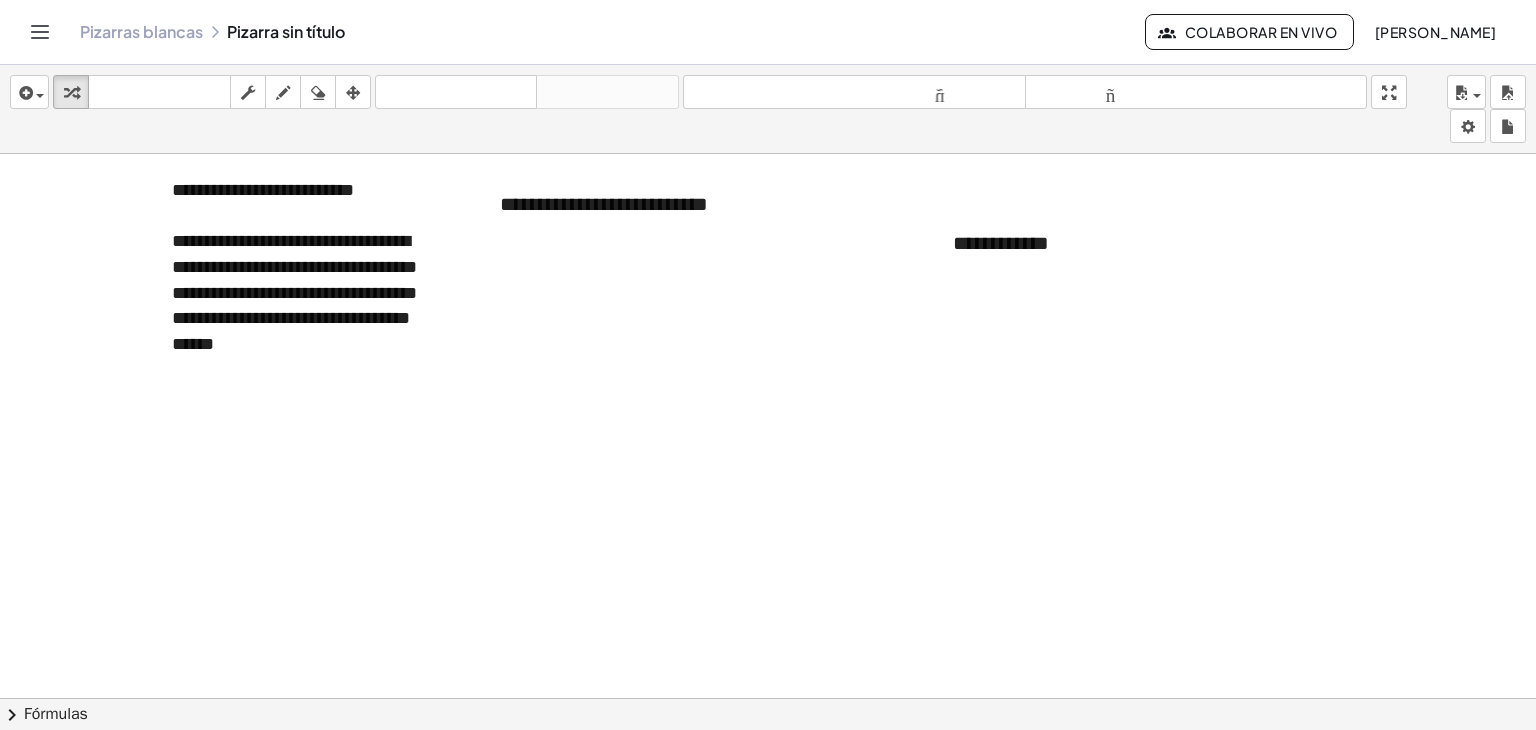 click at bounding box center (768, 647) 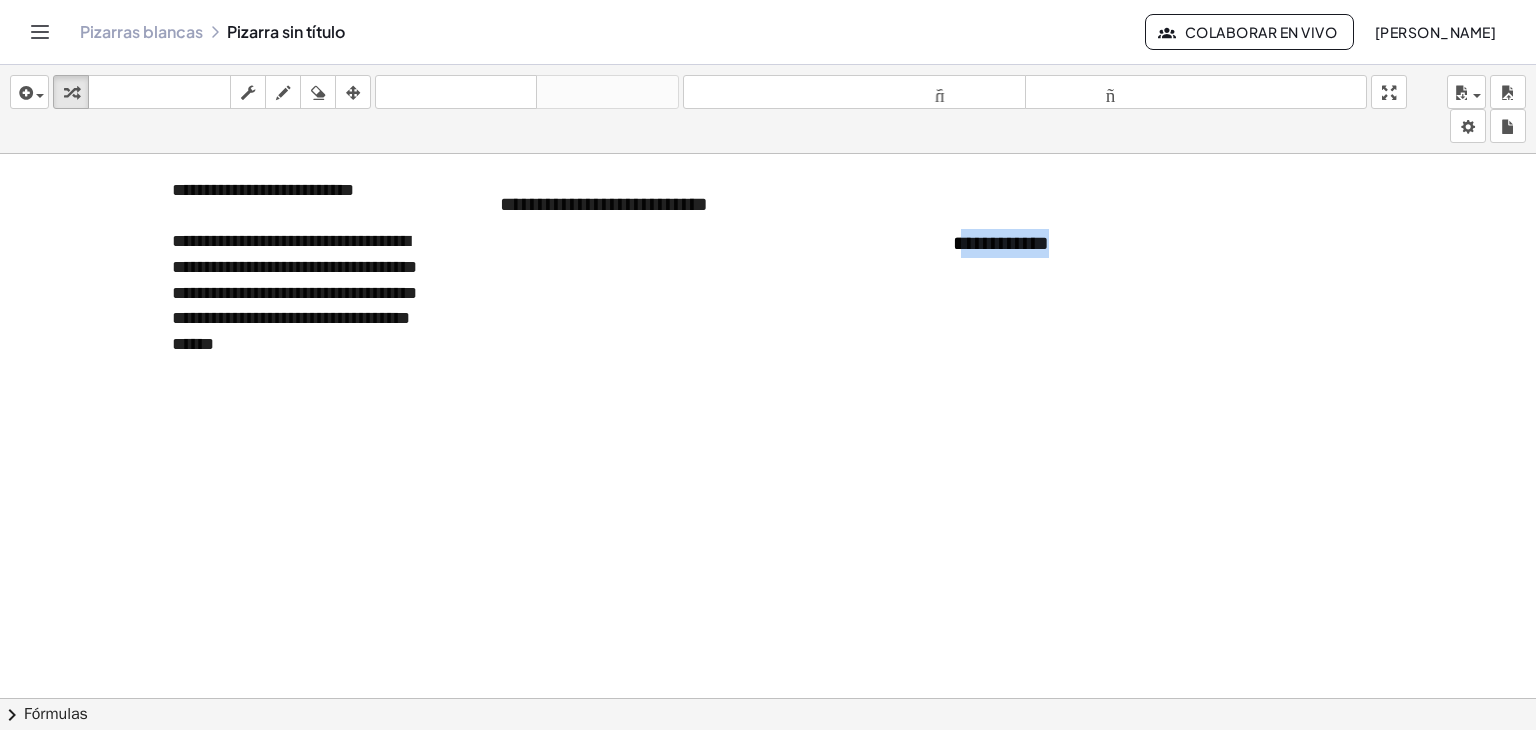drag, startPoint x: 960, startPoint y: 225, endPoint x: 472, endPoint y: 262, distance: 489.40067 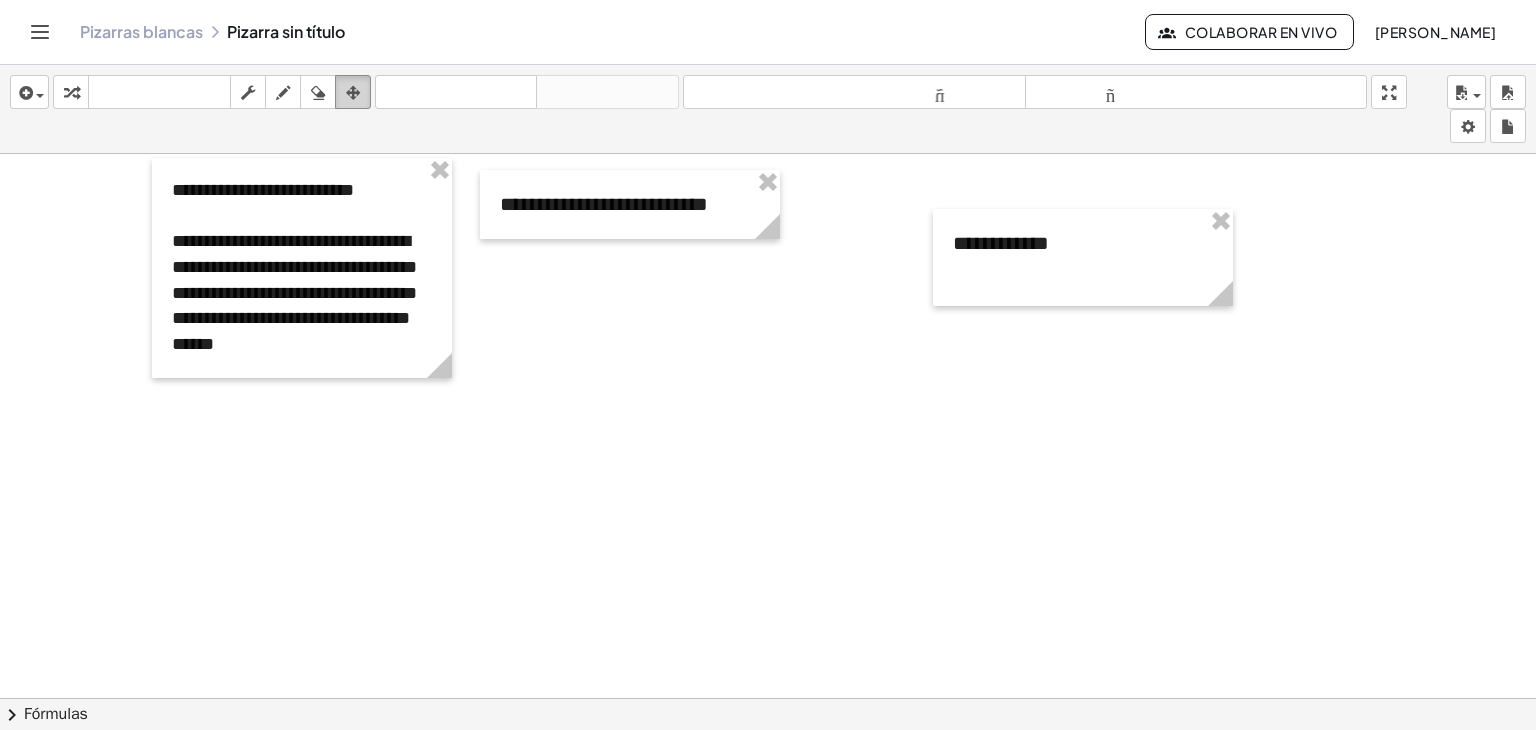 click at bounding box center [353, 93] 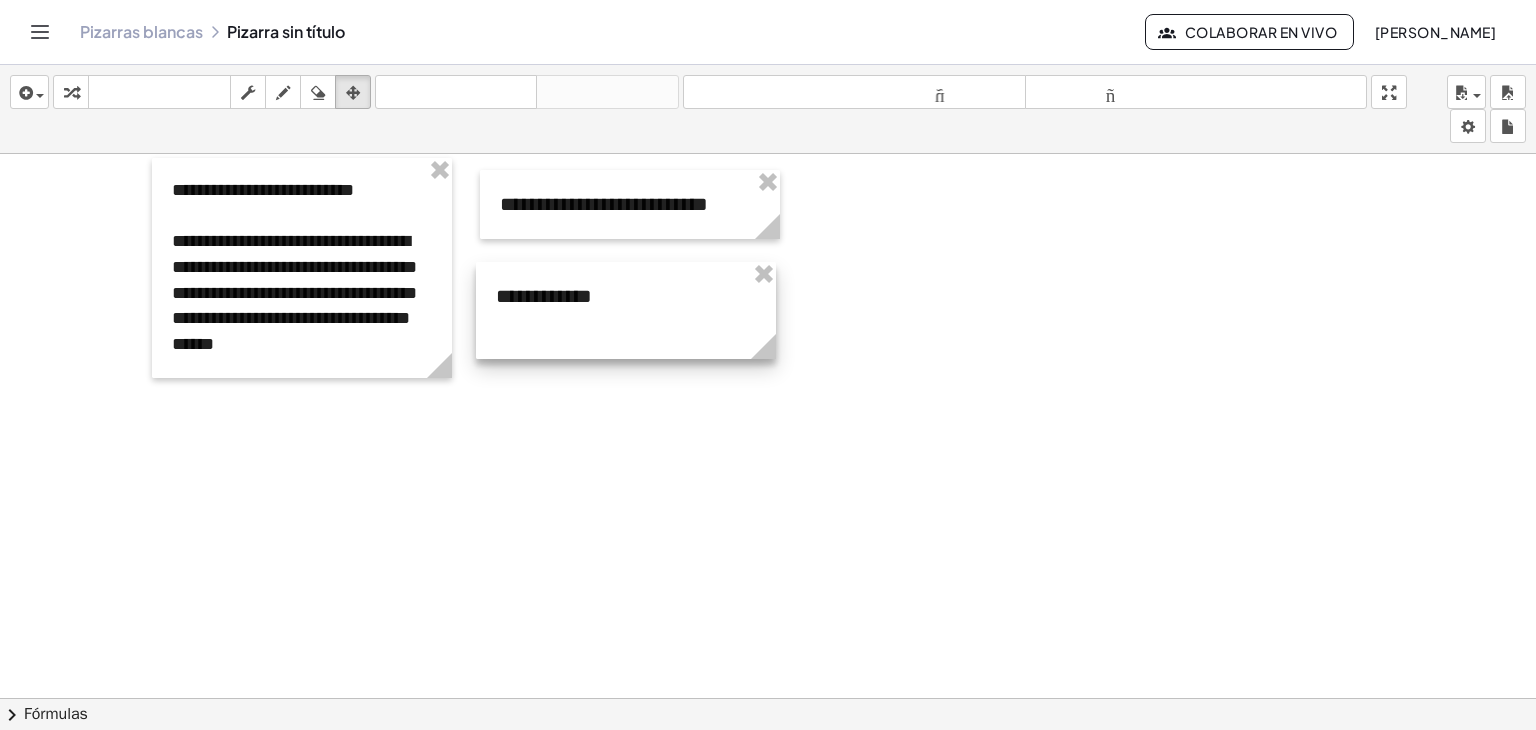 drag, startPoint x: 1153, startPoint y: 273, endPoint x: 696, endPoint y: 326, distance: 460.06305 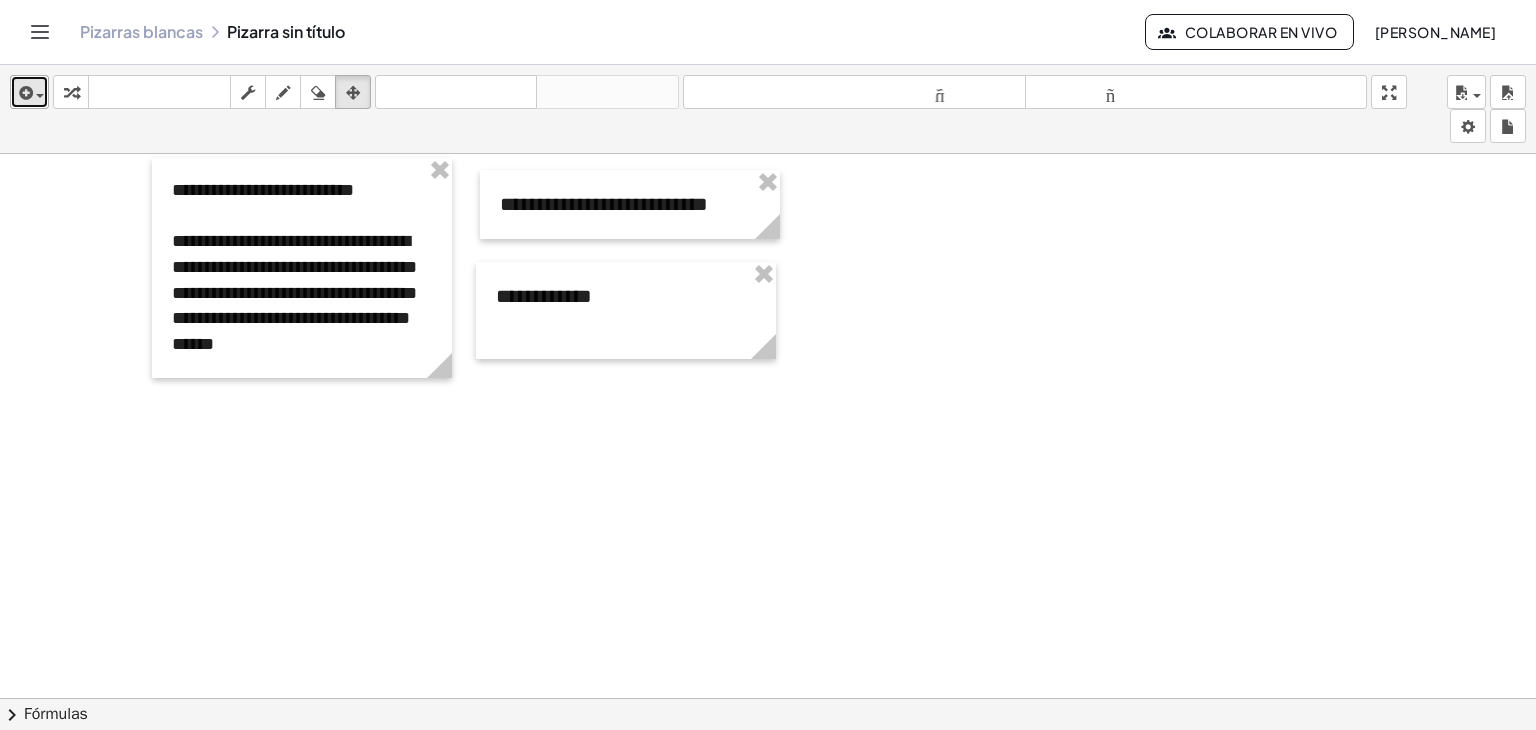click at bounding box center [24, 93] 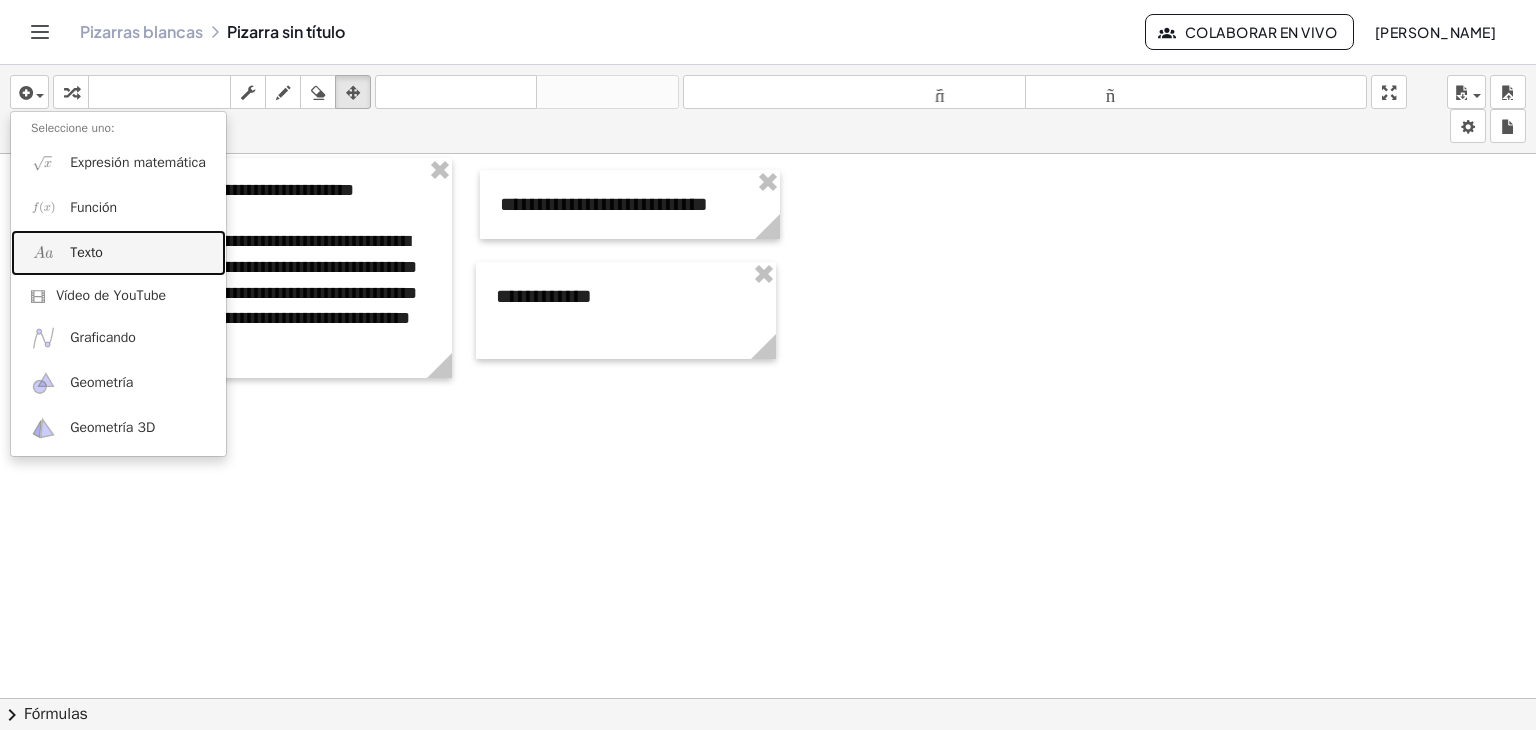 click on "Texto" at bounding box center [118, 252] 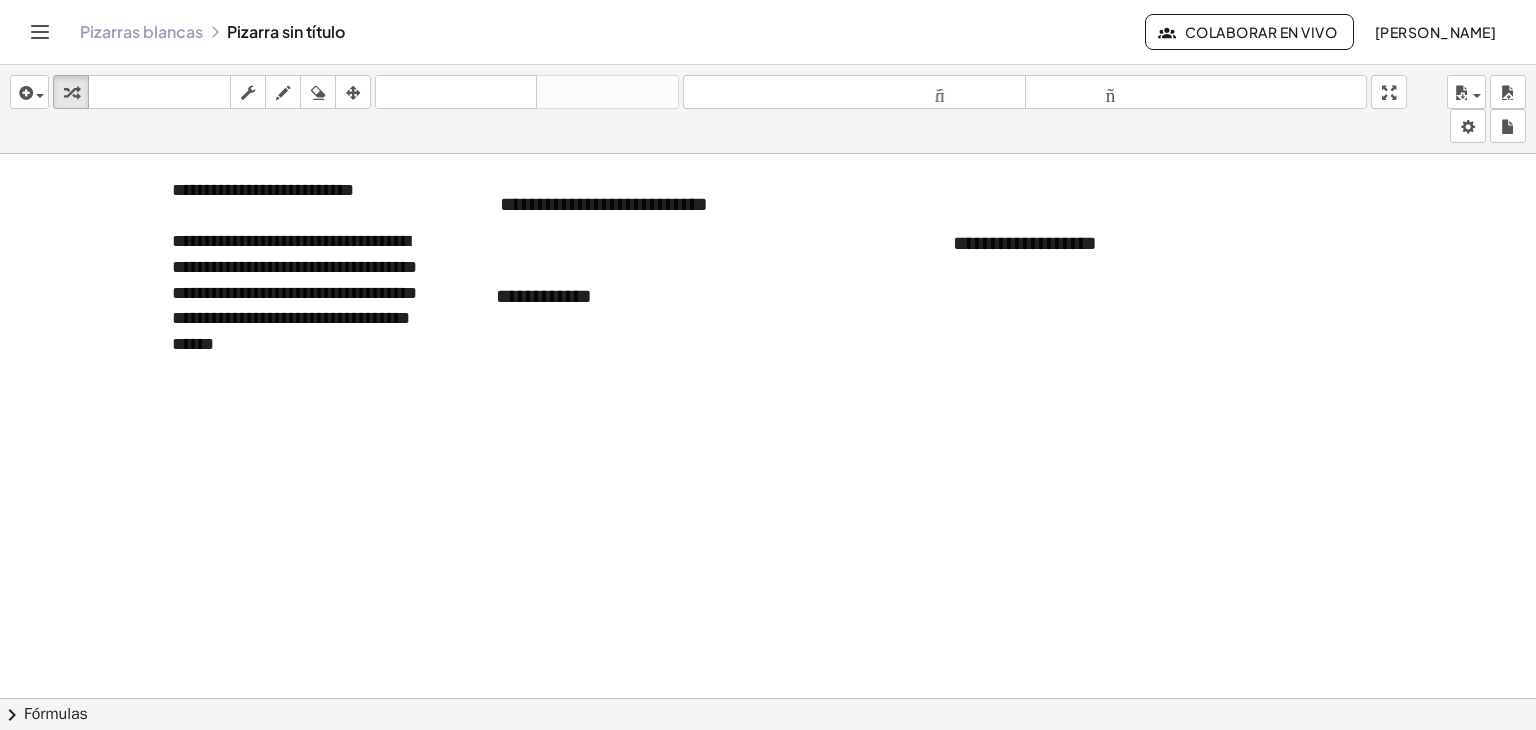 type 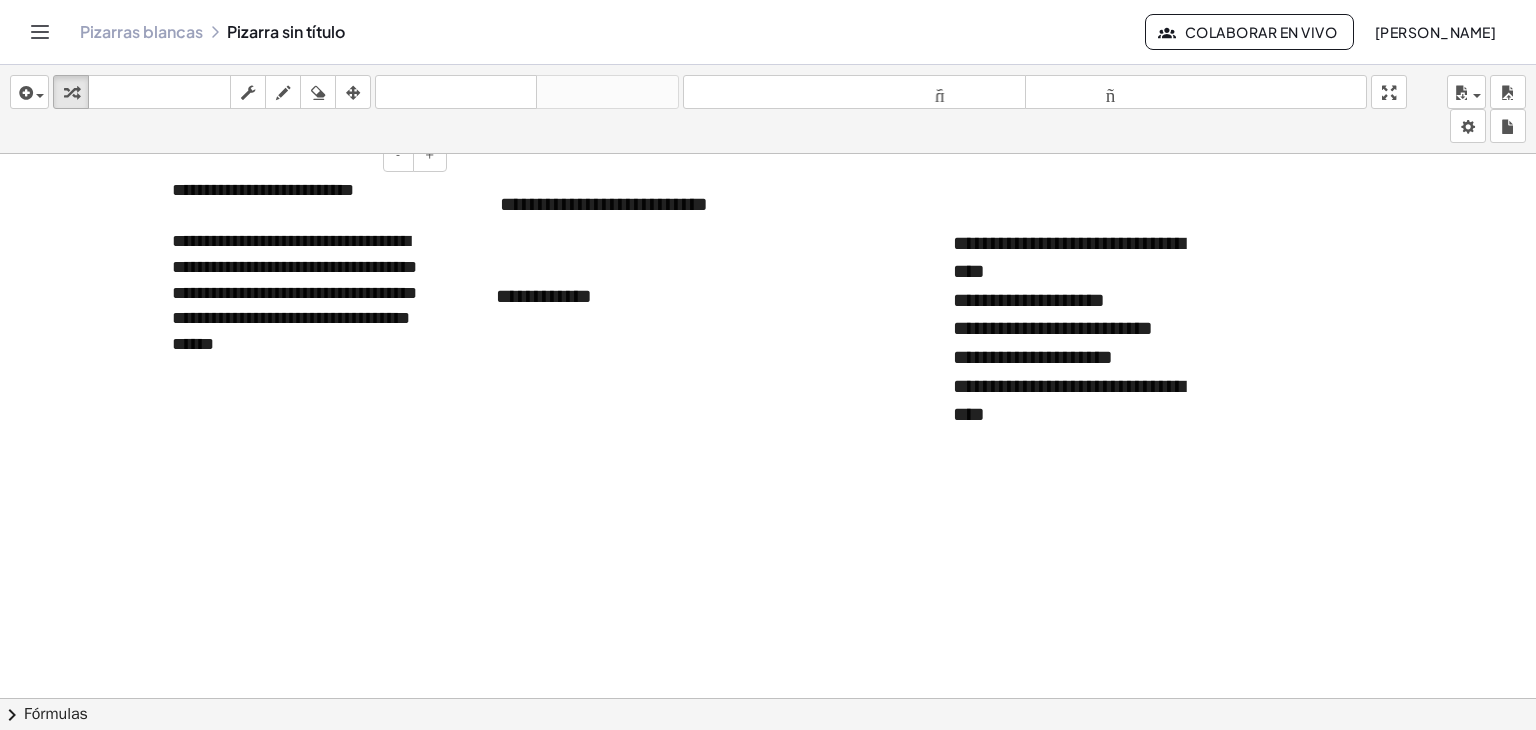 click on "**********" at bounding box center [294, 292] 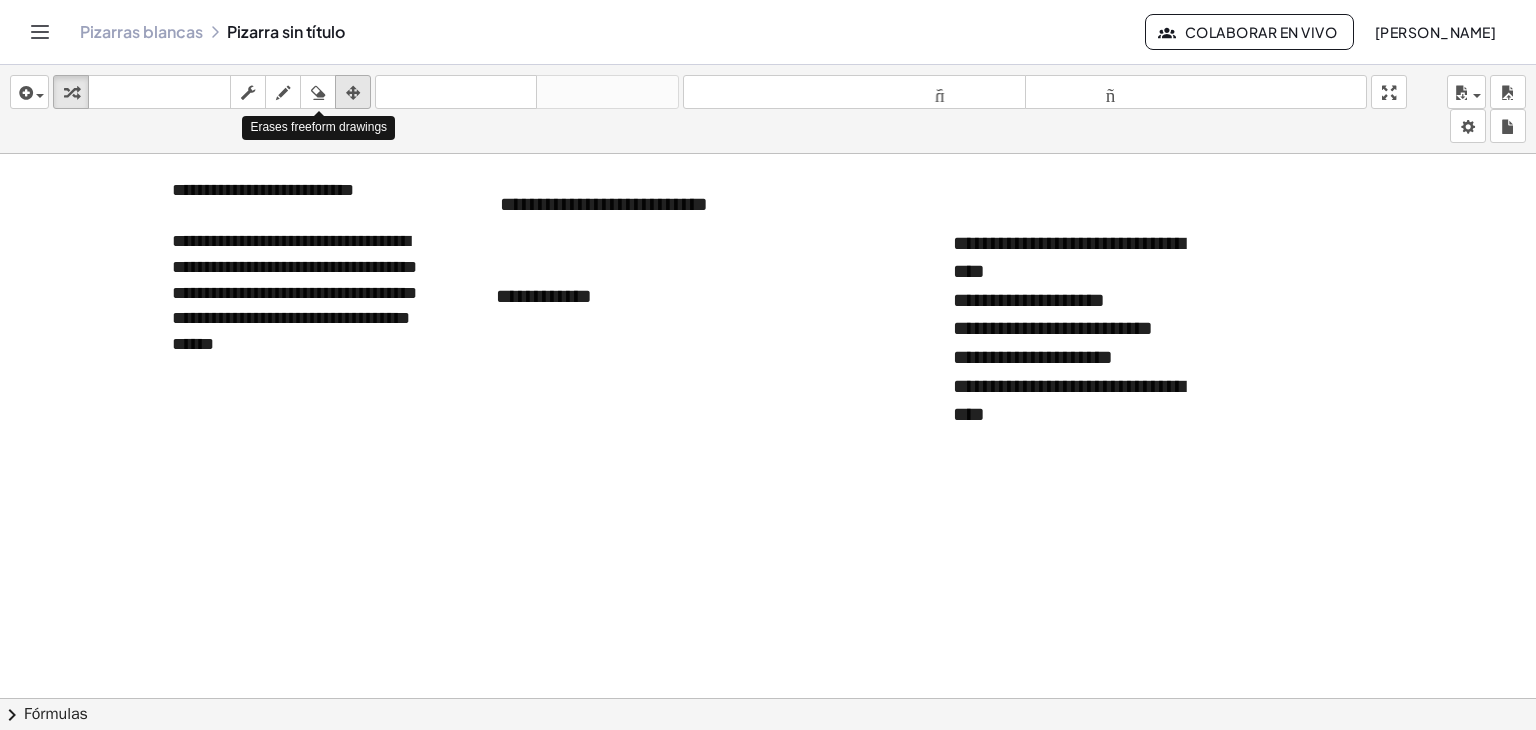 click at bounding box center [353, 92] 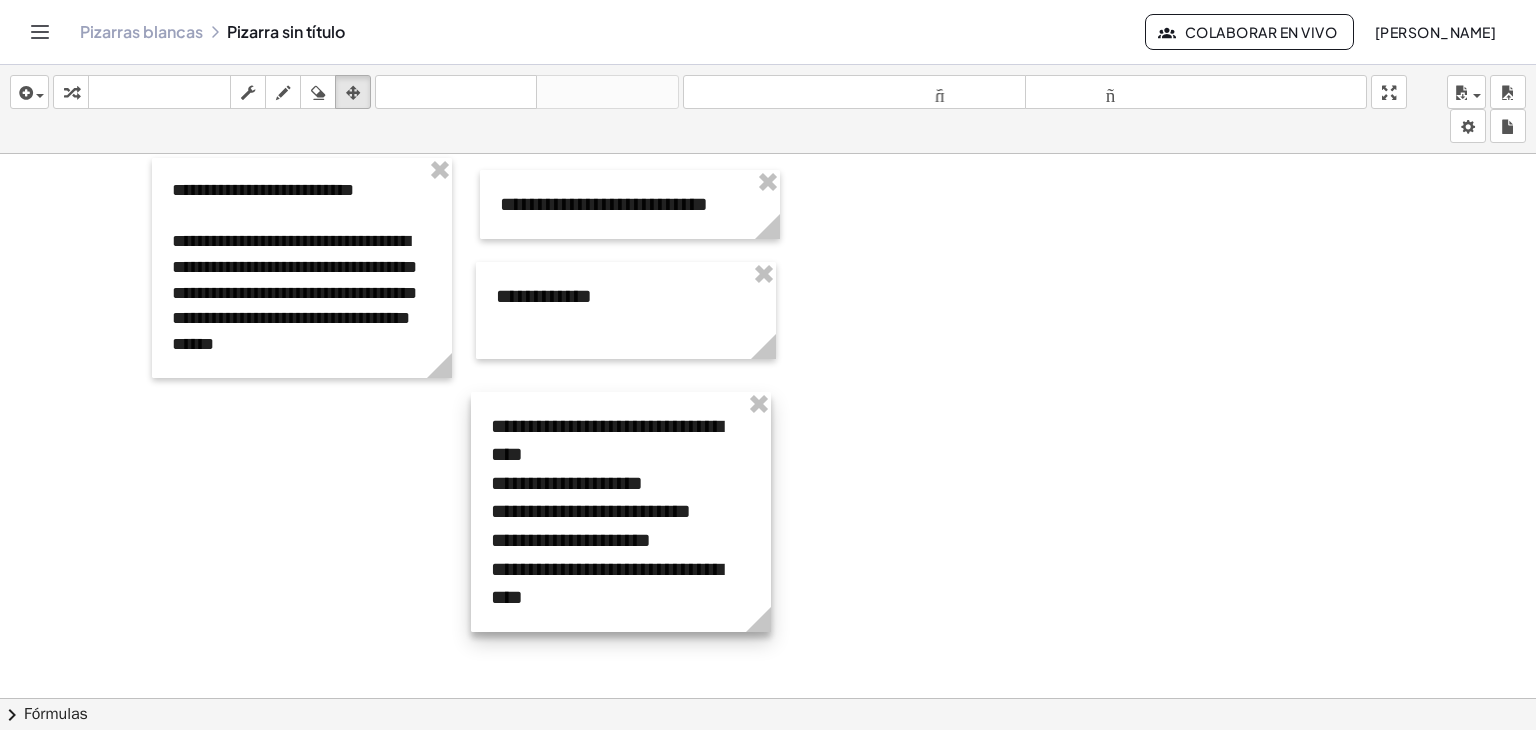drag, startPoint x: 994, startPoint y: 311, endPoint x: 532, endPoint y: 494, distance: 496.92352 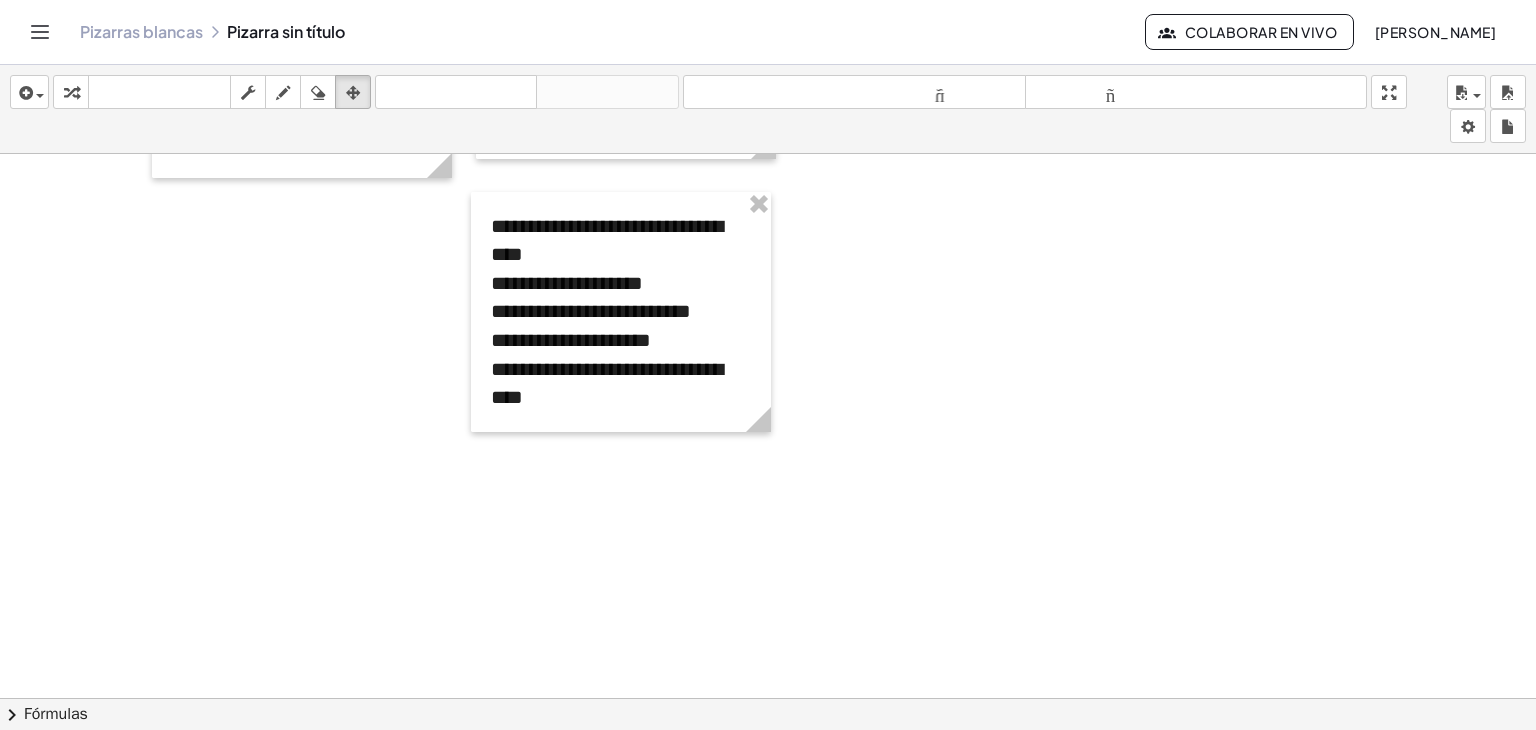 scroll, scrollTop: 211, scrollLeft: 0, axis: vertical 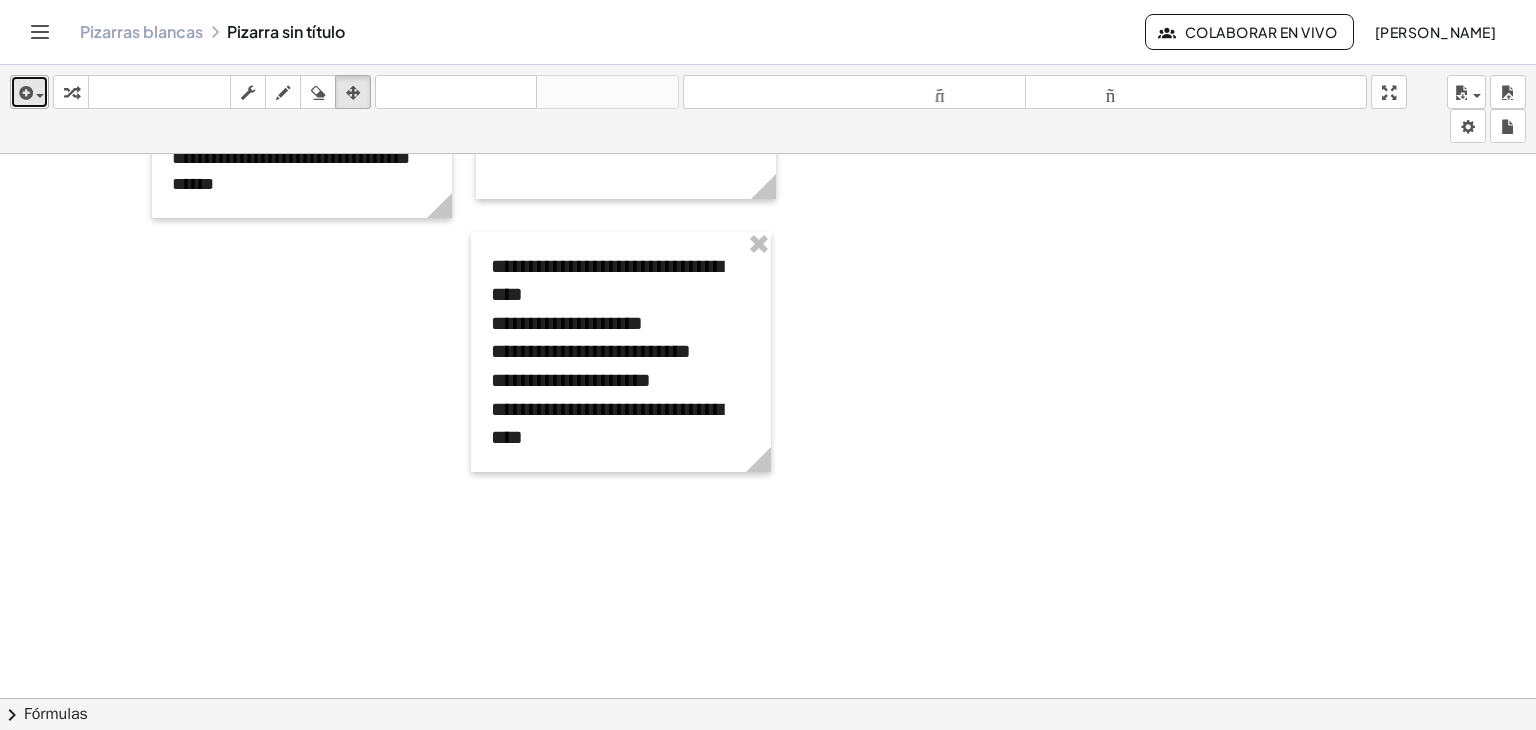 click at bounding box center [24, 93] 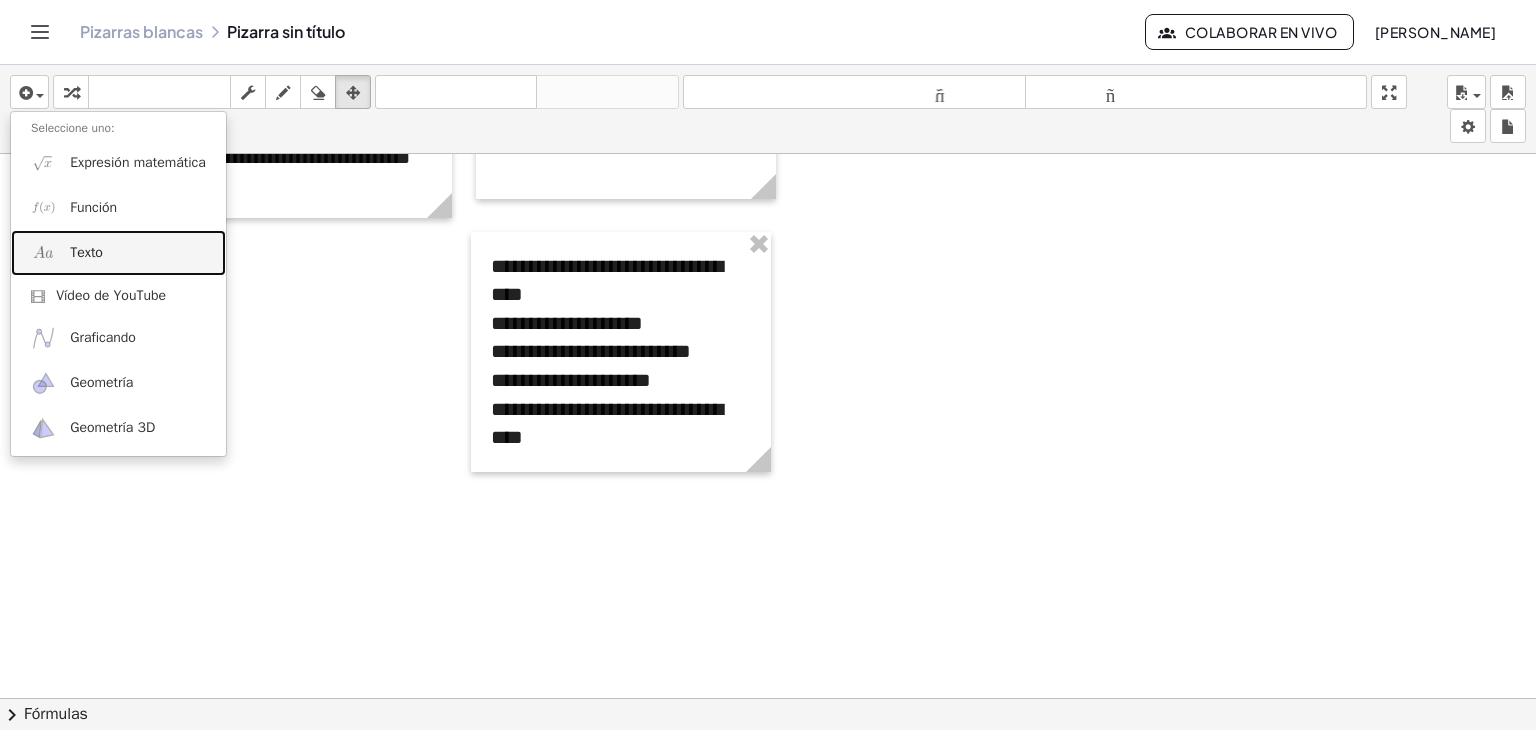 click on "Texto" at bounding box center [86, 252] 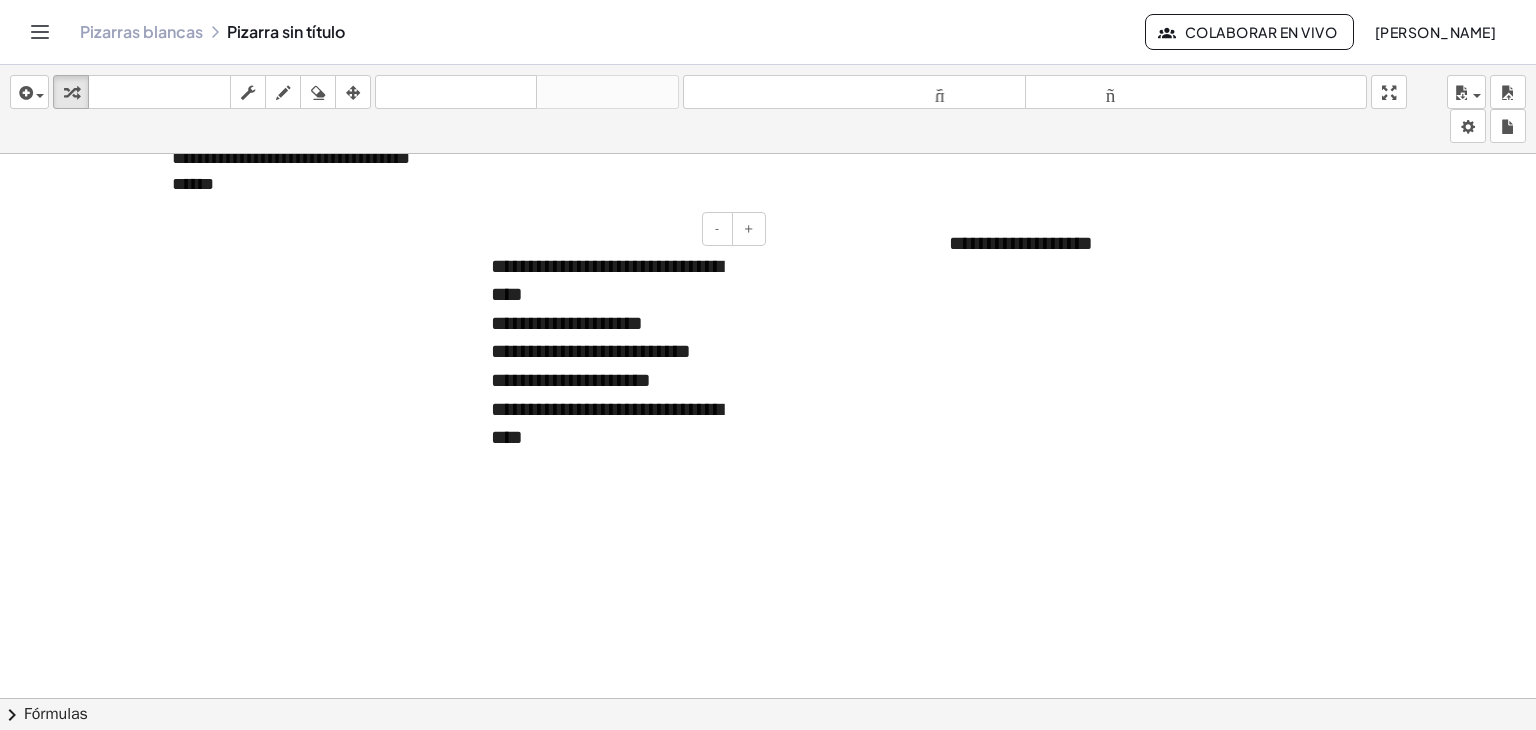 type 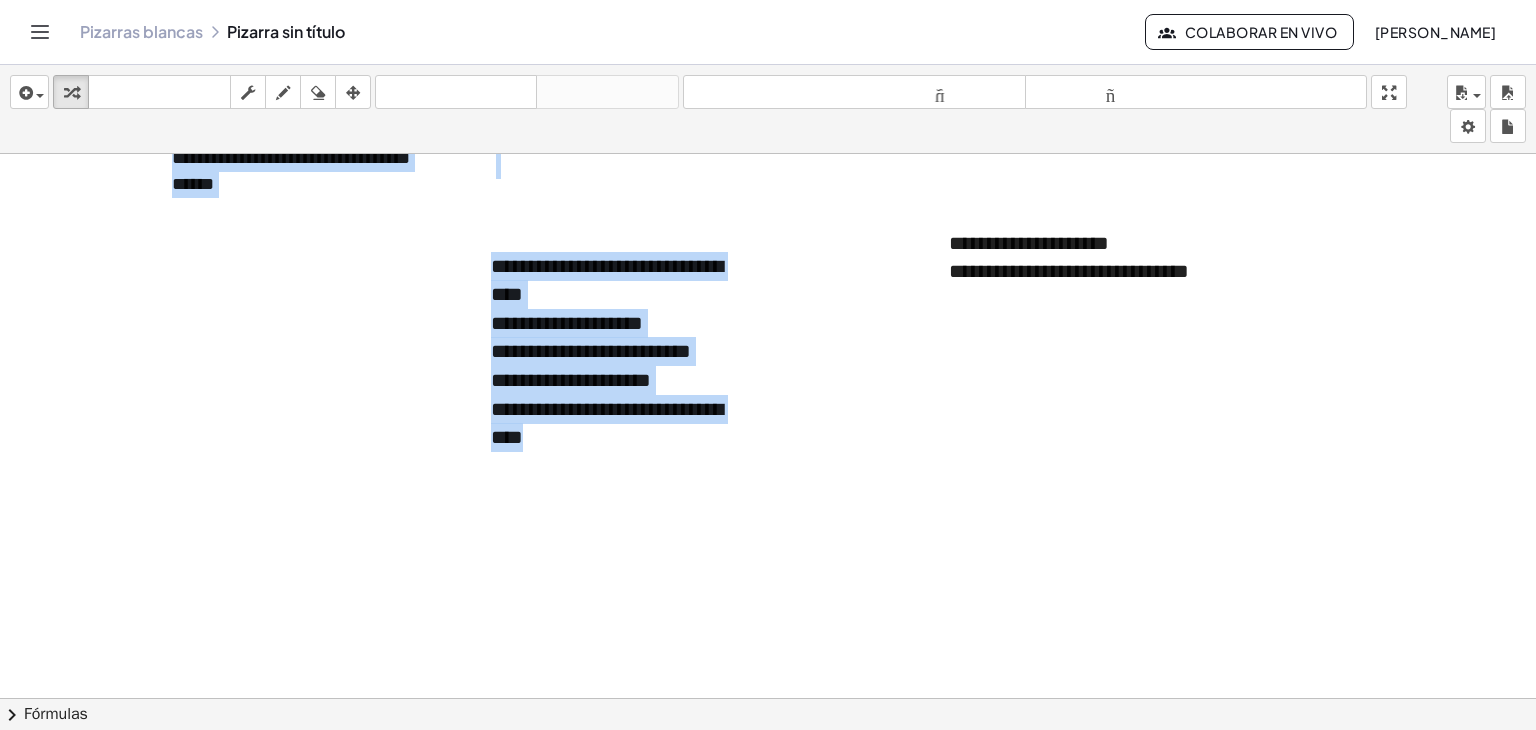 drag, startPoint x: 1027, startPoint y: 209, endPoint x: 874, endPoint y: 313, distance: 185 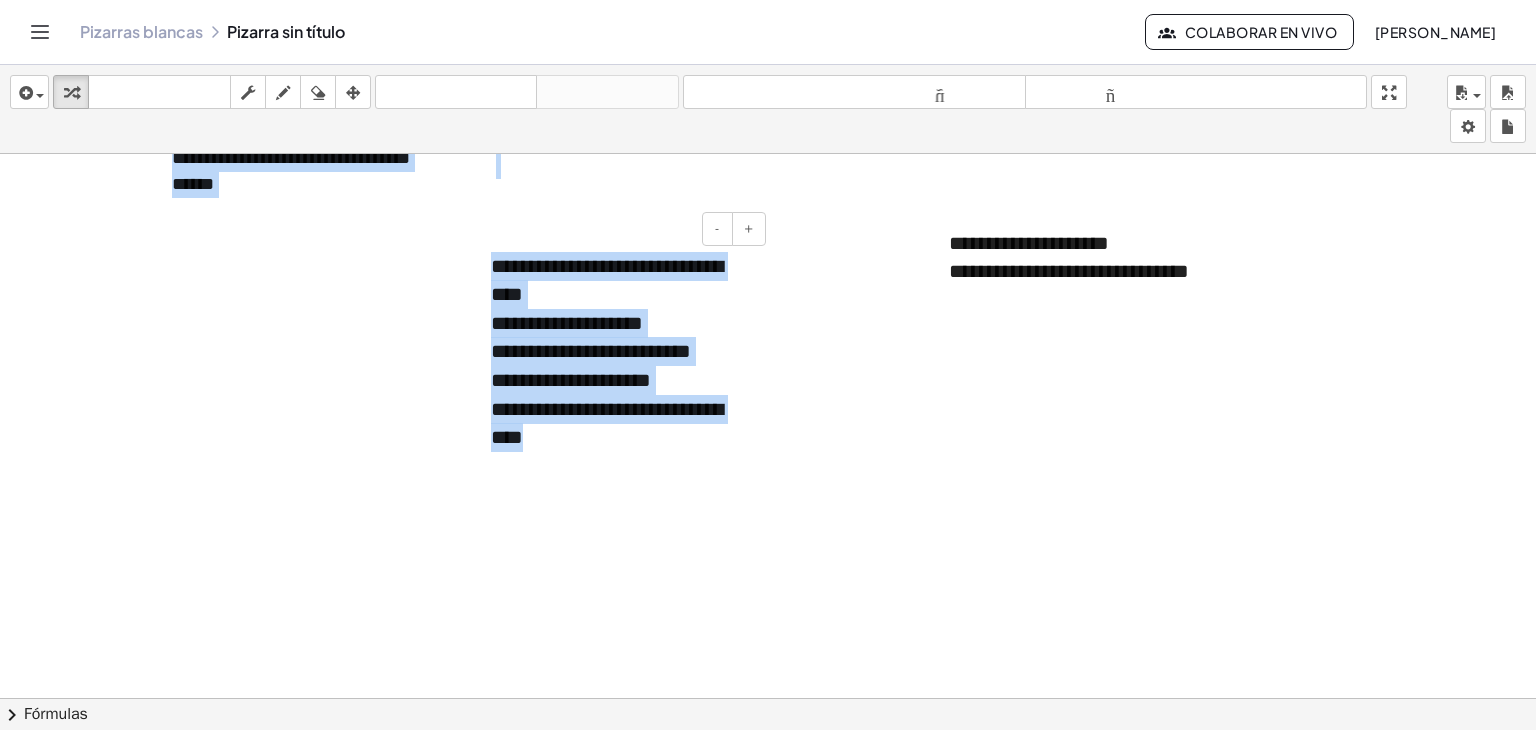 click on "- +" at bounding box center (616, 229) 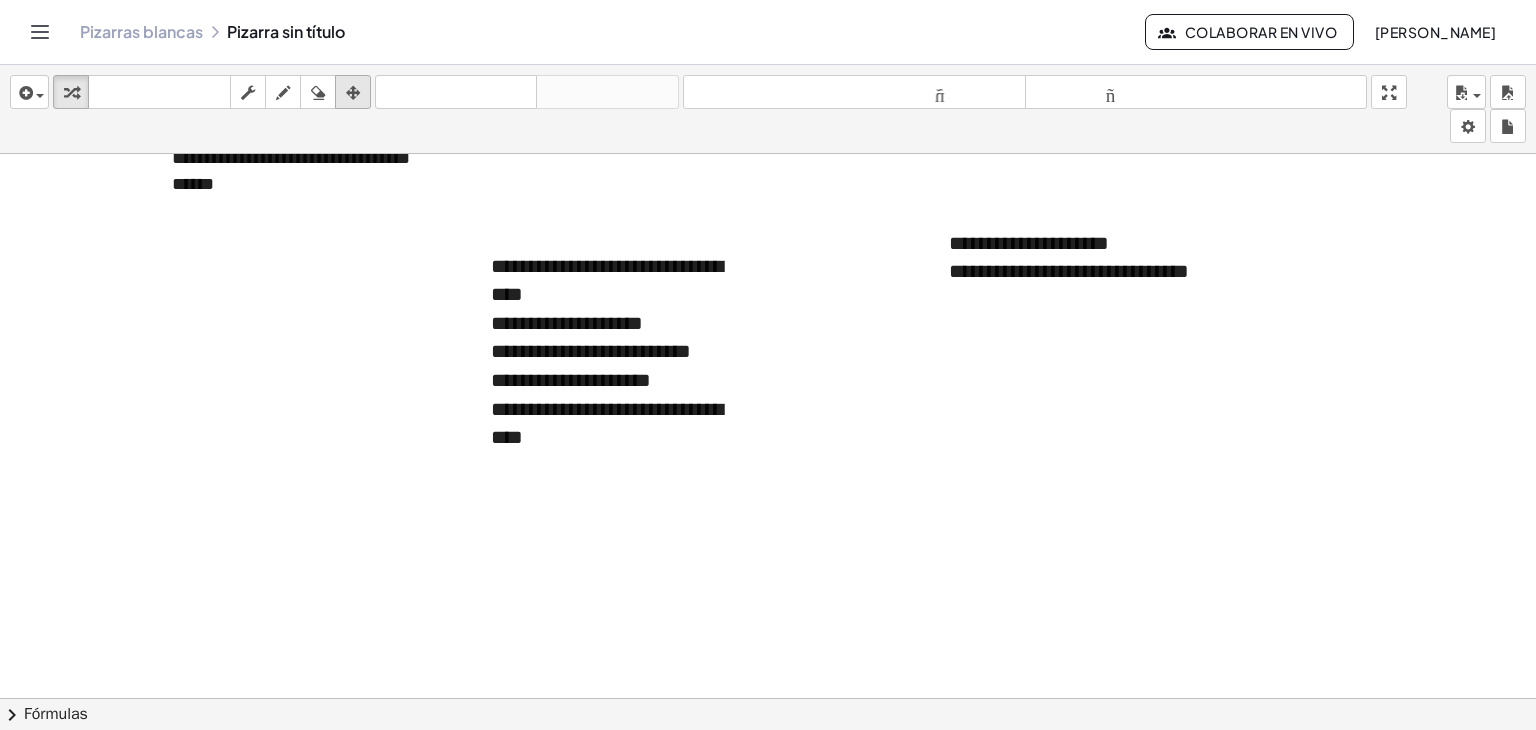 click at bounding box center [353, 93] 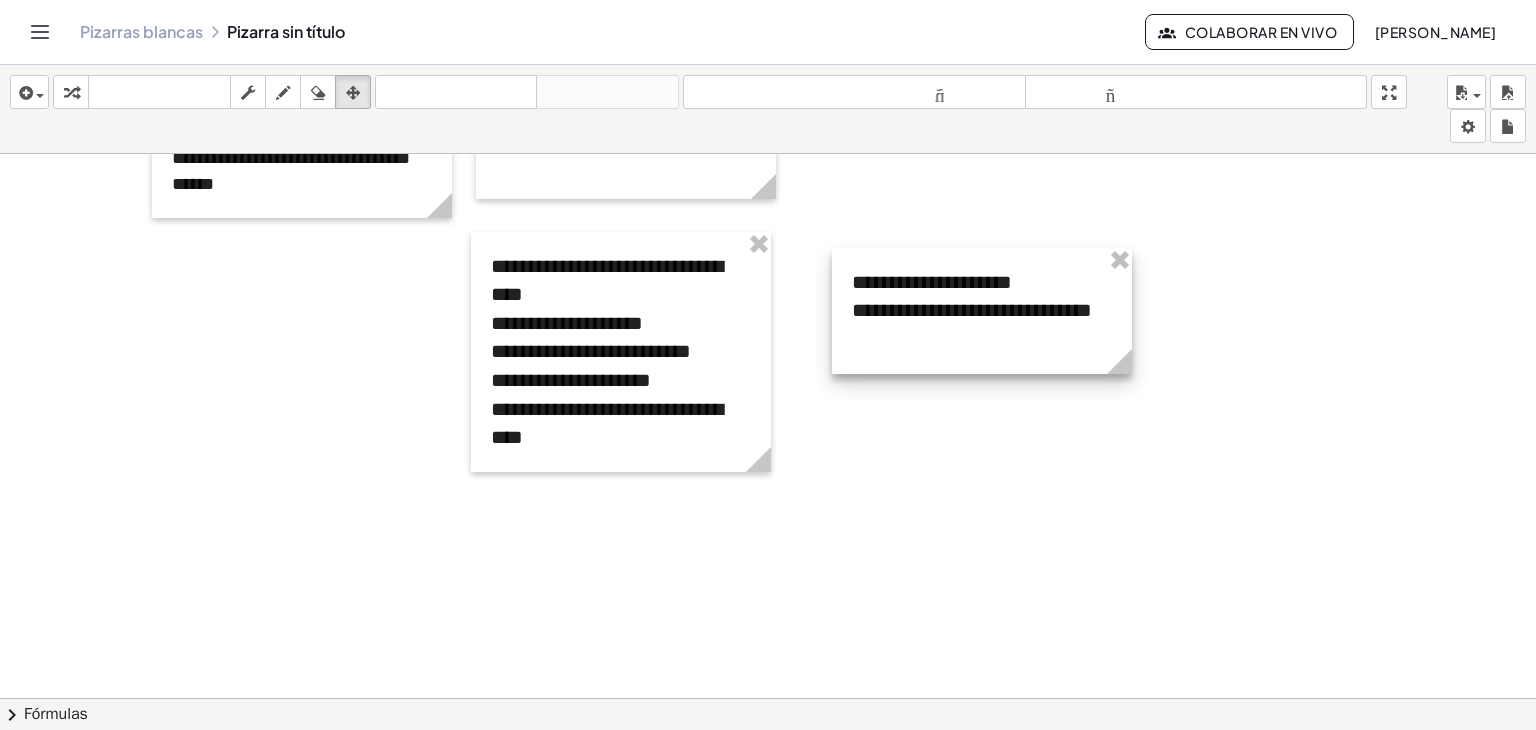 drag, startPoint x: 1043, startPoint y: 222, endPoint x: 940, endPoint y: 261, distance: 110.13628 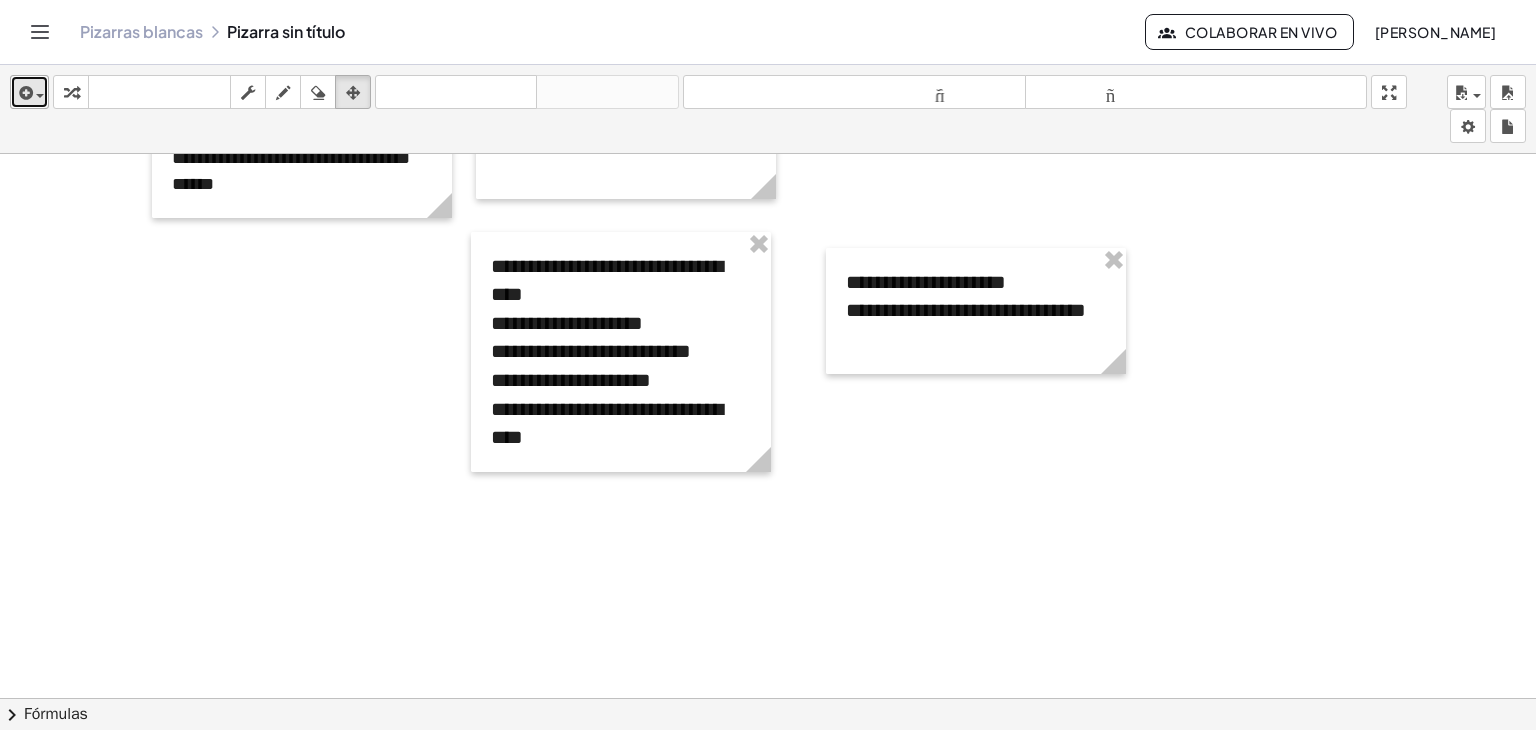 click at bounding box center [24, 93] 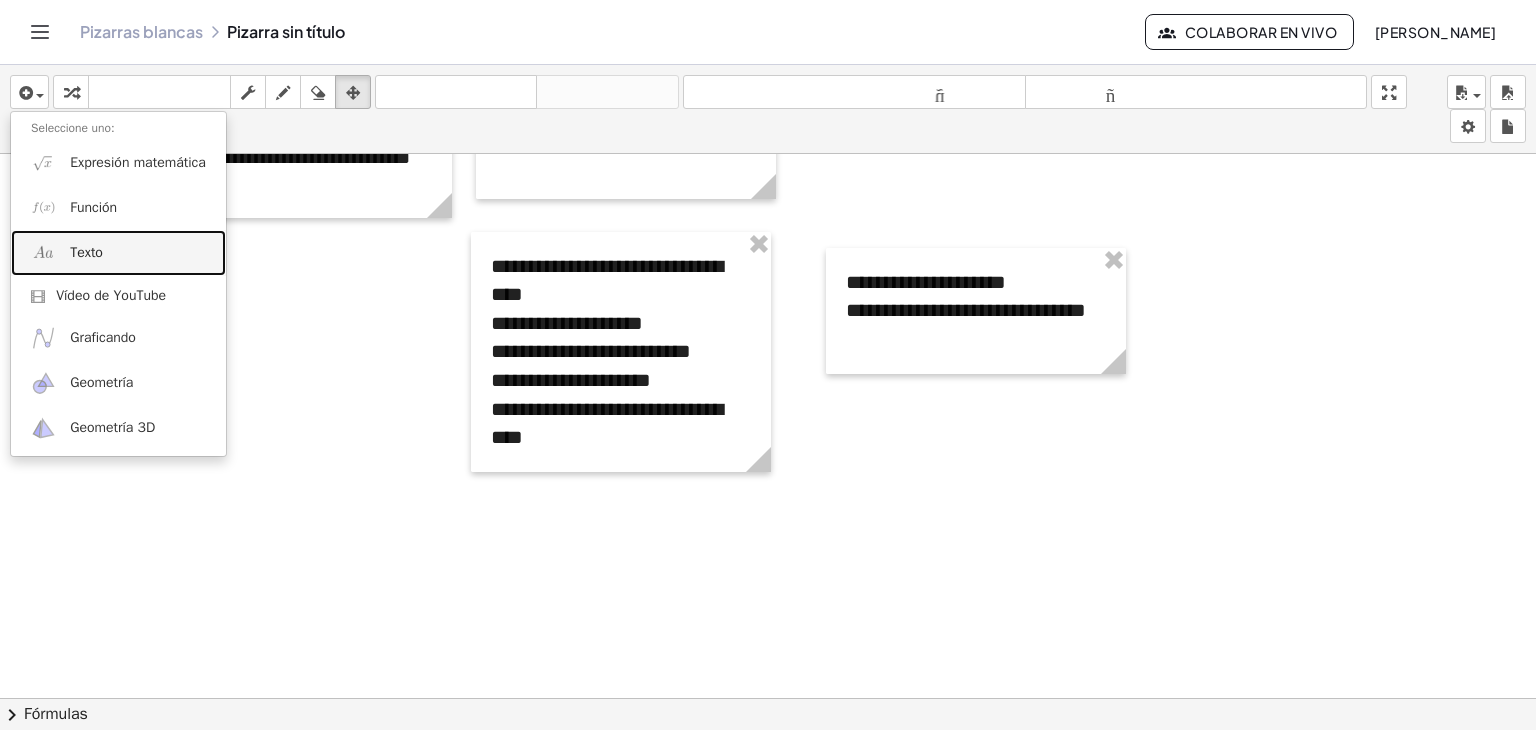 click on "Texto" at bounding box center (118, 252) 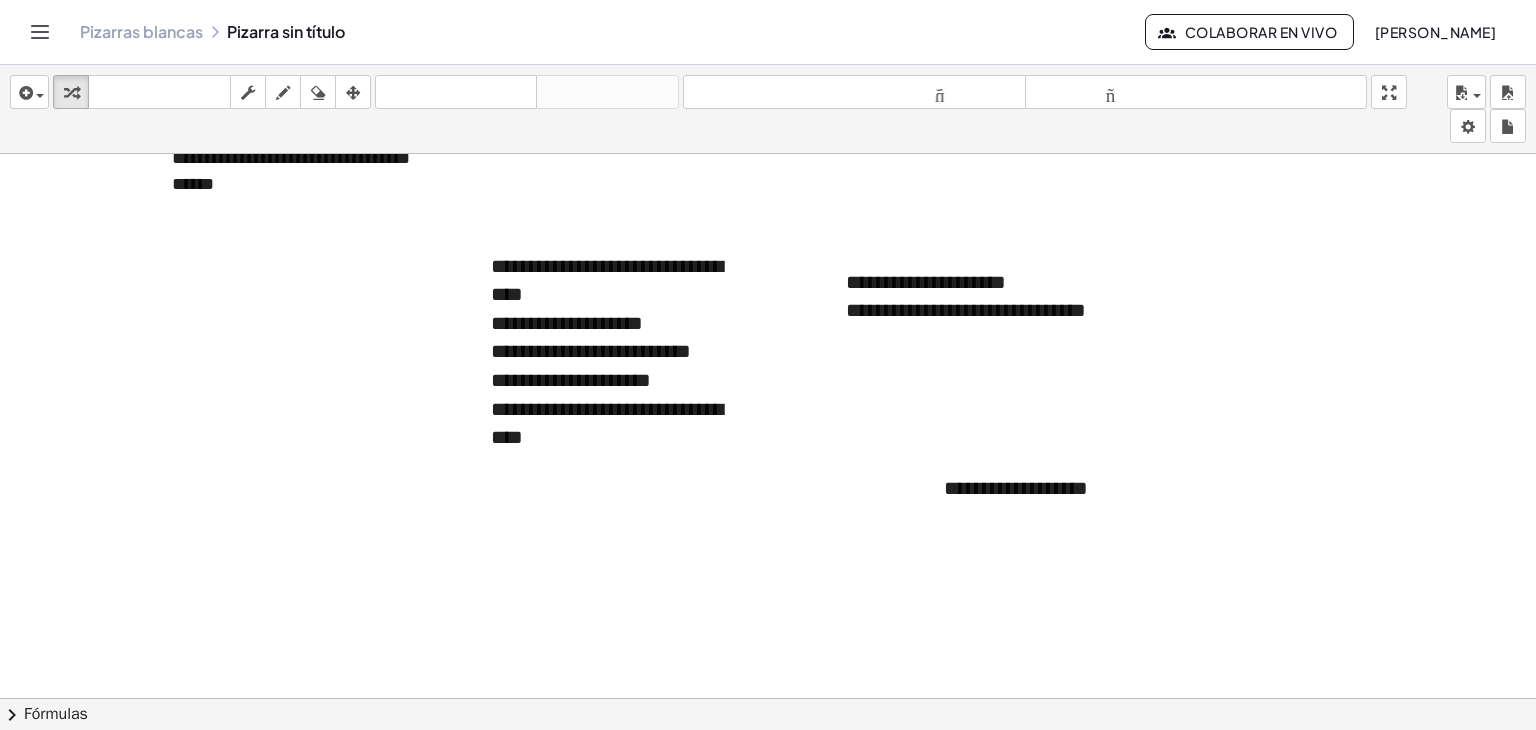 type 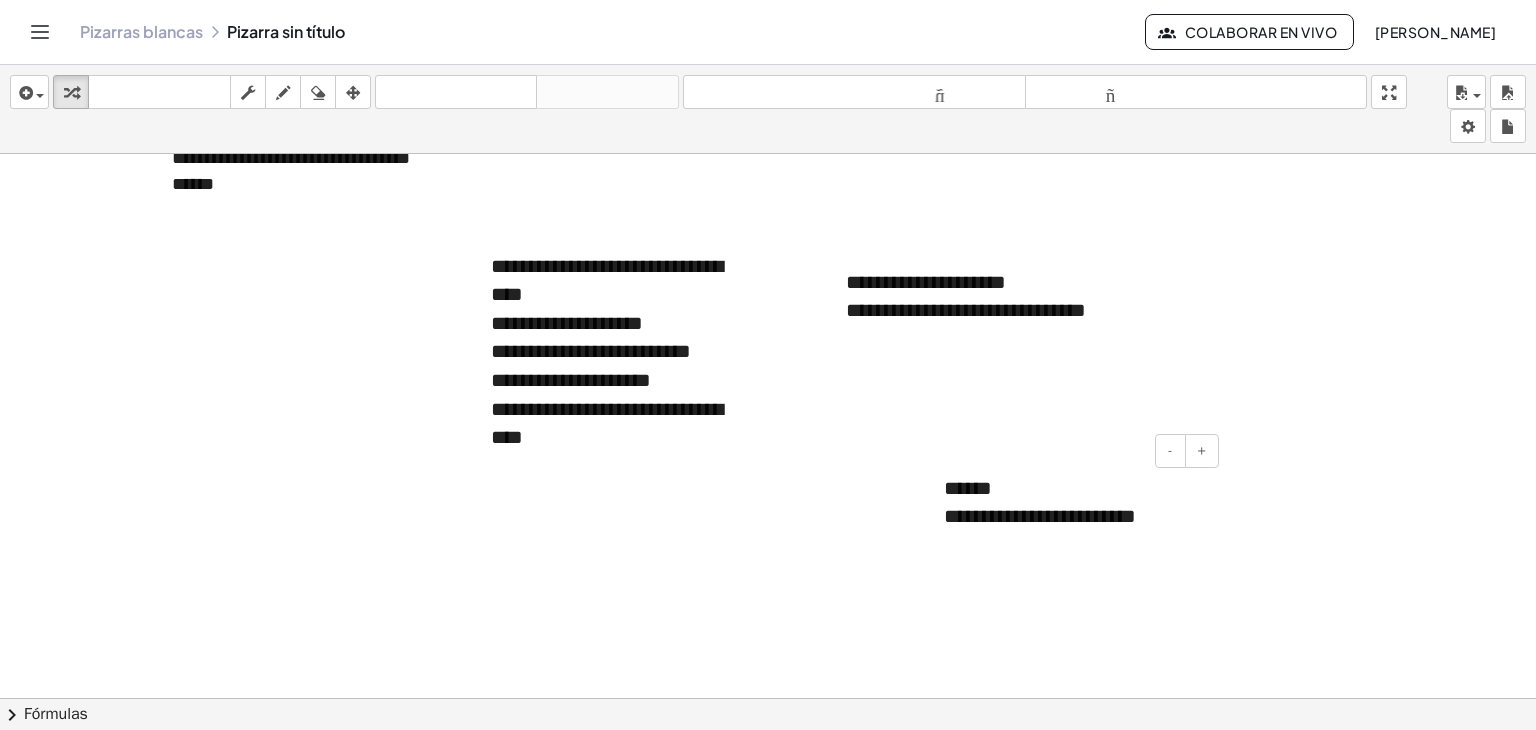 click on "- +" at bounding box center (1069, 451) 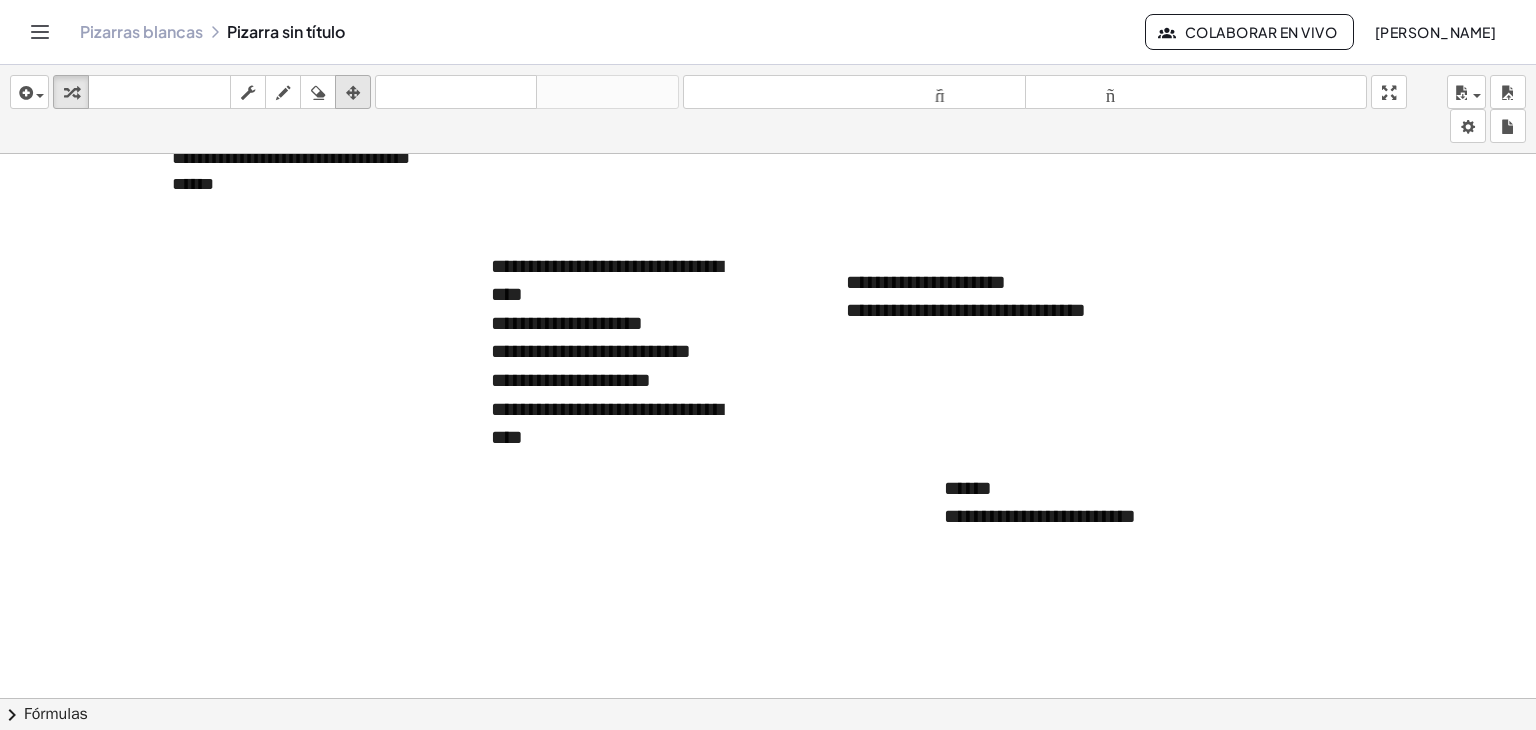 click at bounding box center [353, 92] 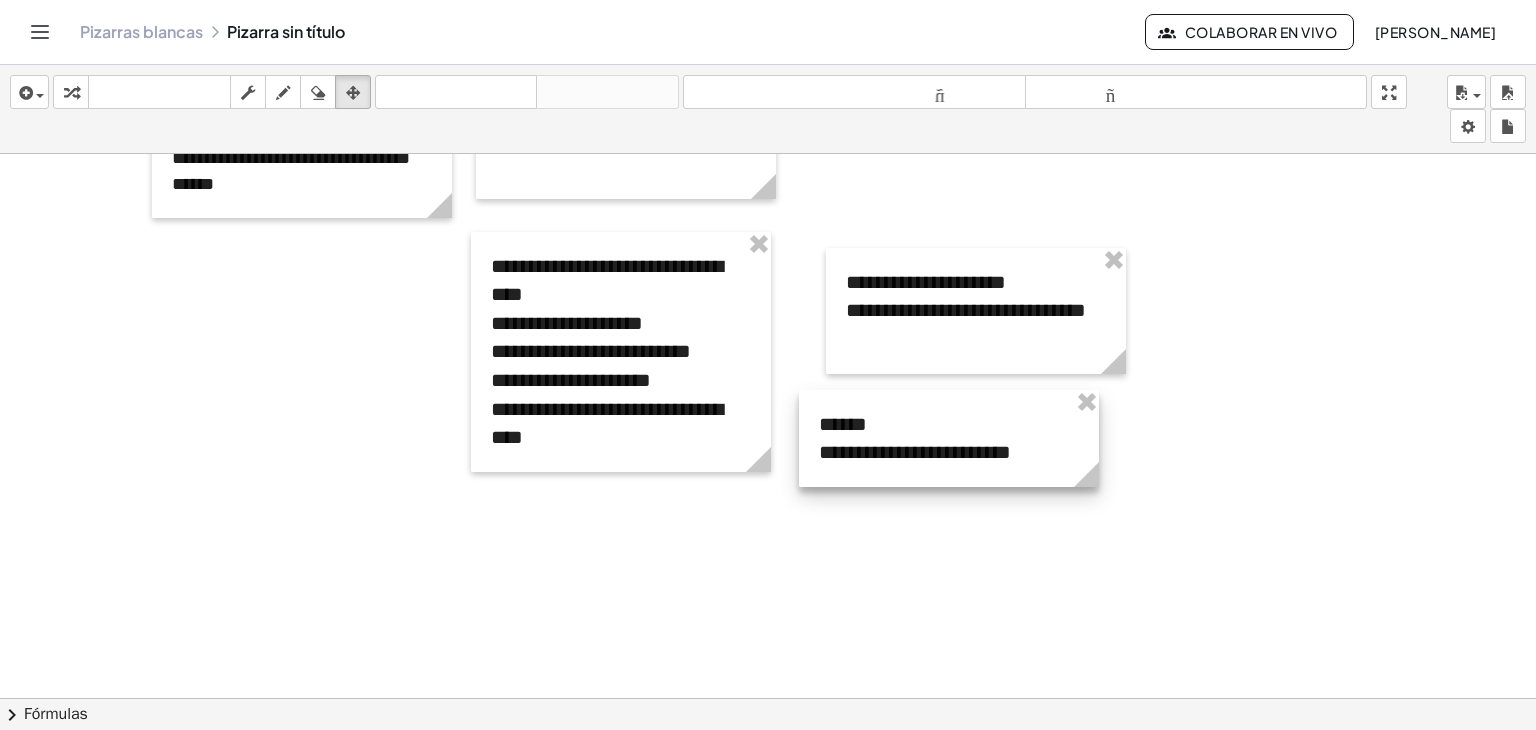 drag, startPoint x: 1049, startPoint y: 477, endPoint x: 927, endPoint y: 413, distance: 137.76791 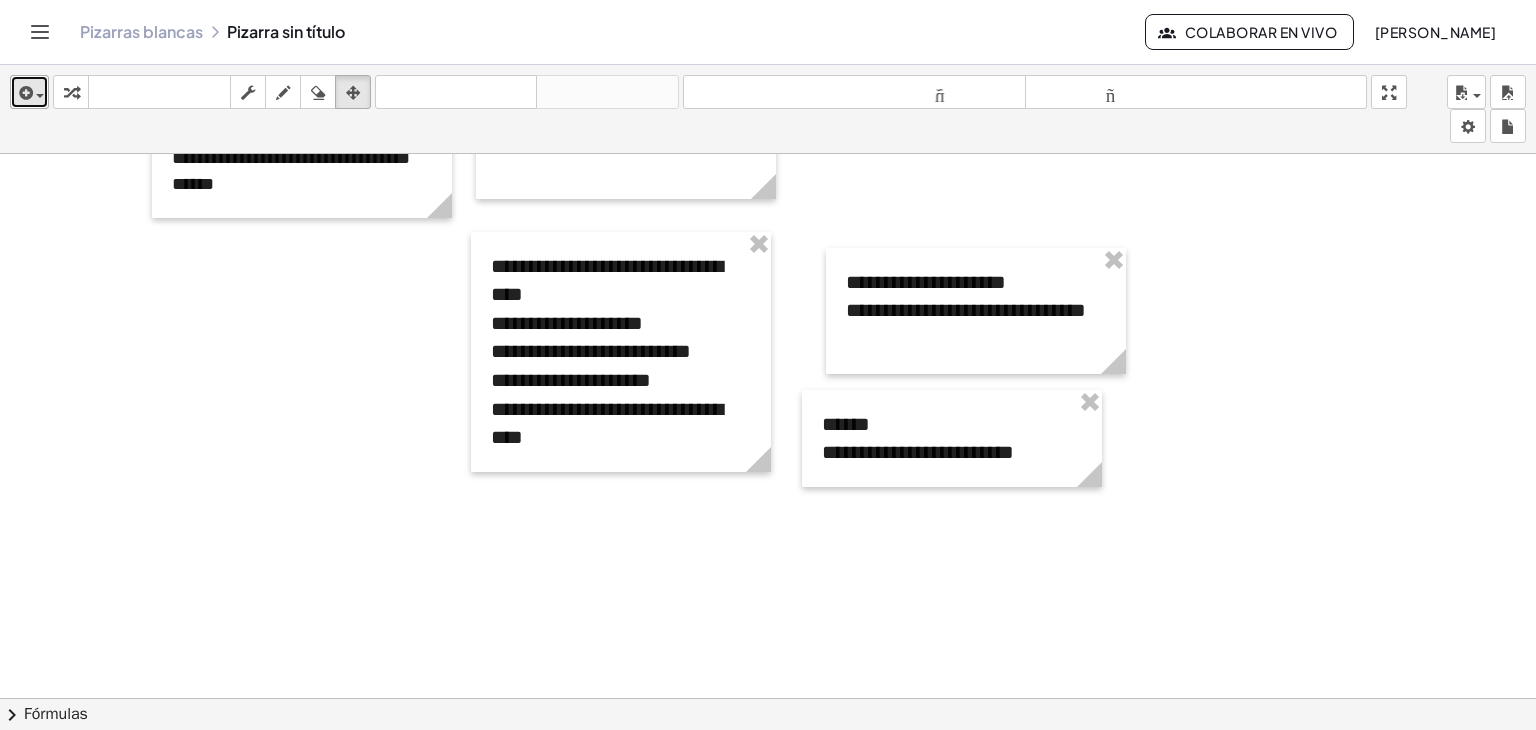click on "insertar" at bounding box center [29, 92] 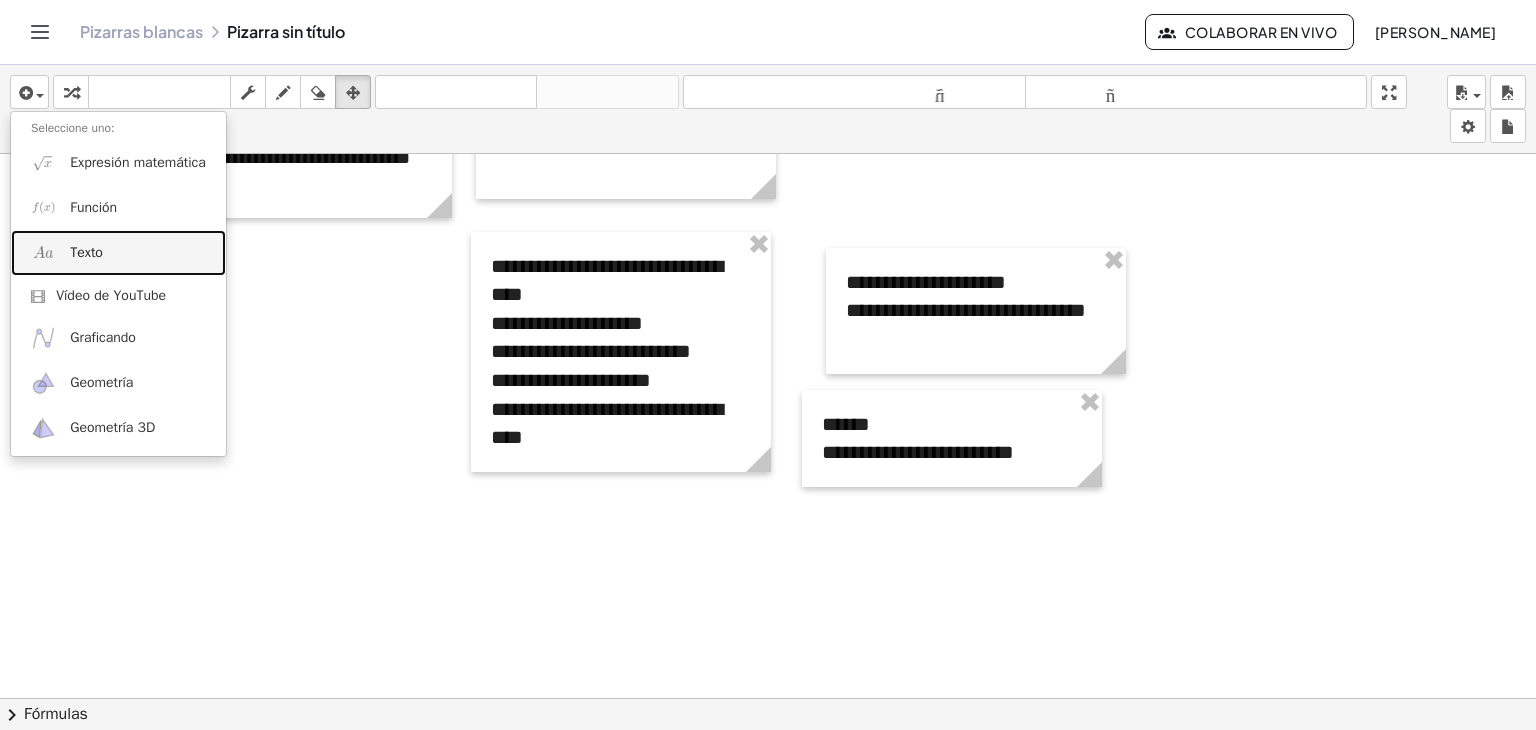 click on "Texto" at bounding box center (86, 252) 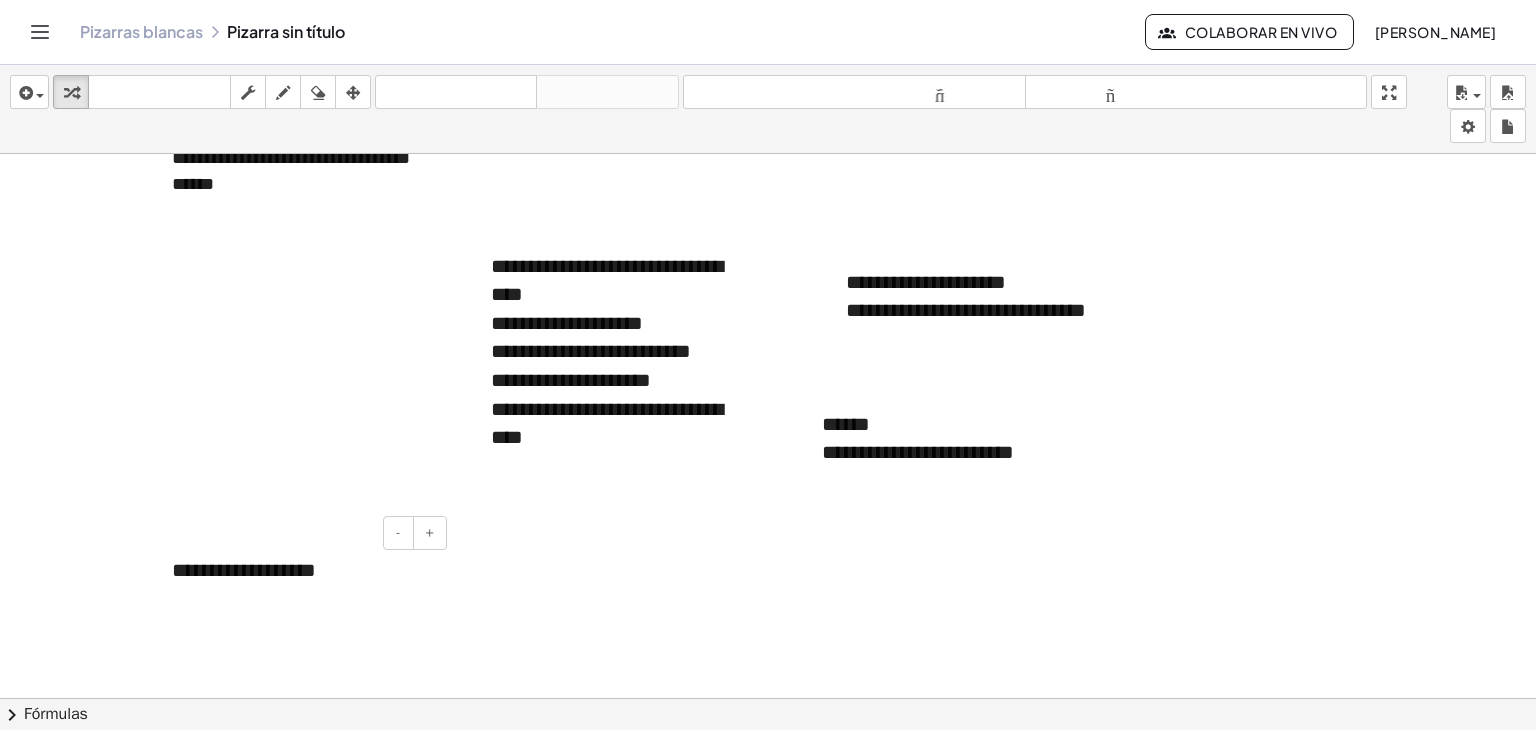 type 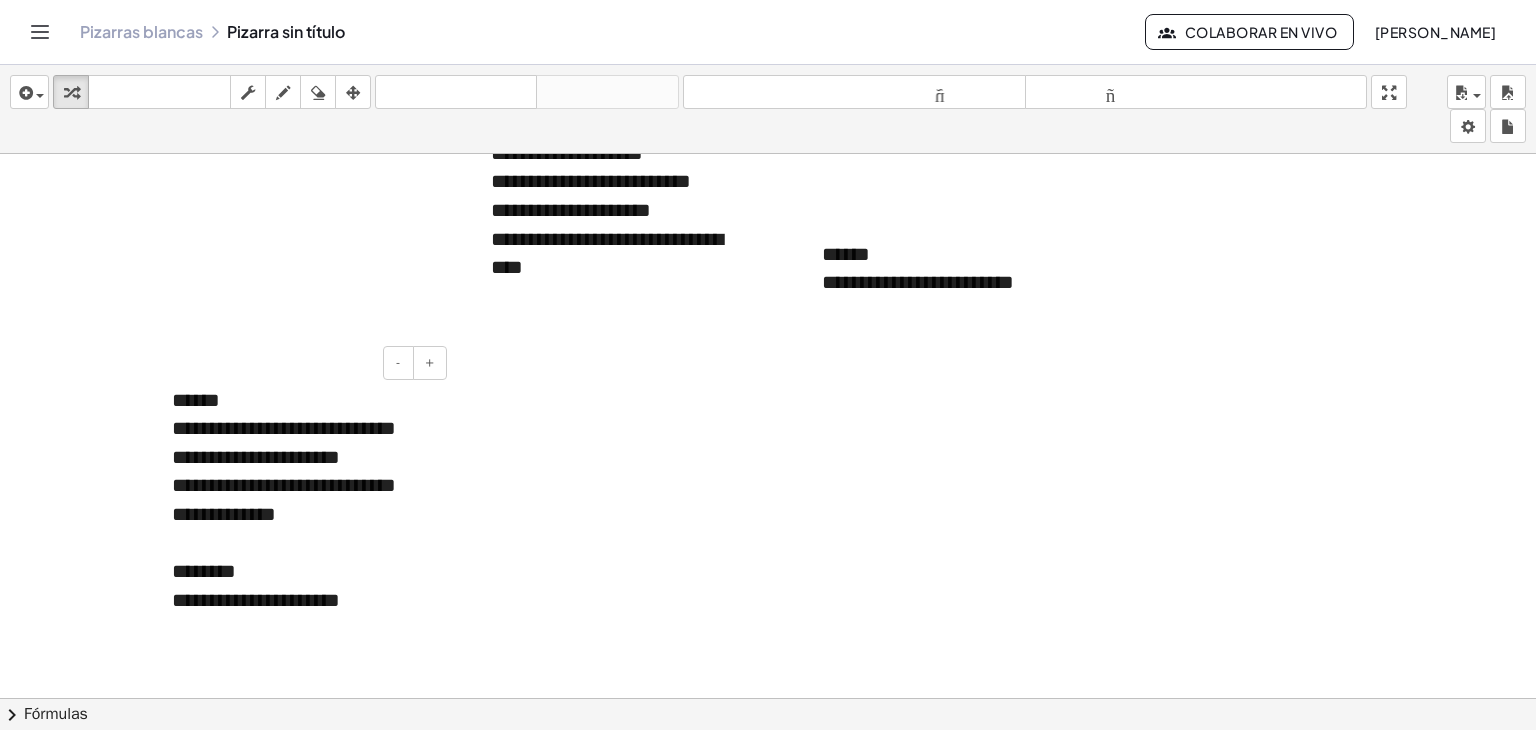 scroll, scrollTop: 409, scrollLeft: 0, axis: vertical 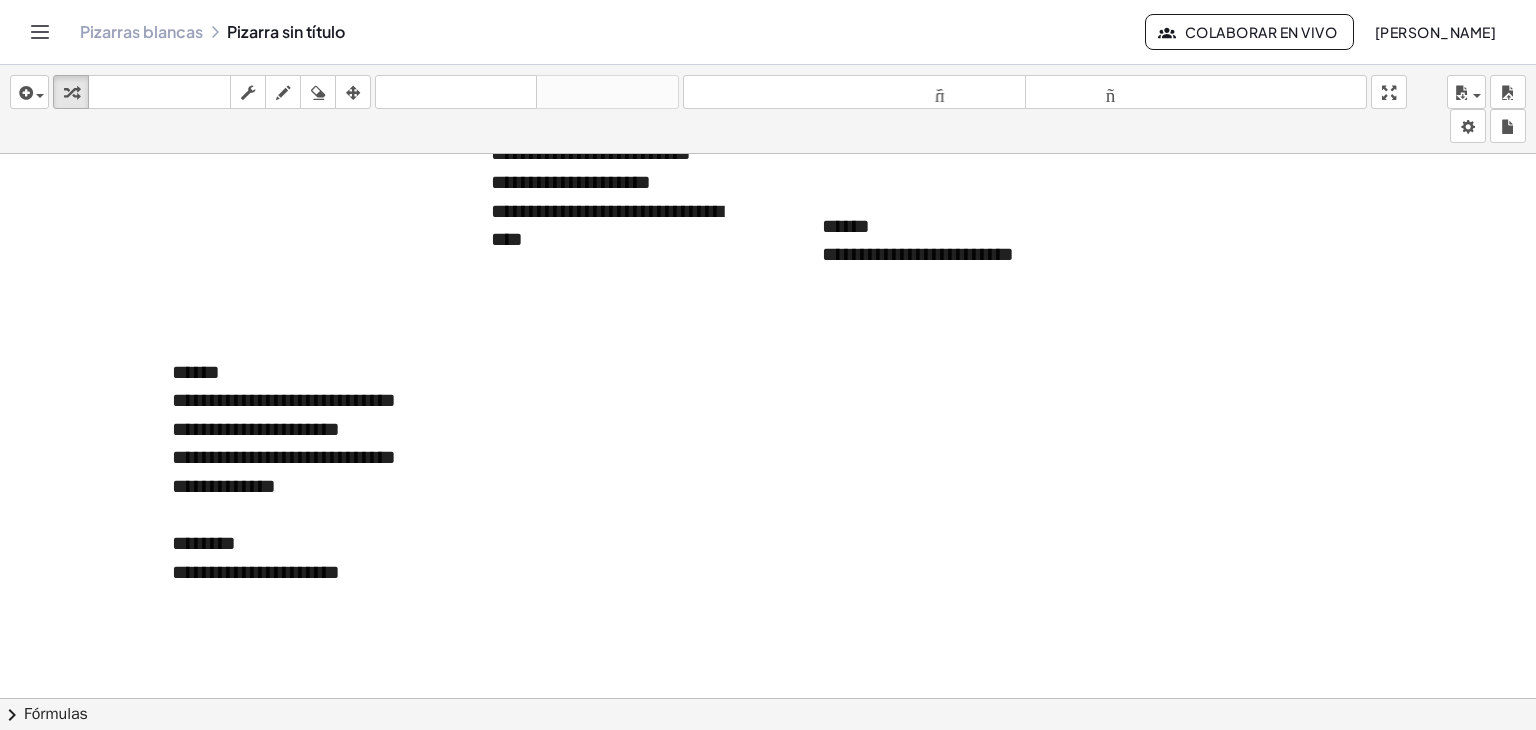 click at bounding box center [768, 289] 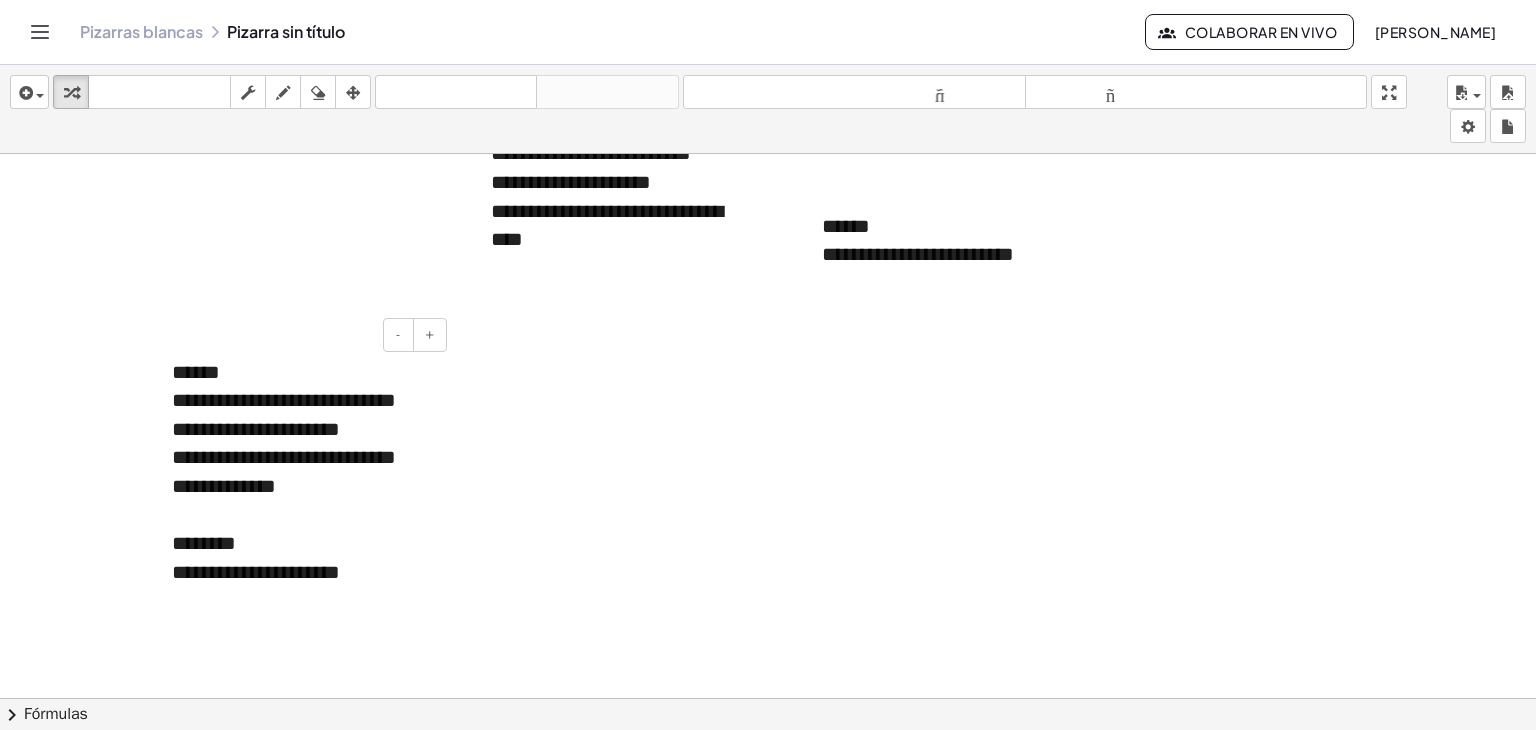 drag, startPoint x: 238, startPoint y: 374, endPoint x: 312, endPoint y: 325, distance: 88.752464 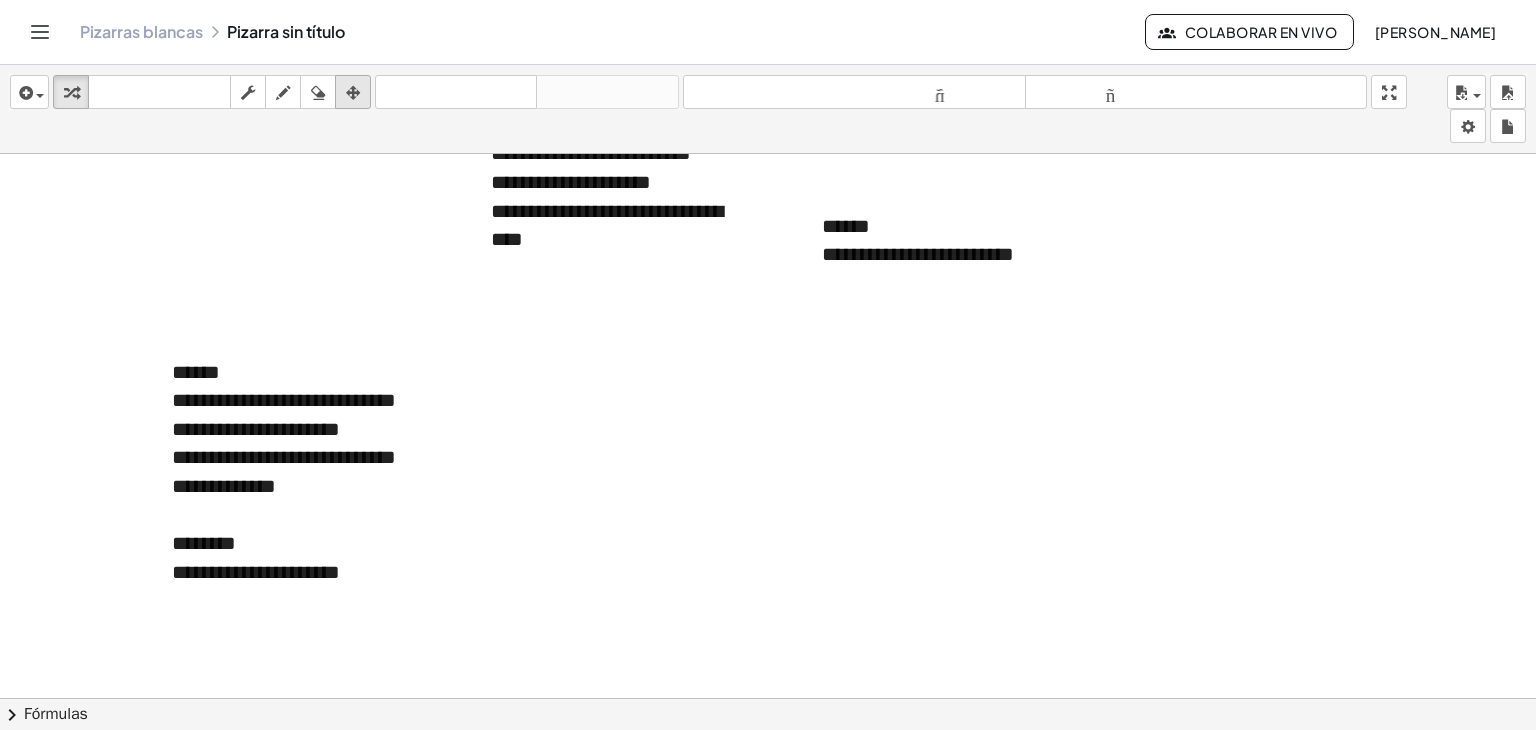 click at bounding box center (353, 93) 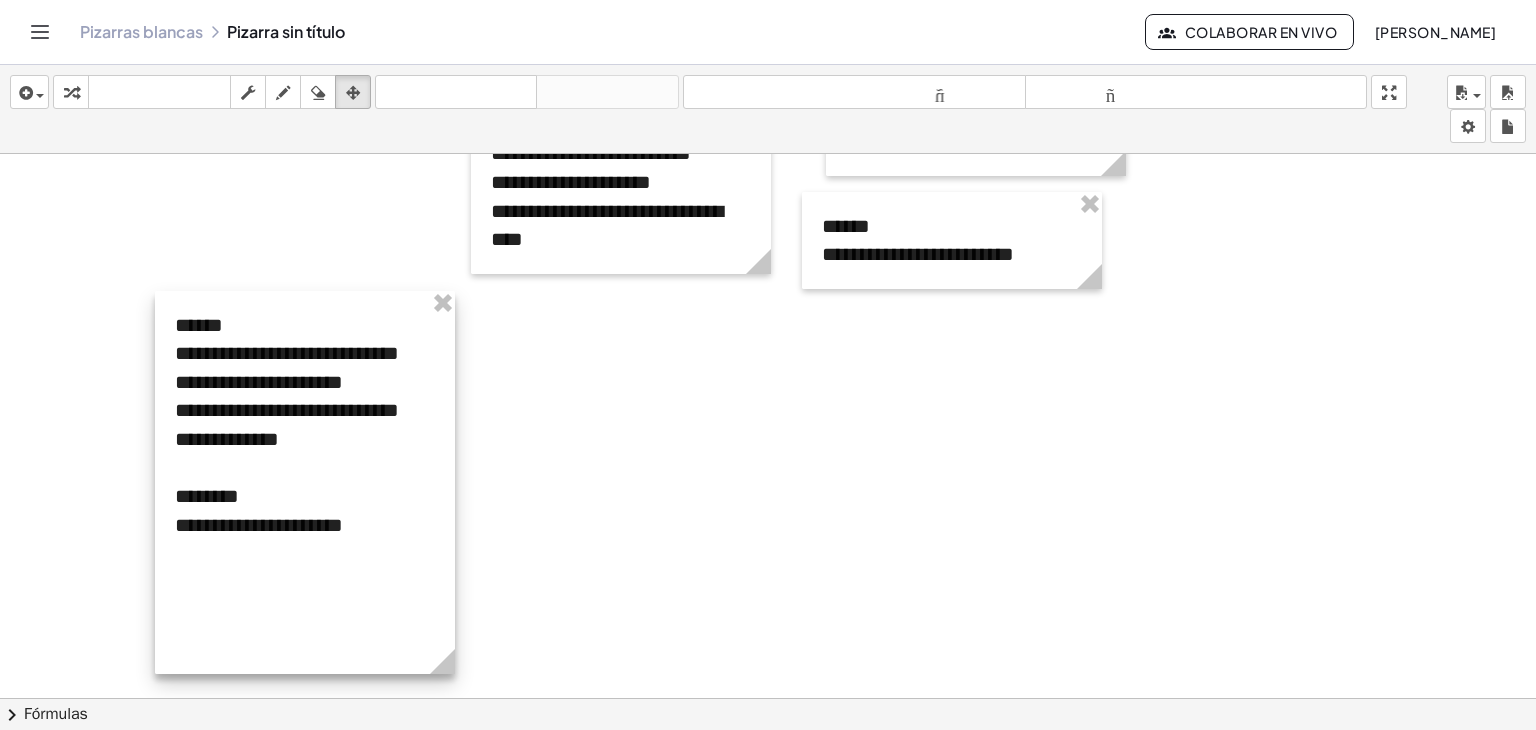 drag, startPoint x: 293, startPoint y: 371, endPoint x: 292, endPoint y: 326, distance: 45.01111 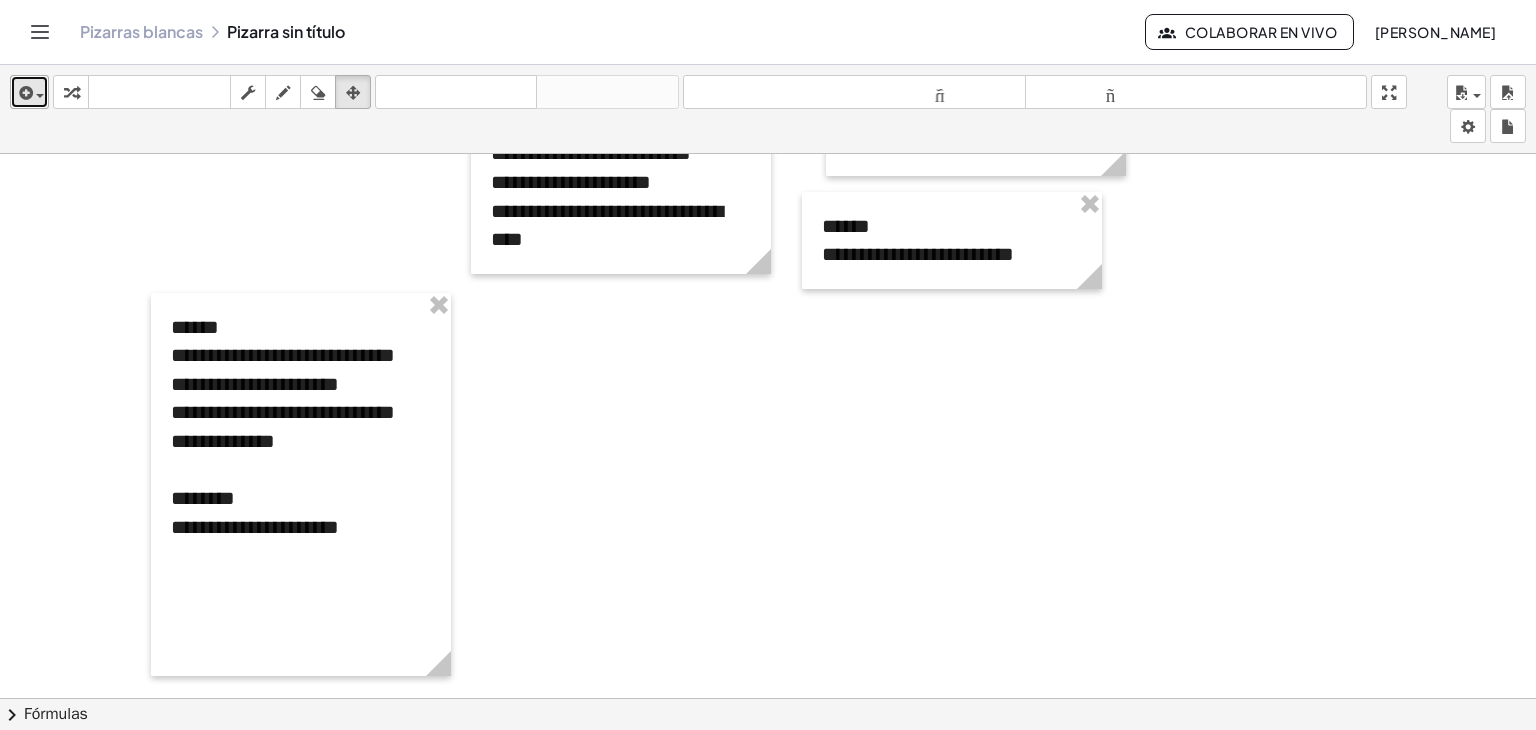 click on "insertar" at bounding box center [29, 92] 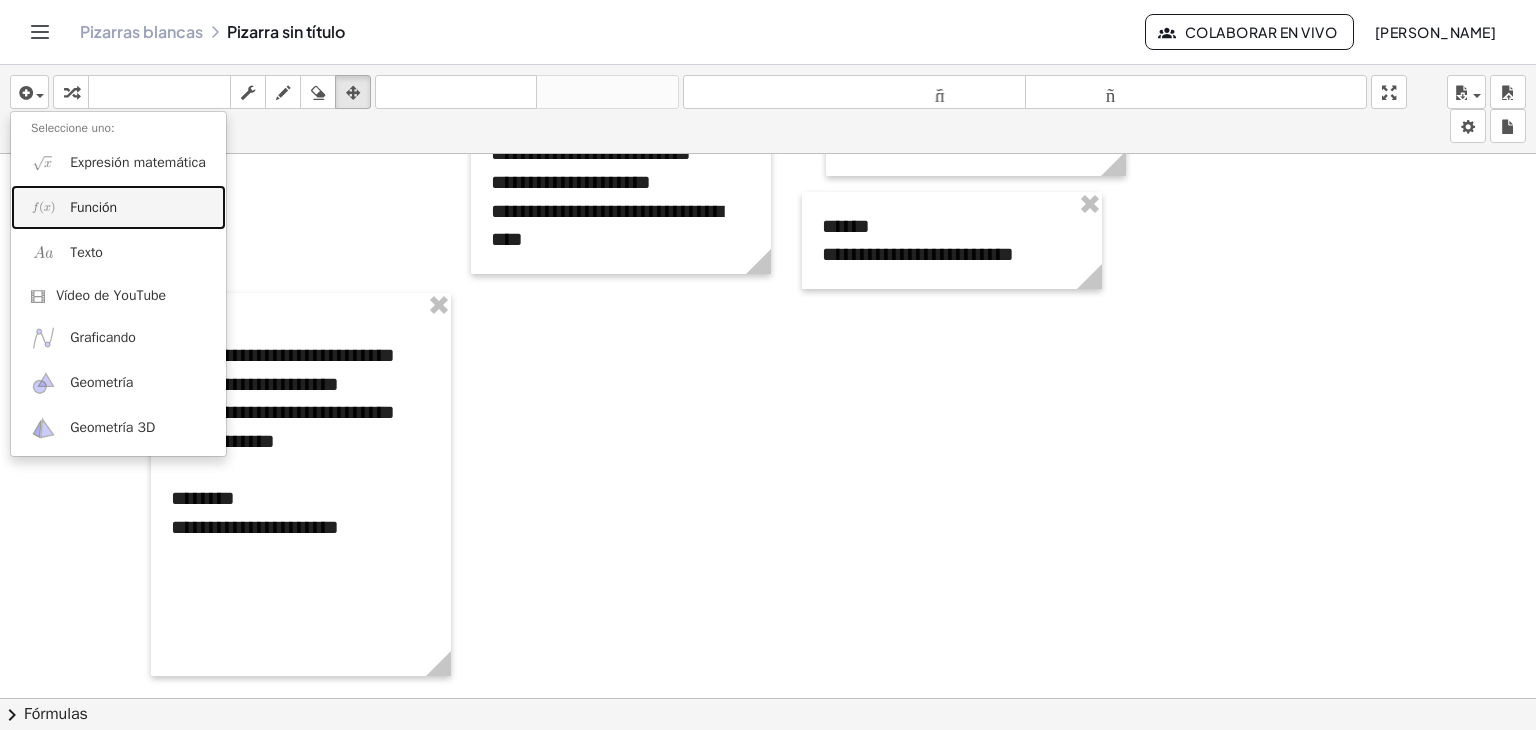 click on "Función" at bounding box center (118, 207) 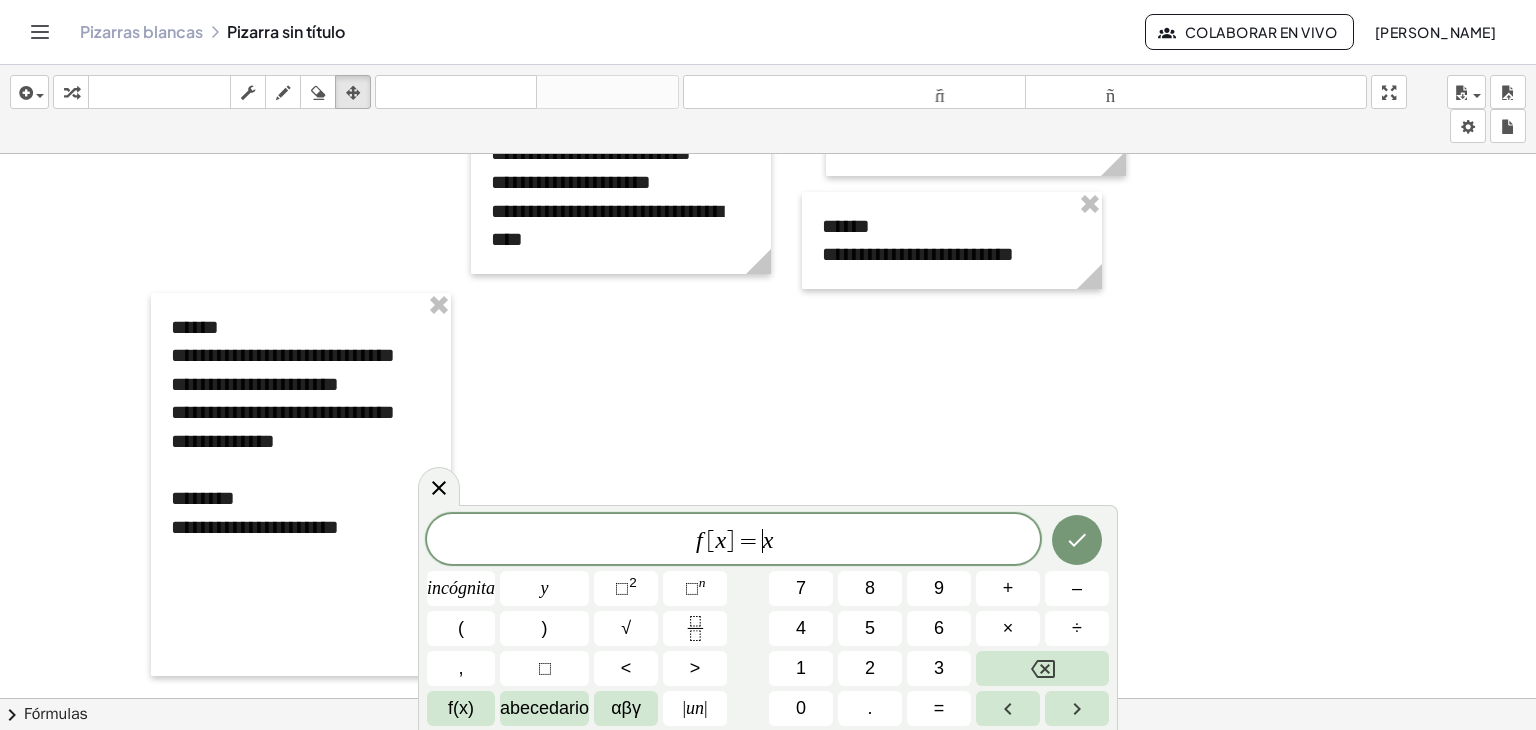 click on "=" at bounding box center [748, 541] 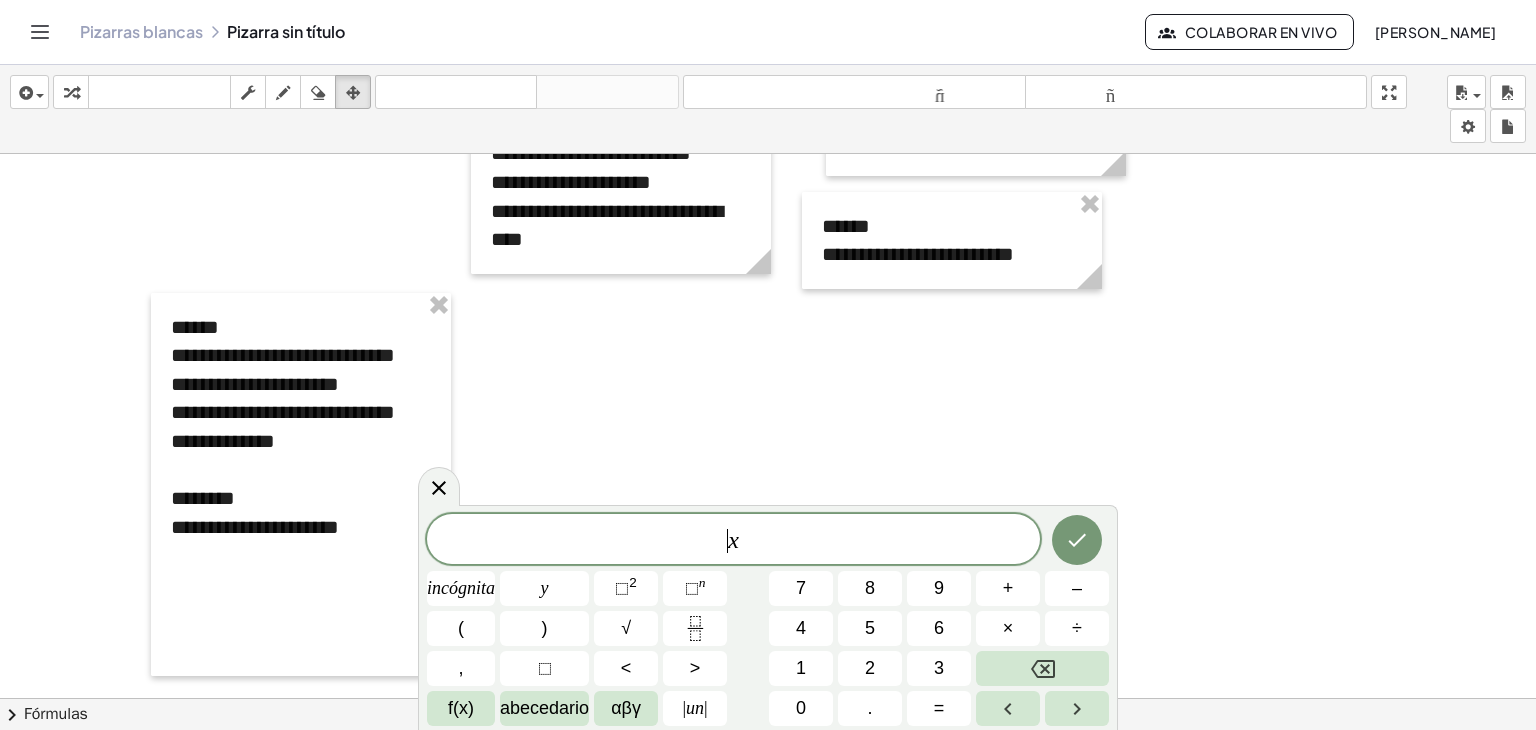 click on "​ x" at bounding box center (733, 541) 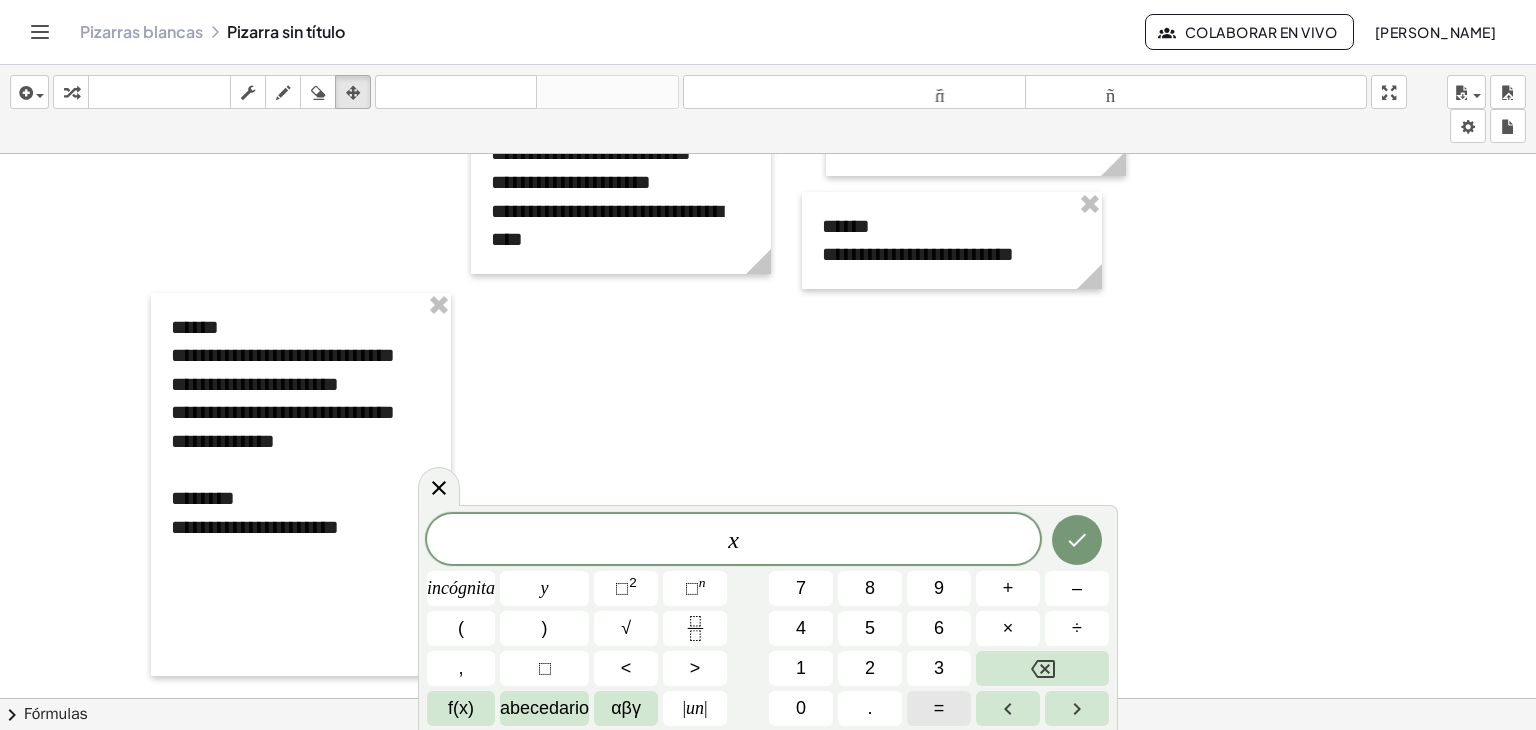 click on "=" at bounding box center [939, 708] 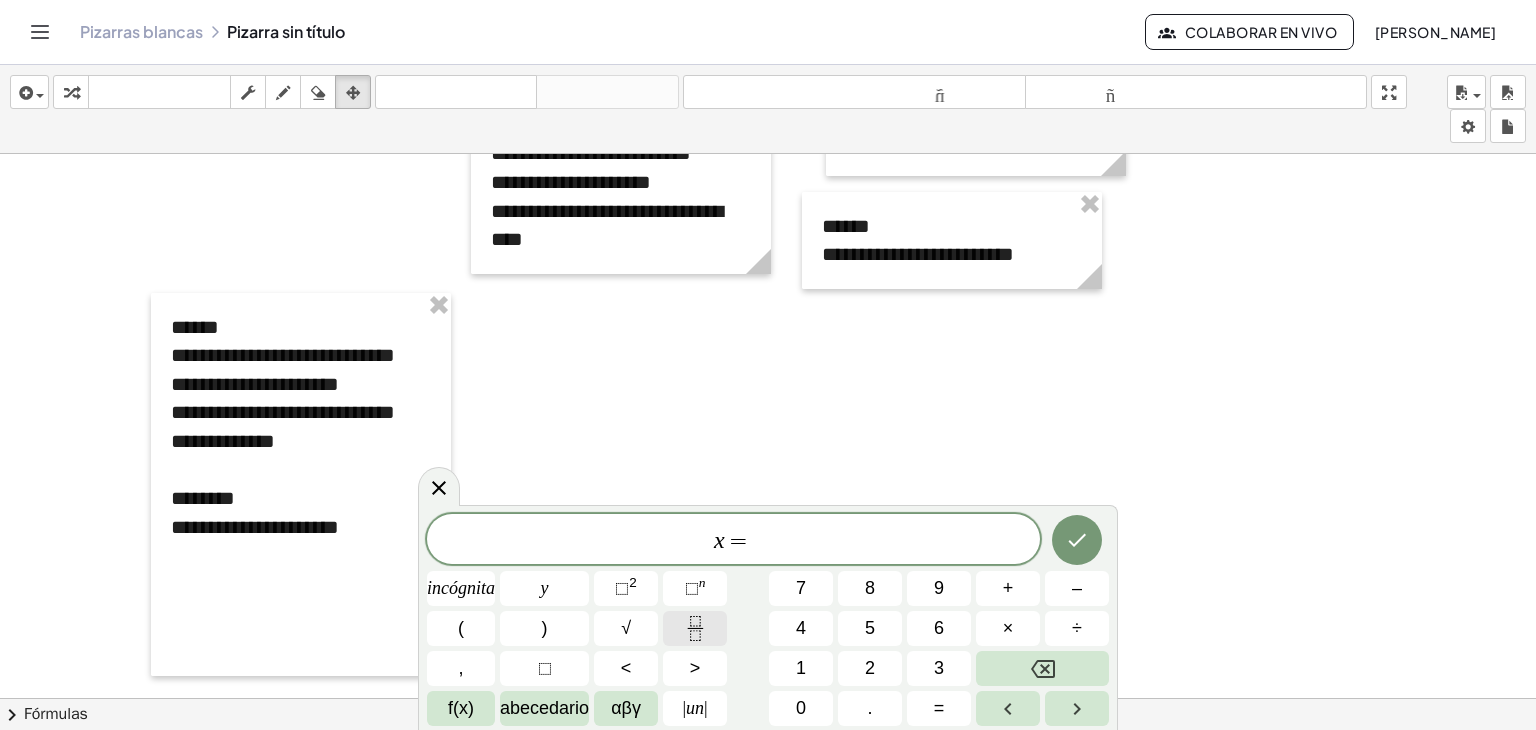 click at bounding box center (695, 628) 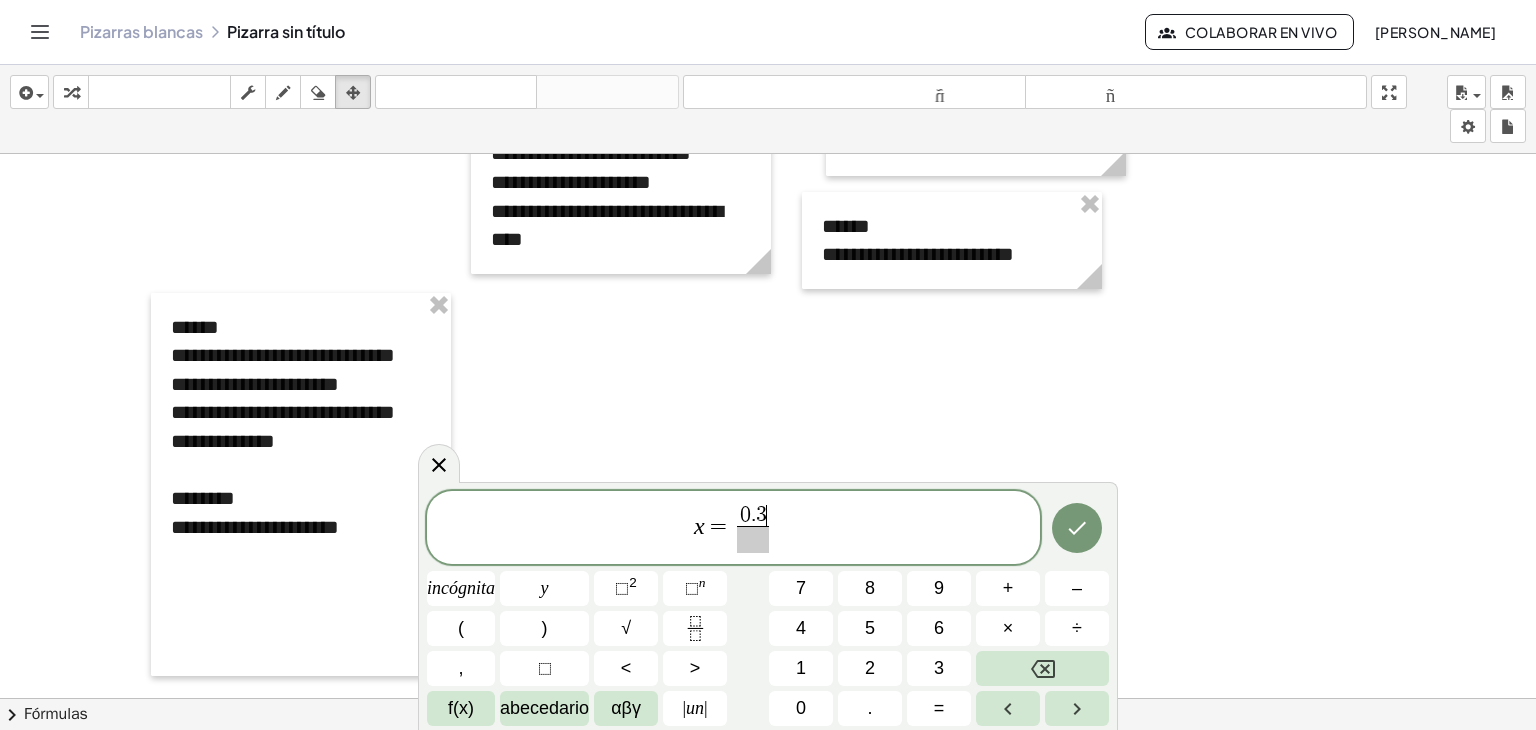 click at bounding box center [752, 539] 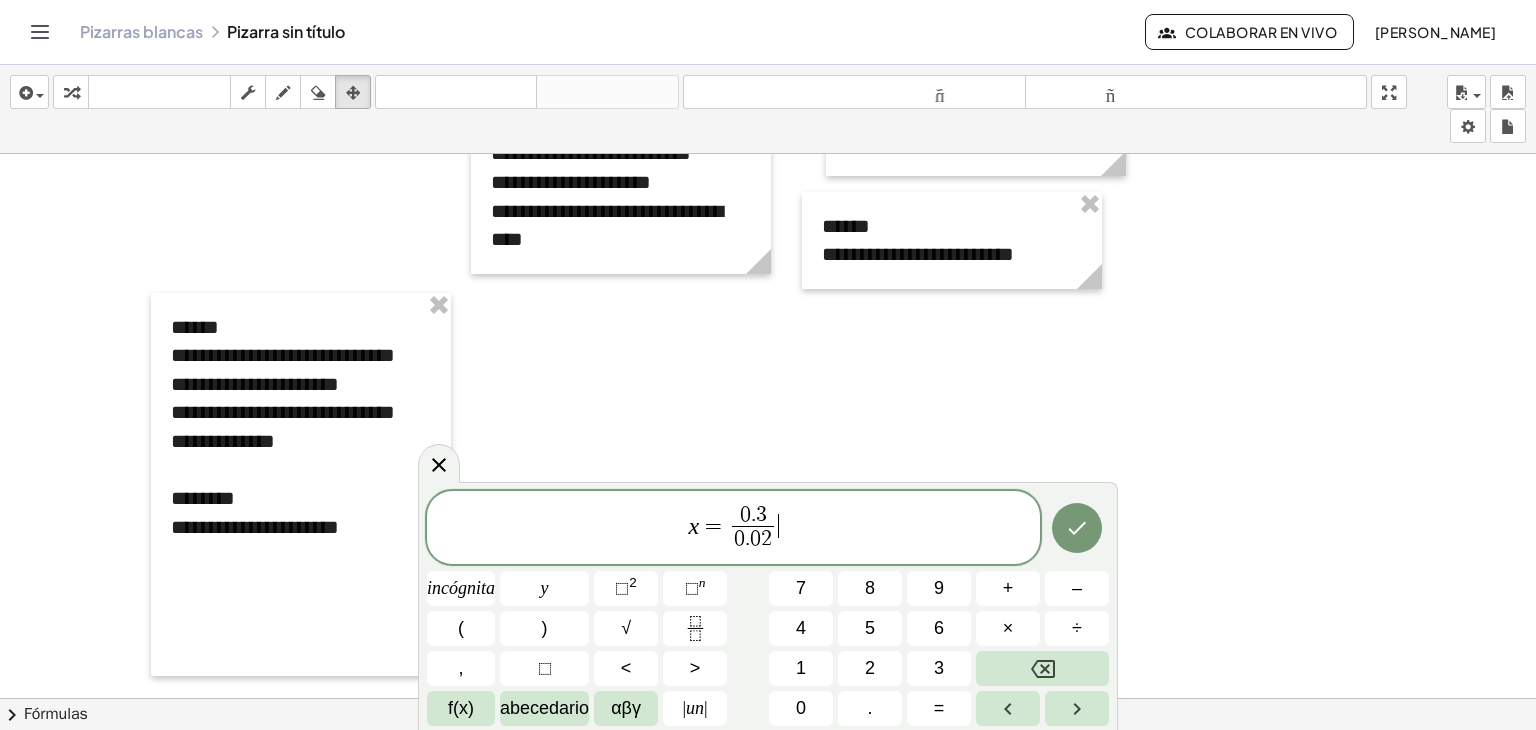 click on "x = 0 . 3 0 . 0 2 ​ ​" at bounding box center [733, 529] 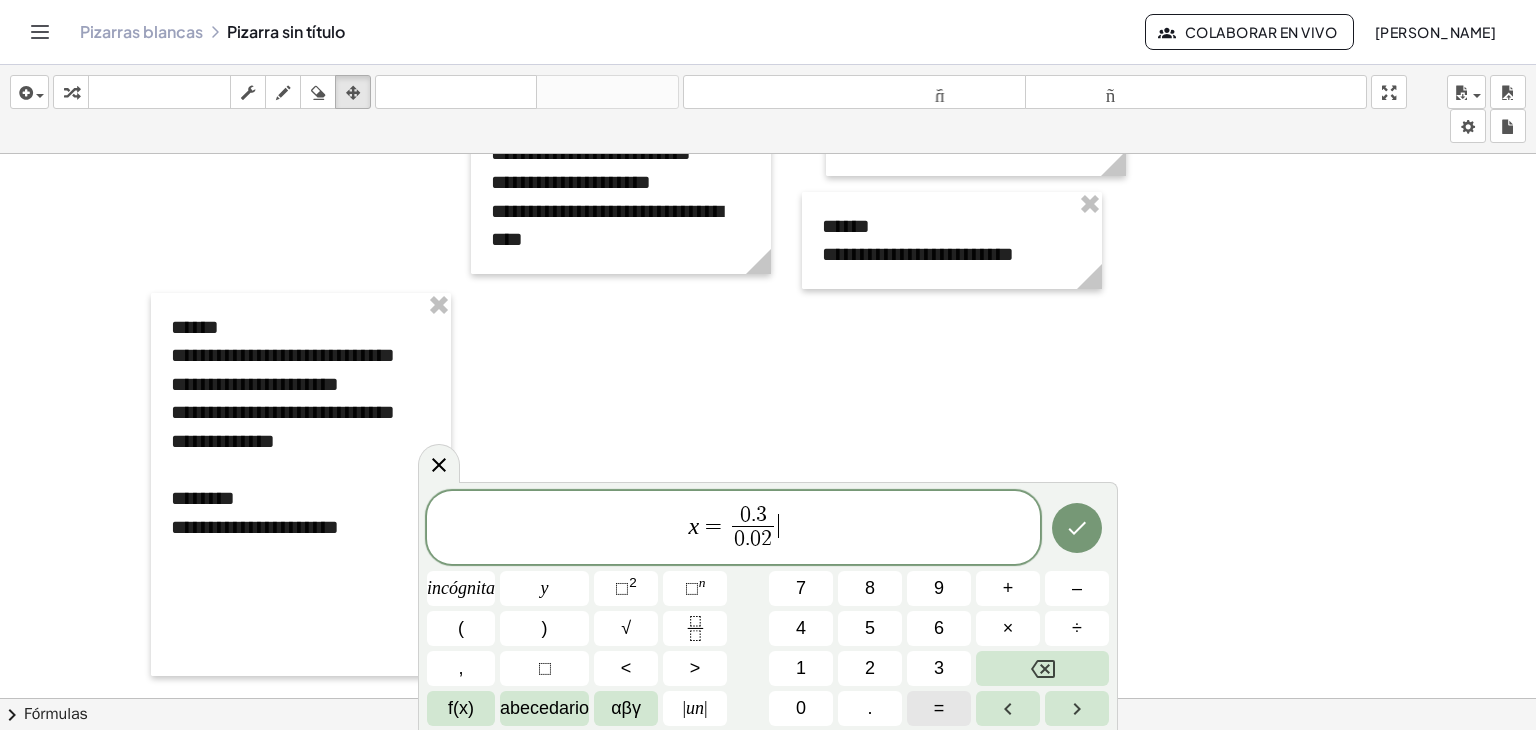 click on "=" at bounding box center (939, 708) 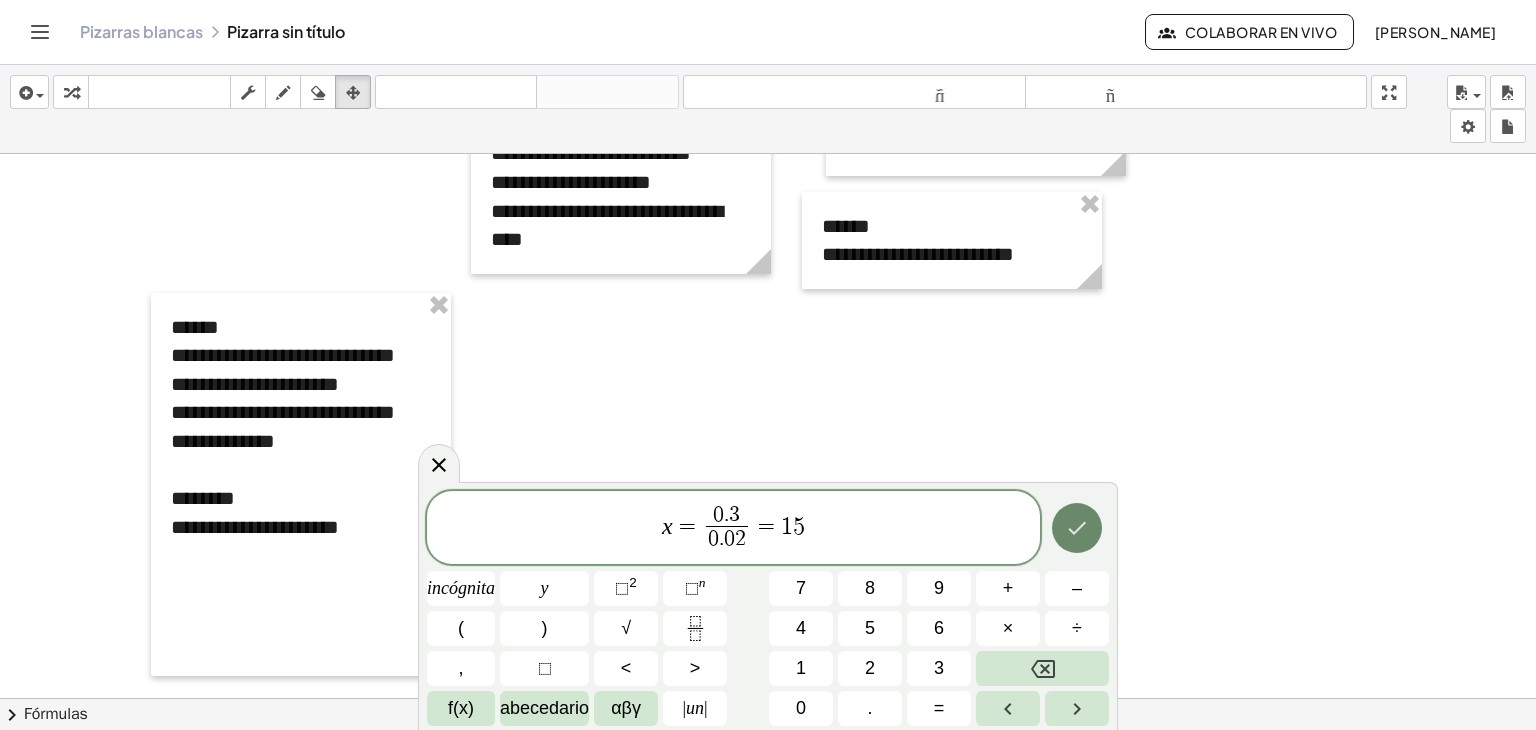click 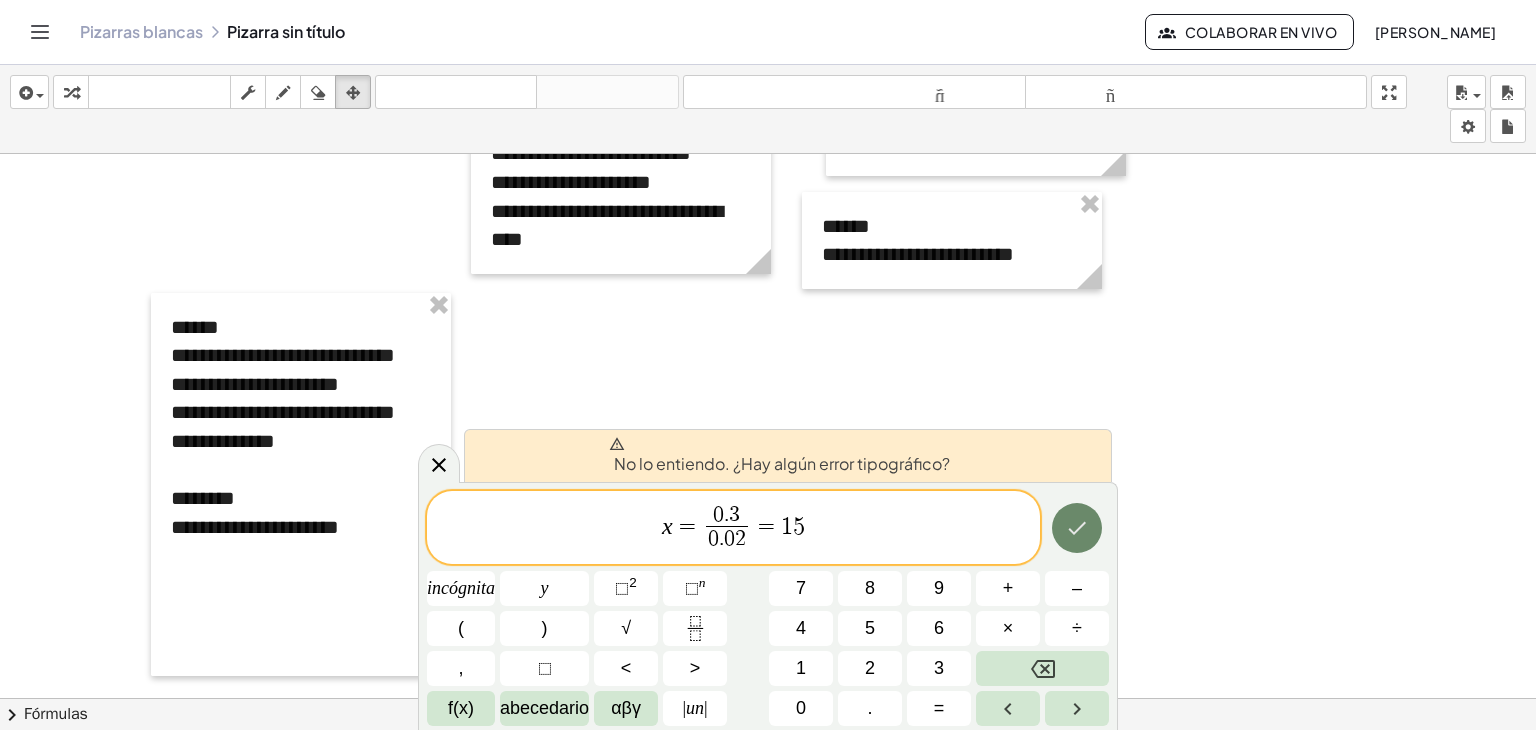 click at bounding box center [1077, 528] 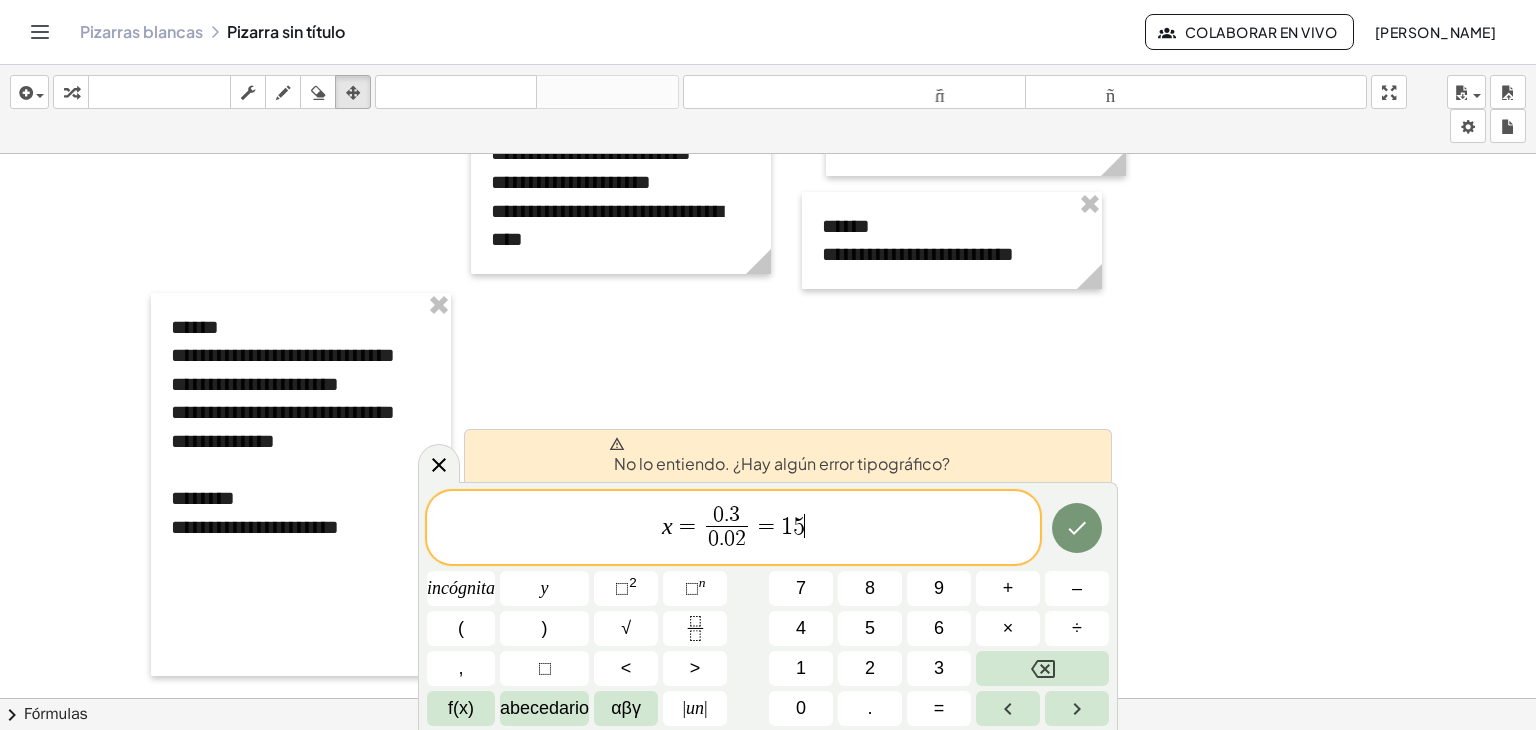 click on "x = 0 . 3 0 . 0 2 ​ = 1 5 ​" at bounding box center [733, 529] 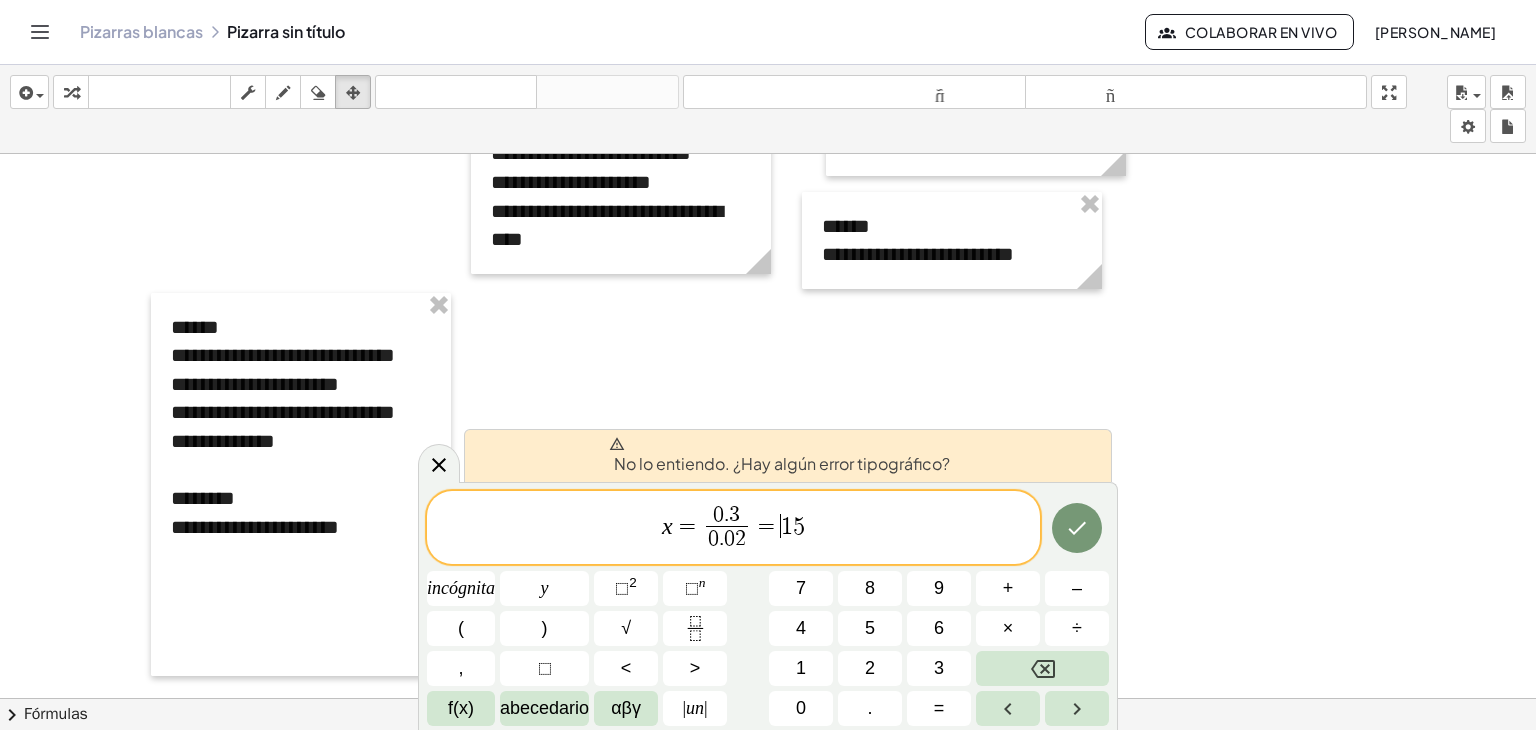 click at bounding box center [768, 289] 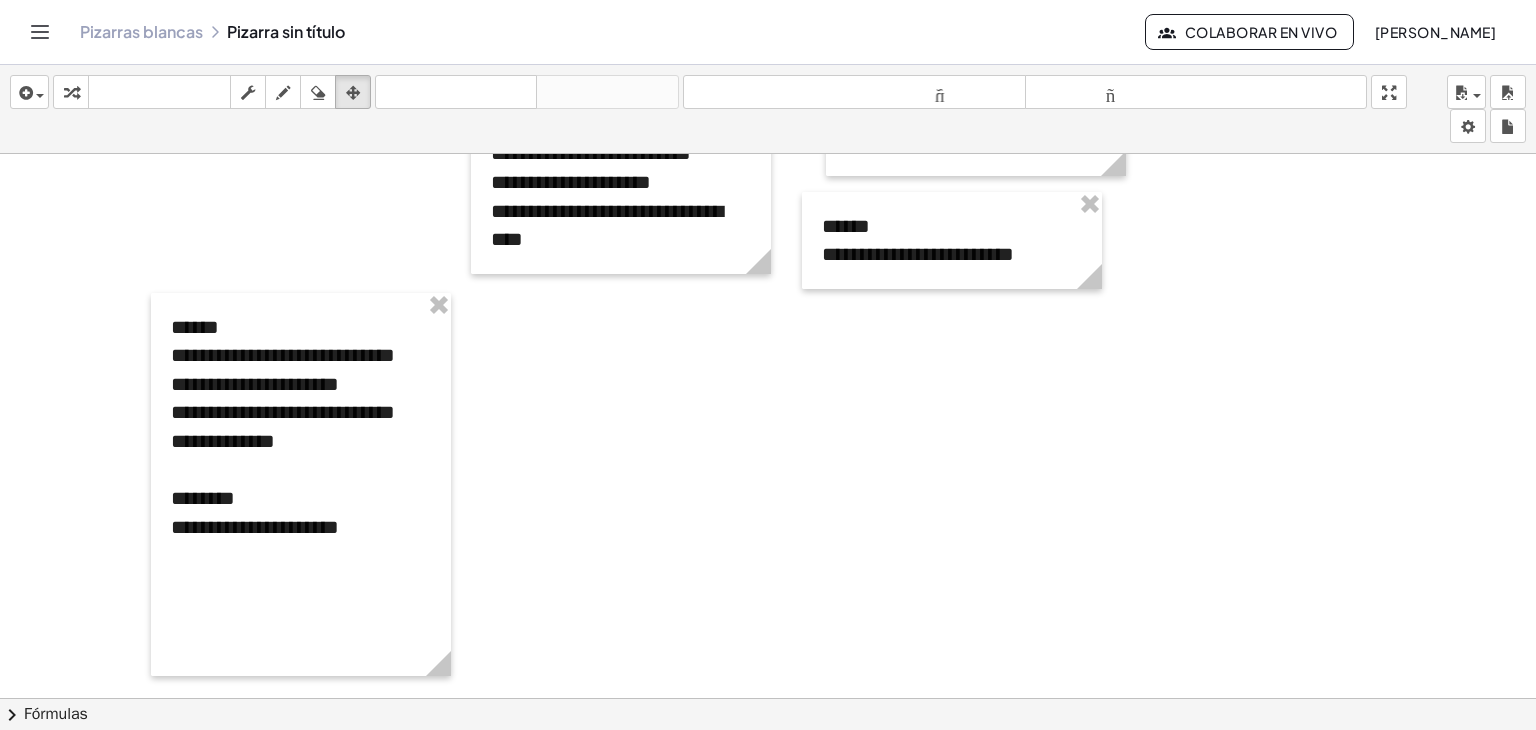 click at bounding box center (768, 289) 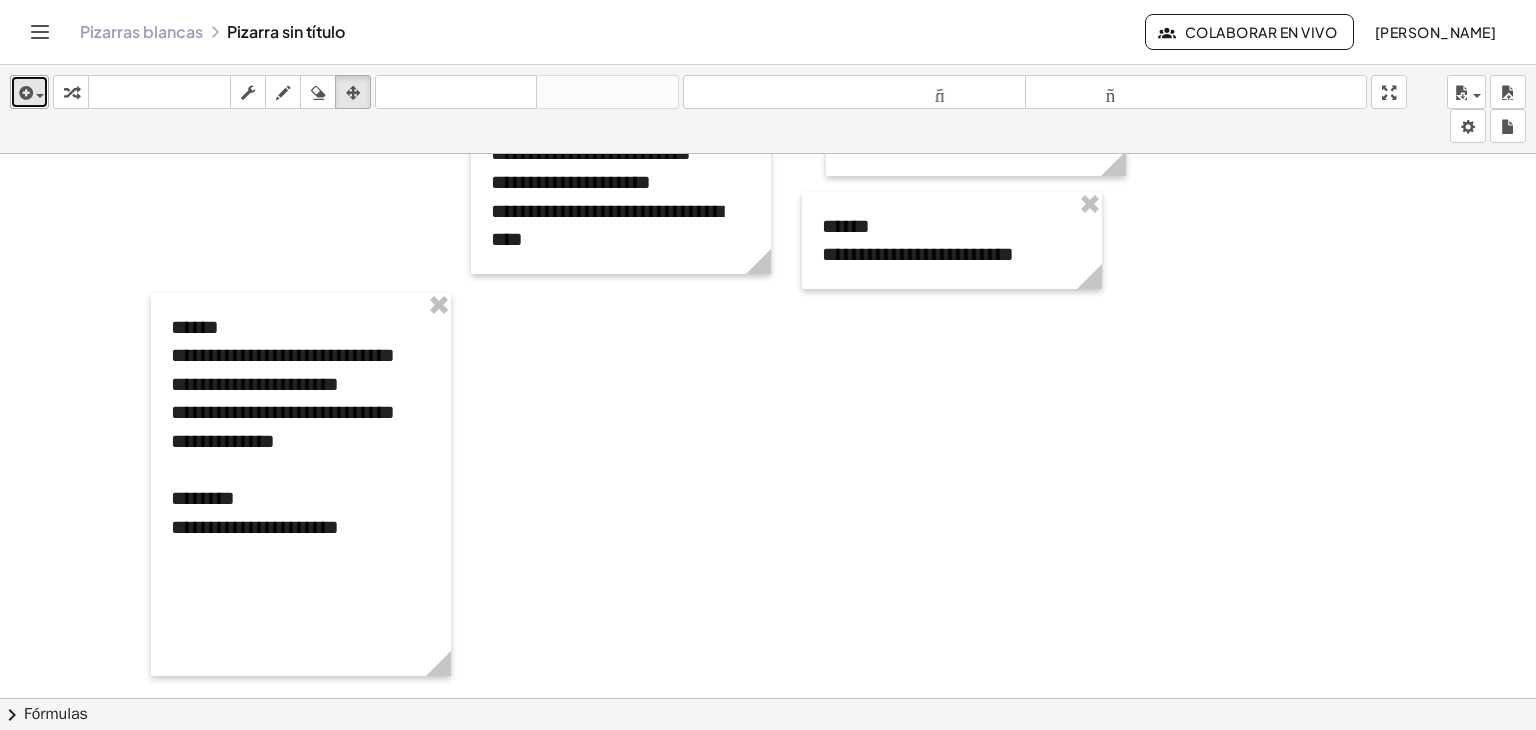 click at bounding box center (24, 93) 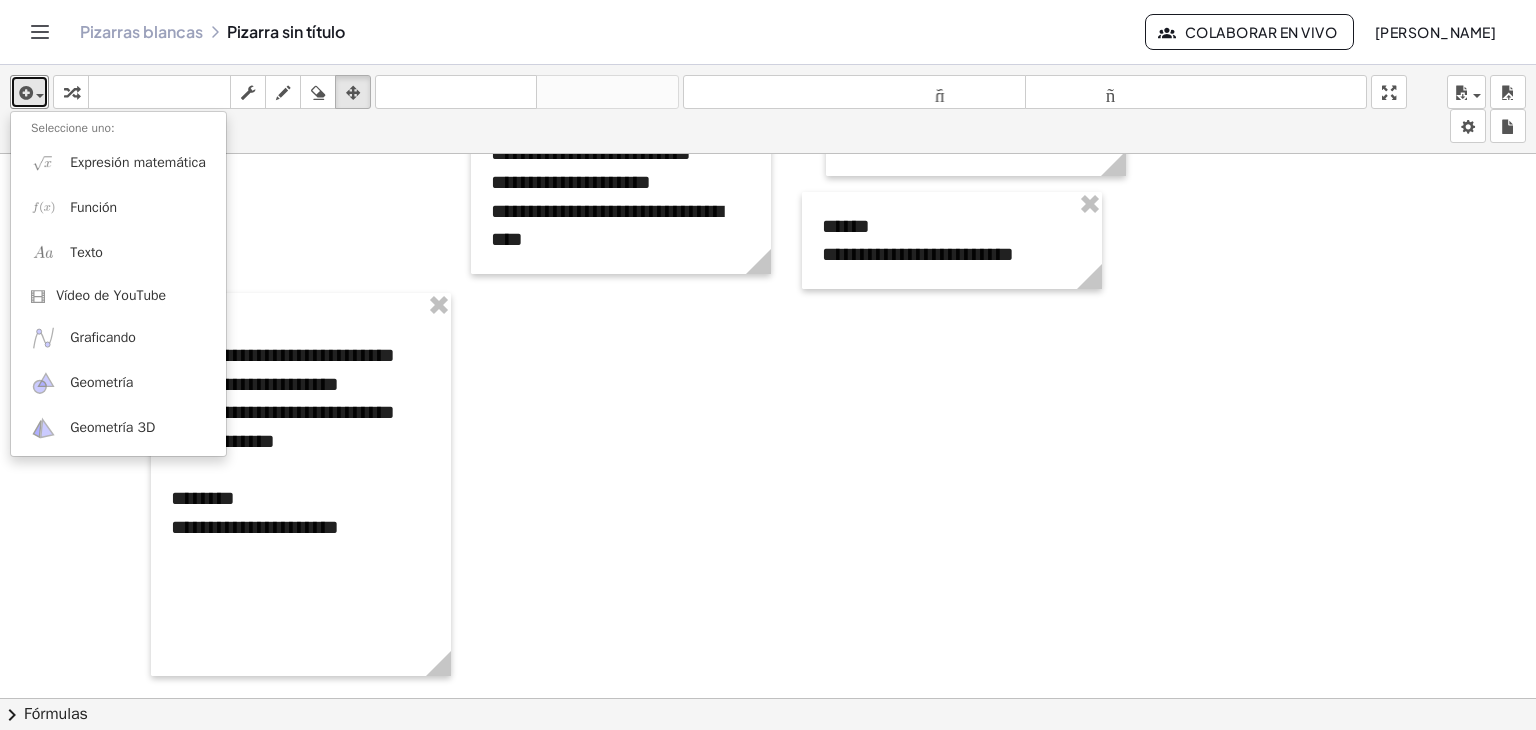 click at bounding box center (768, 289) 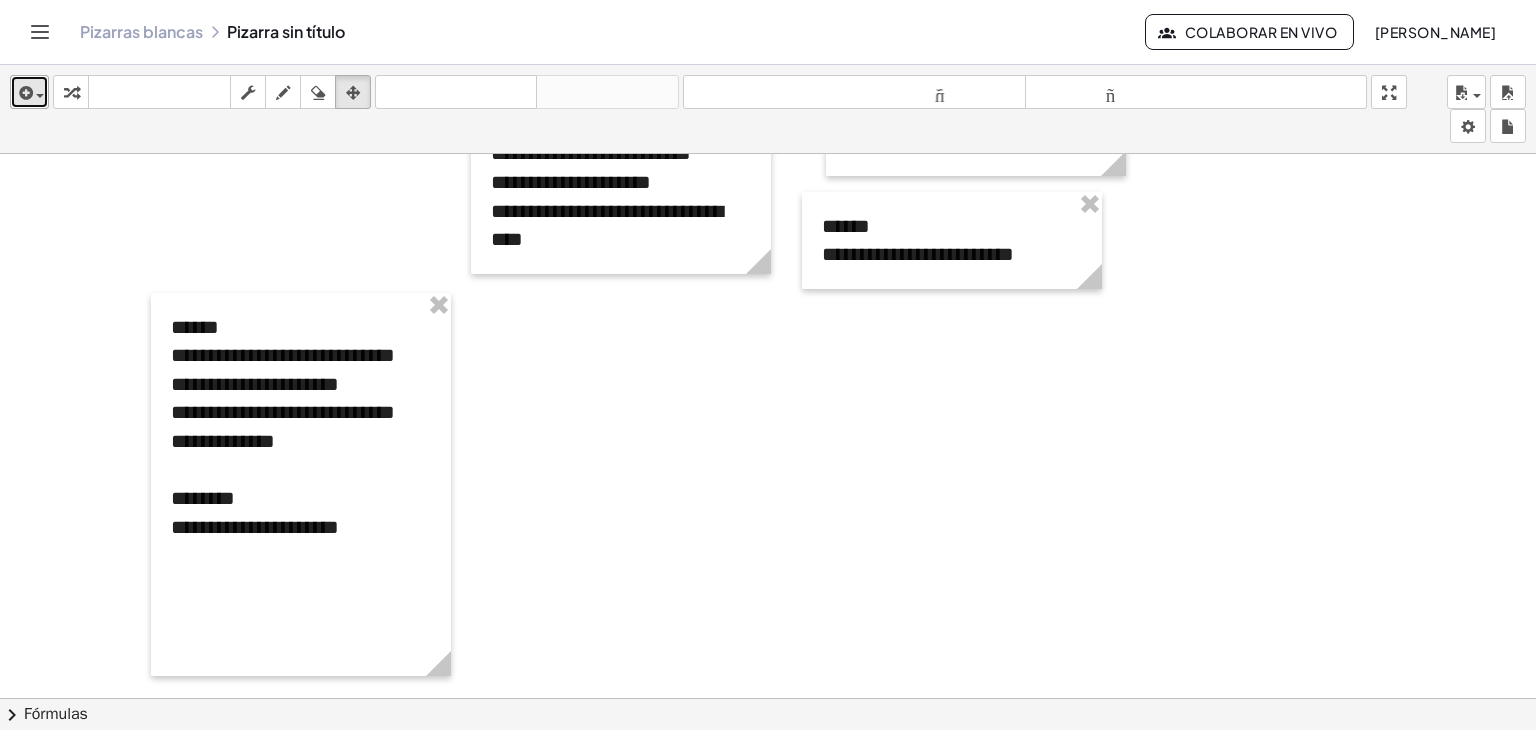 click at bounding box center [24, 93] 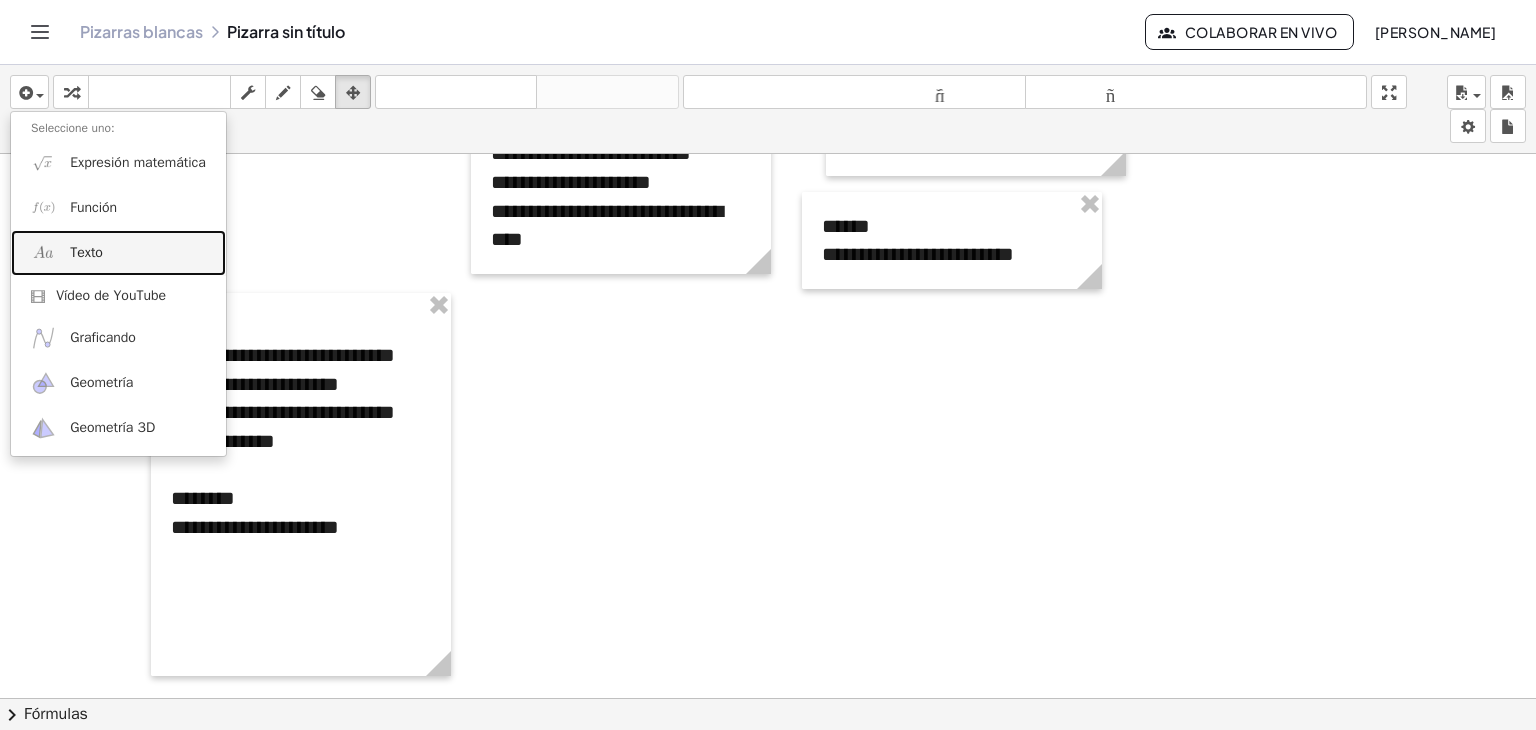 click at bounding box center (43, 252) 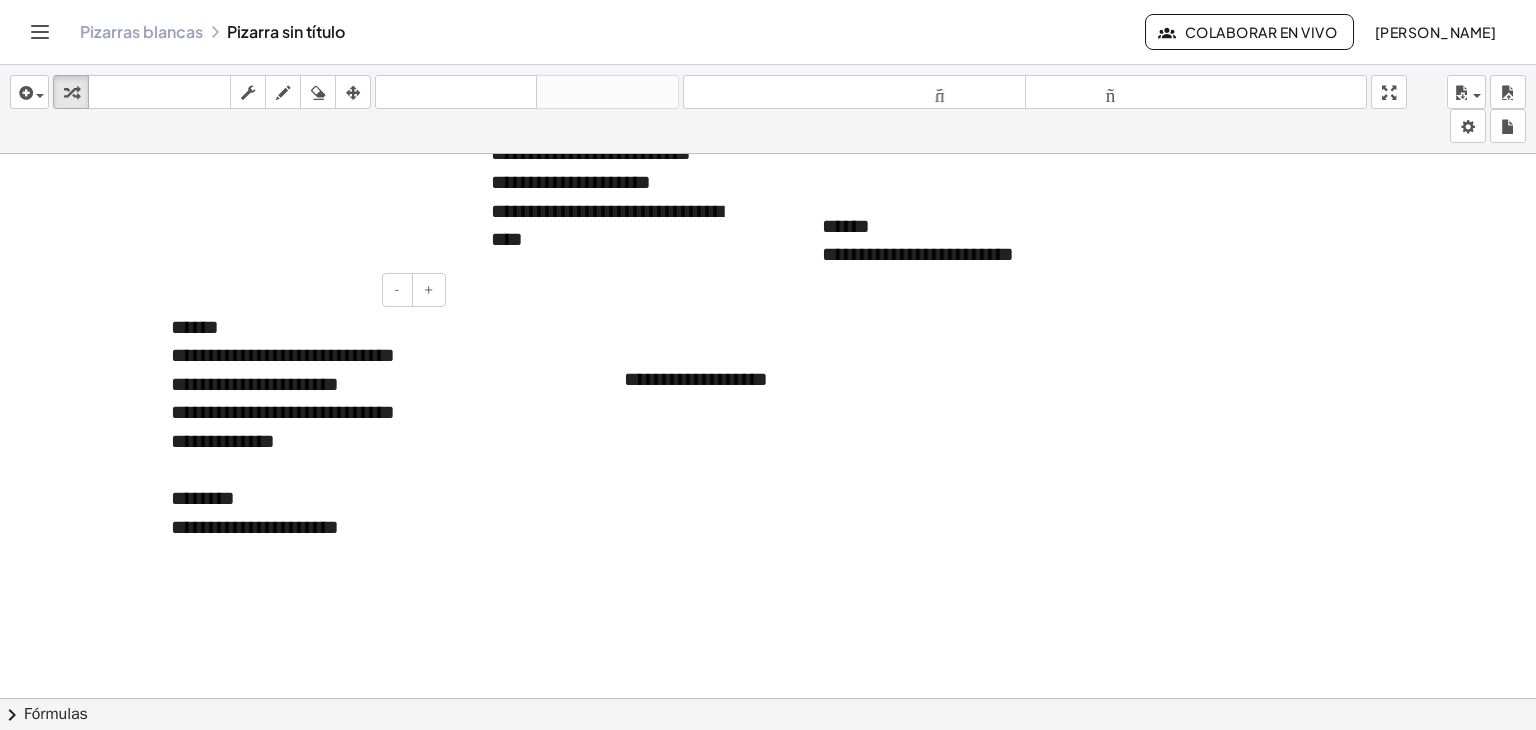 type 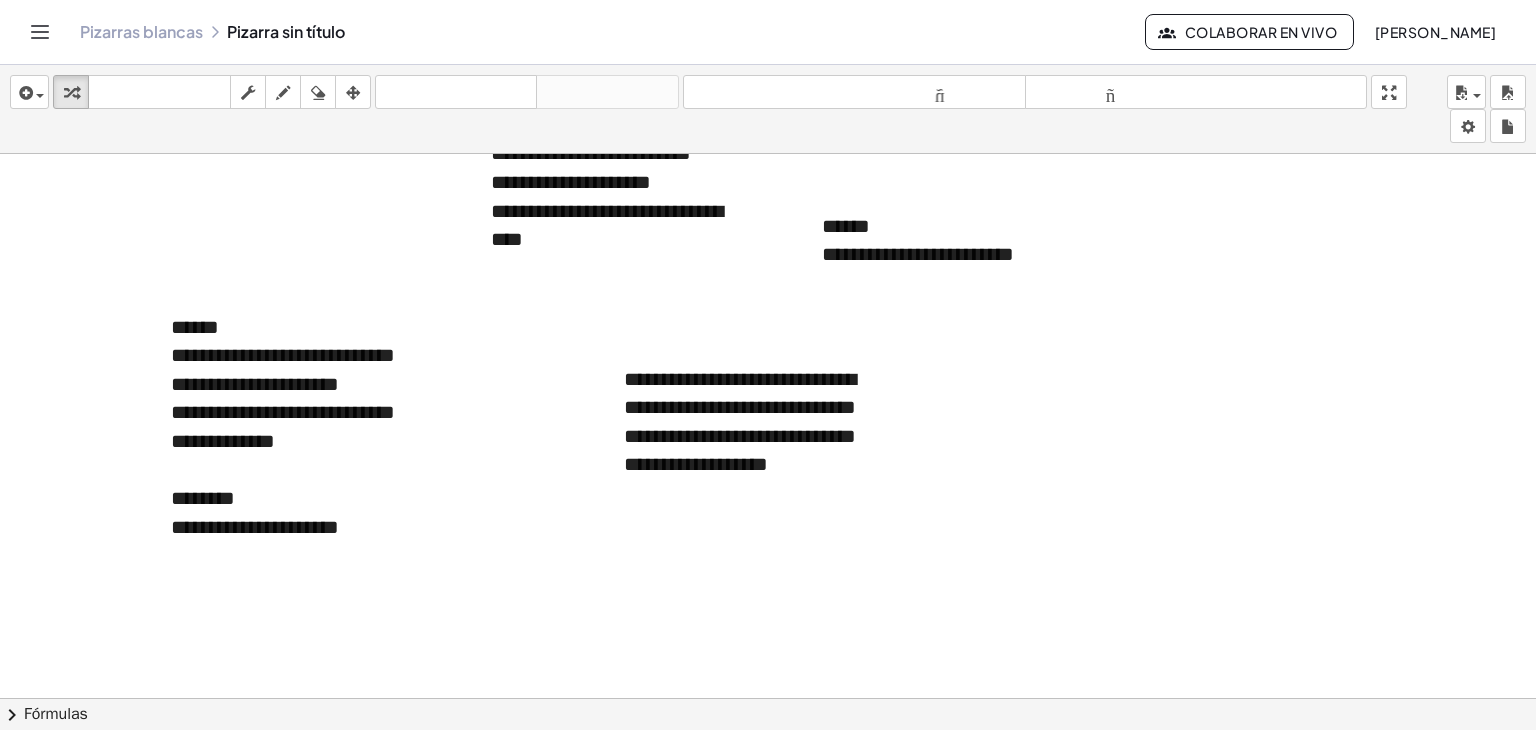 click at bounding box center [768, 289] 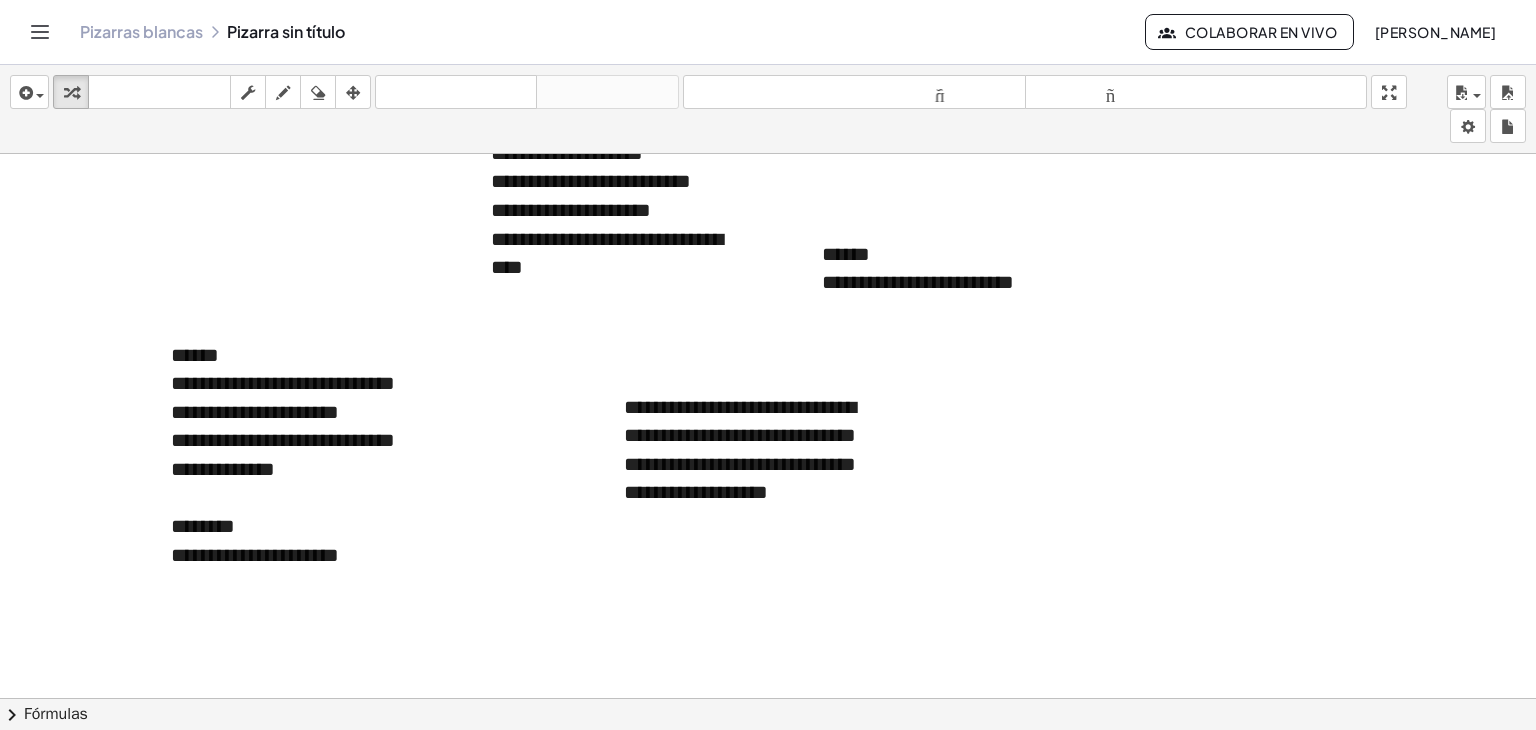 scroll, scrollTop: 383, scrollLeft: 0, axis: vertical 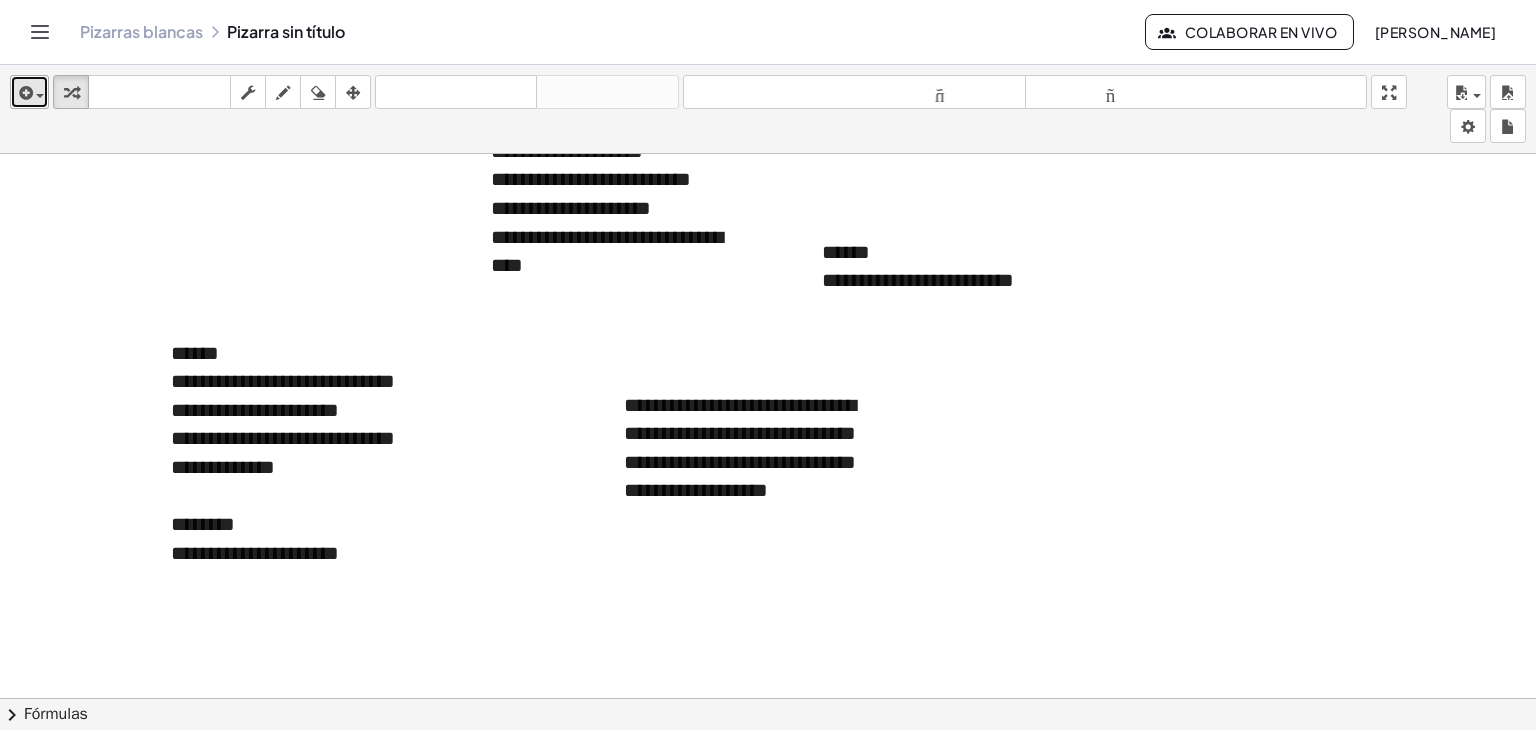 click at bounding box center (24, 93) 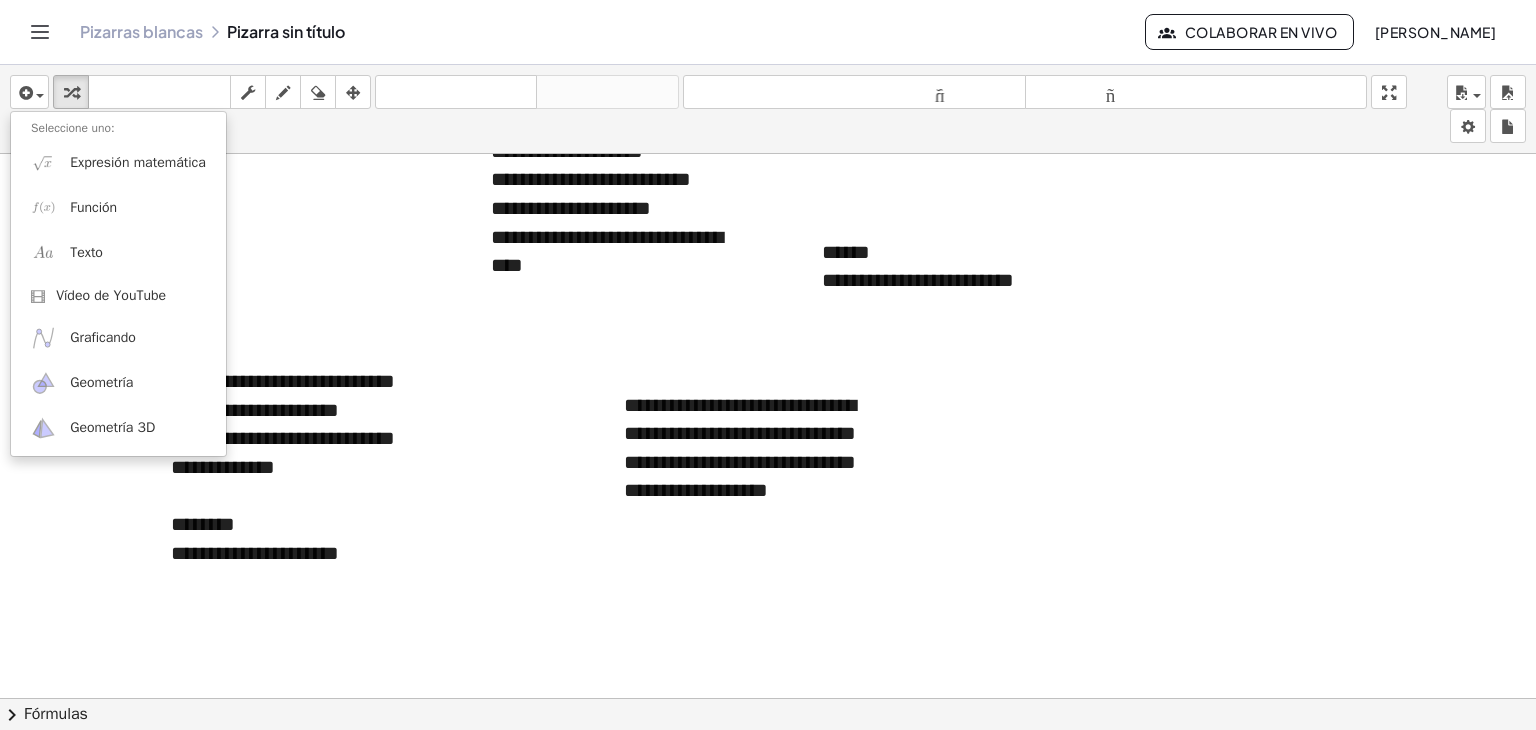 click on "Pizarras blancas" at bounding box center (141, 31) 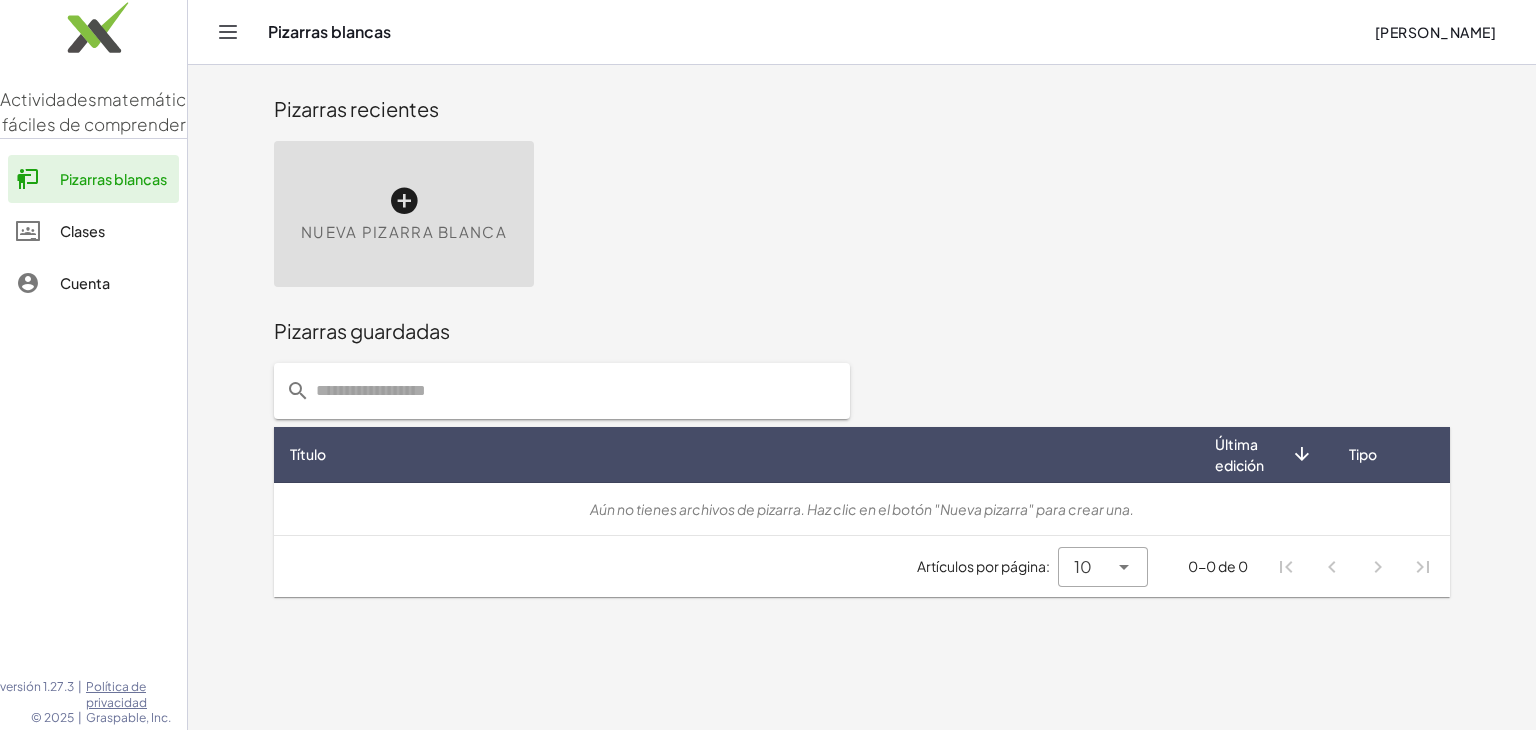 click on "Nueva pizarra blanca" at bounding box center (404, 214) 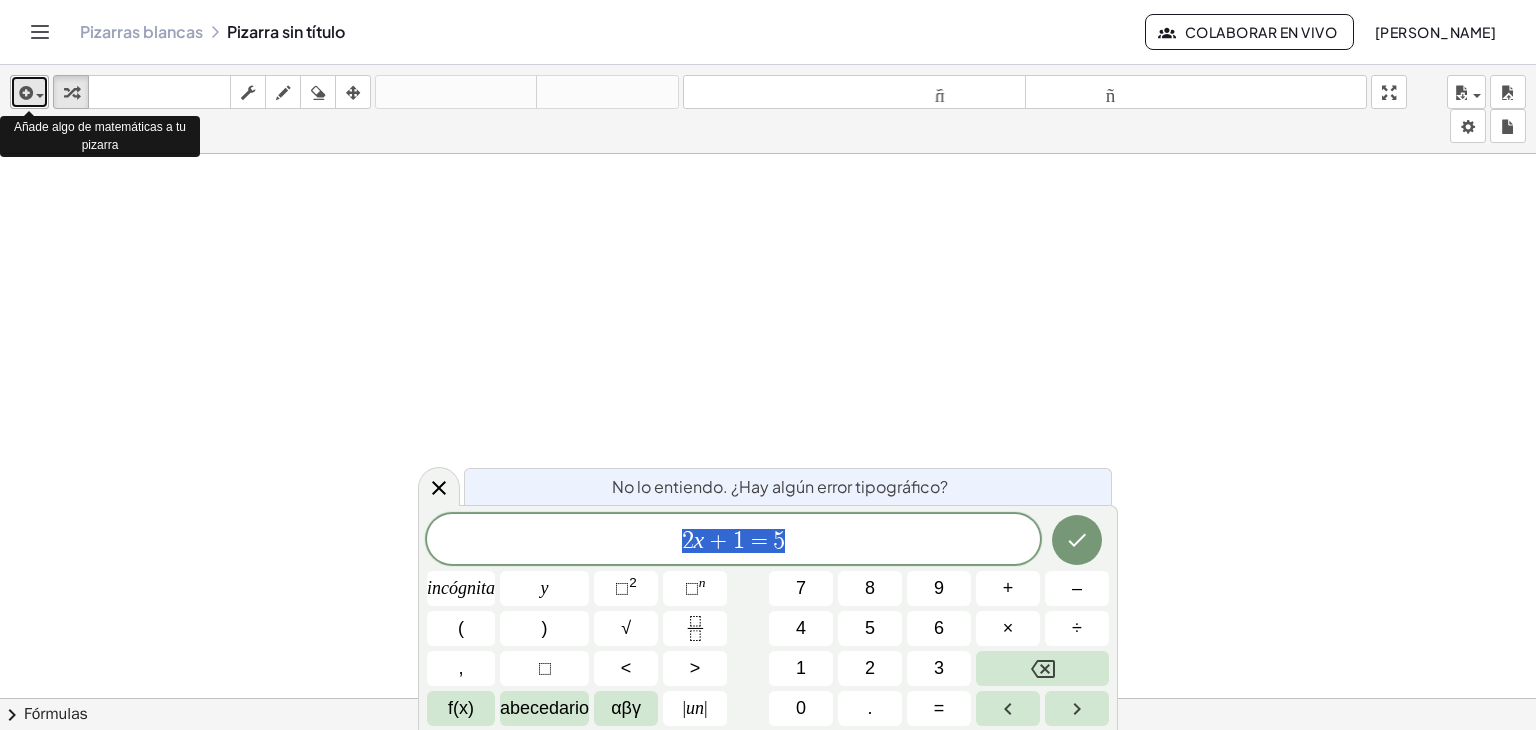click at bounding box center [35, 95] 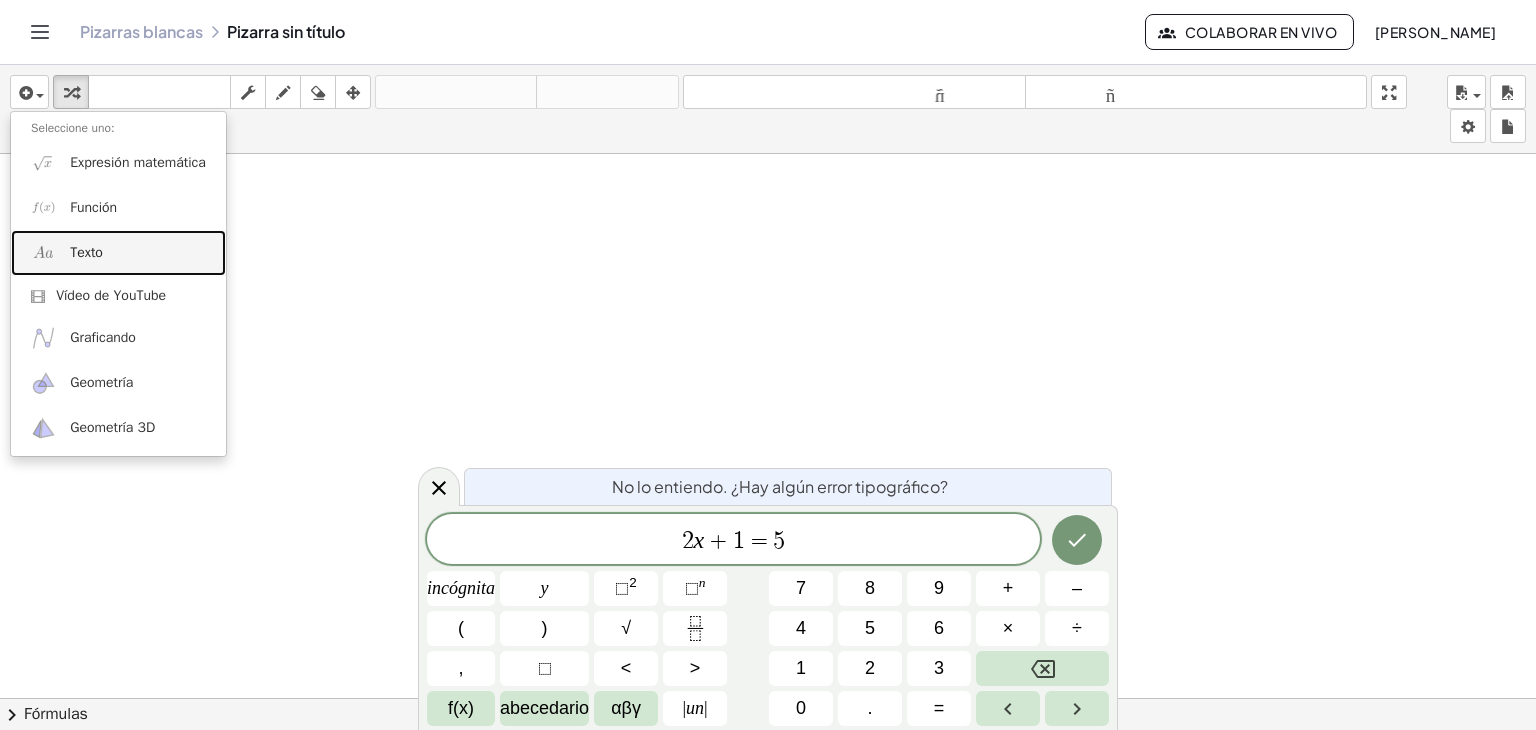 click on "Texto" at bounding box center [118, 252] 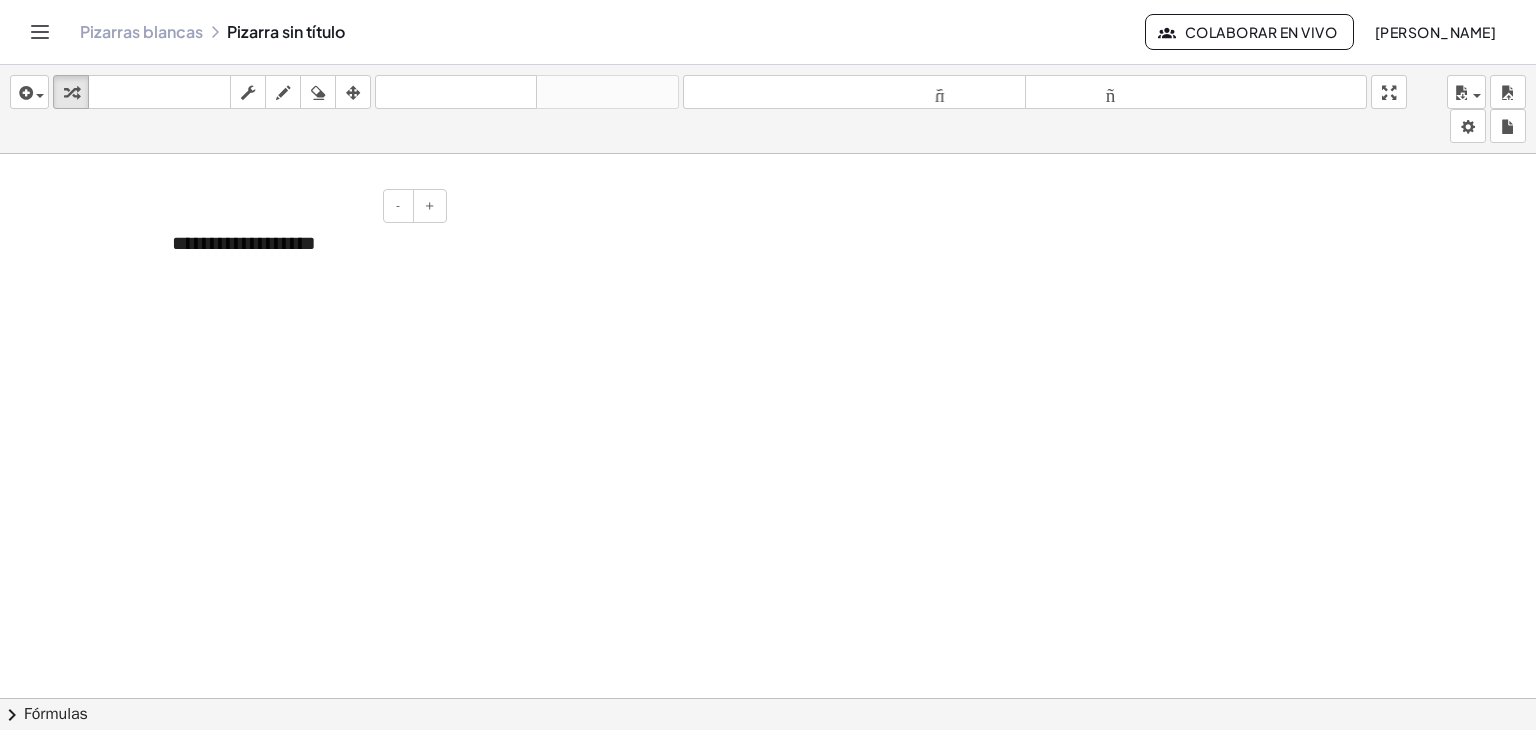 paste 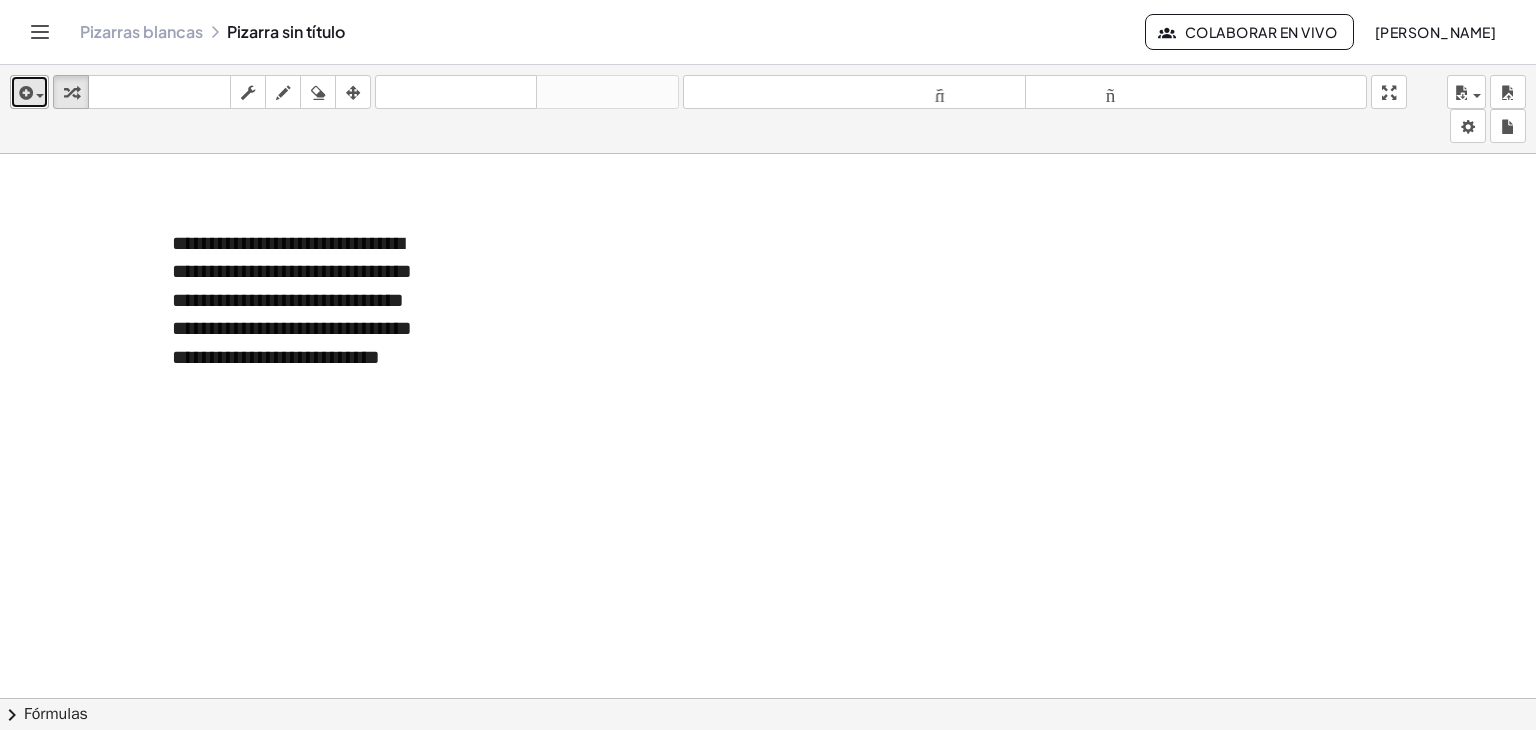 click at bounding box center (24, 93) 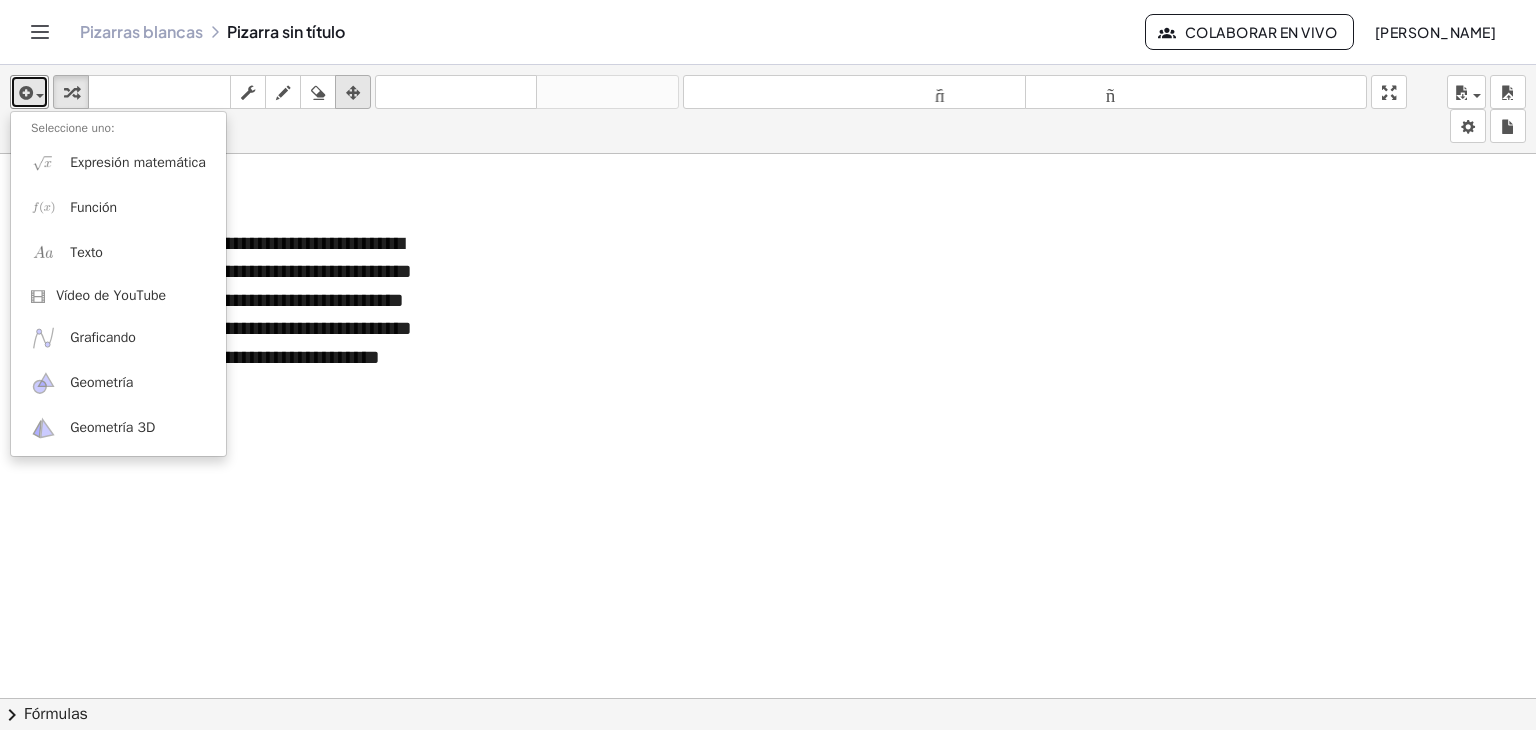 click on "arreglar" at bounding box center [353, 92] 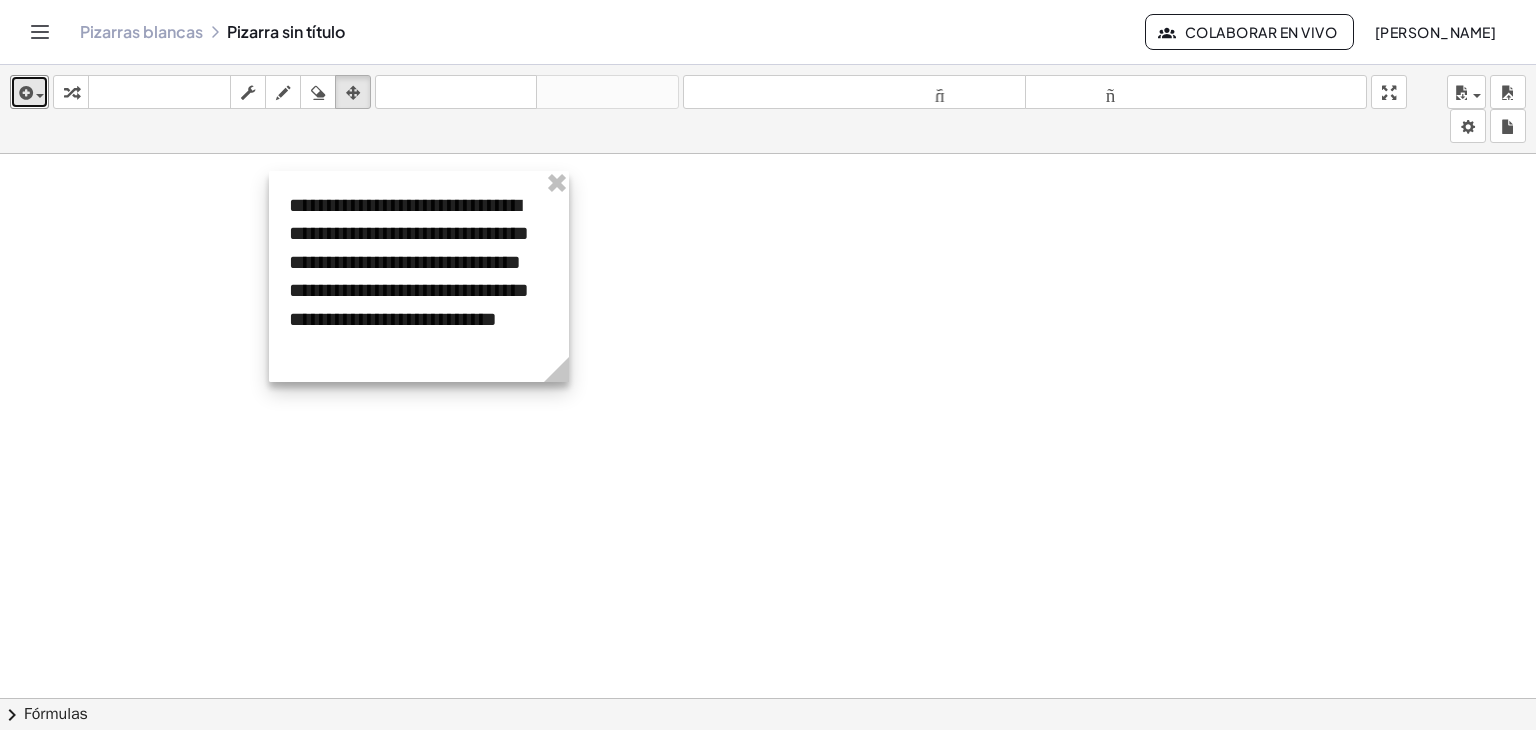 drag, startPoint x: 329, startPoint y: 226, endPoint x: 446, endPoint y: 188, distance: 123.01626 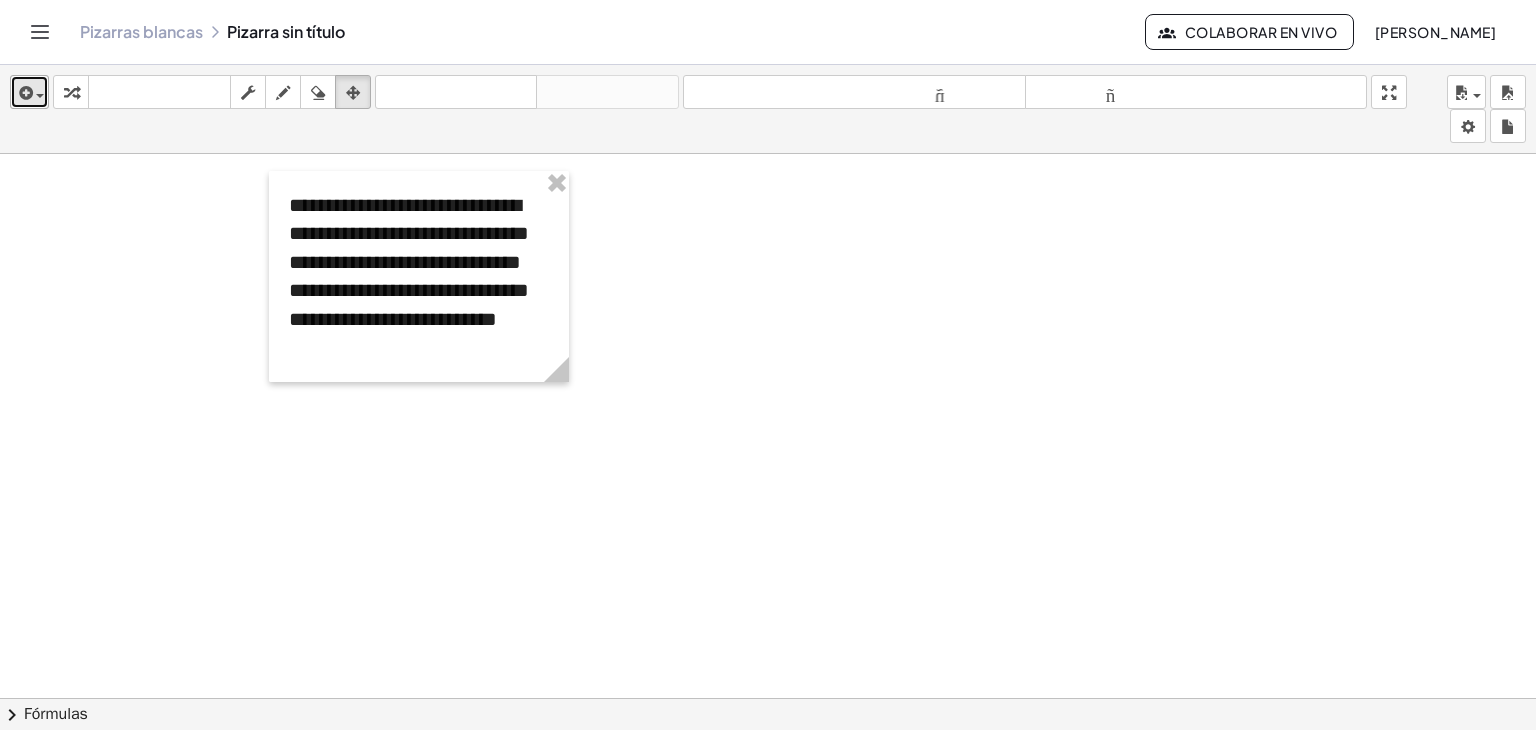 click at bounding box center [24, 93] 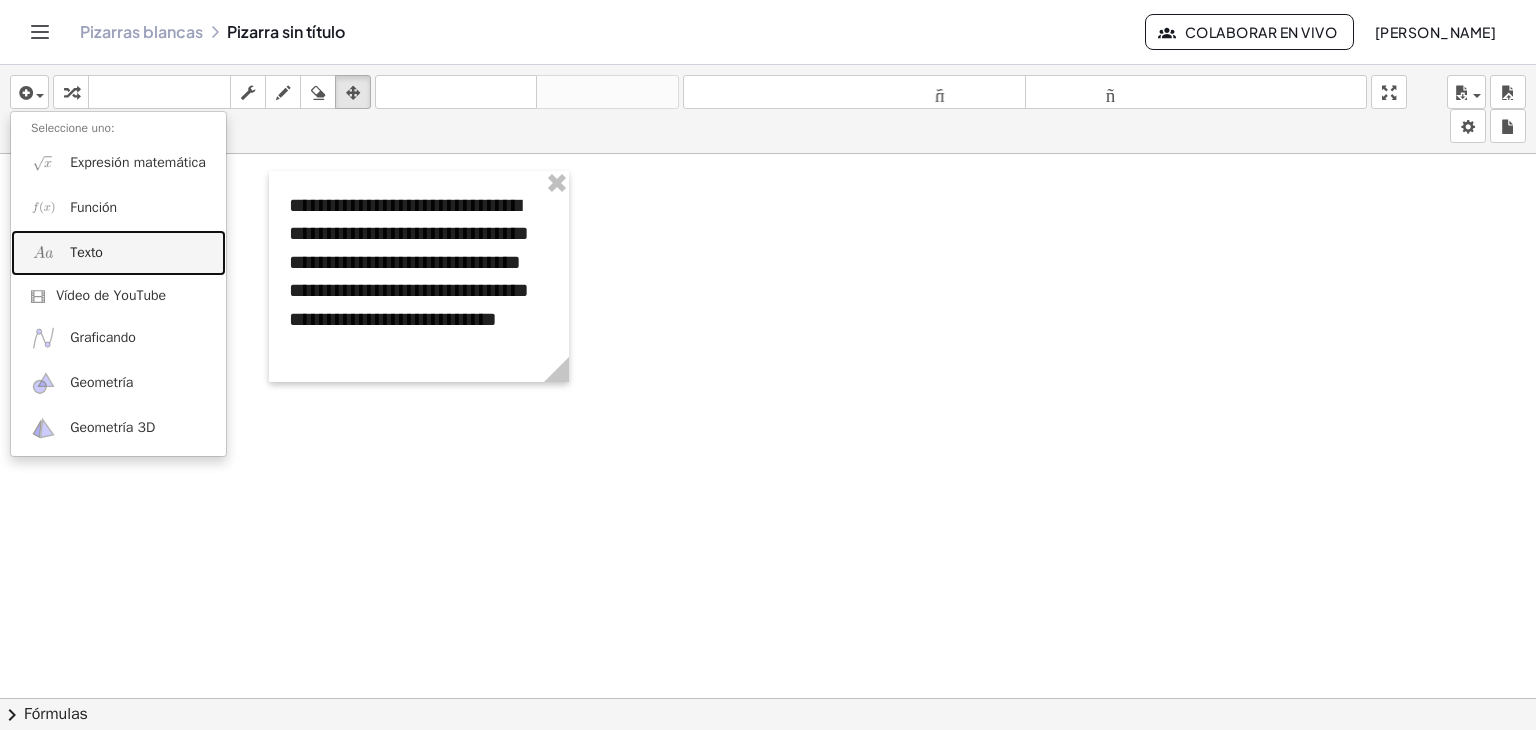 click on "Texto" at bounding box center (86, 252) 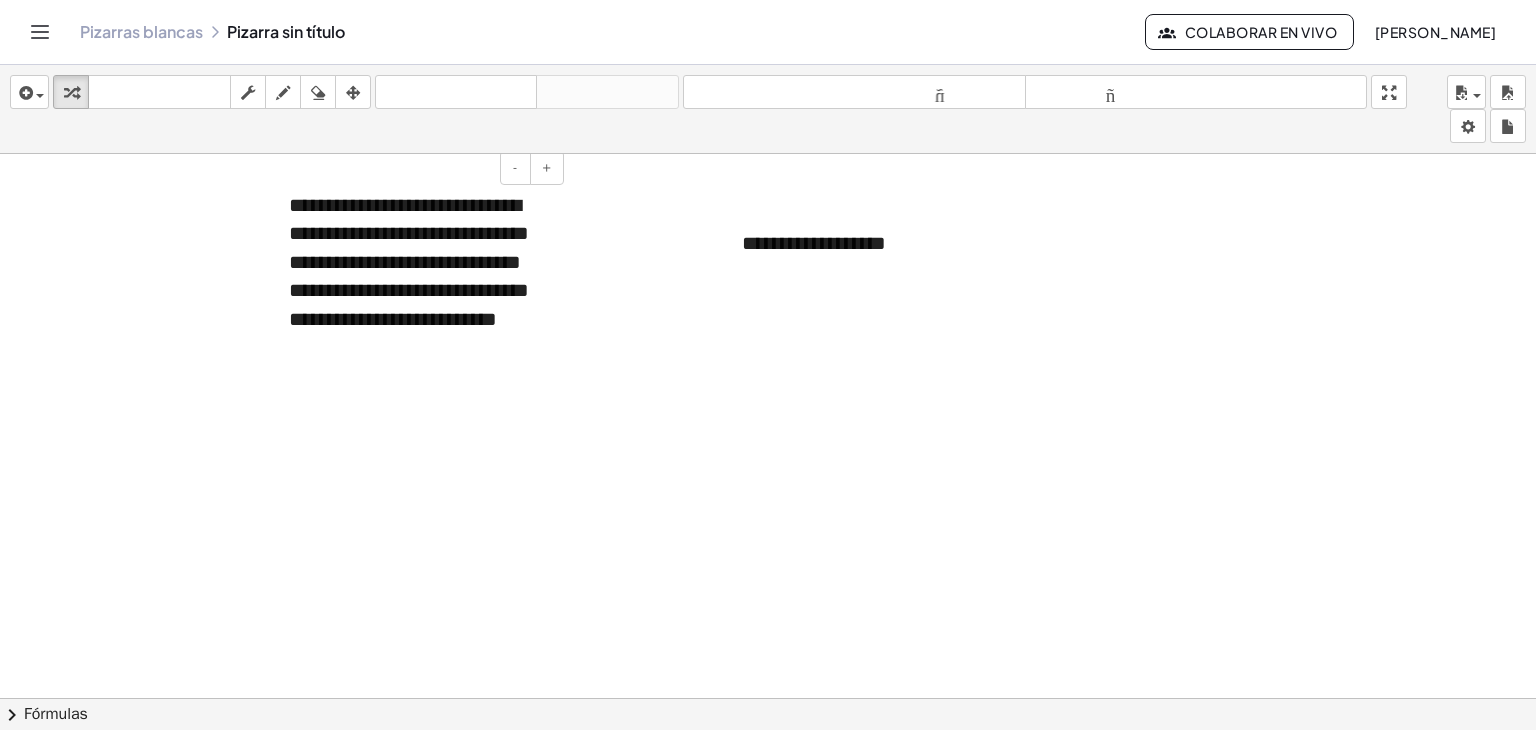 type 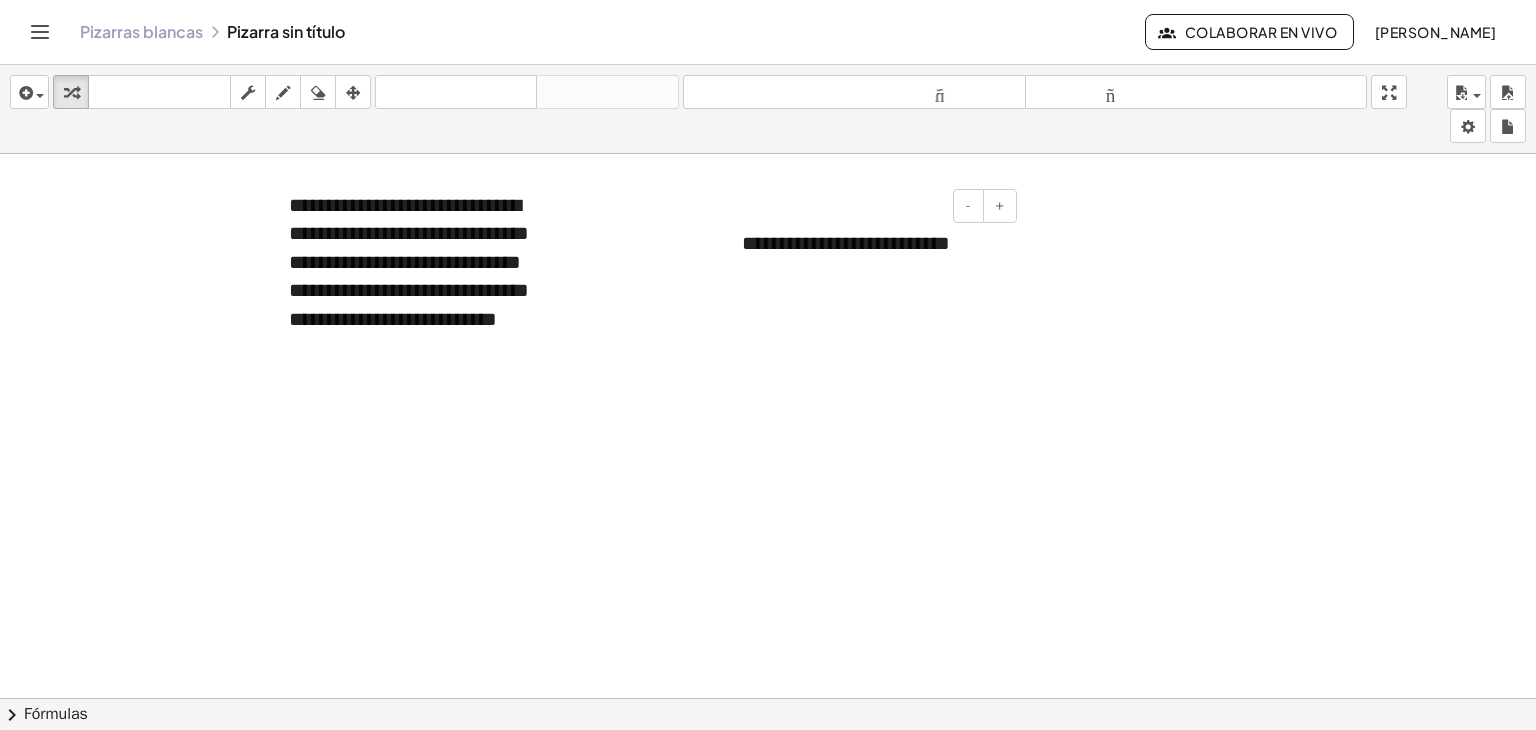 drag, startPoint x: 857, startPoint y: 205, endPoint x: 735, endPoint y: 204, distance: 122.0041 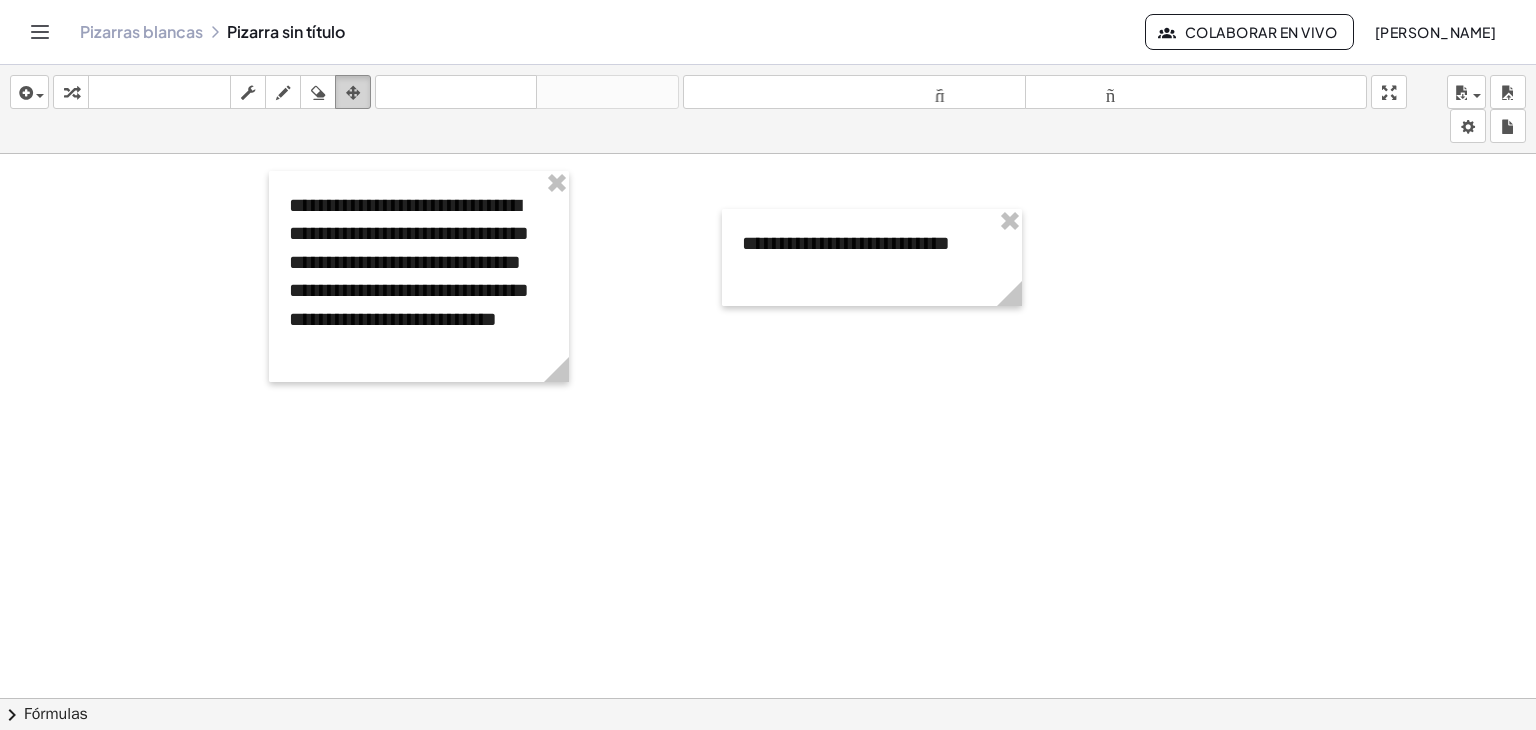click at bounding box center [353, 93] 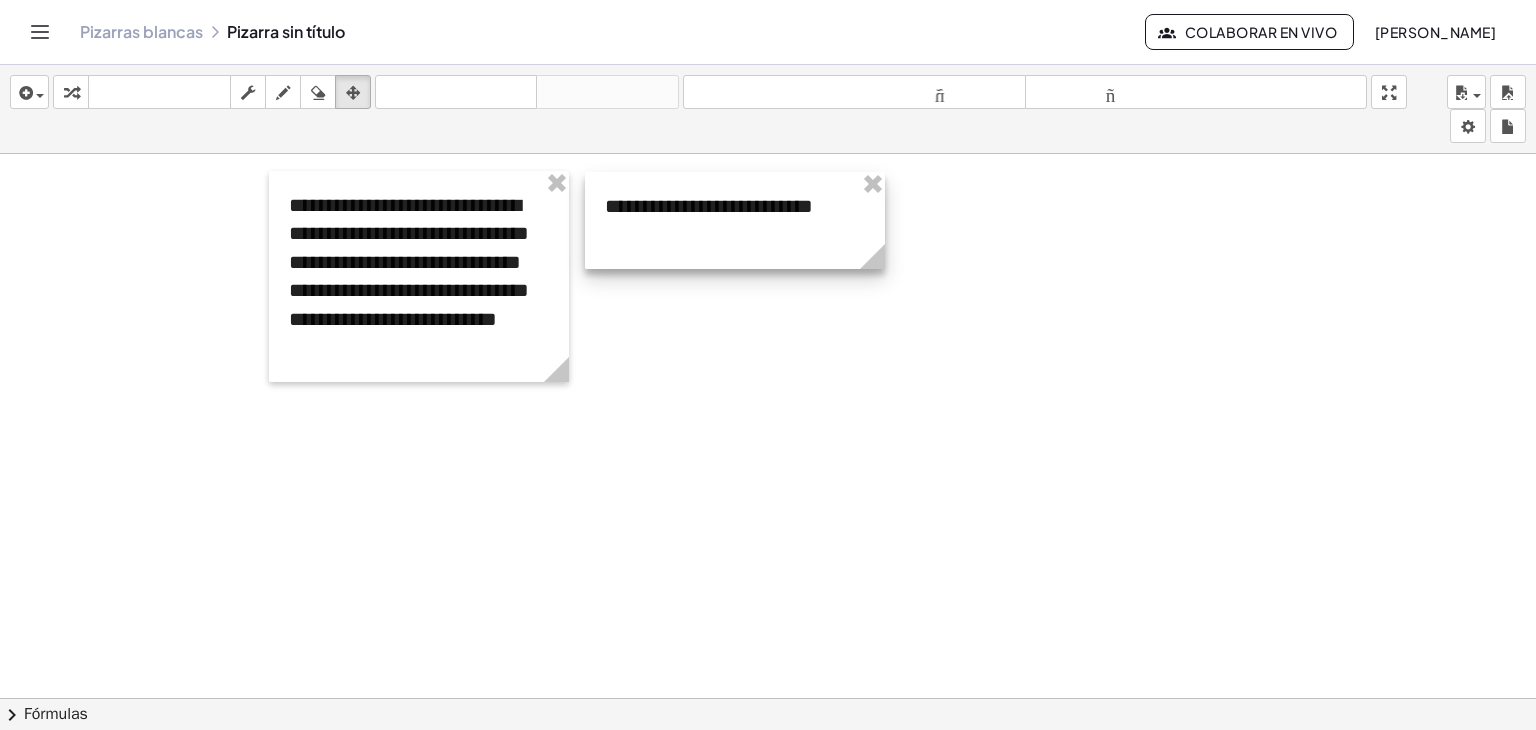 drag, startPoint x: 853, startPoint y: 217, endPoint x: 716, endPoint y: 181, distance: 141.65099 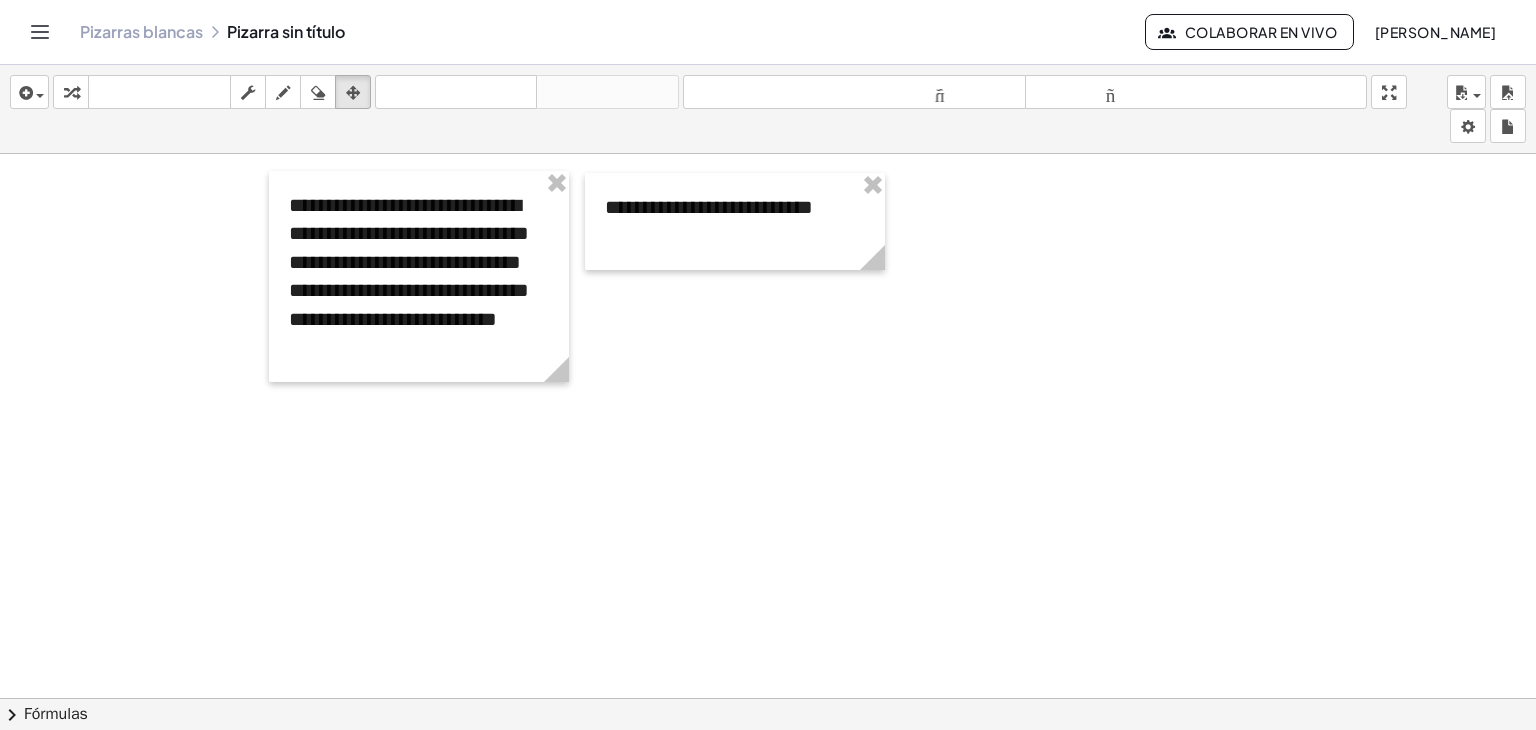 click at bounding box center [768, 712] 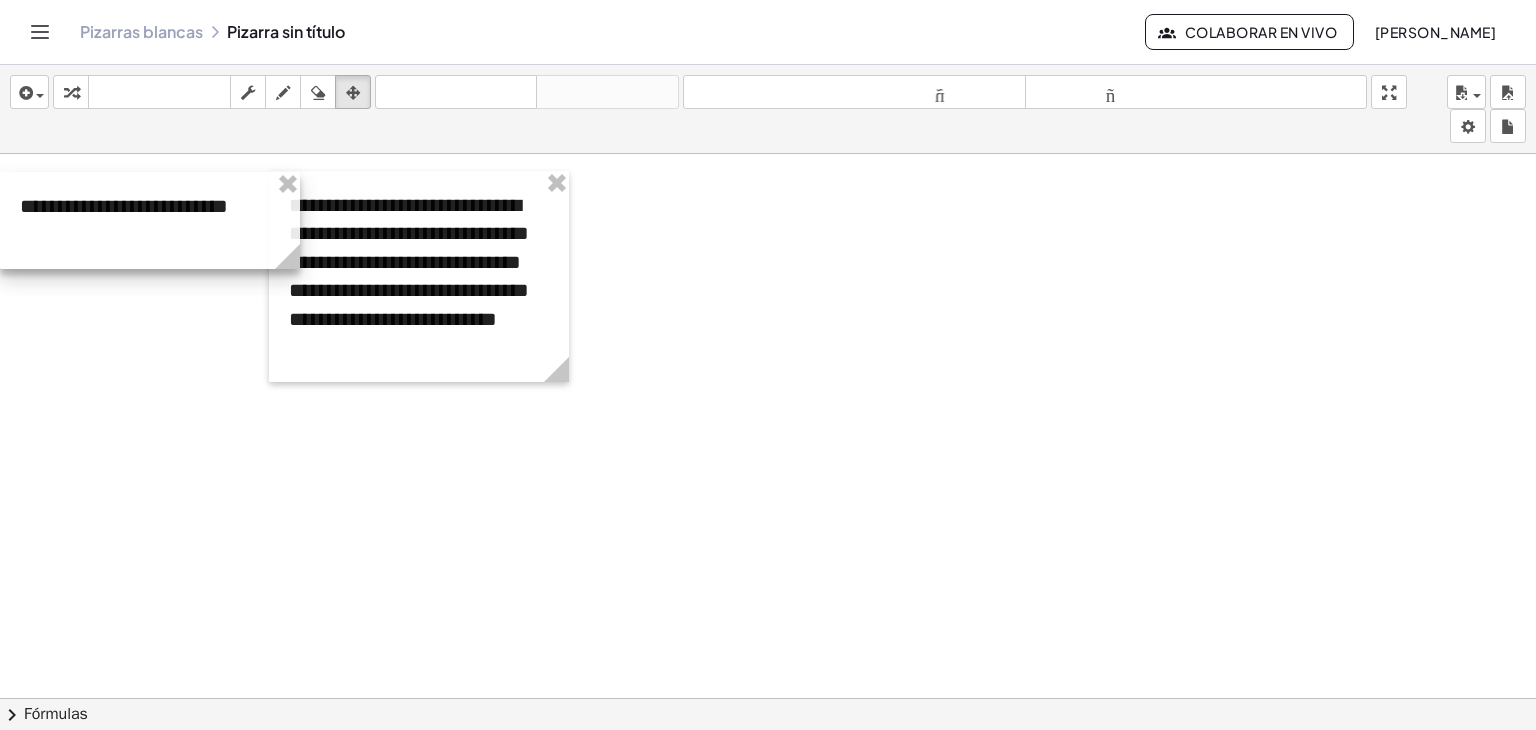 drag, startPoint x: 780, startPoint y: 221, endPoint x: 152, endPoint y: 220, distance: 628.0008 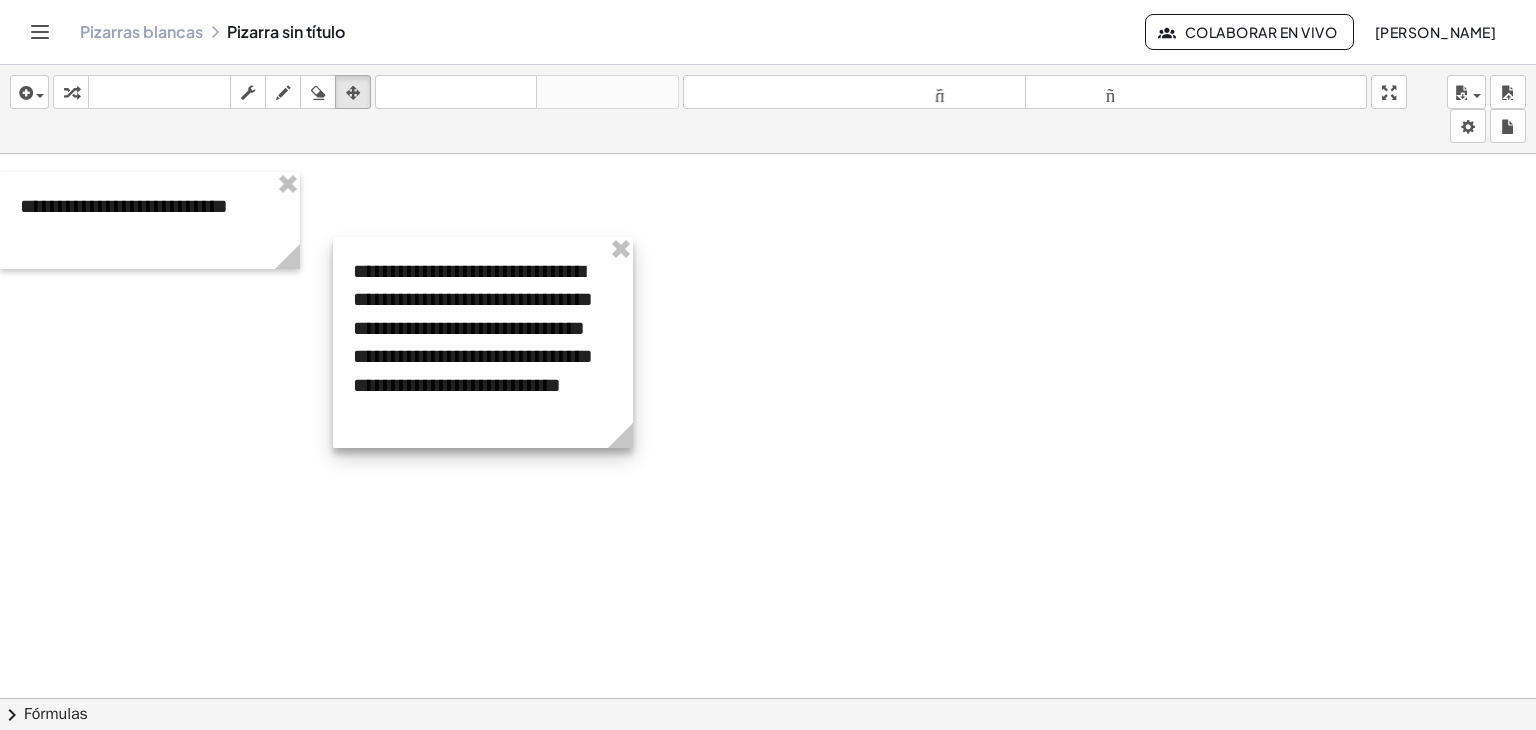 drag, startPoint x: 377, startPoint y: 244, endPoint x: 451, endPoint y: 298, distance: 91.60786 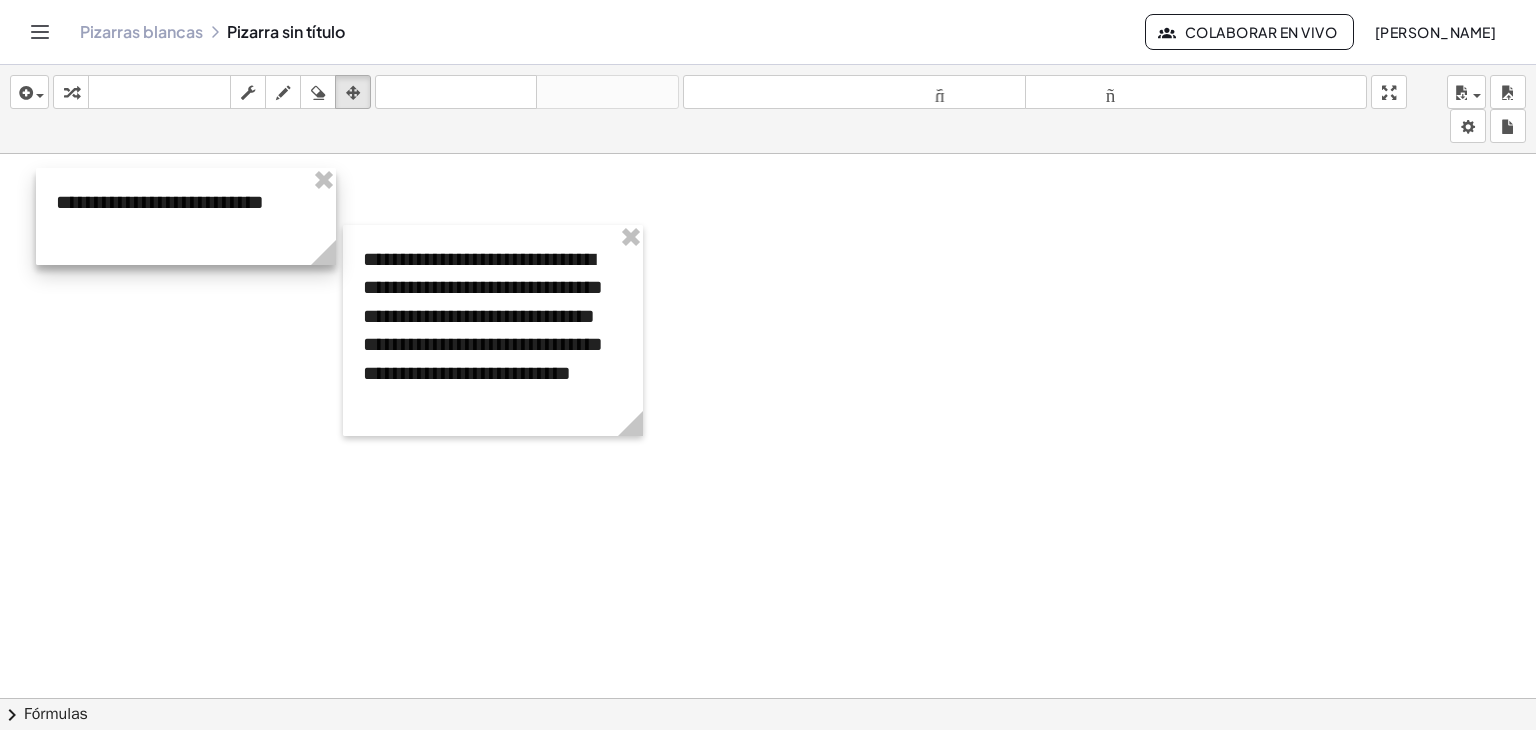 drag, startPoint x: 259, startPoint y: 253, endPoint x: 296, endPoint y: 249, distance: 37.215588 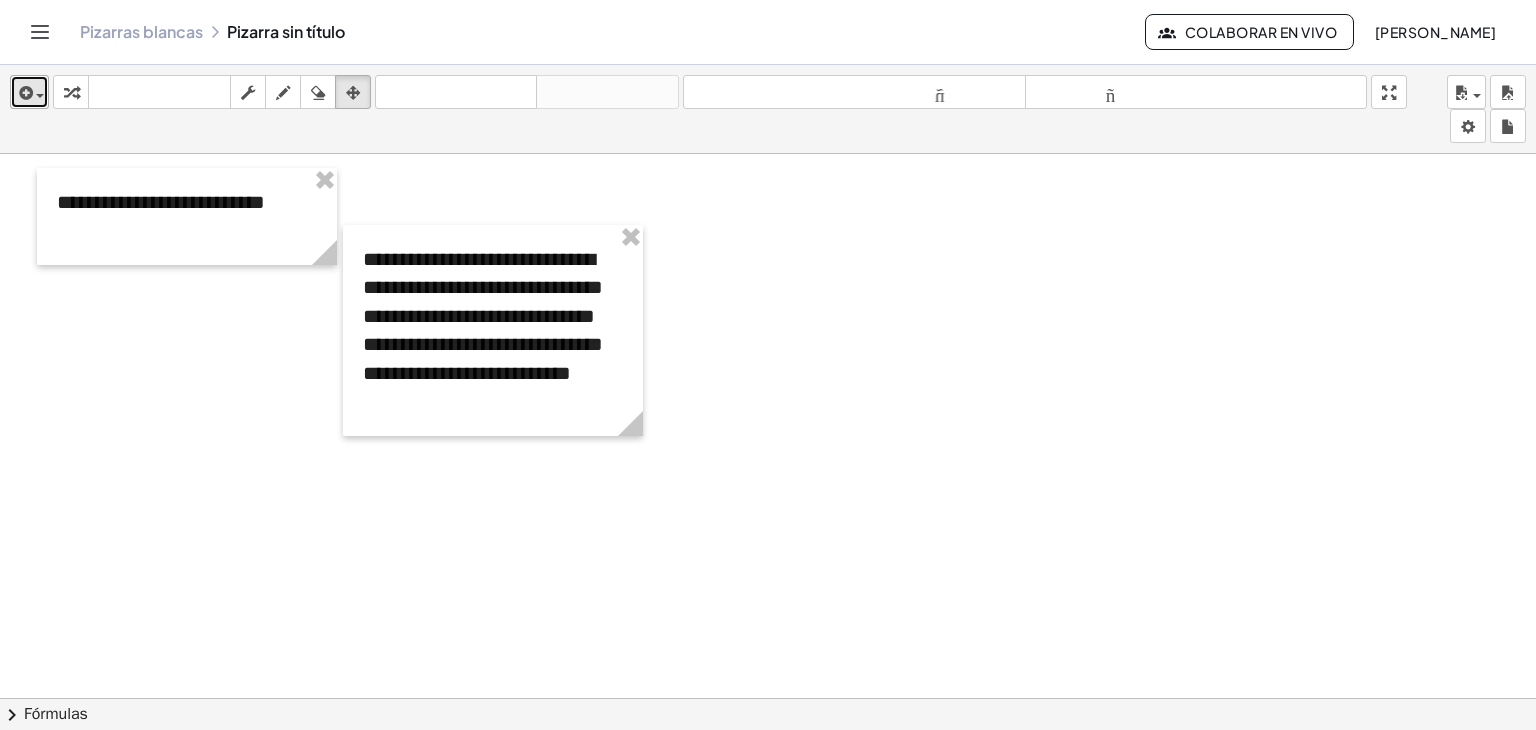 click at bounding box center (24, 93) 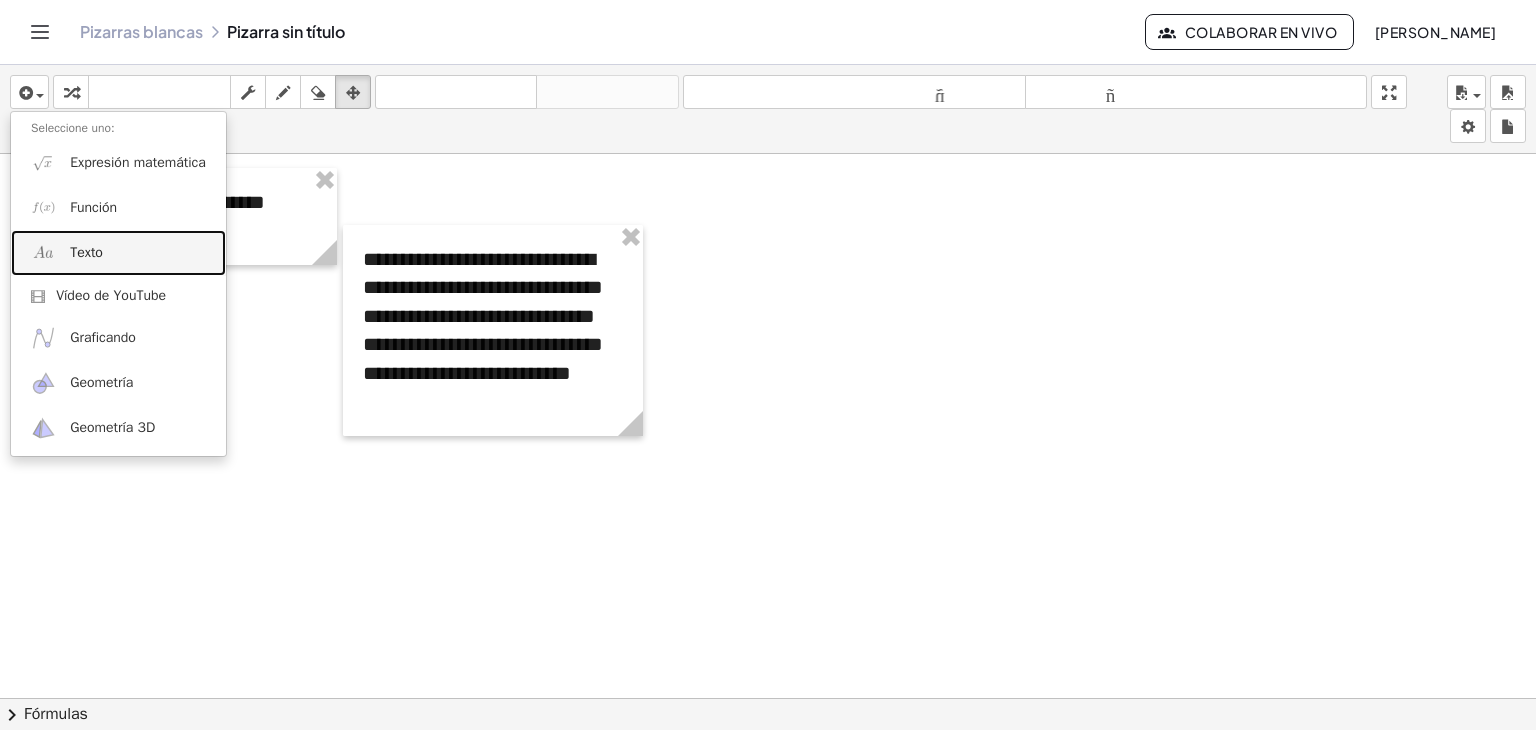 click on "Texto" at bounding box center (86, 252) 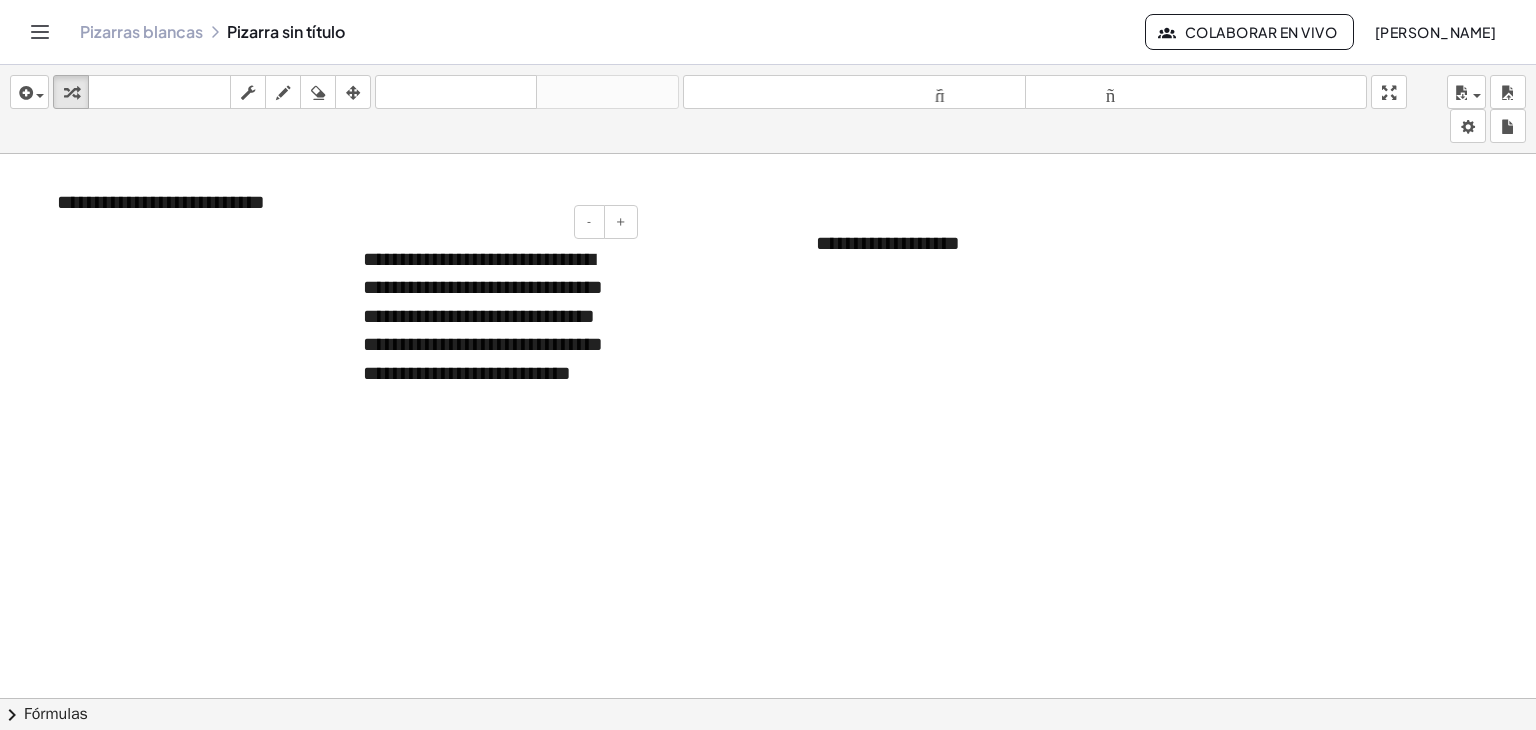 type 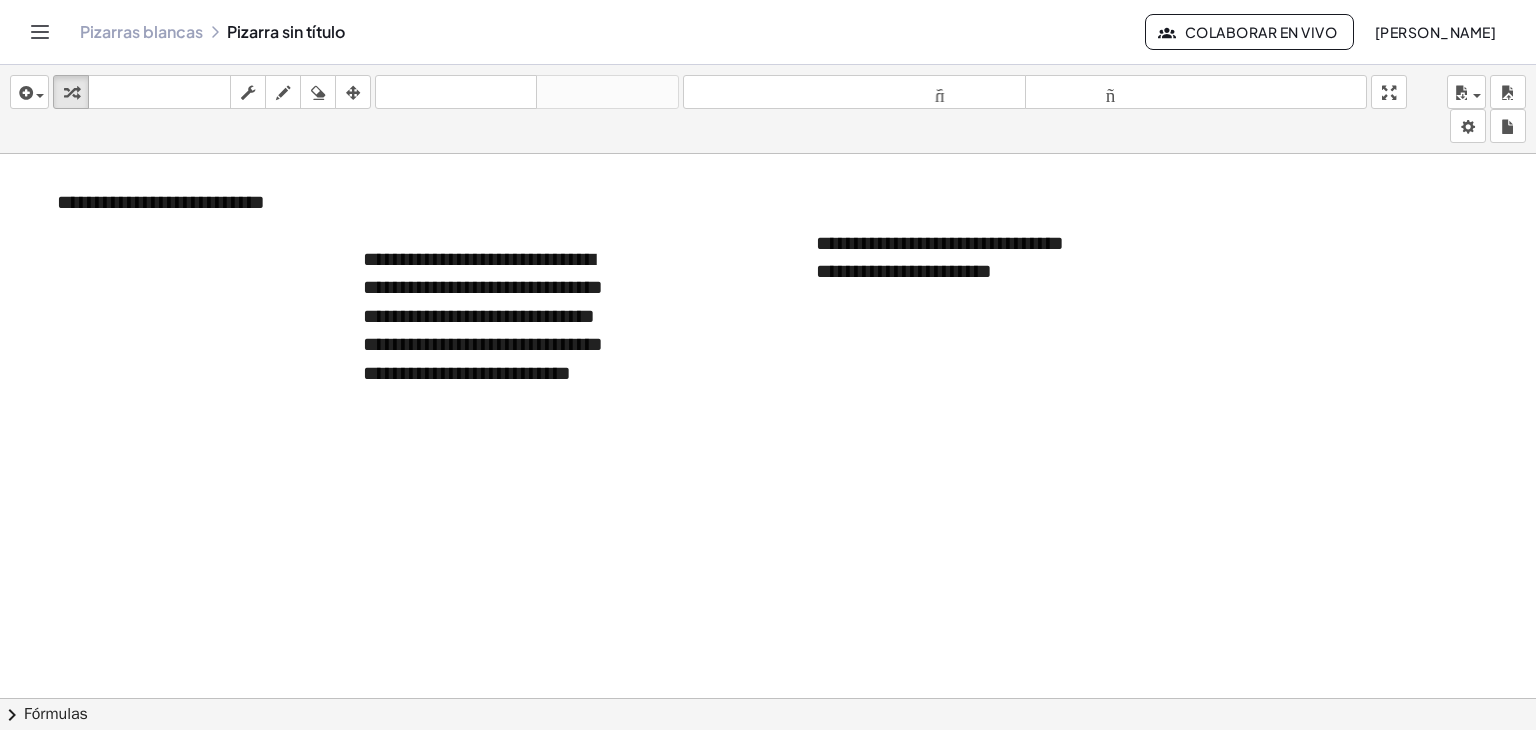 click at bounding box center (768, 712) 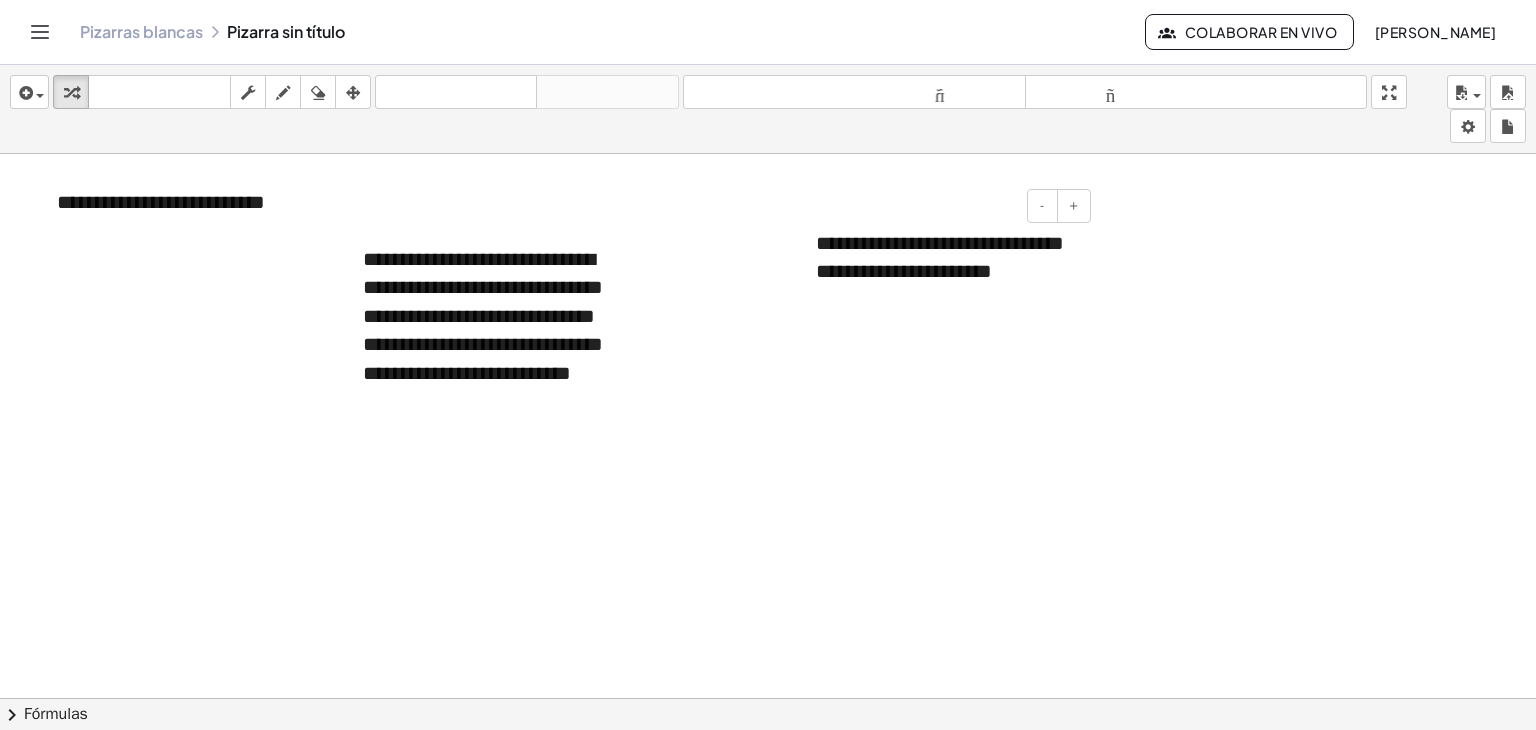 drag, startPoint x: 938, startPoint y: 213, endPoint x: 892, endPoint y: 221, distance: 46.69047 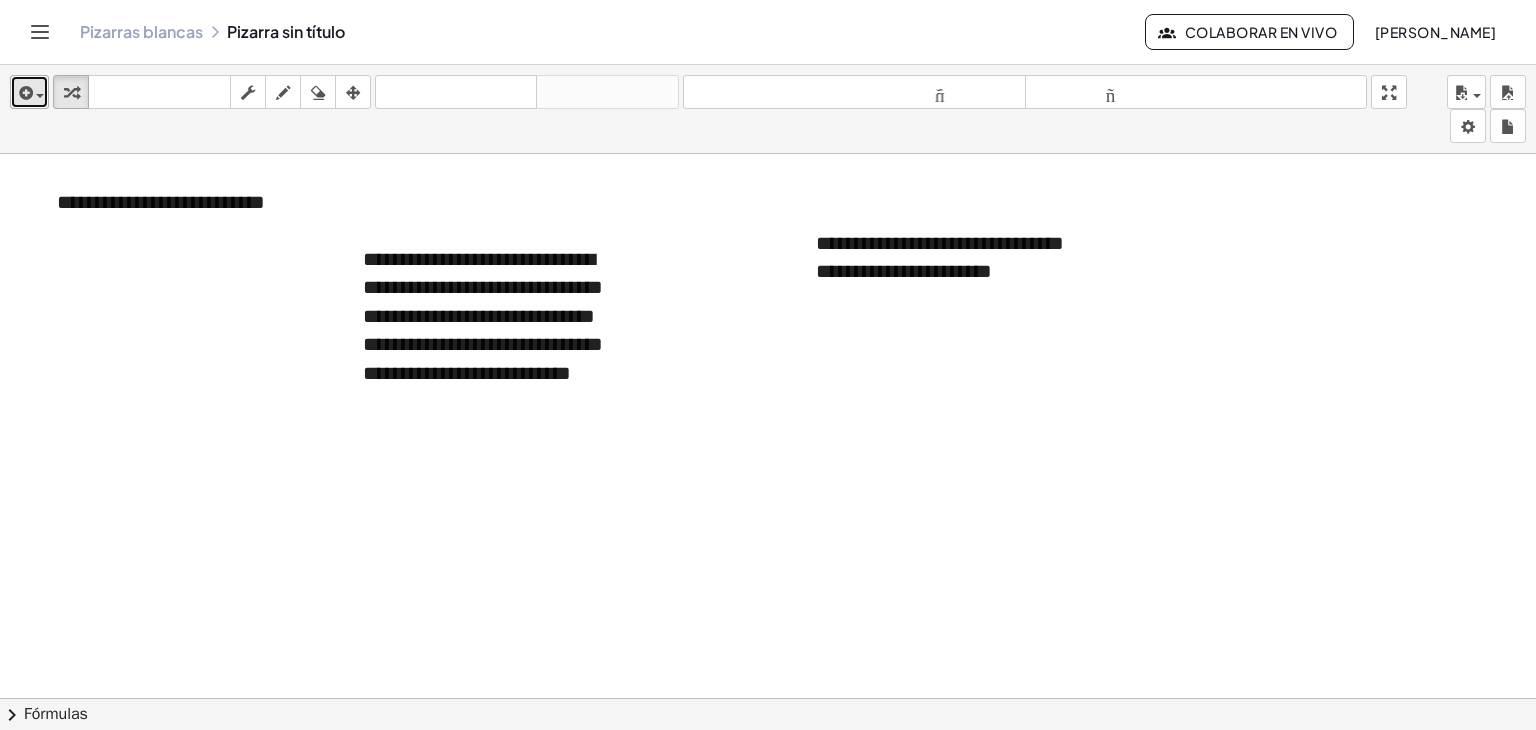 click at bounding box center (24, 93) 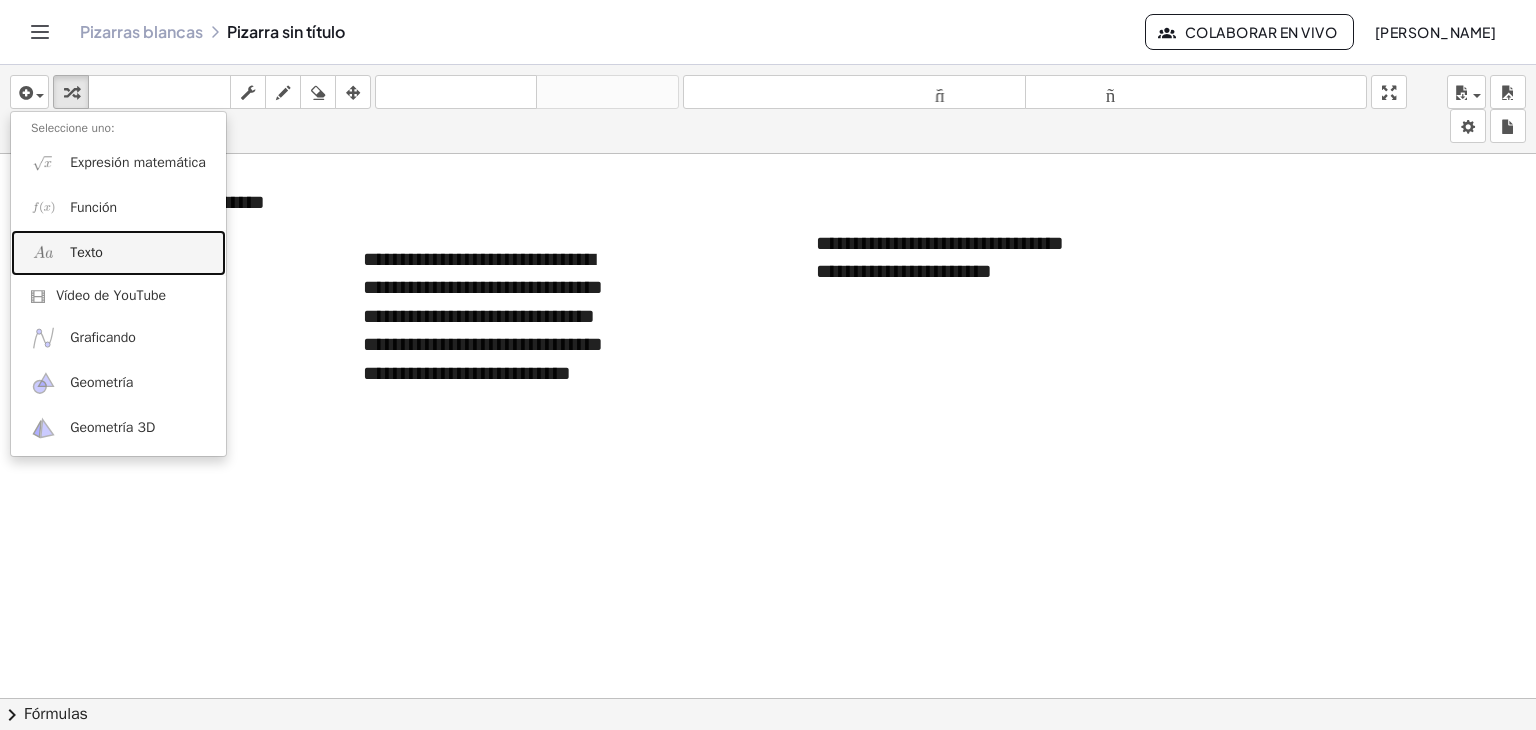 click on "Texto" at bounding box center [86, 253] 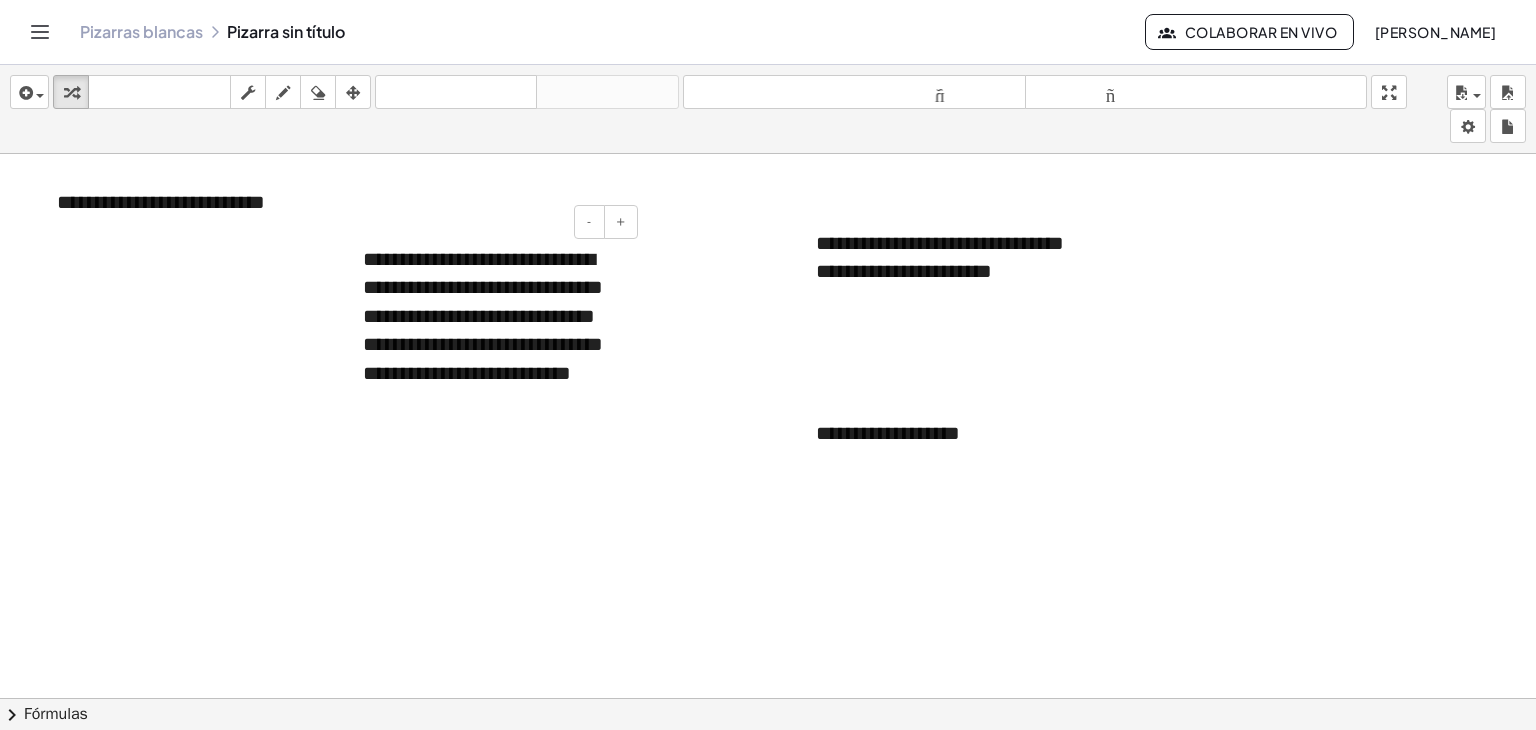 type 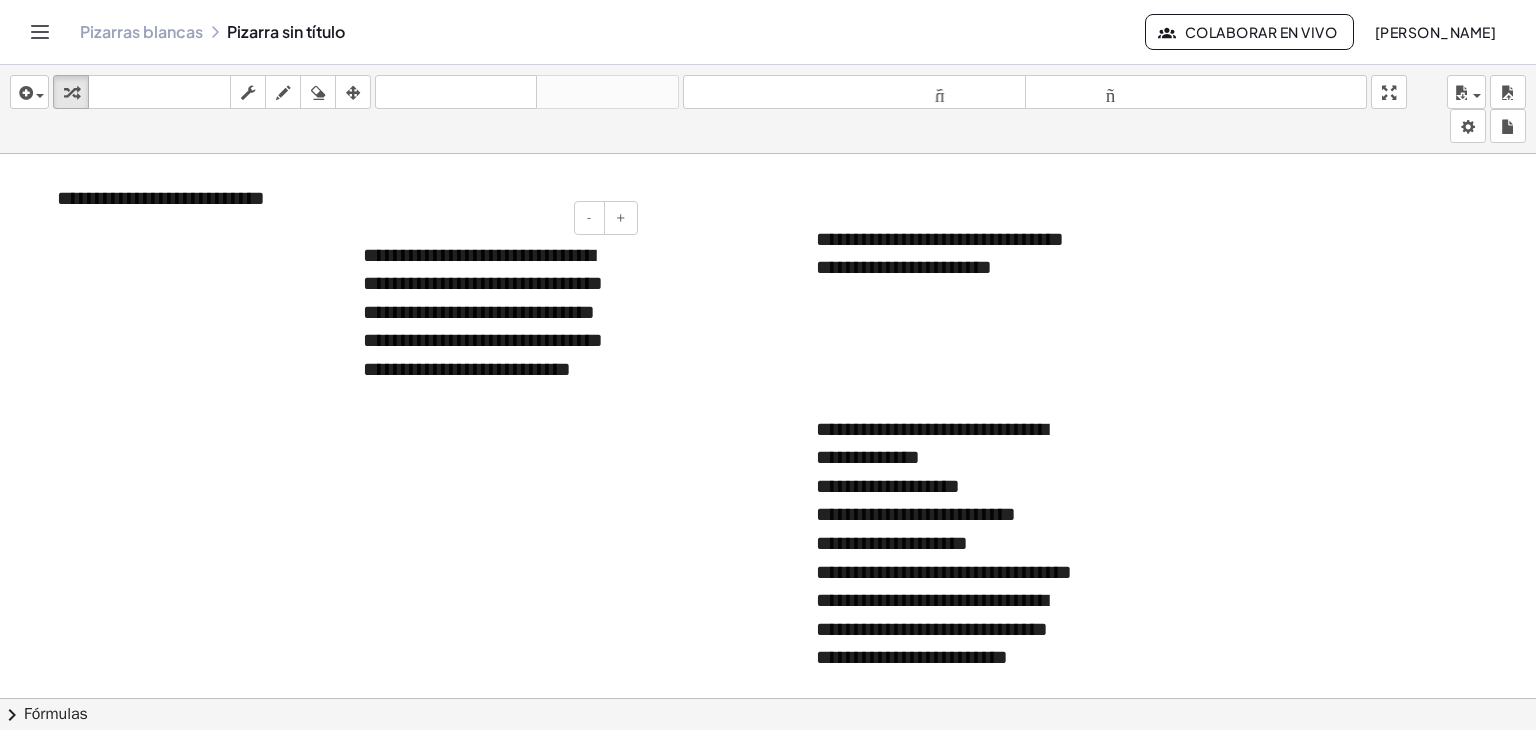 scroll, scrollTop: 33, scrollLeft: 0, axis: vertical 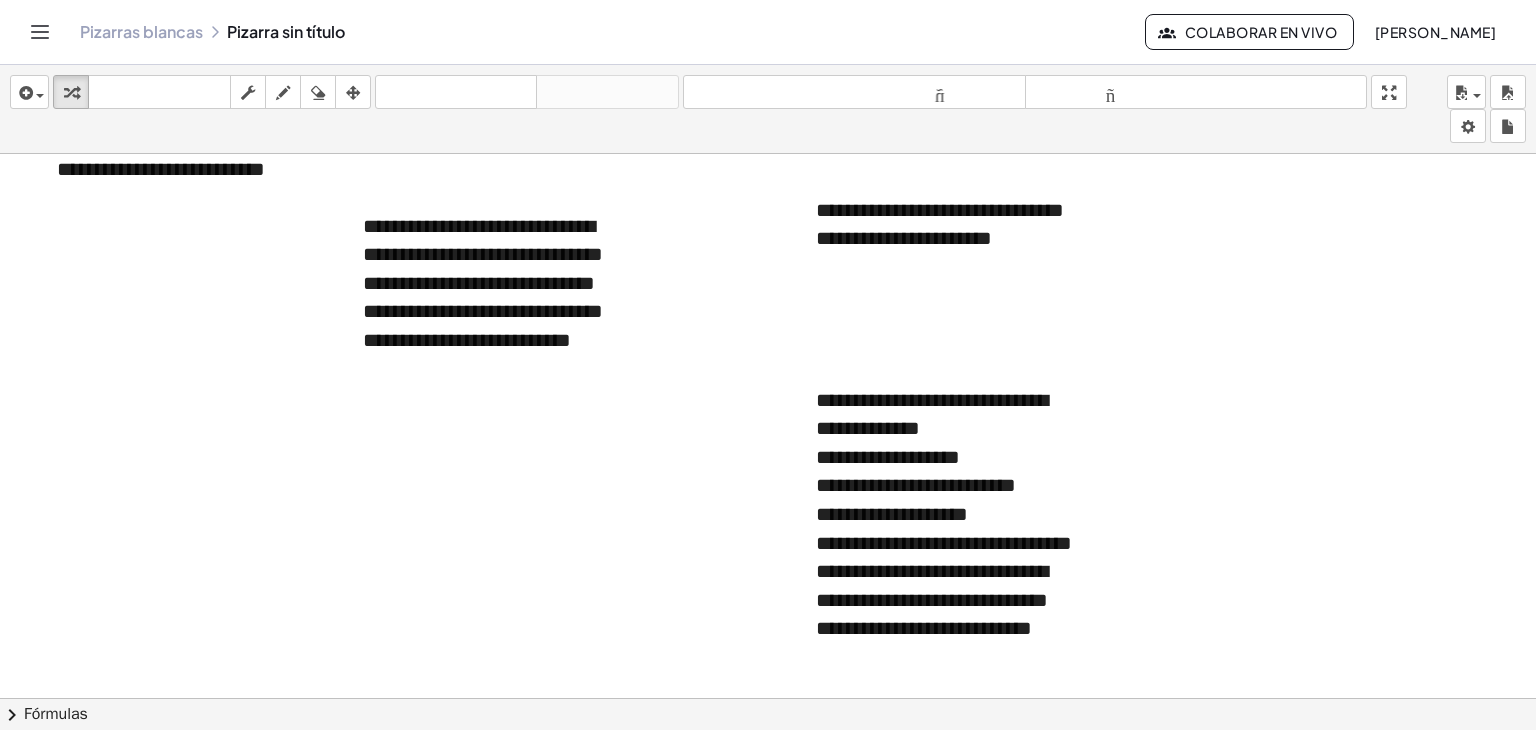 click at bounding box center [768, 679] 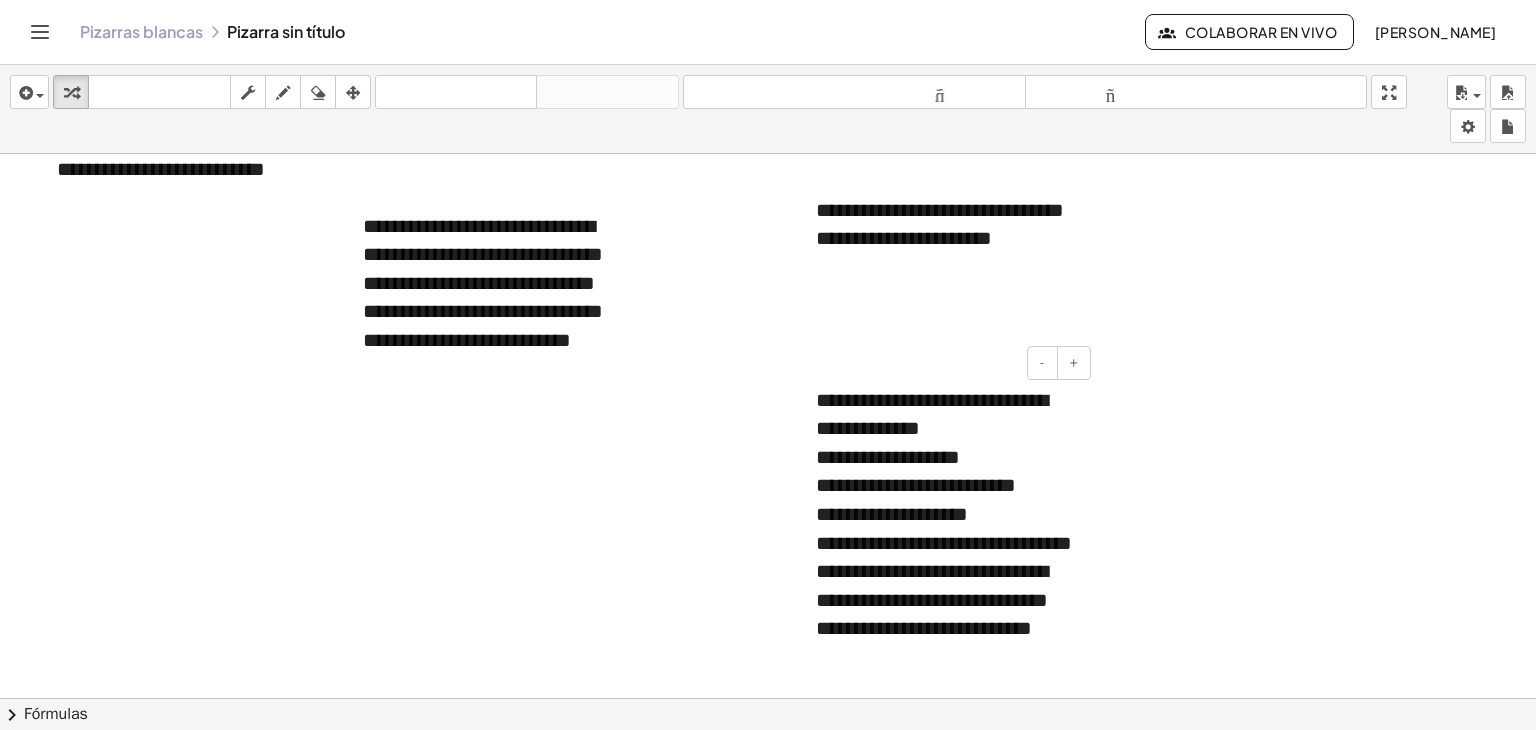 click on "**********" at bounding box center [946, 543] 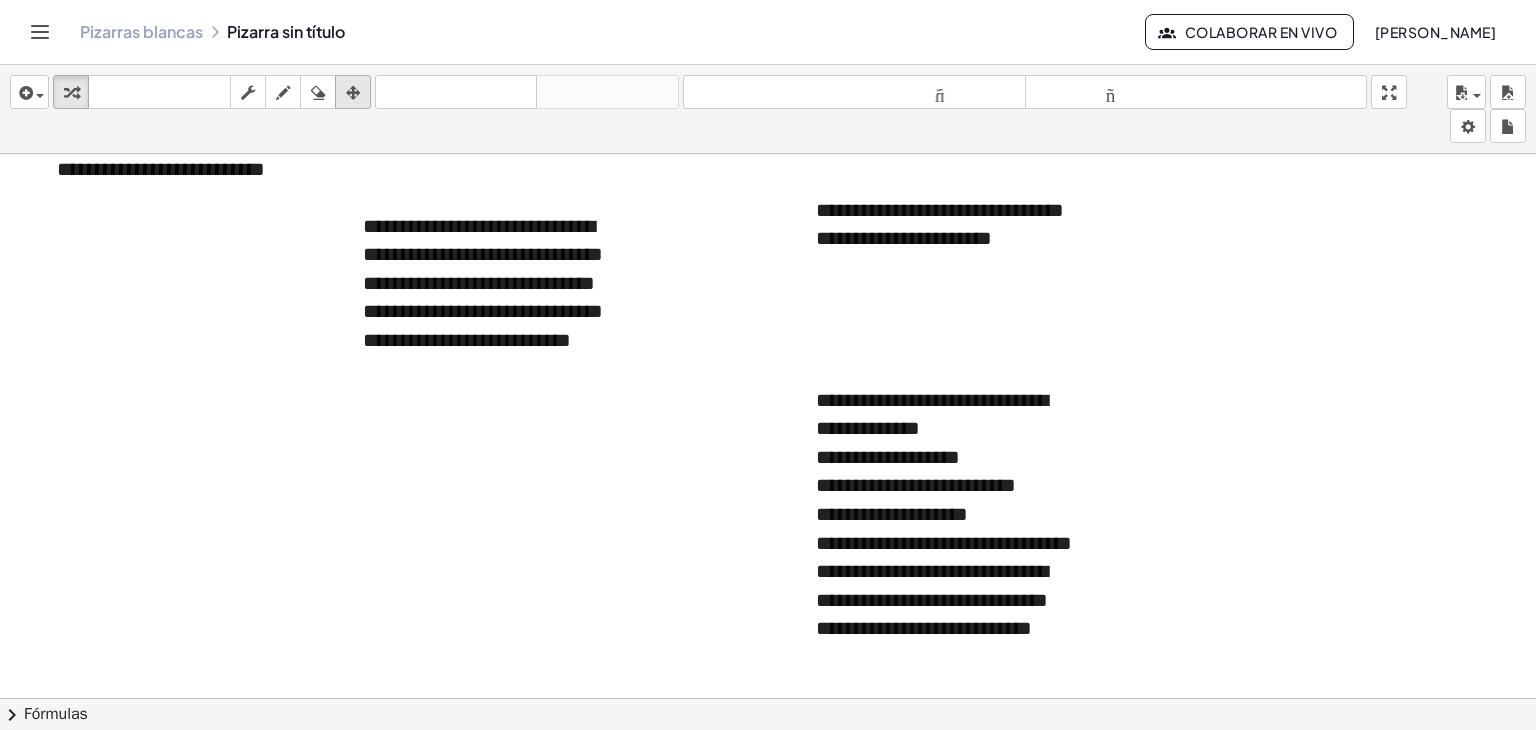 click at bounding box center (353, 93) 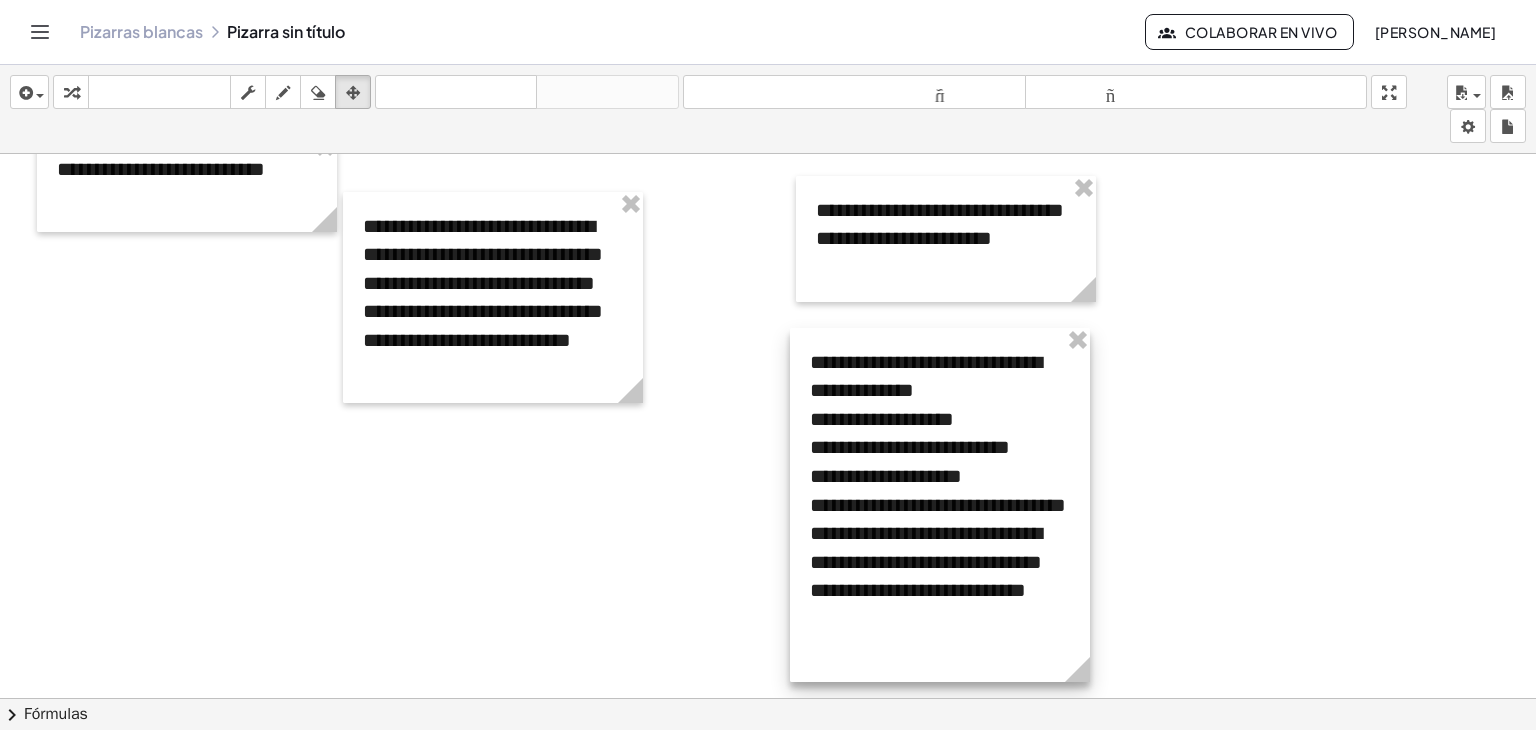 drag, startPoint x: 892, startPoint y: 427, endPoint x: 886, endPoint y: 389, distance: 38.470768 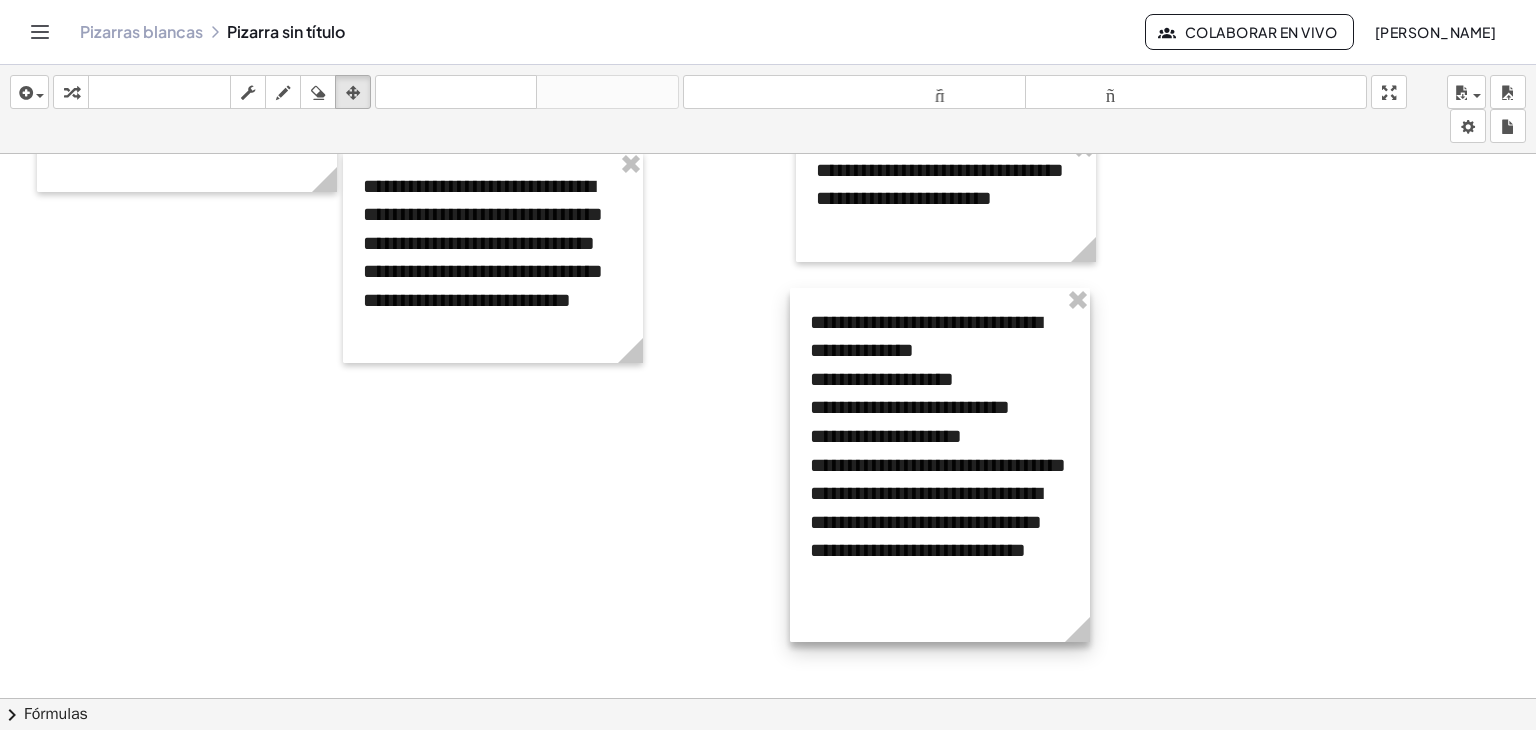 scroll, scrollTop: 113, scrollLeft: 0, axis: vertical 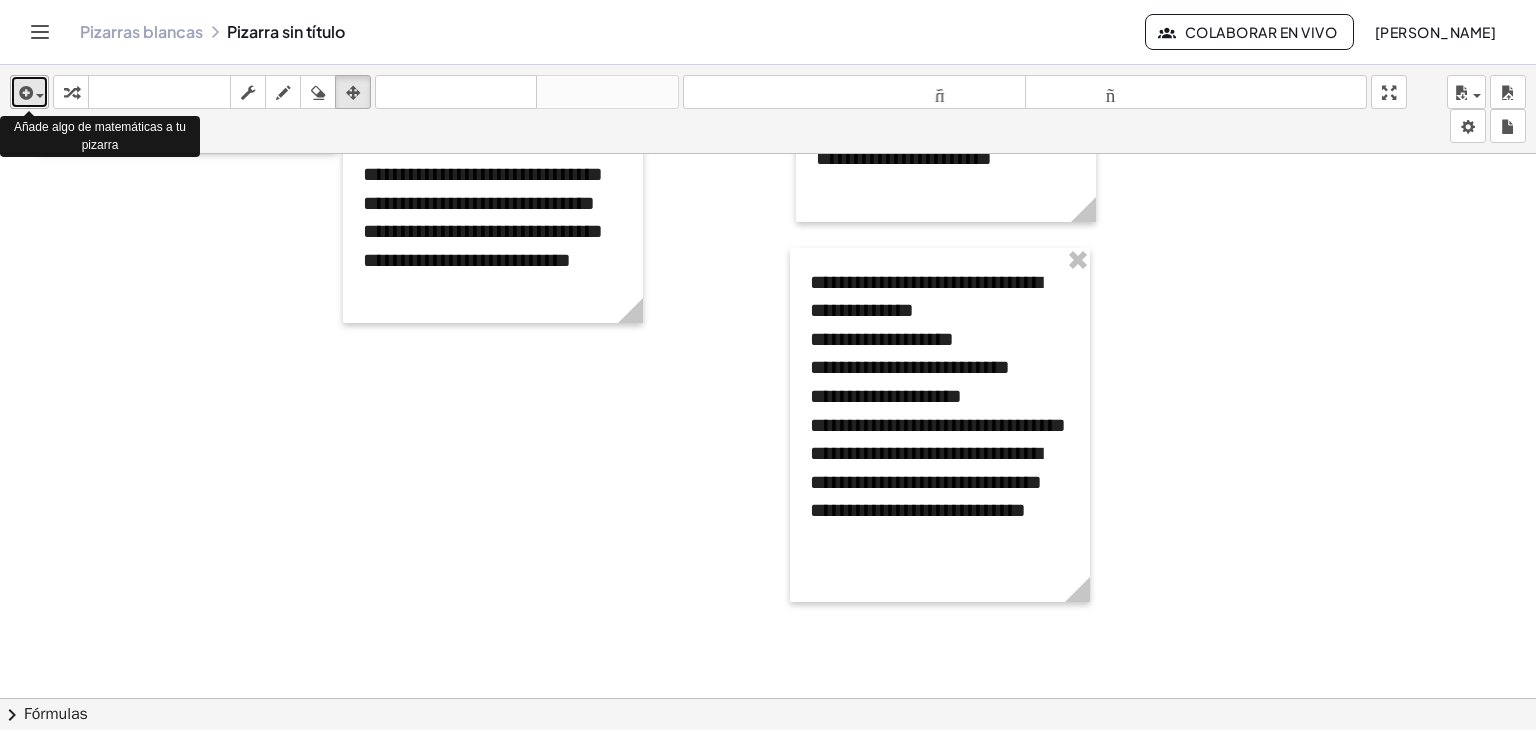click at bounding box center (35, 95) 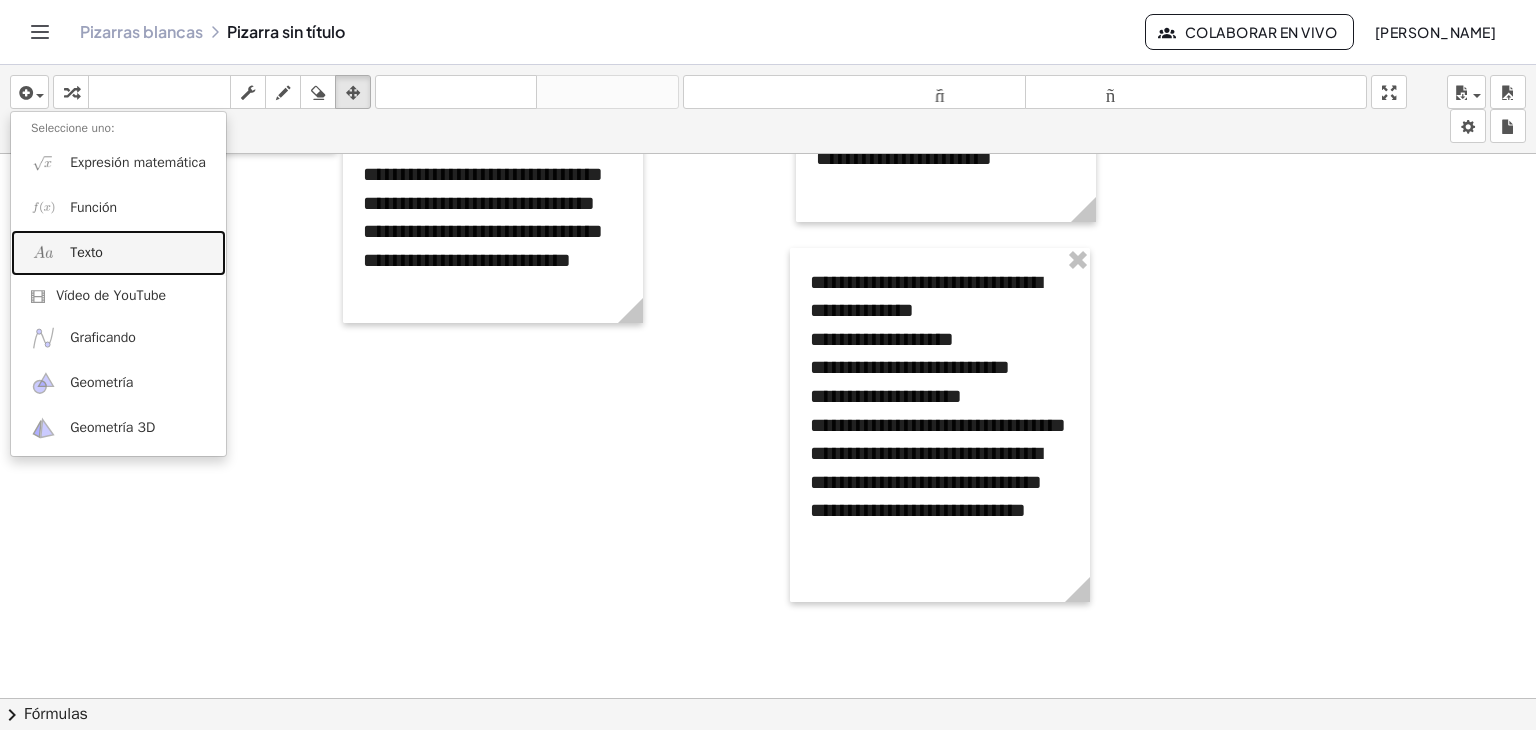 click on "Texto" at bounding box center (118, 252) 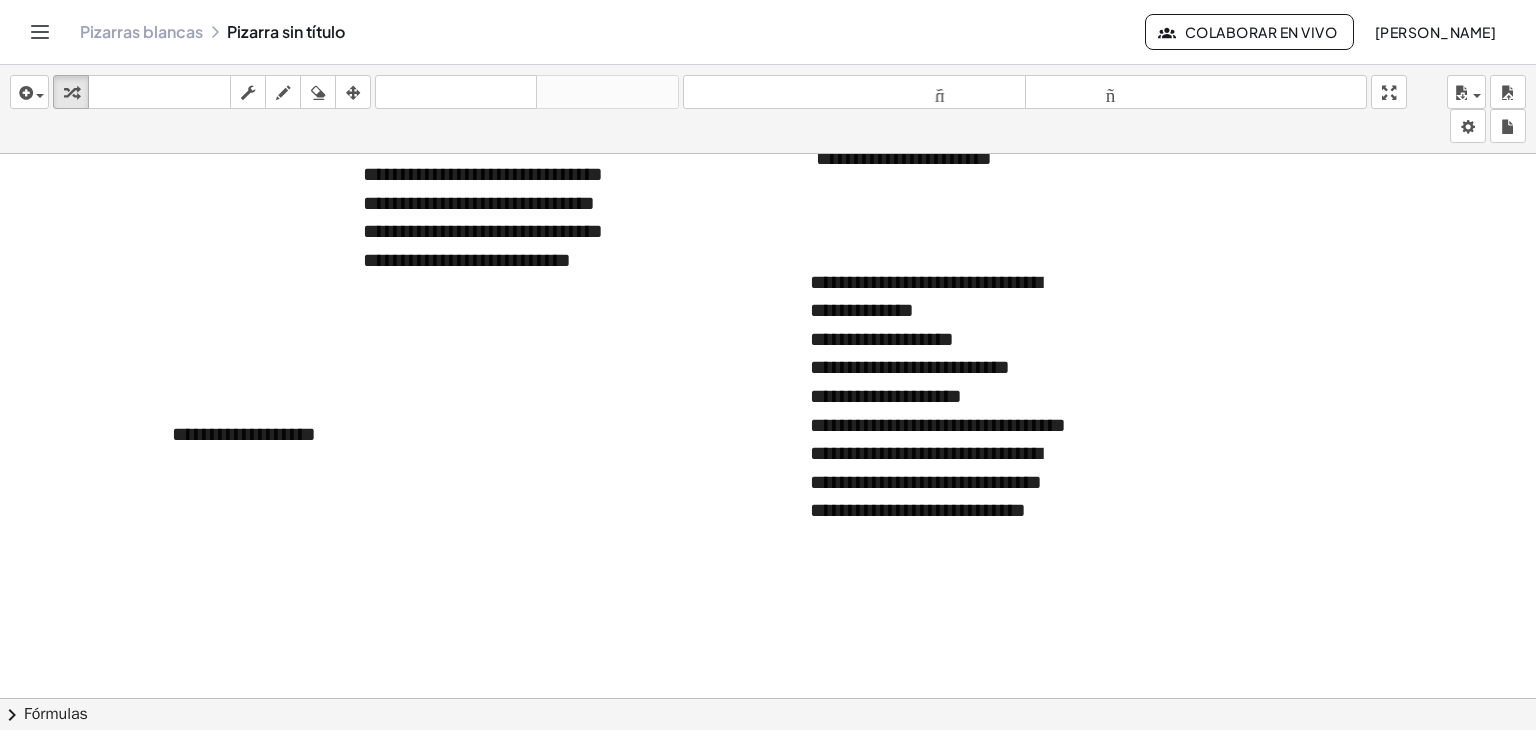 type 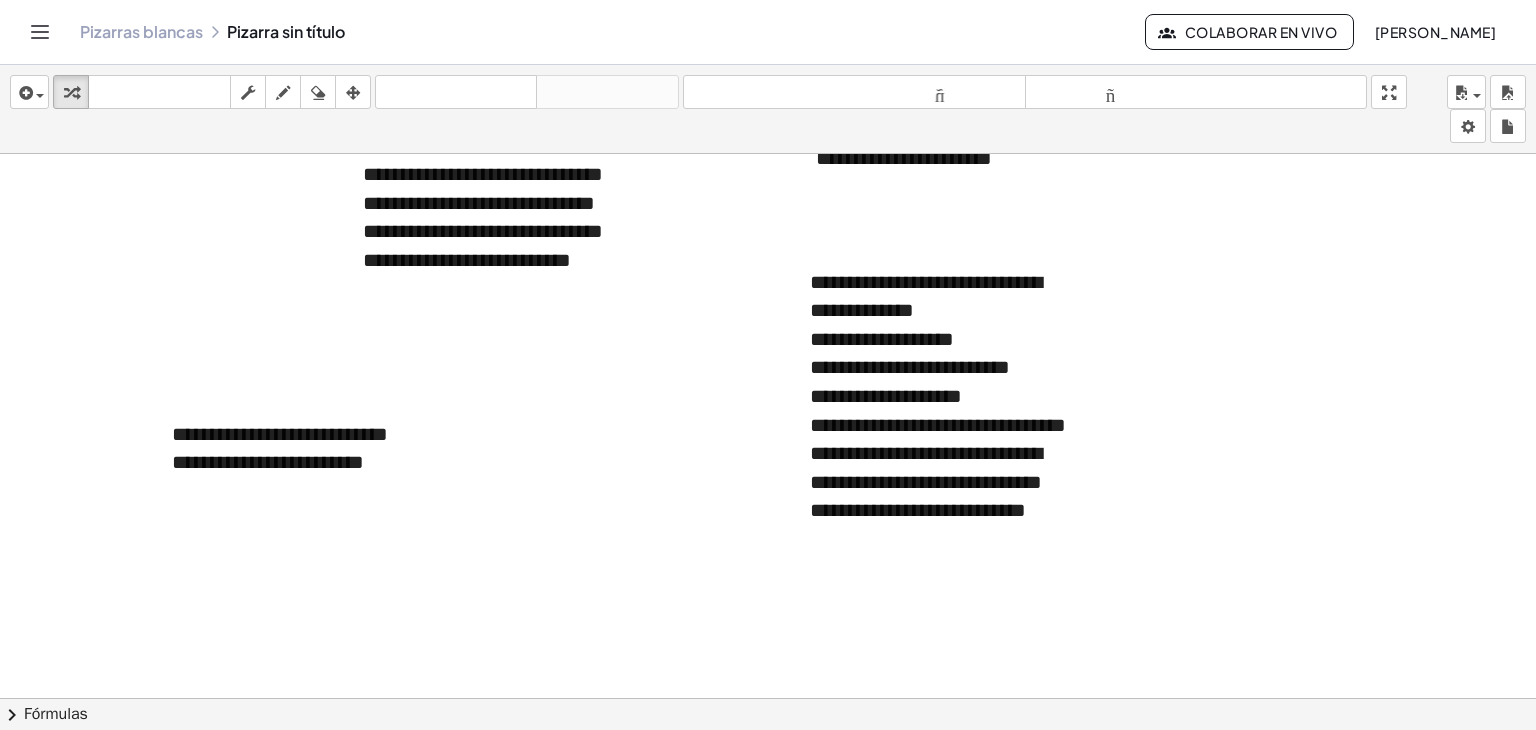 click at bounding box center (768, 599) 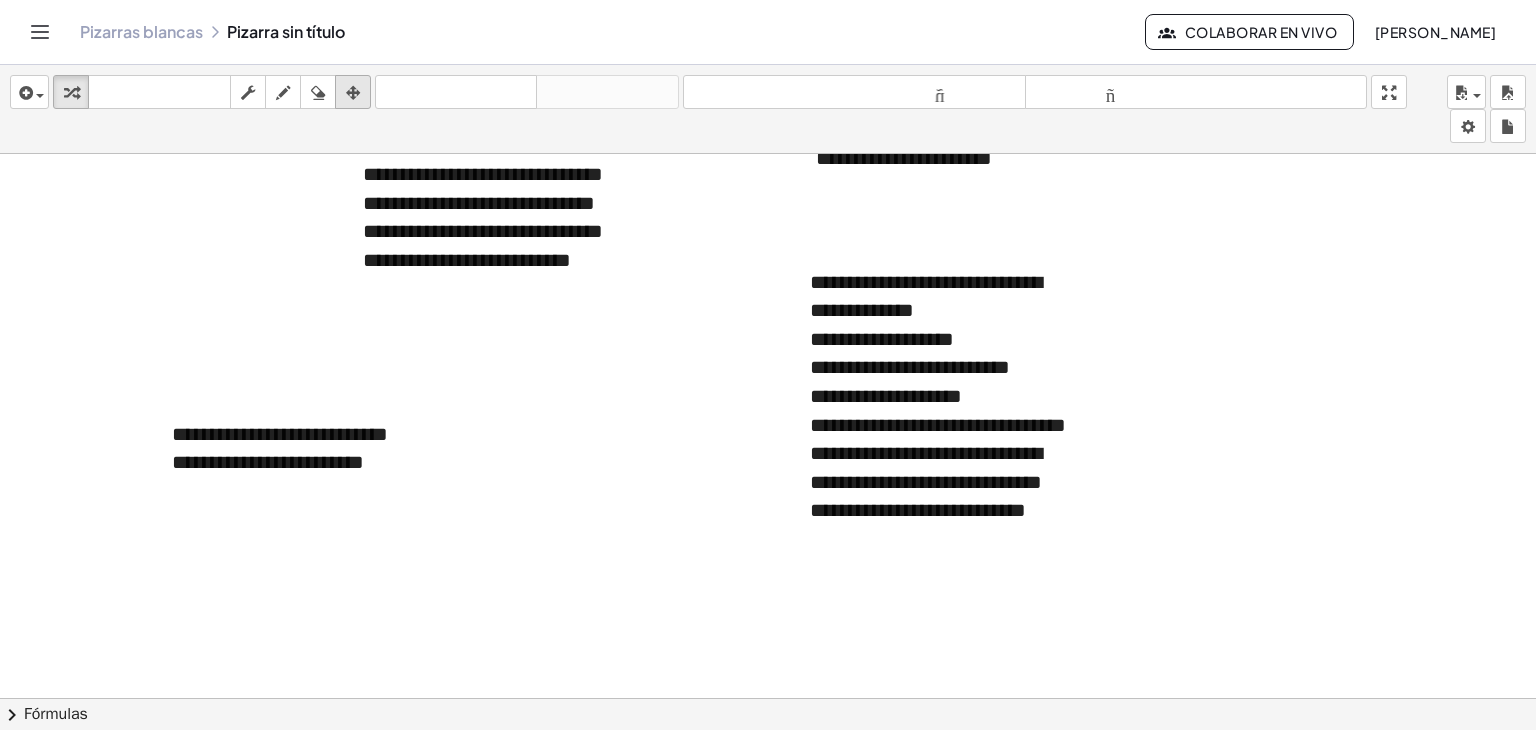 click at bounding box center [353, 93] 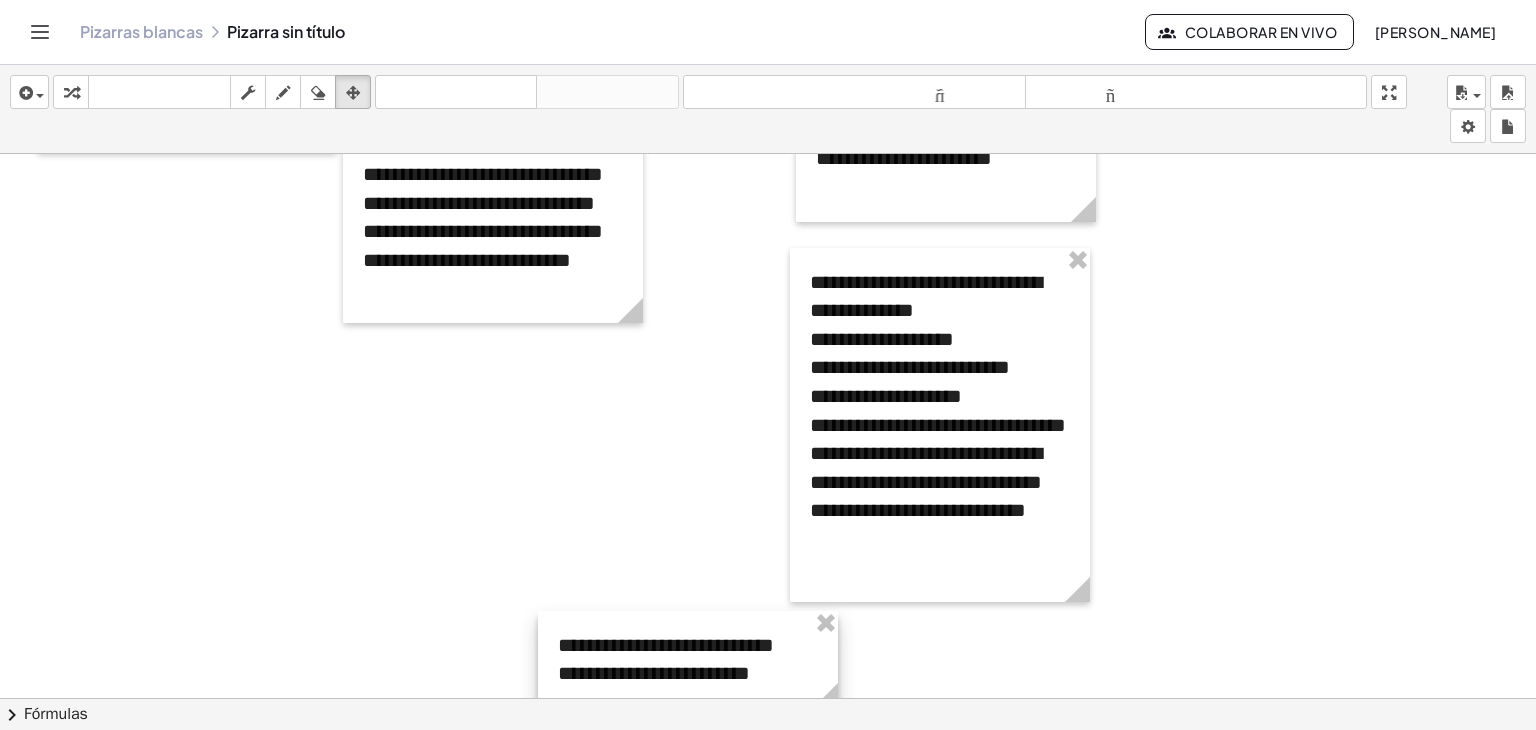drag, startPoint x: 378, startPoint y: 474, endPoint x: 764, endPoint y: 685, distance: 439.90567 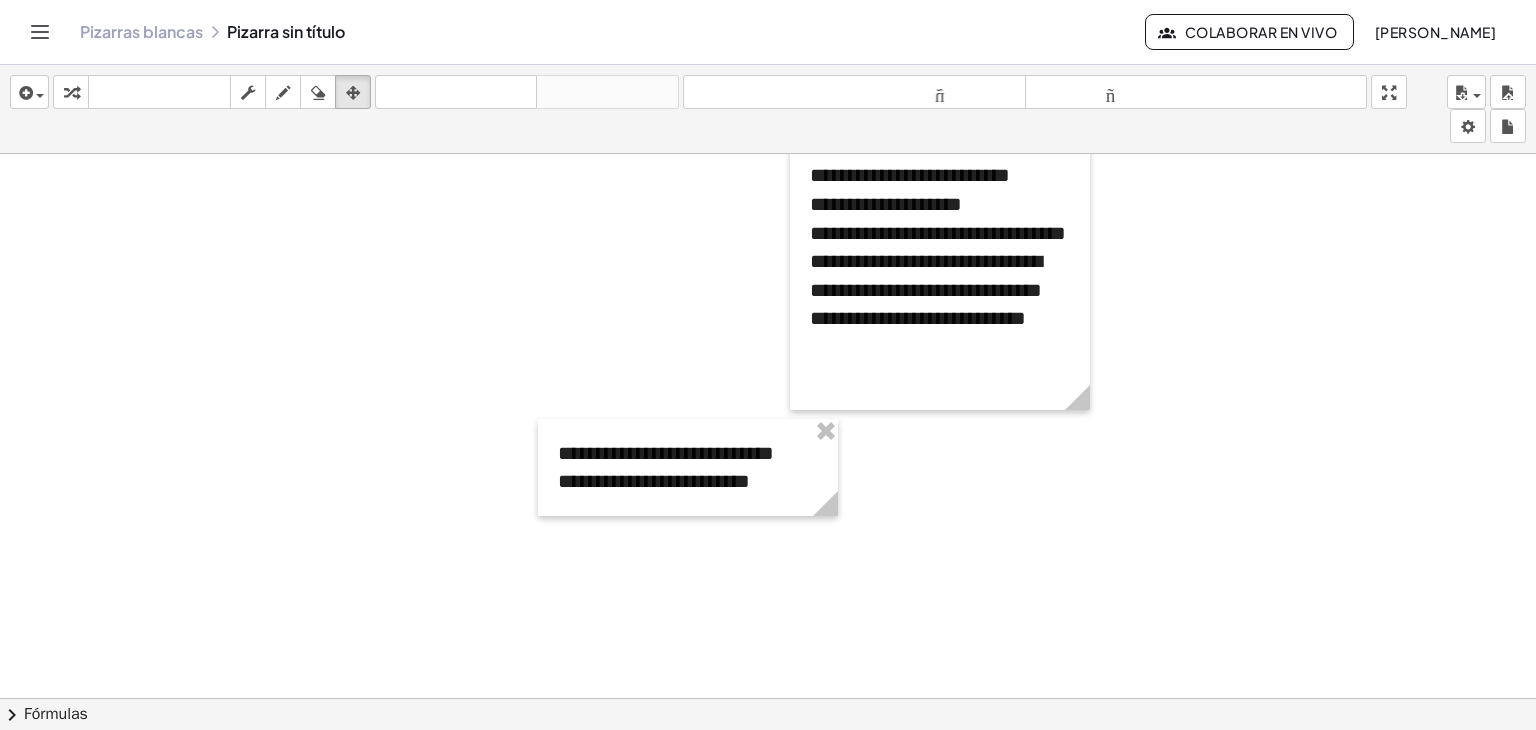 scroll, scrollTop: 313, scrollLeft: 0, axis: vertical 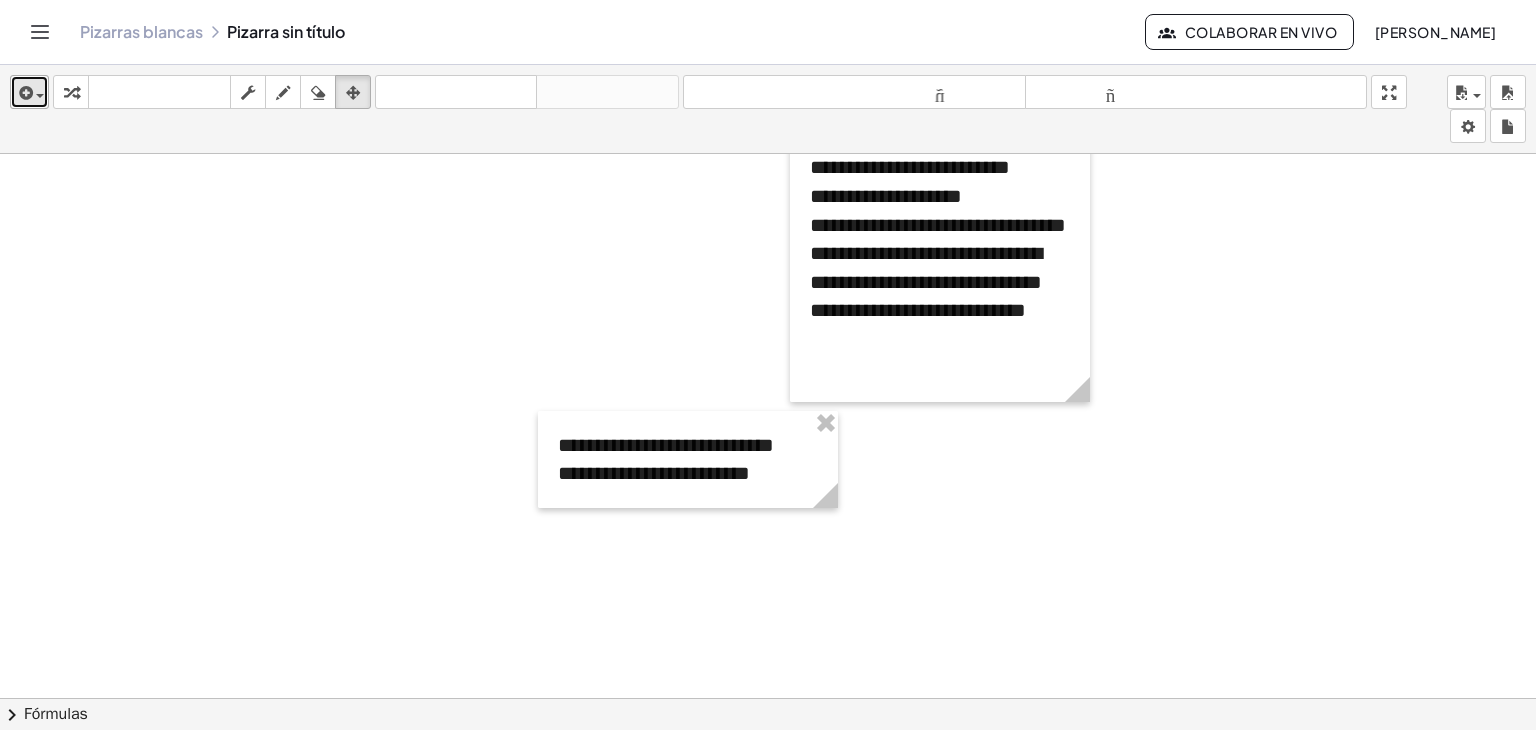 click on "insertar" at bounding box center (29, 92) 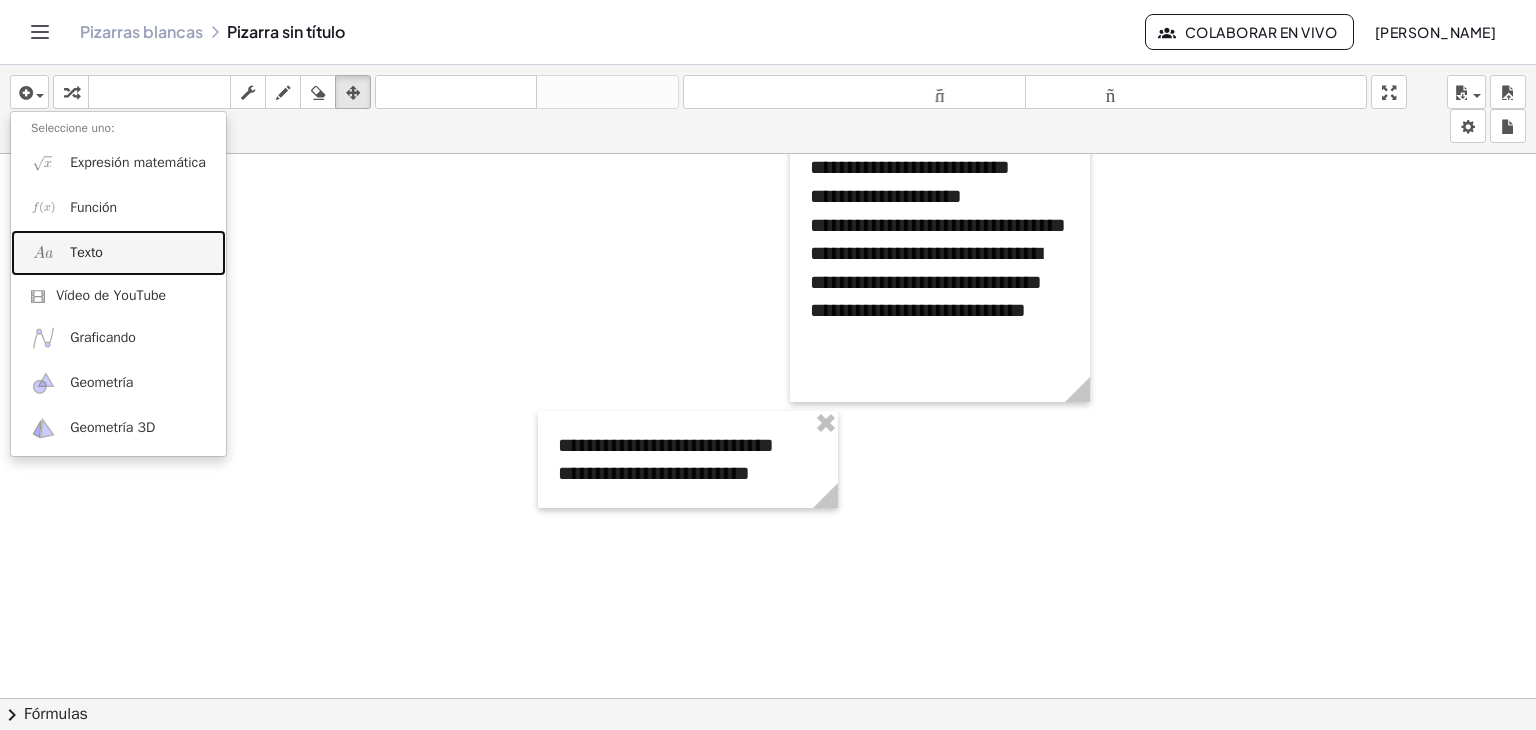 click on "Texto" at bounding box center [86, 252] 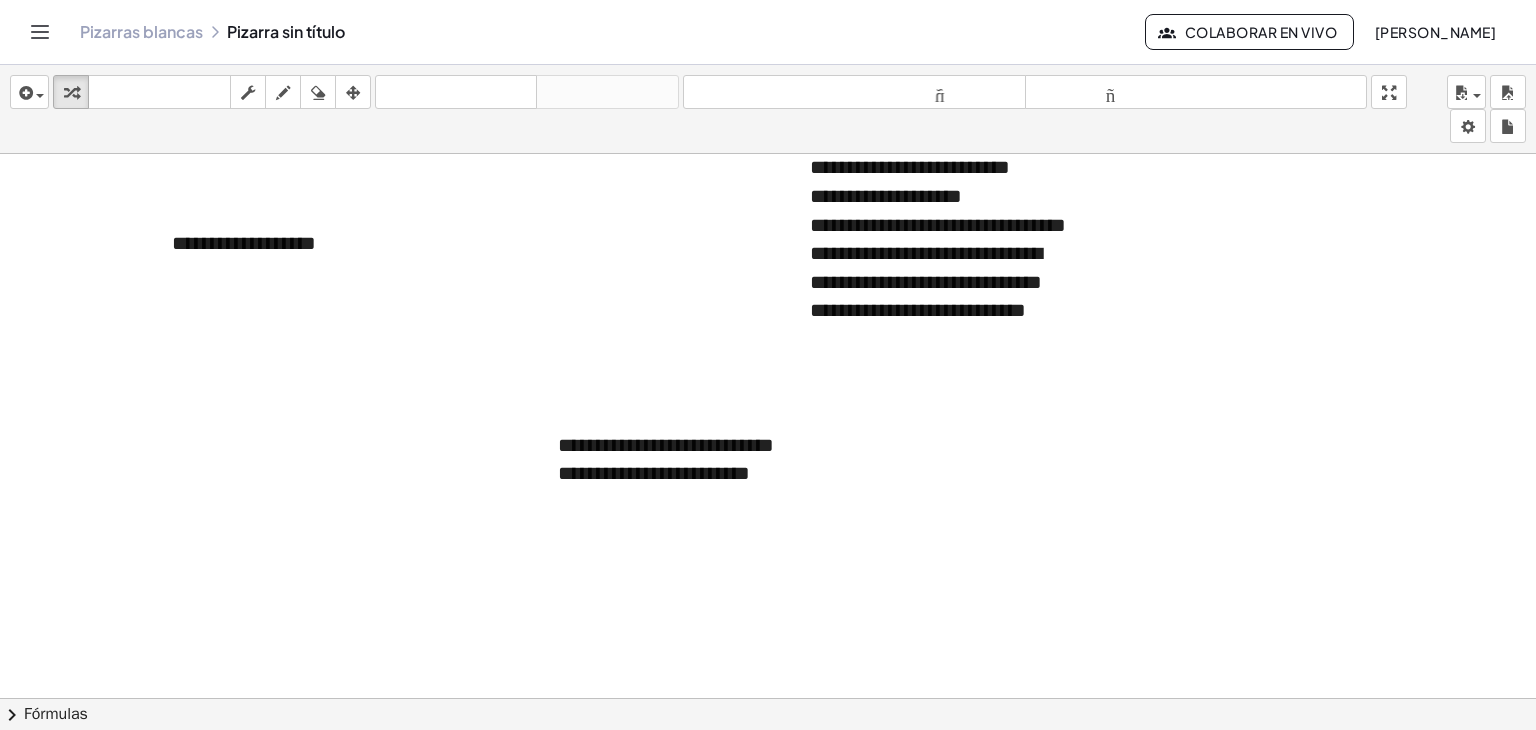 type 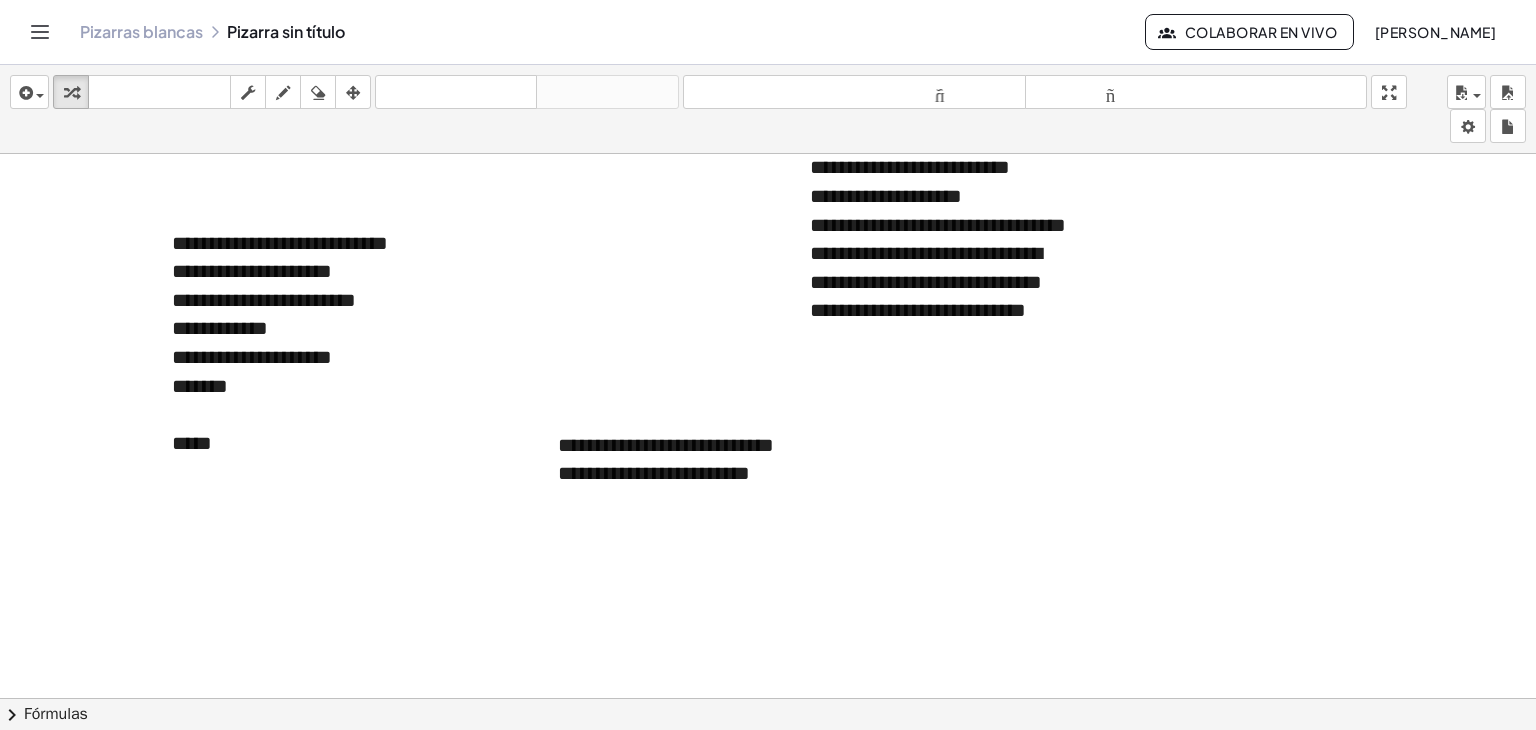 click at bounding box center [768, 399] 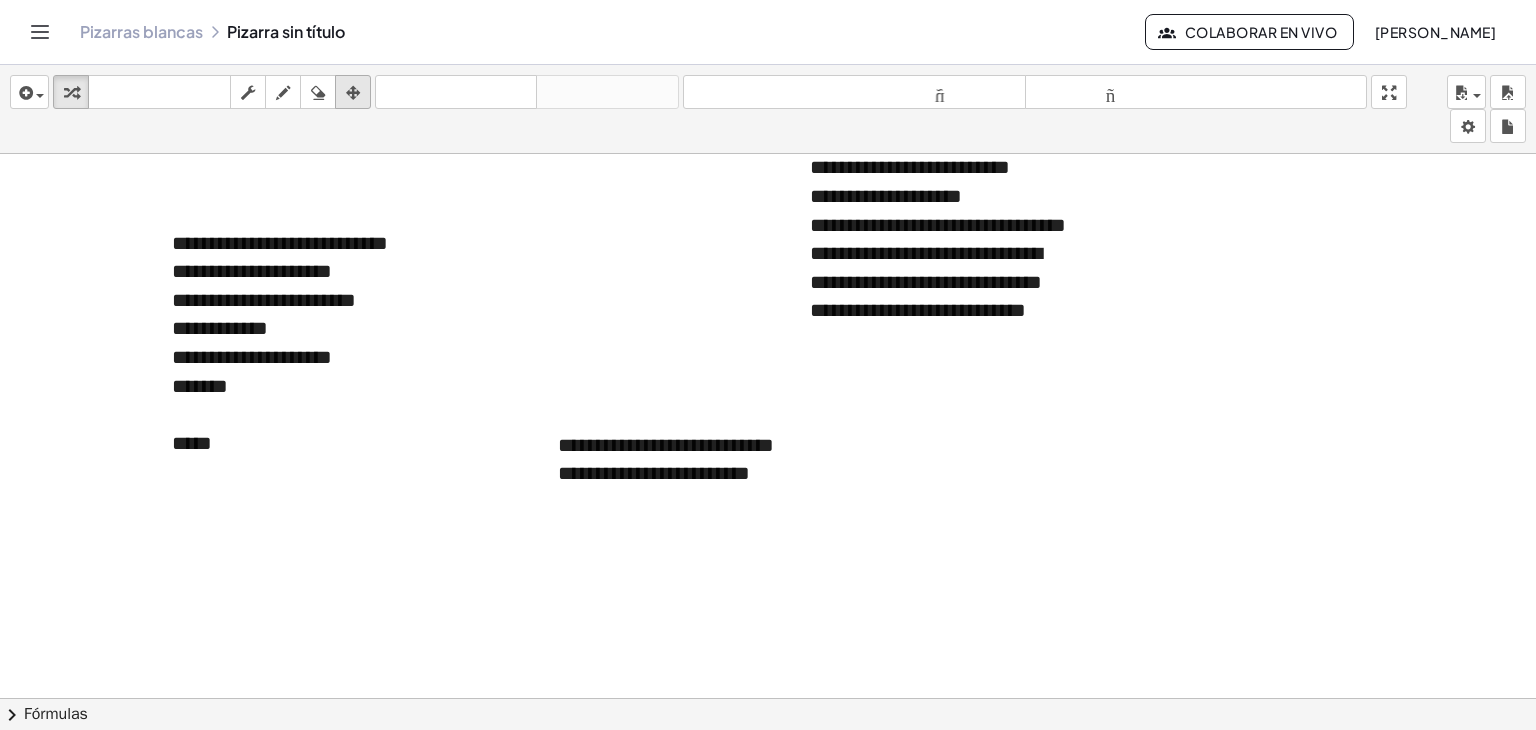 click at bounding box center [353, 92] 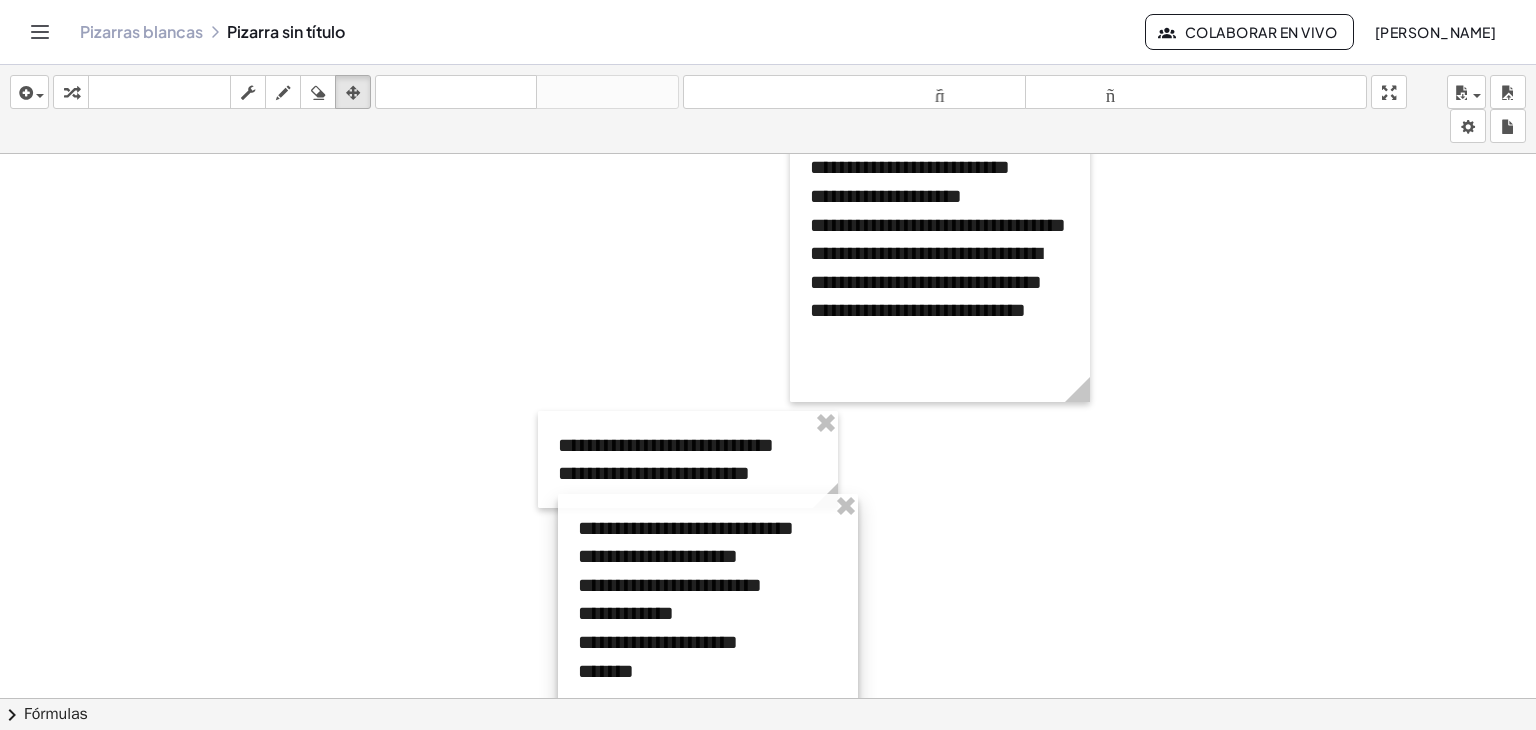 drag, startPoint x: 286, startPoint y: 225, endPoint x: 692, endPoint y: 510, distance: 496.04535 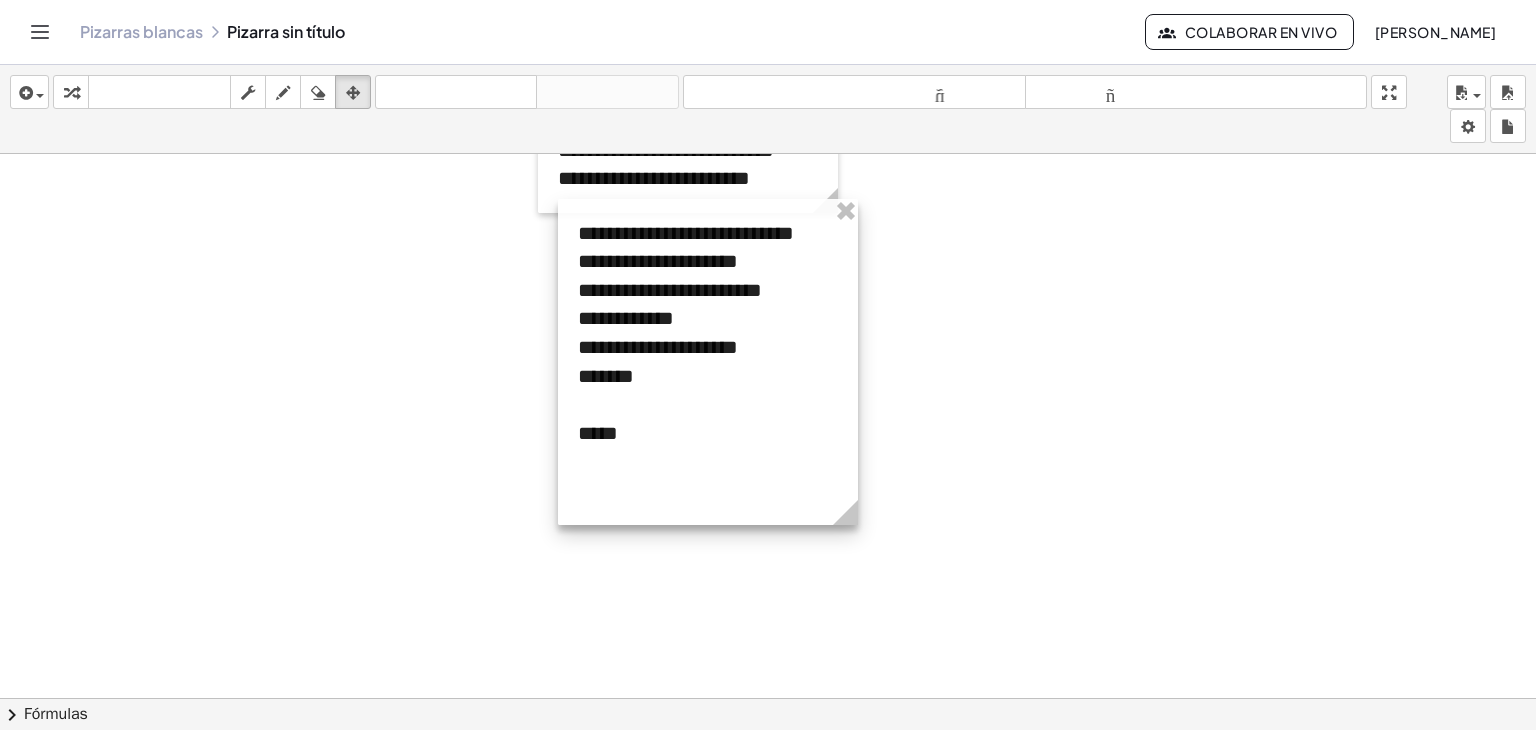 scroll, scrollTop: 612, scrollLeft: 0, axis: vertical 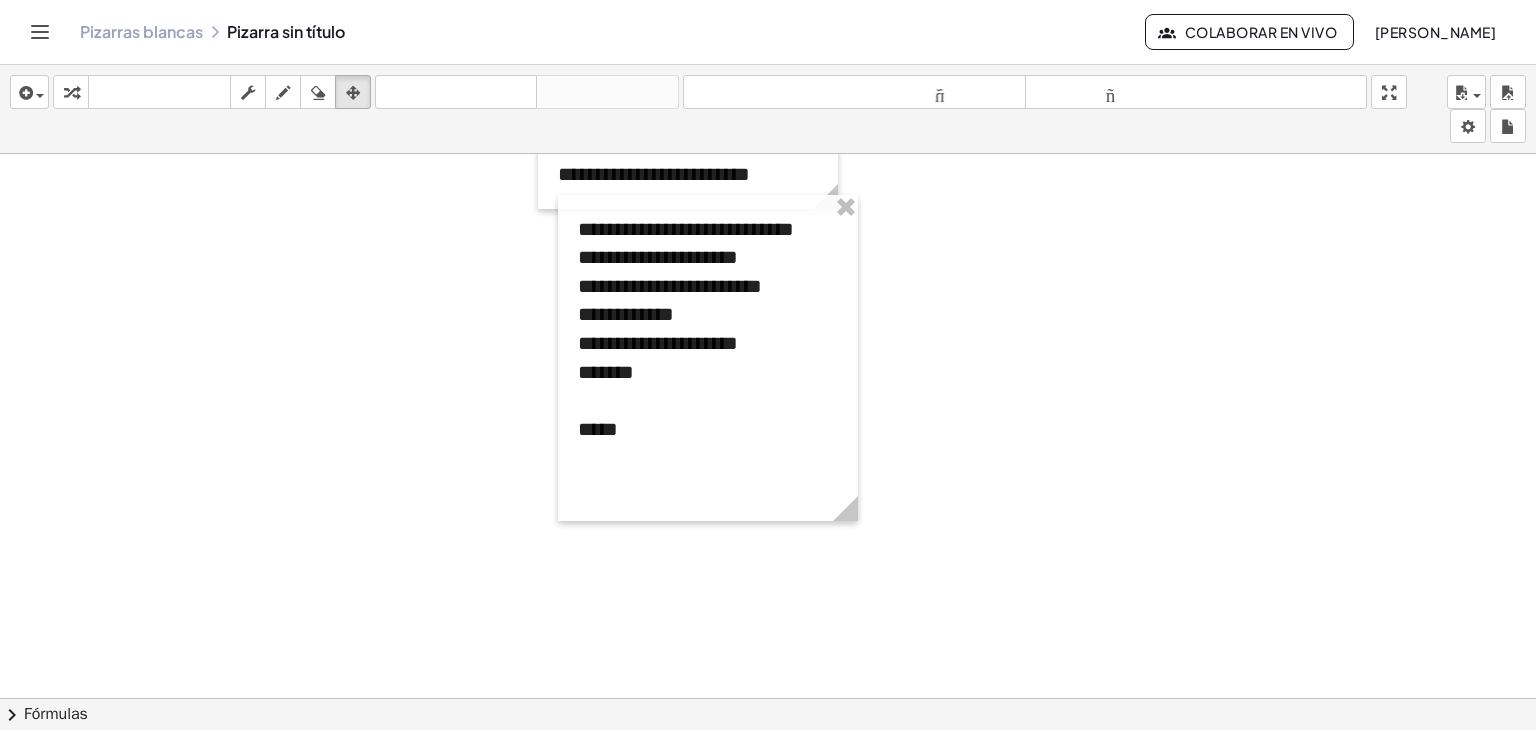 click at bounding box center [768, 359] 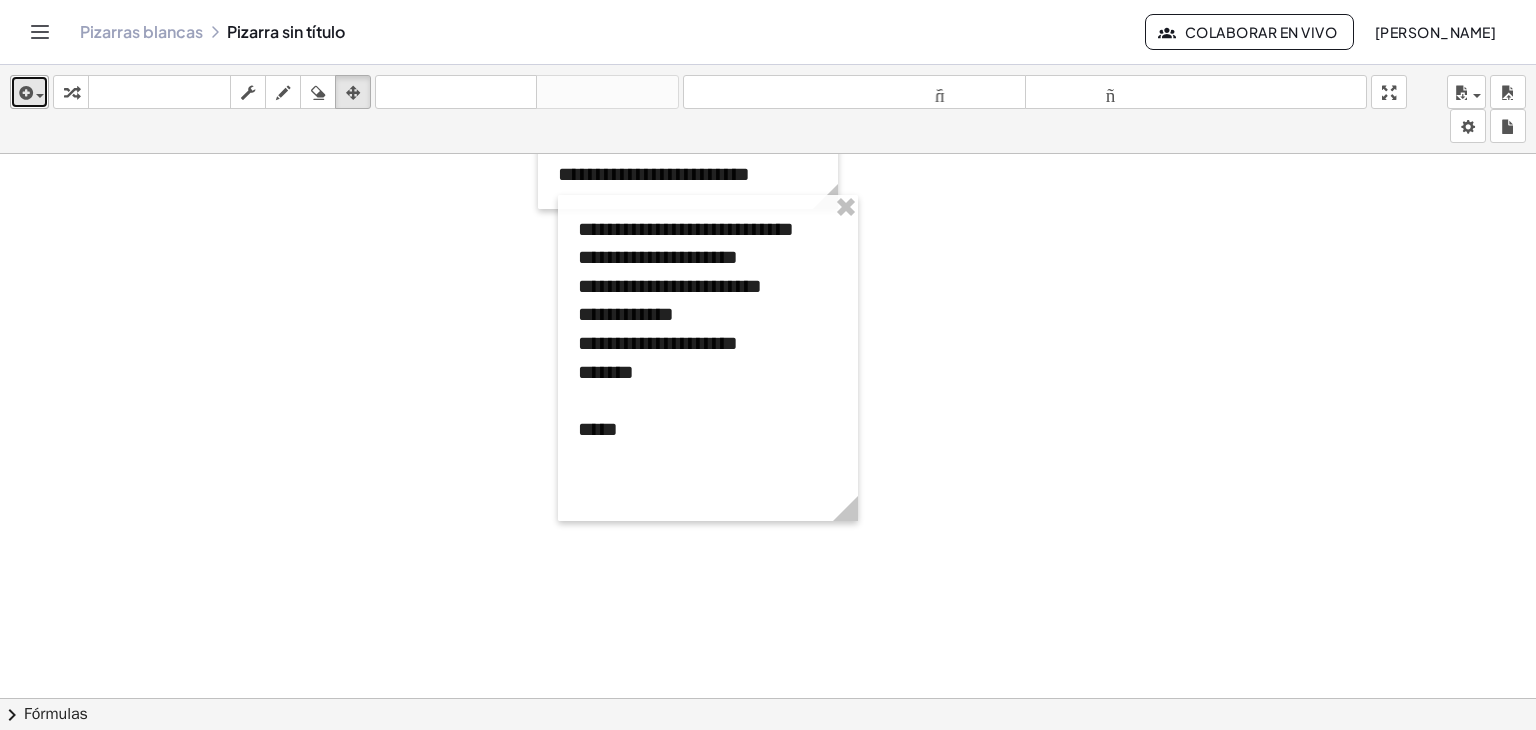 click on "insertar" at bounding box center [29, 92] 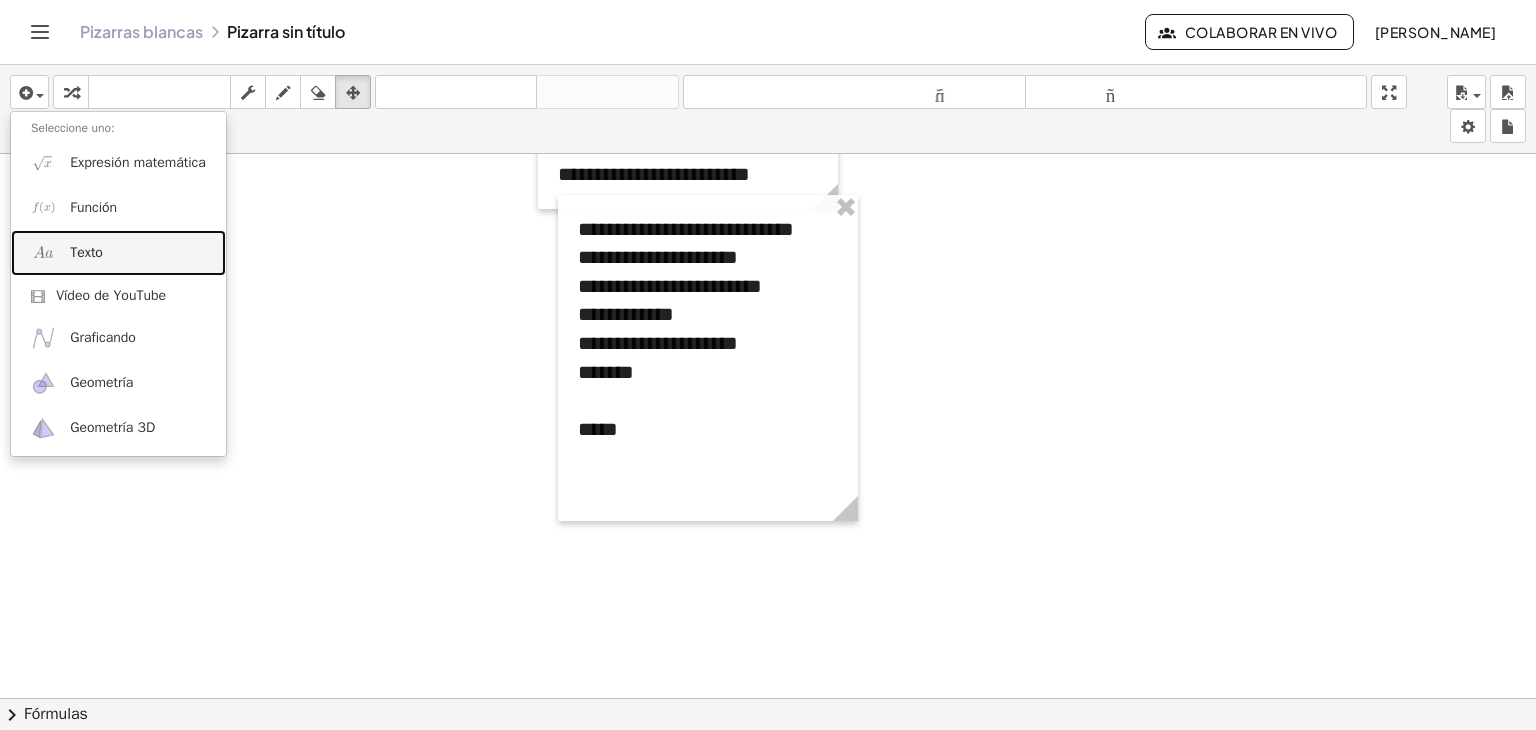 click on "Texto" at bounding box center [86, 252] 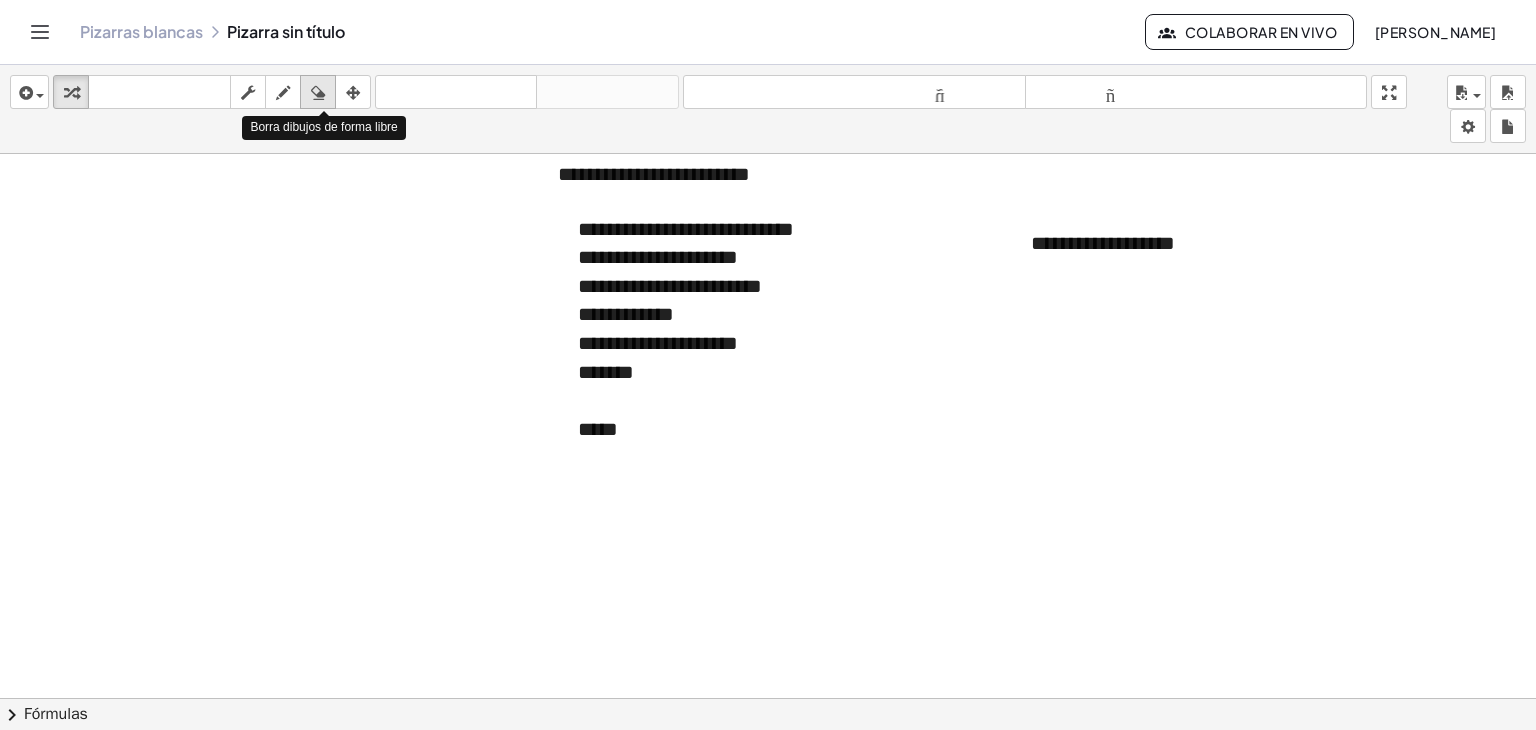 click at bounding box center (318, 92) 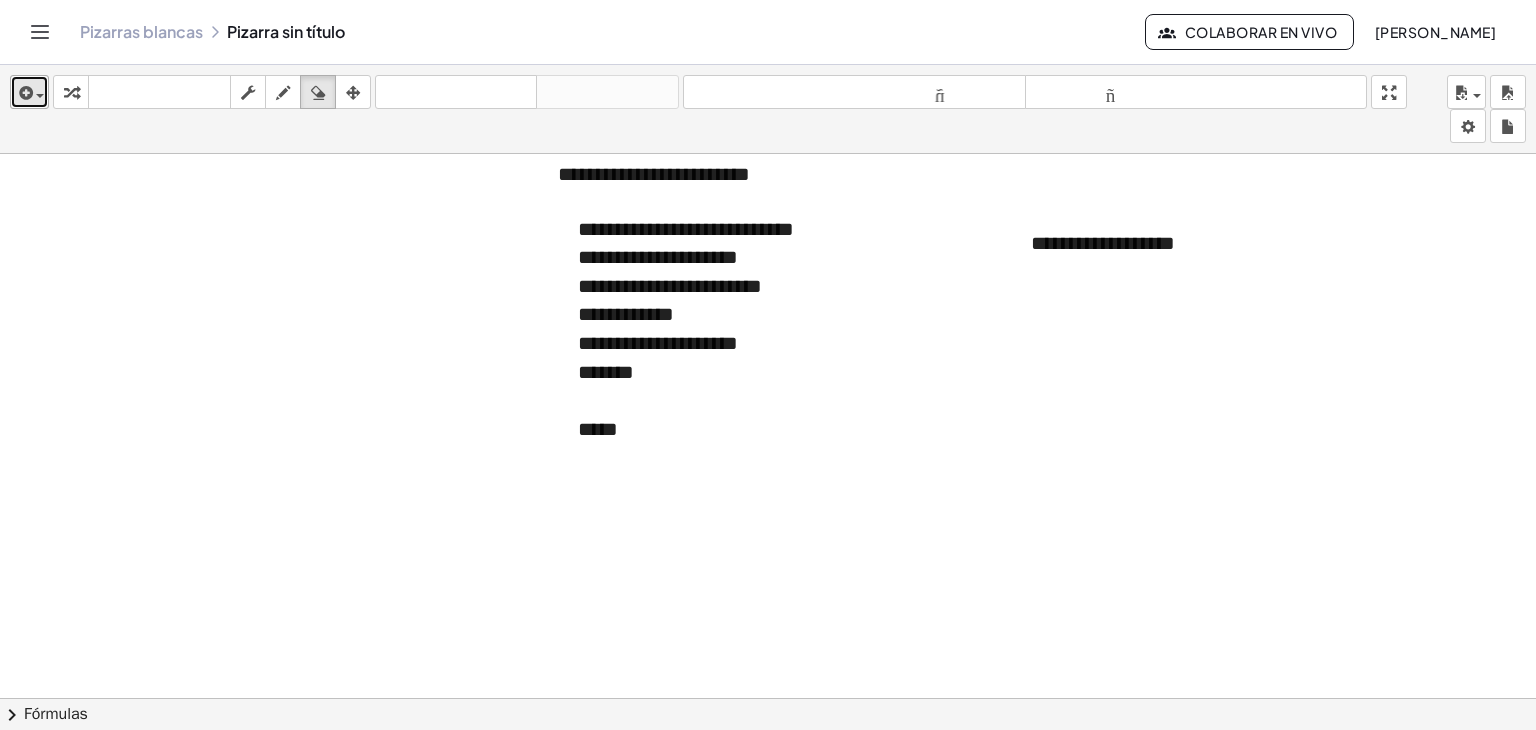 click at bounding box center [40, 96] 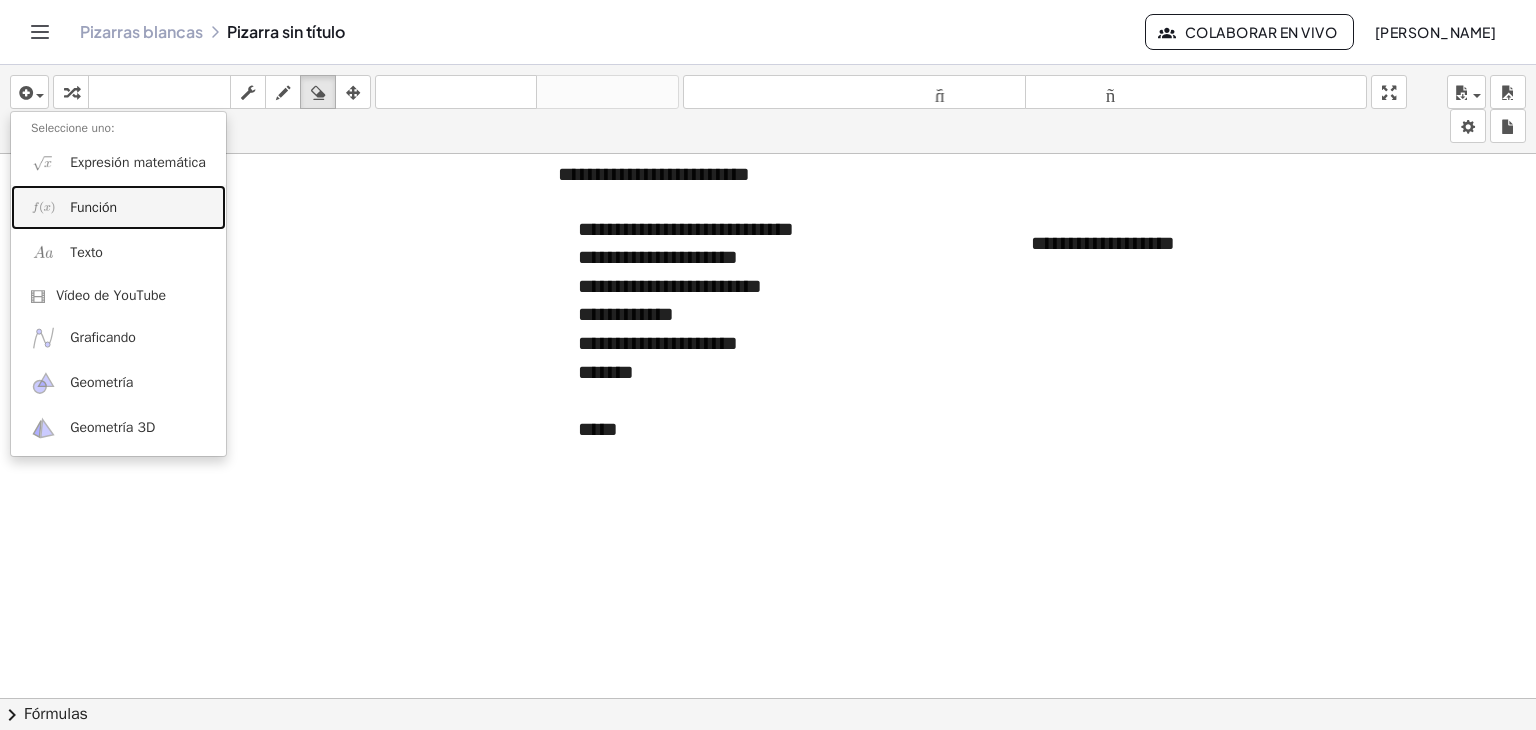 click on "Función" at bounding box center (118, 207) 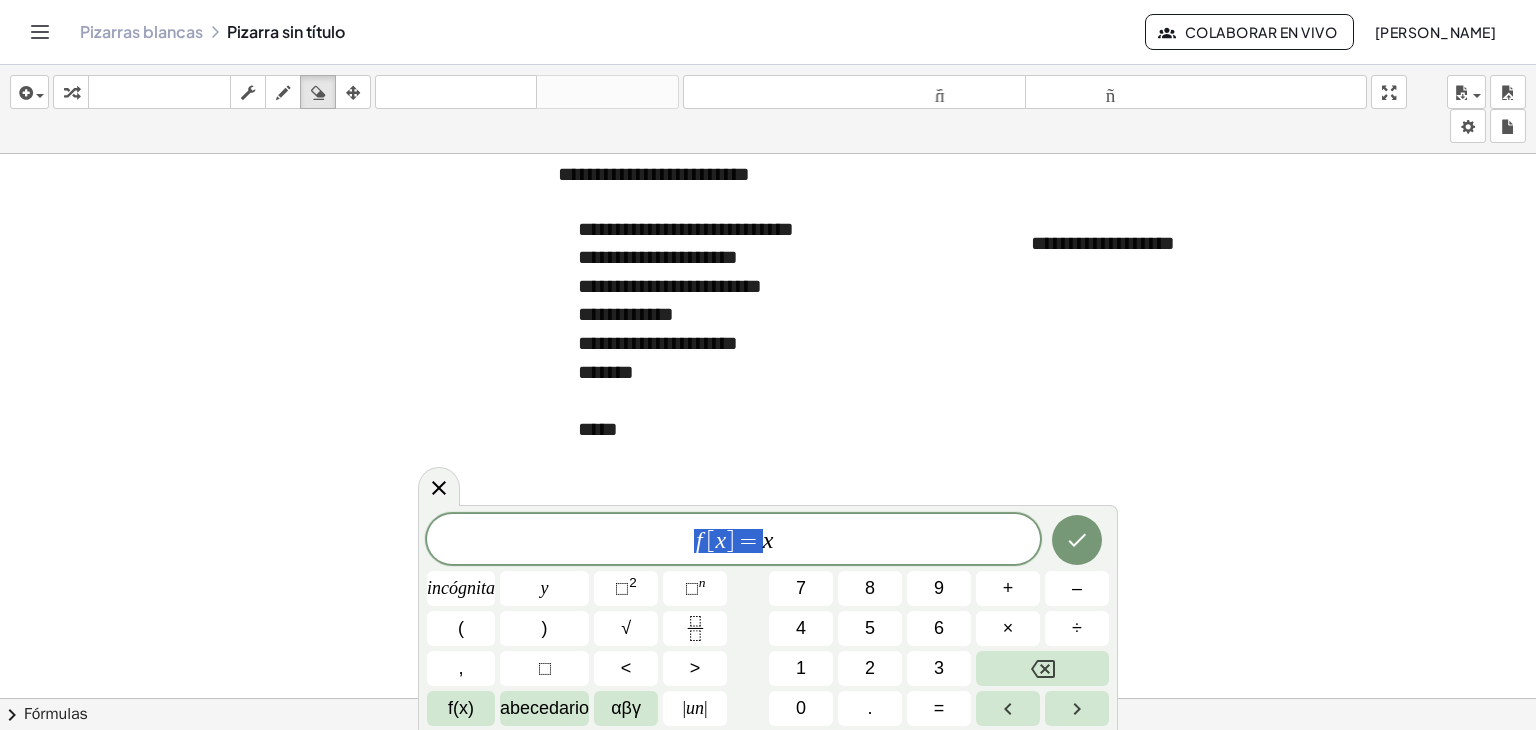 drag, startPoint x: 754, startPoint y: 545, endPoint x: 676, endPoint y: 537, distance: 78.40918 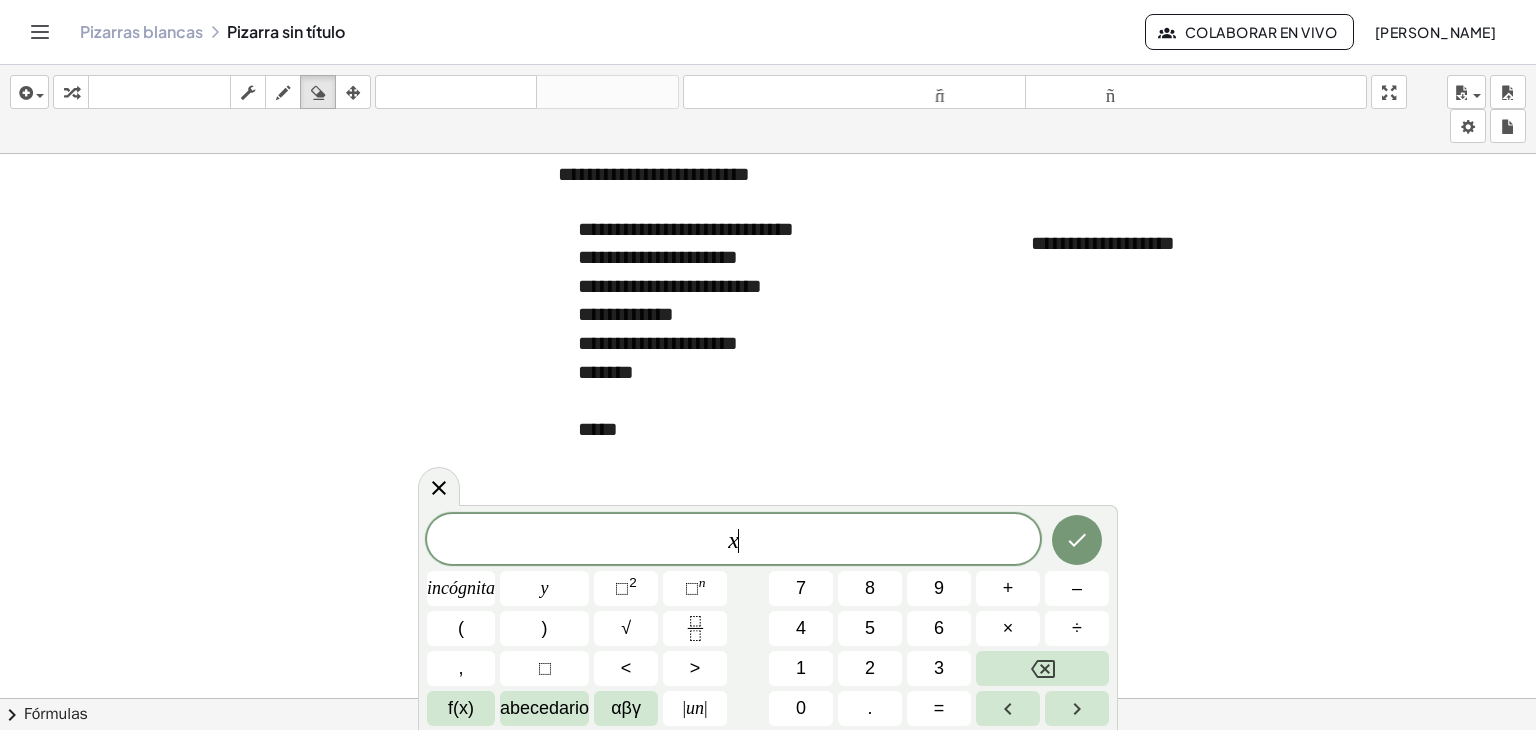click on "x ​" at bounding box center [733, 541] 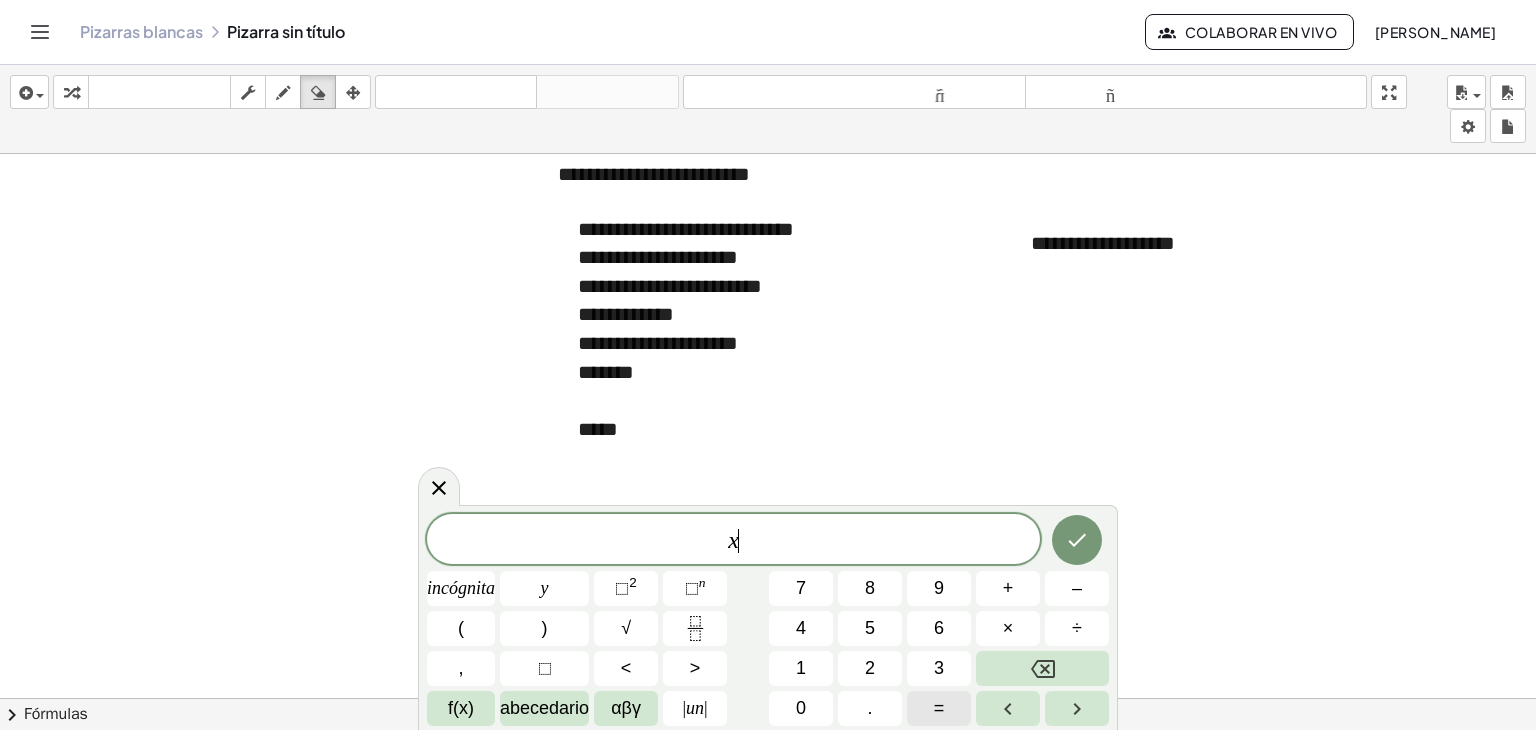 click on "=" at bounding box center (939, 708) 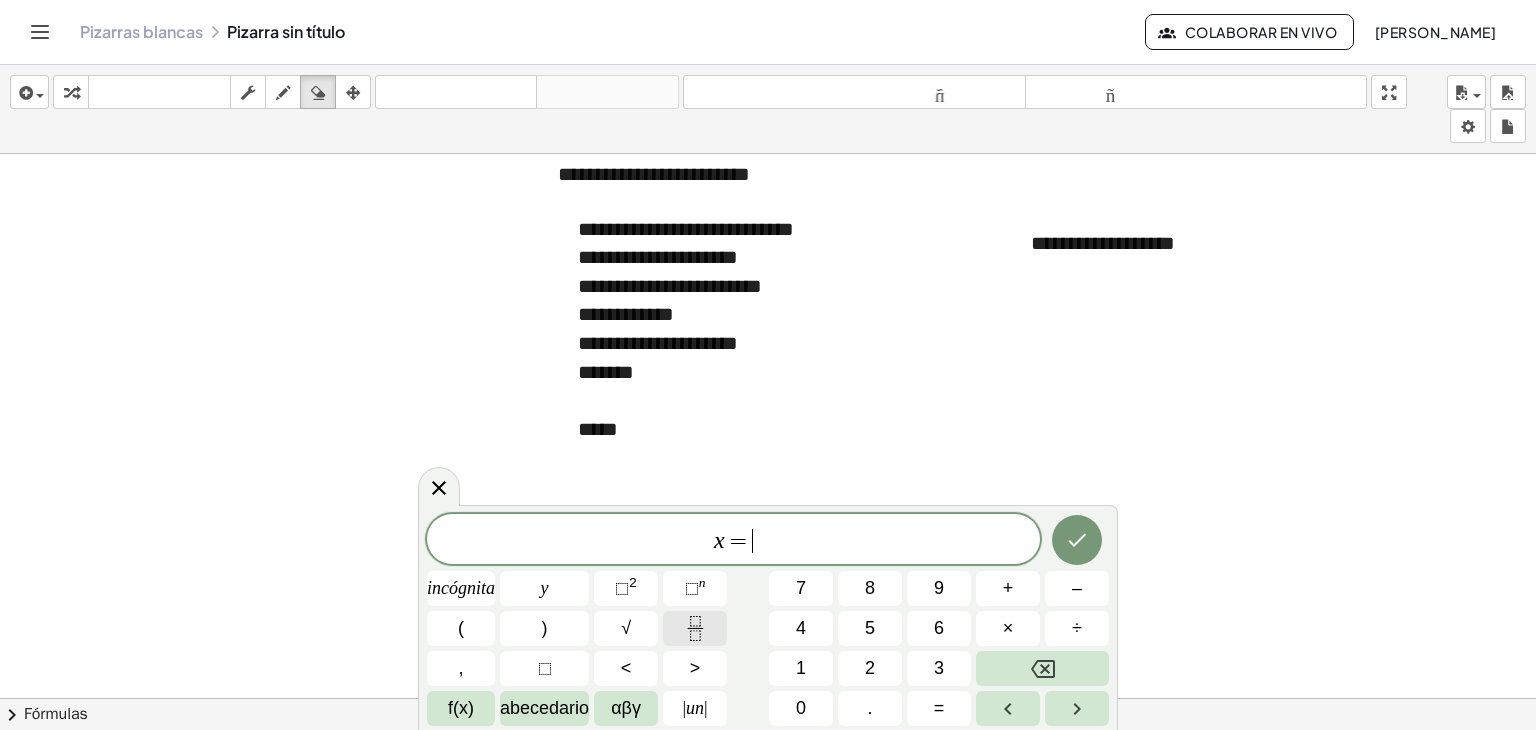click 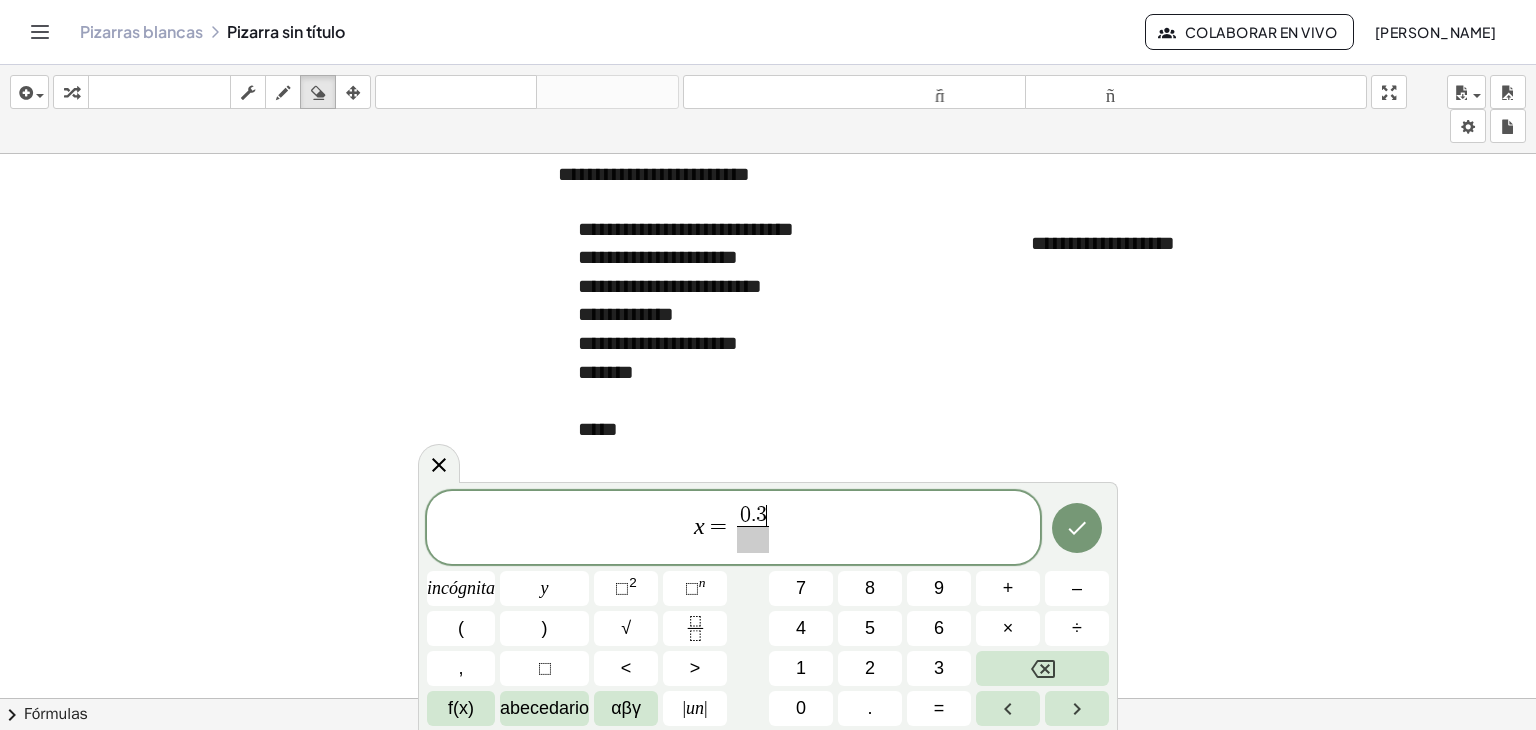 click at bounding box center (752, 539) 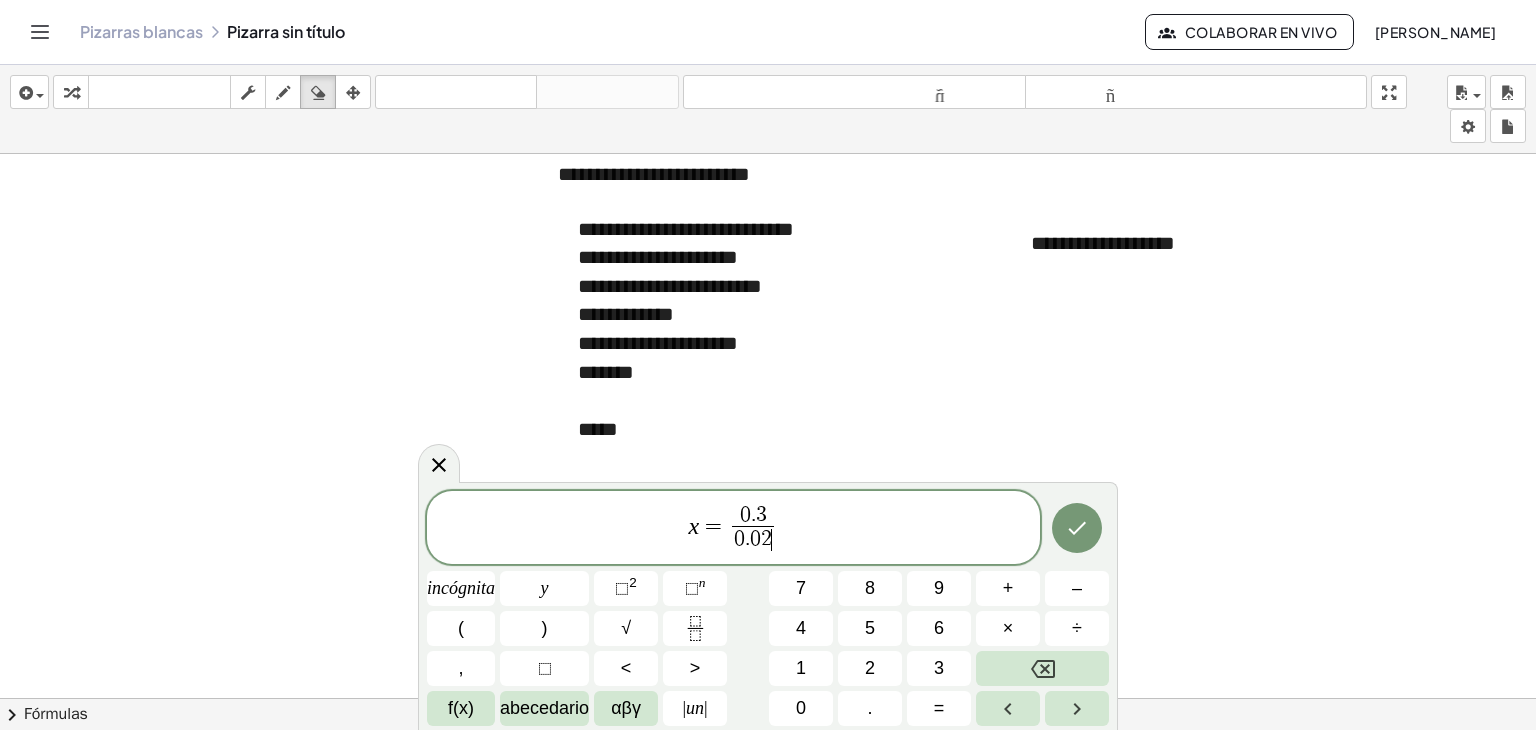 click on "x = 0 . 3 0 . 0 2 ​ ​" at bounding box center (733, 529) 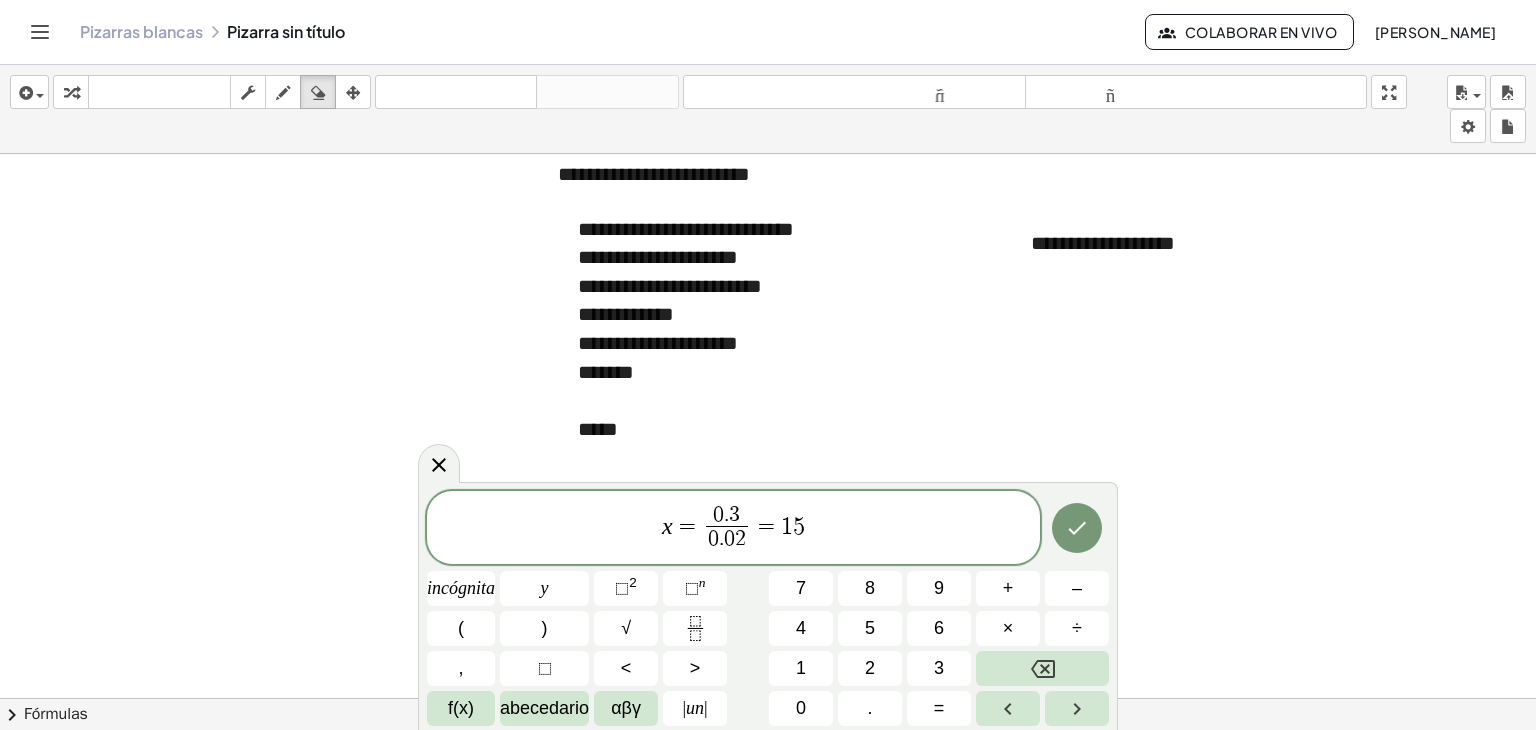click at bounding box center [768, 359] 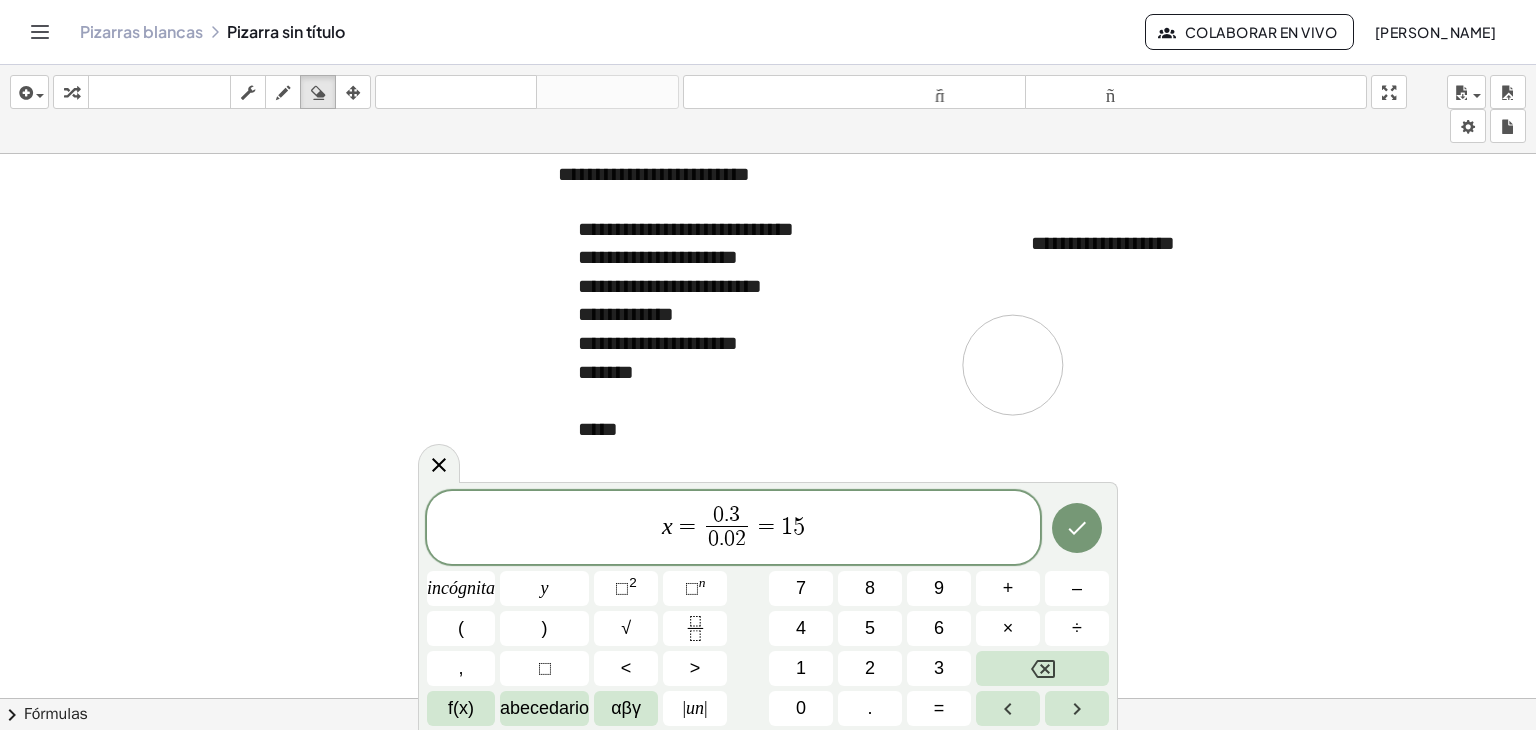 click at bounding box center (768, 359) 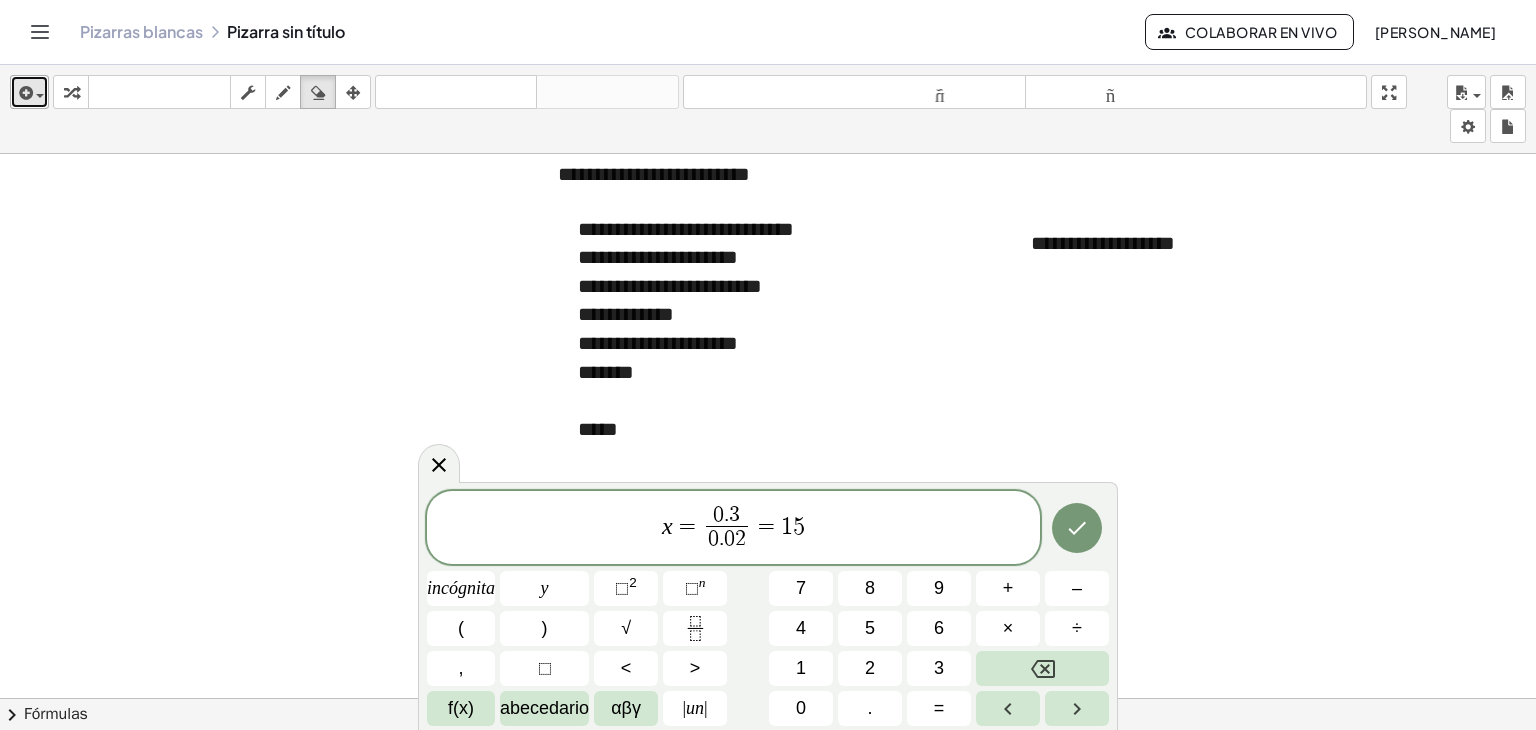 click at bounding box center (24, 93) 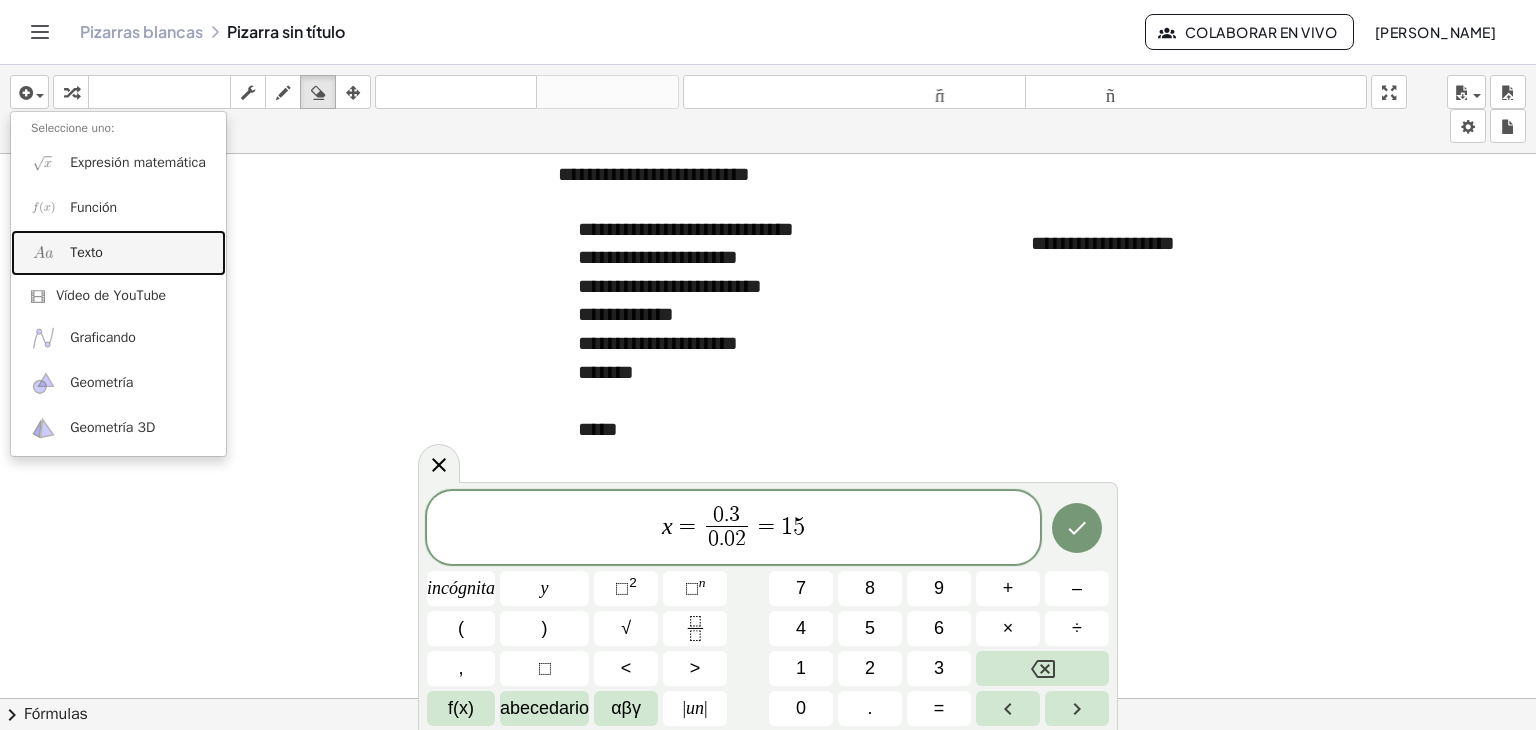click on "Texto" at bounding box center [118, 252] 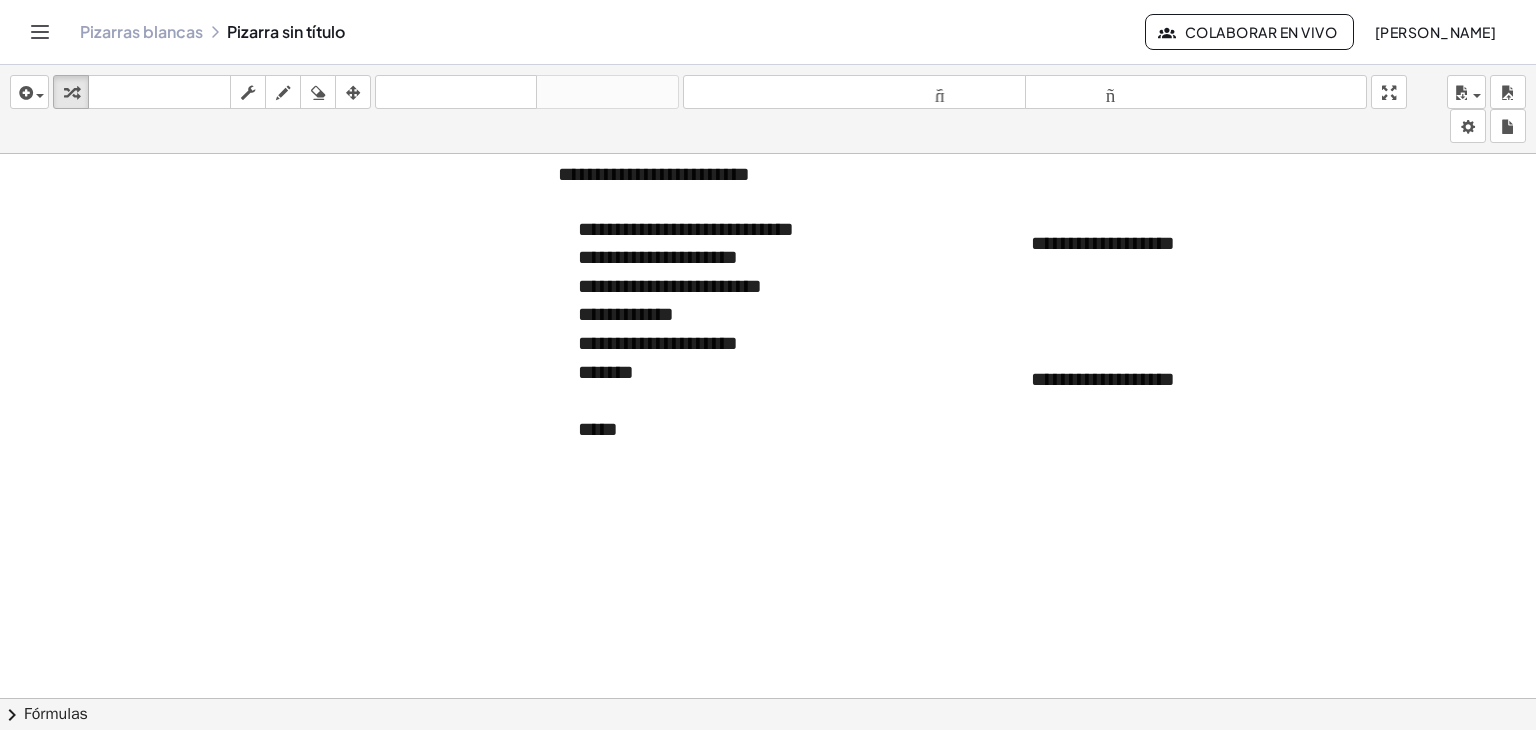 type 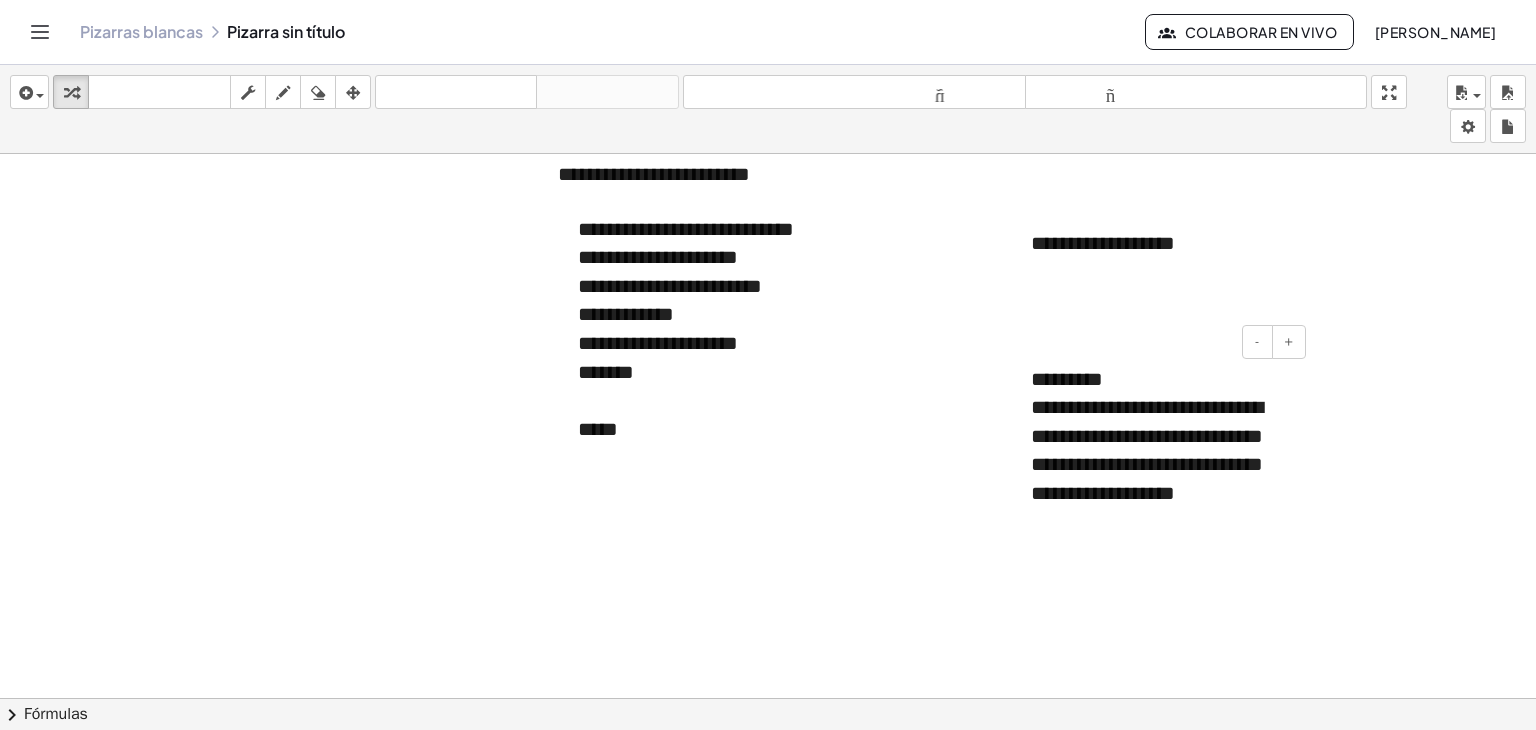 click on "- +" at bounding box center [1156, 342] 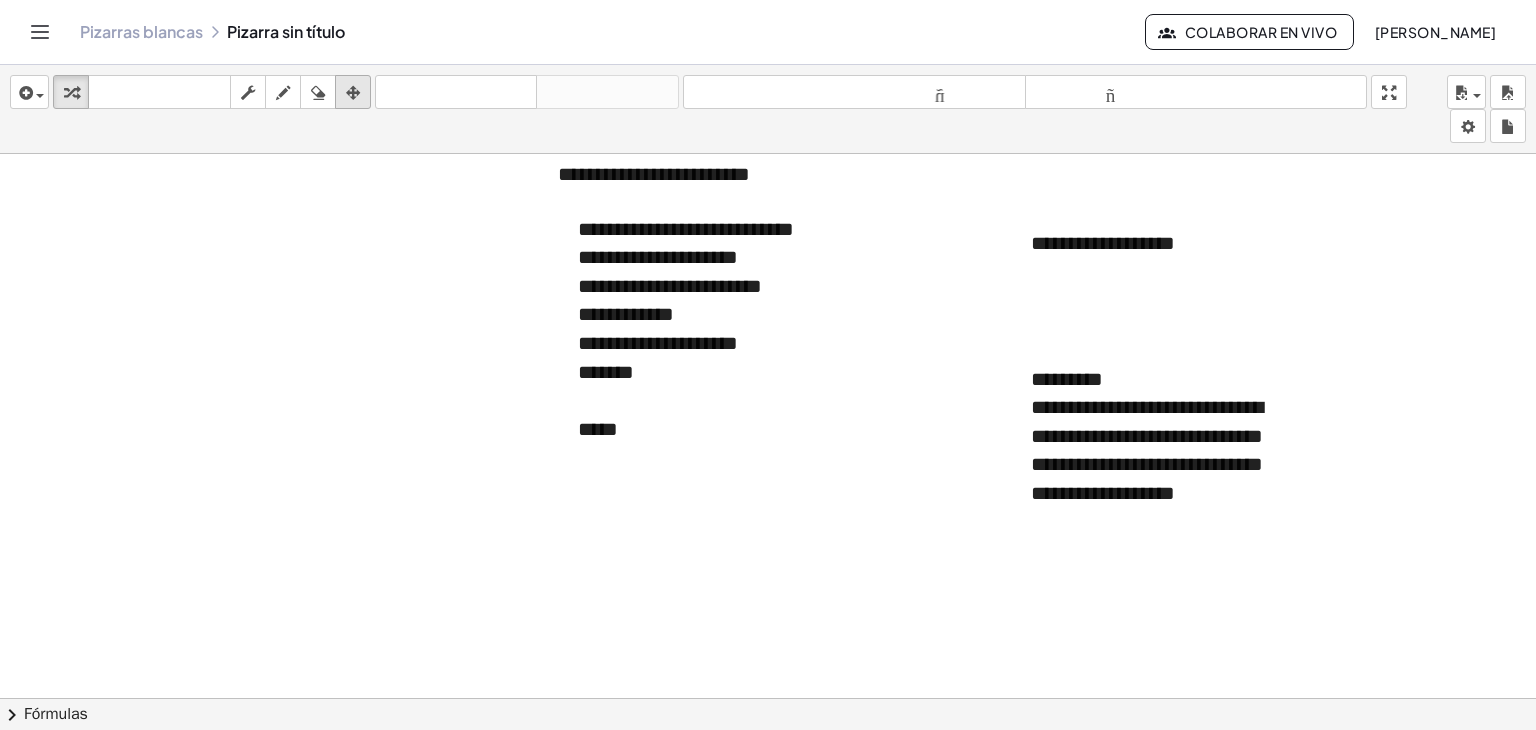click at bounding box center [353, 93] 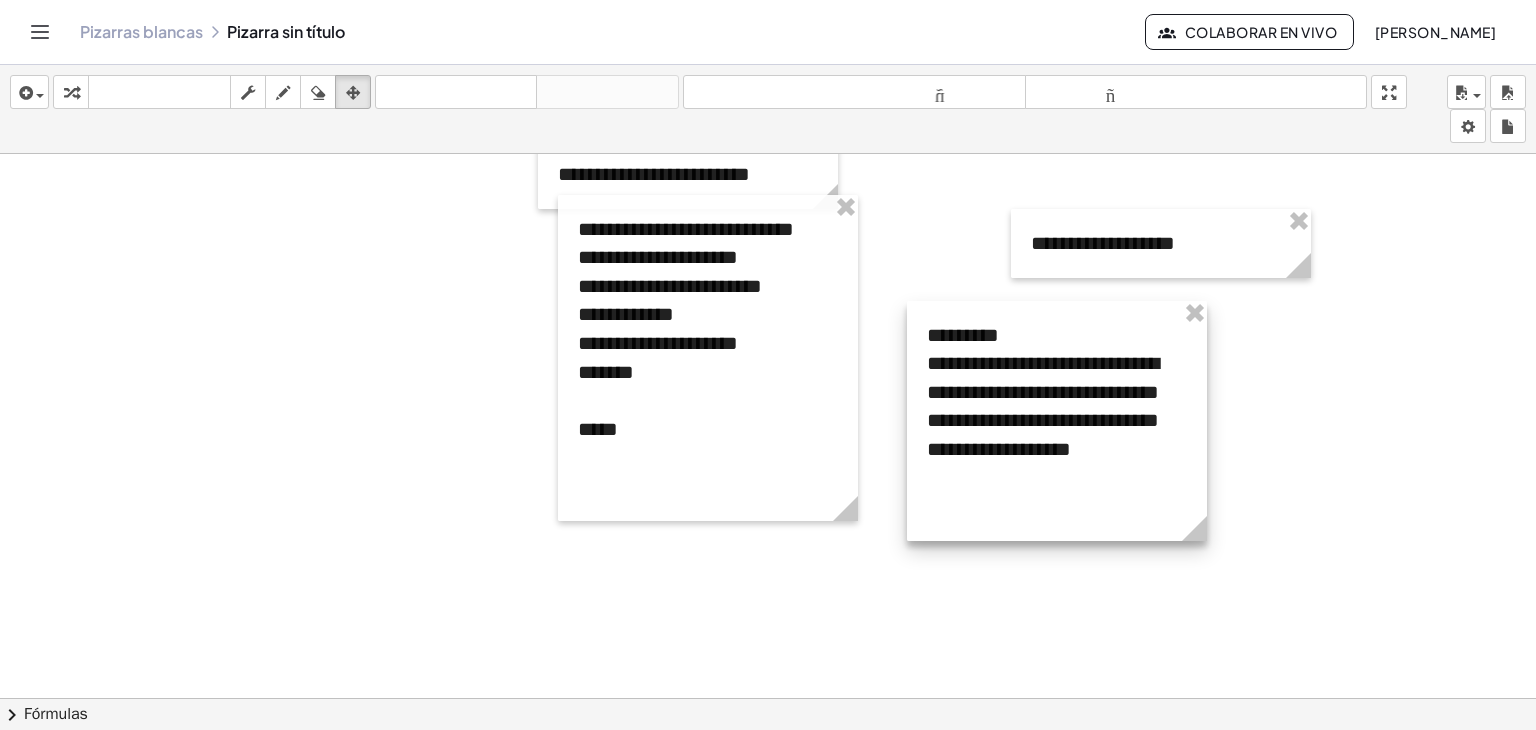drag, startPoint x: 1052, startPoint y: 369, endPoint x: 948, endPoint y: 324, distance: 113.31814 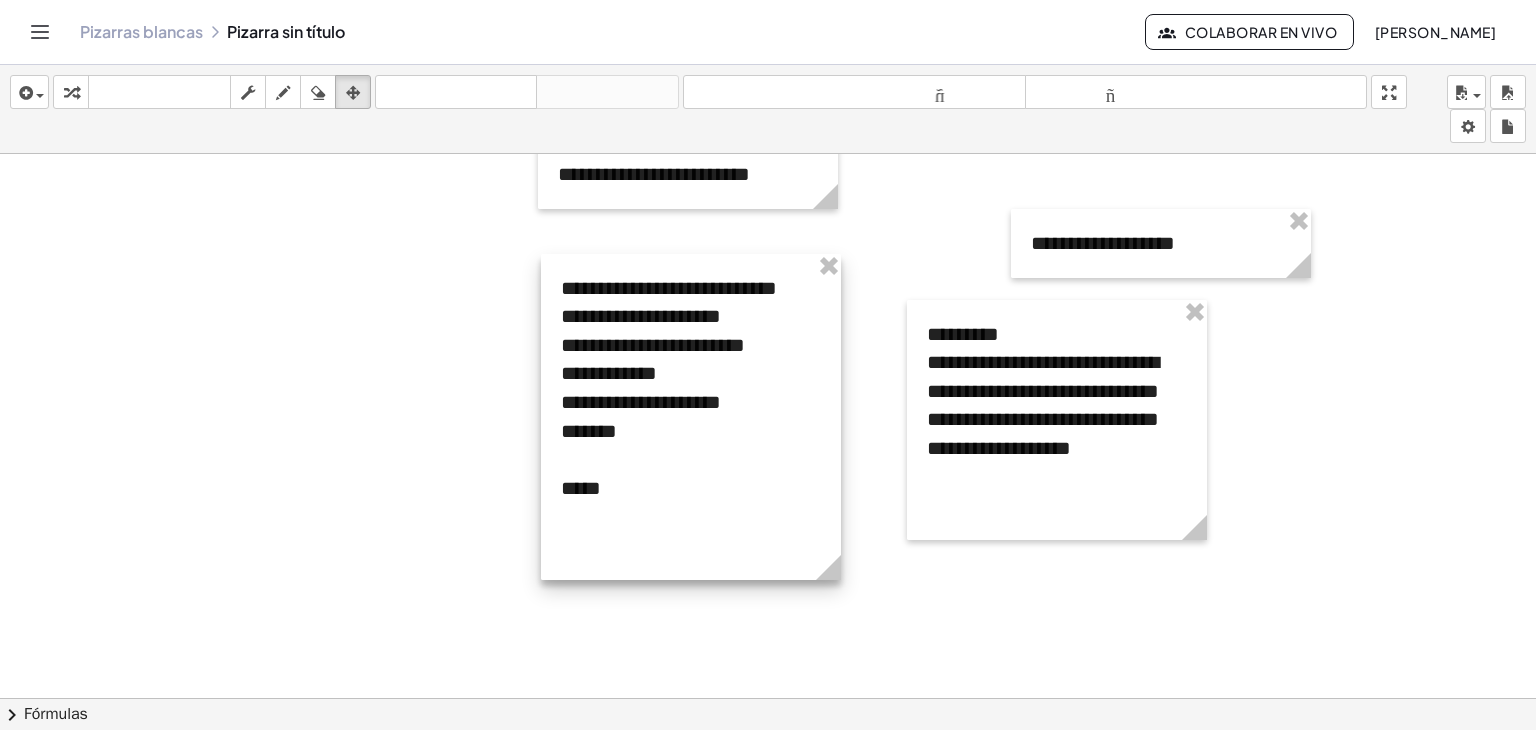 drag, startPoint x: 752, startPoint y: 514, endPoint x: 735, endPoint y: 573, distance: 61.400326 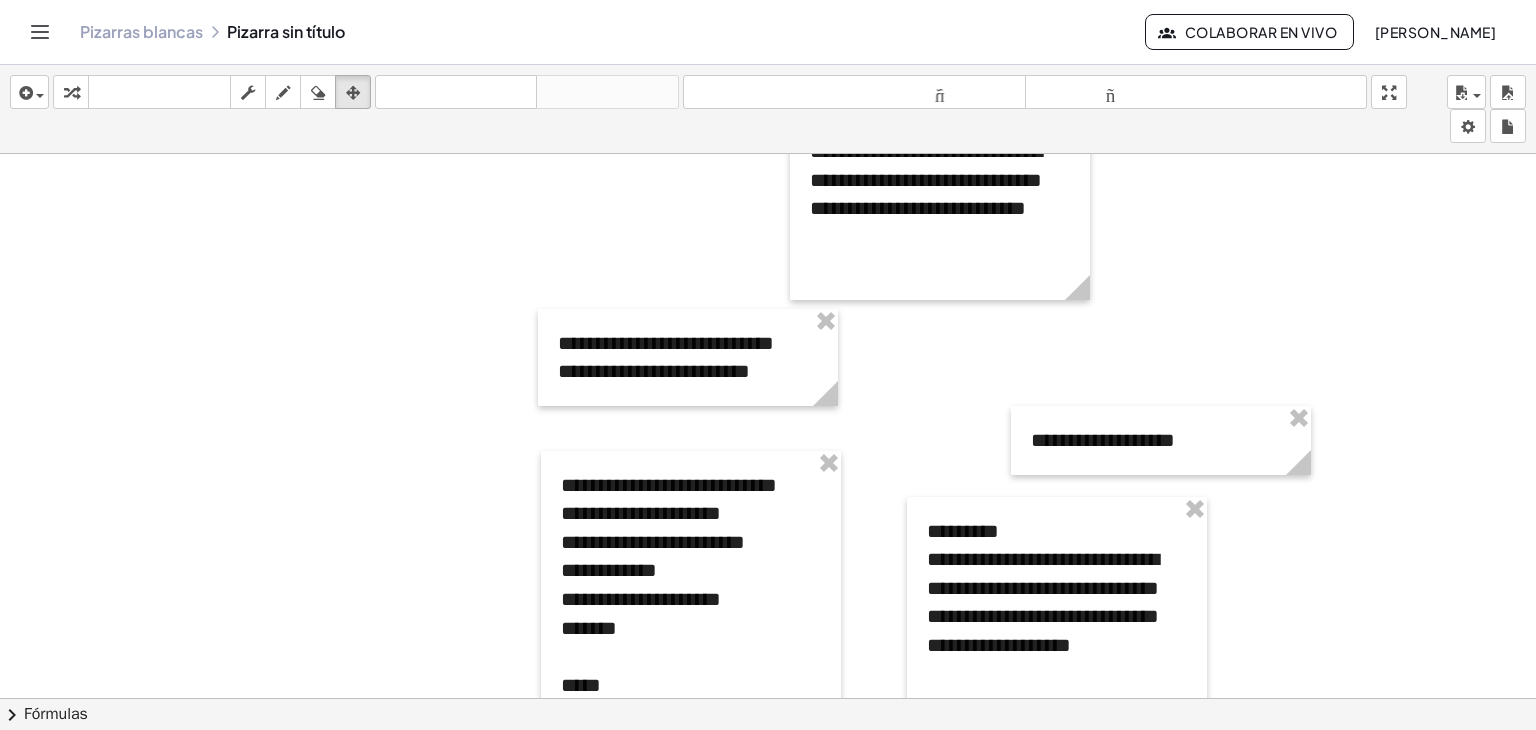 scroll, scrollTop: 444, scrollLeft: 0, axis: vertical 